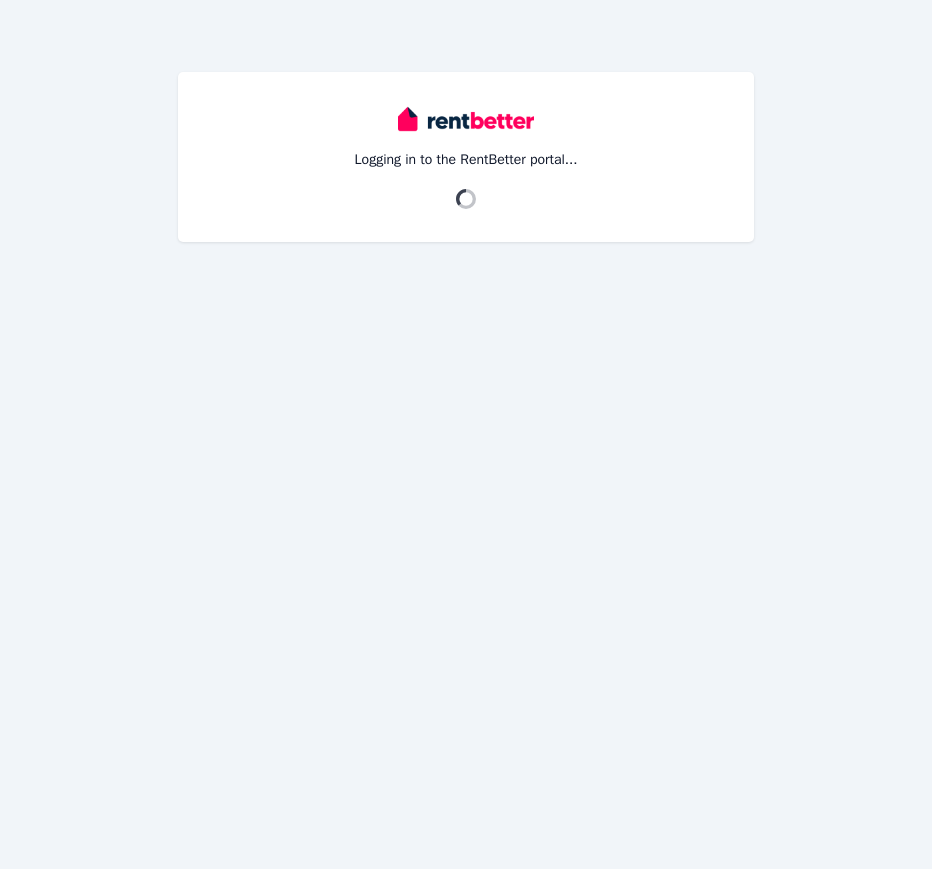 scroll, scrollTop: 0, scrollLeft: 0, axis: both 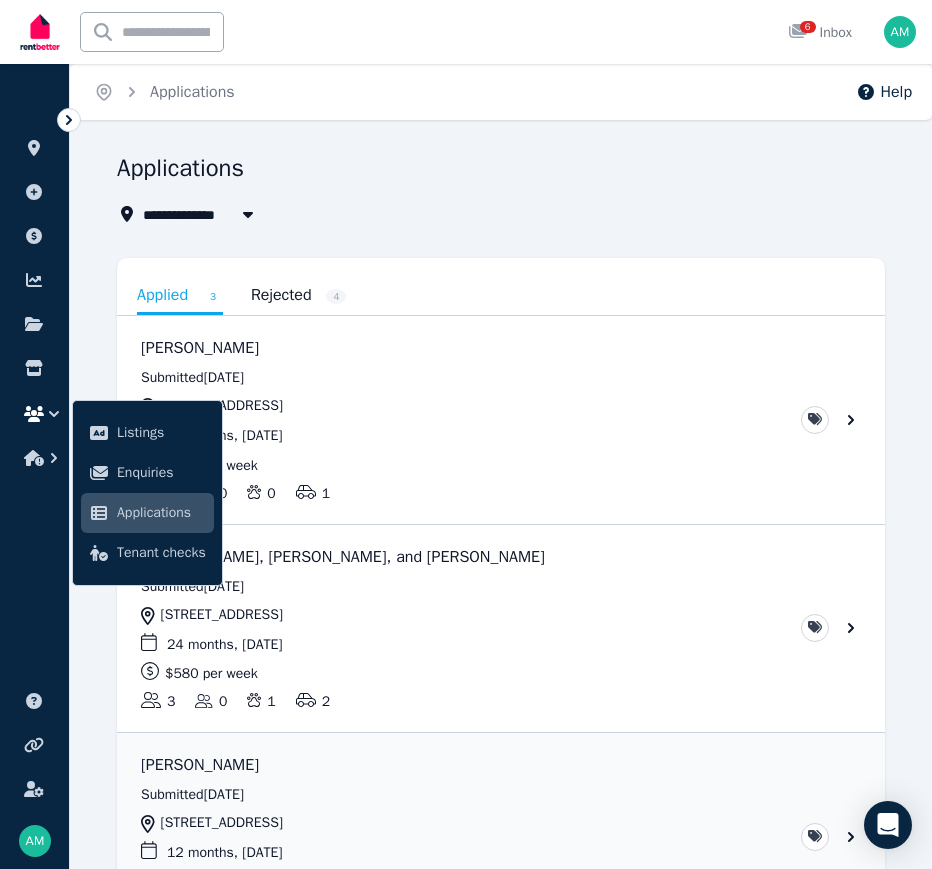 click on "Applications" at bounding box center [495, 171] 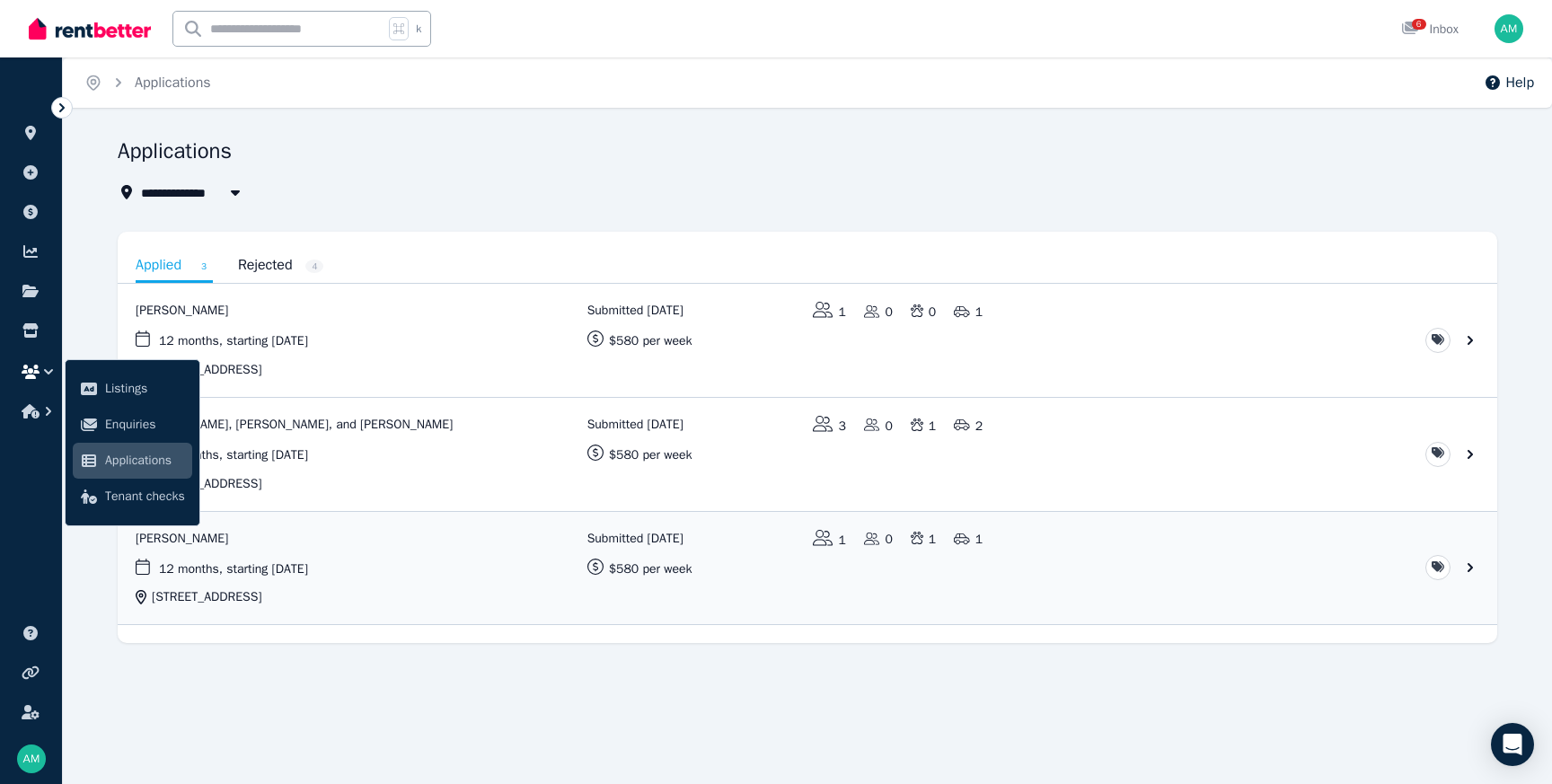 click on "Applications" at bounding box center [802, 154] 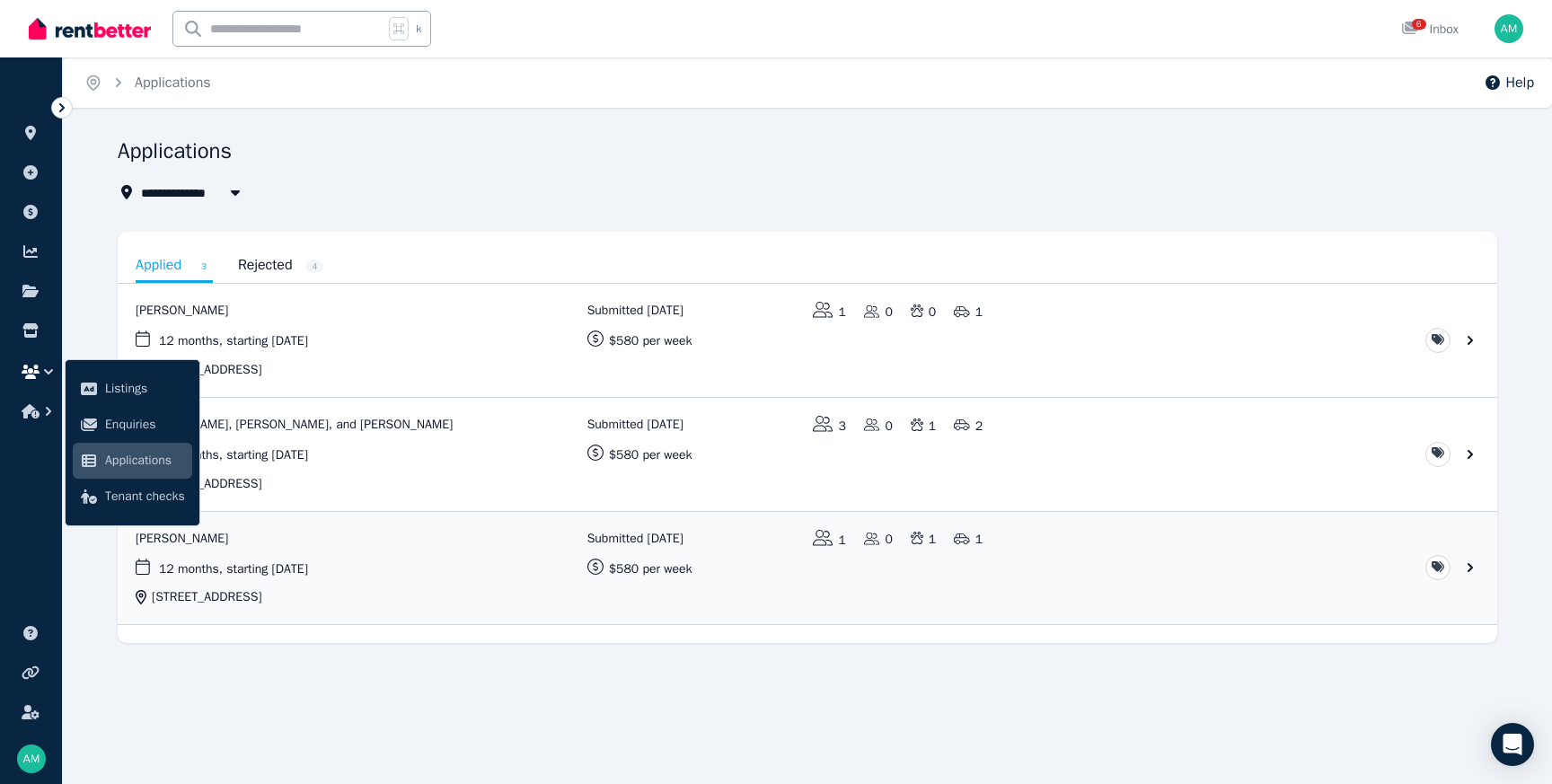 click on "Applications" at bounding box center (145, 461) 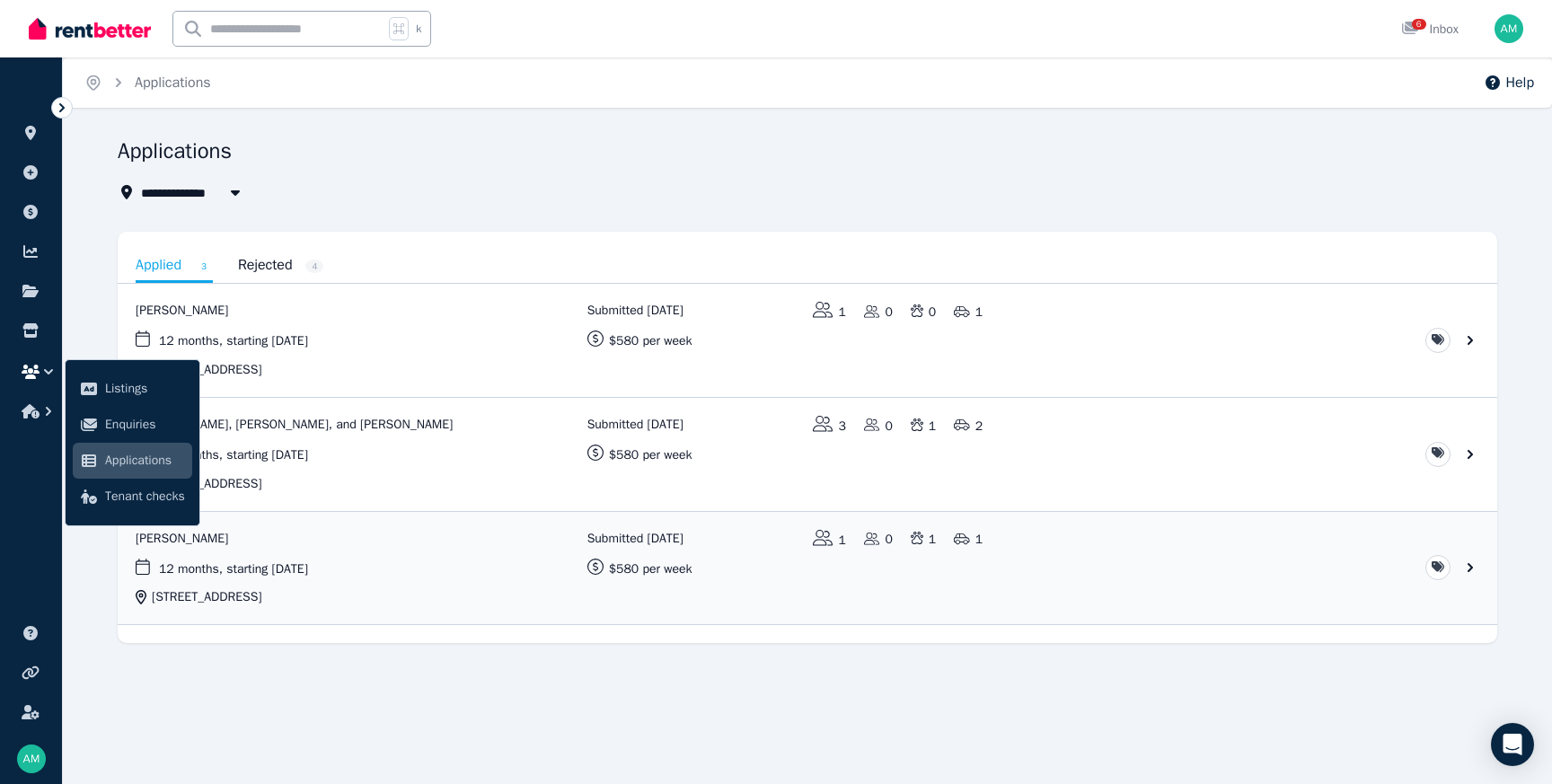 click on "**********" at bounding box center [802, 192] 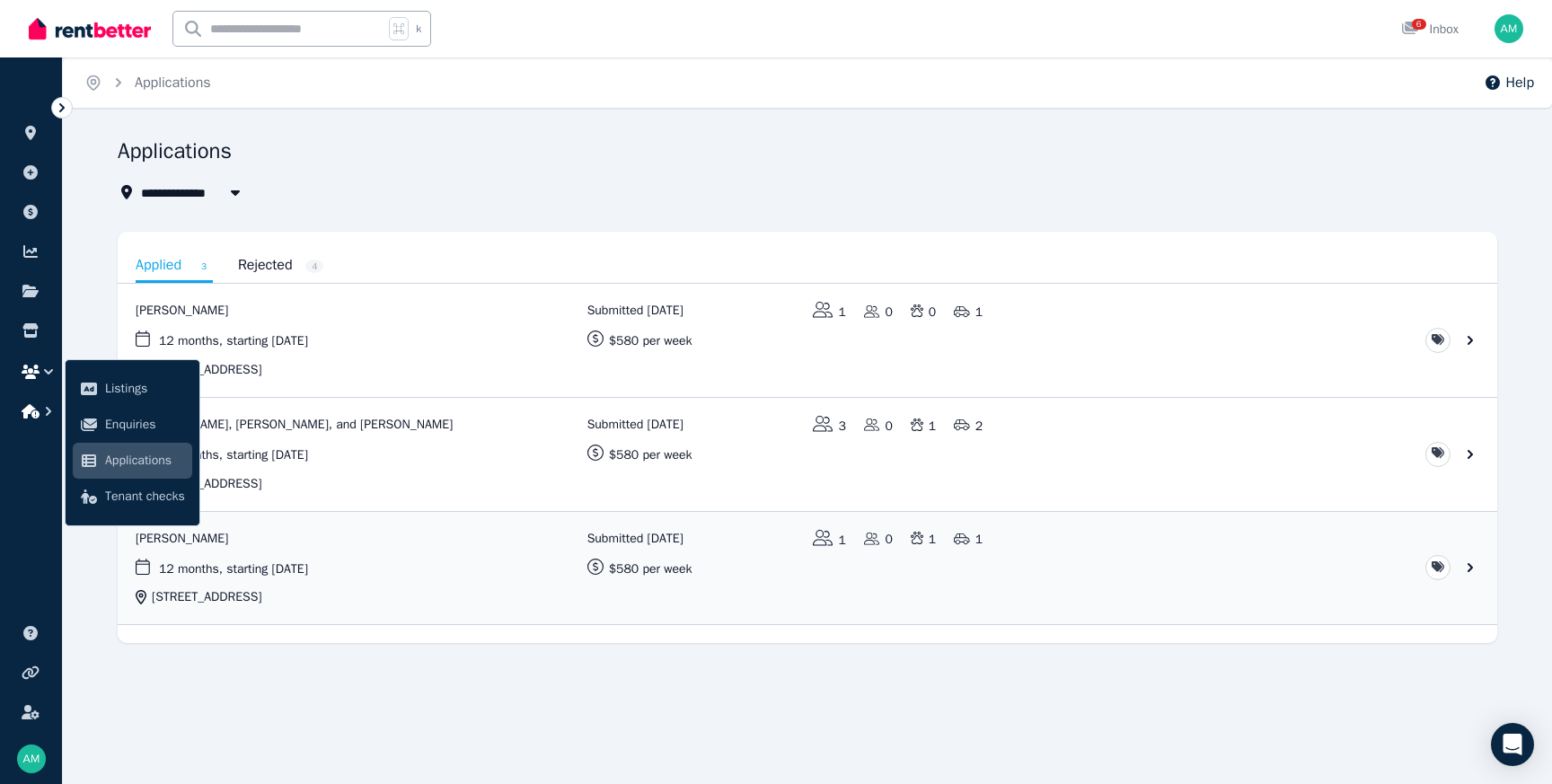 click 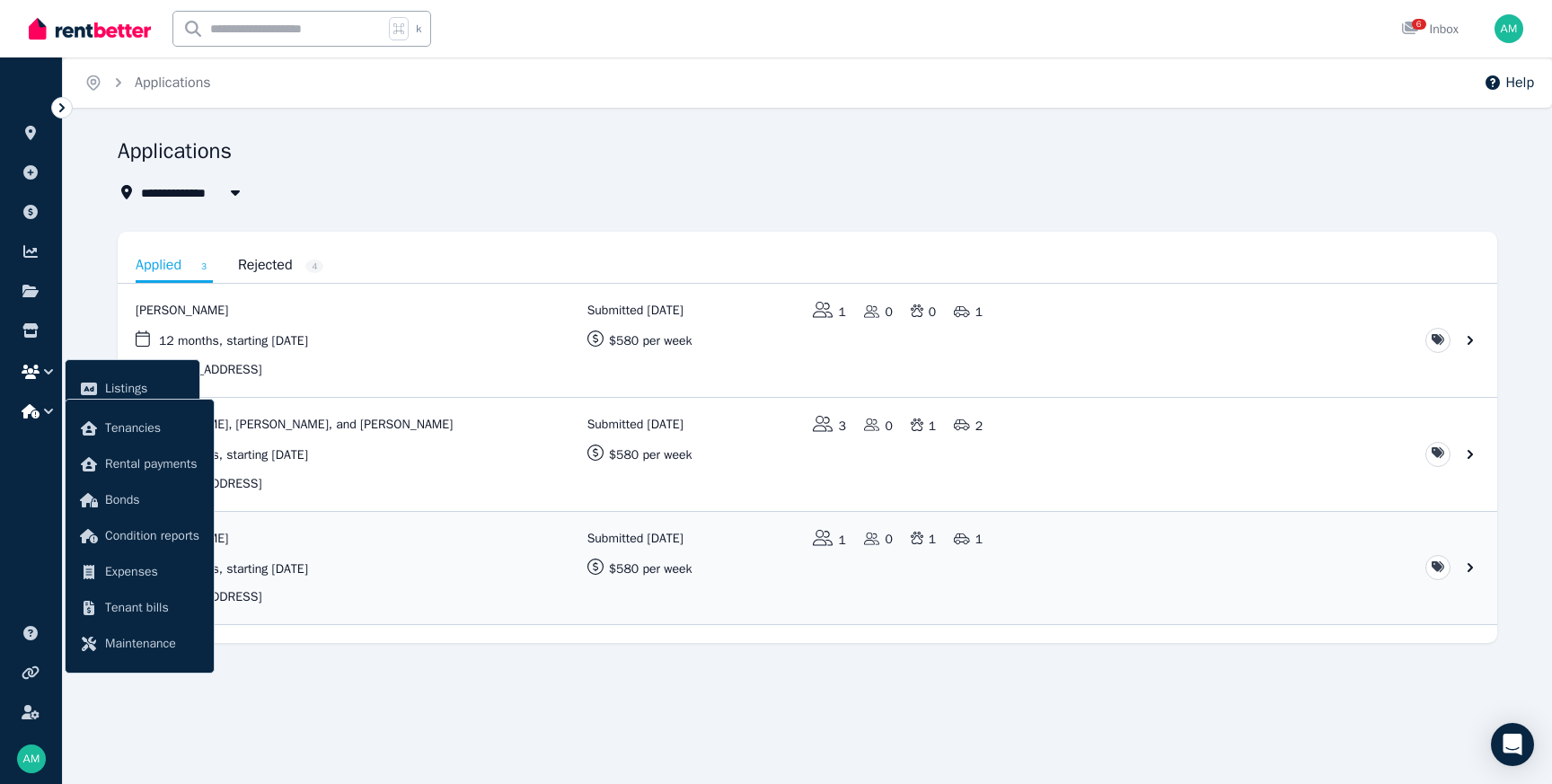 click 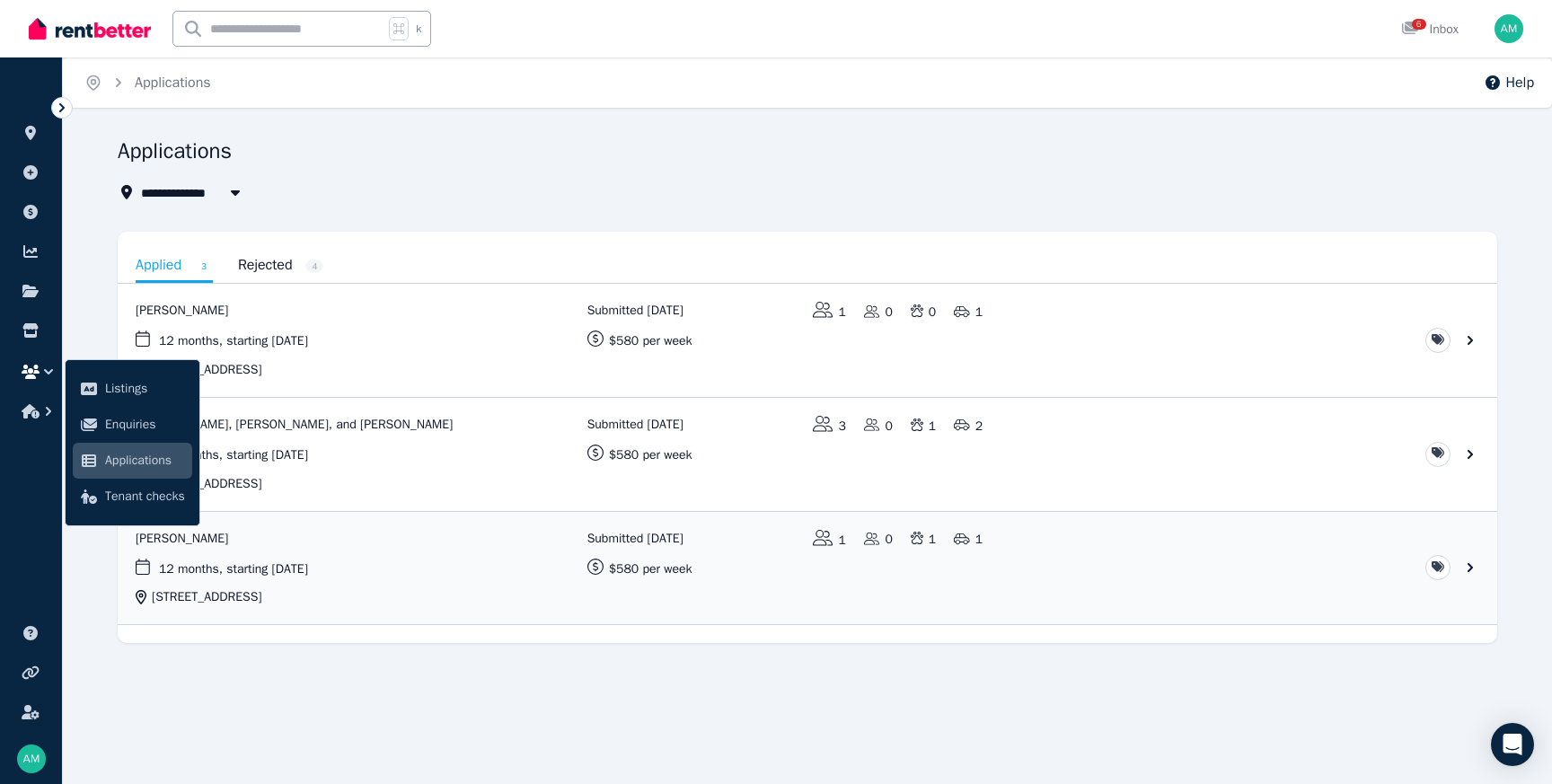 click 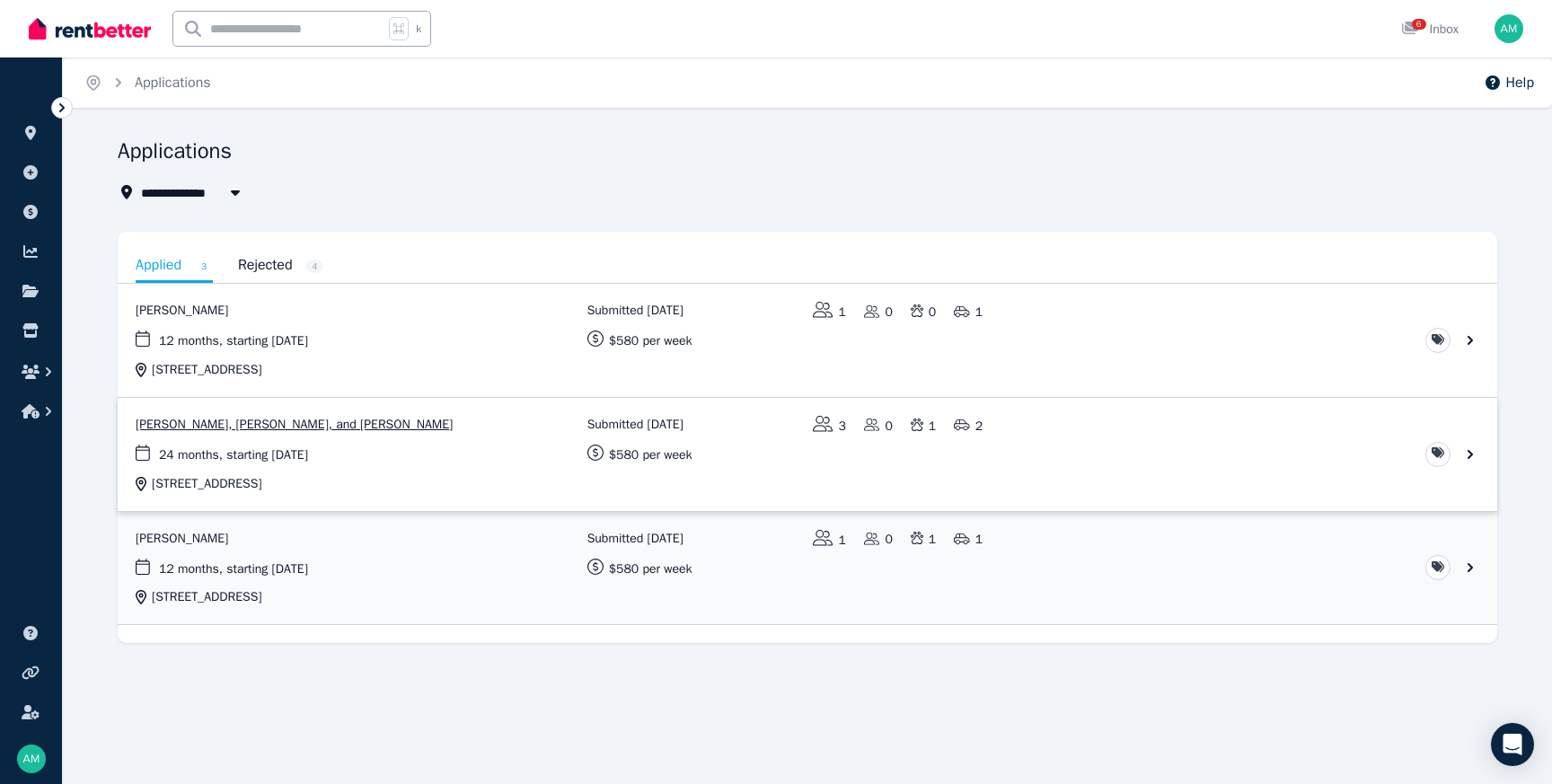 click at bounding box center [807, 454] 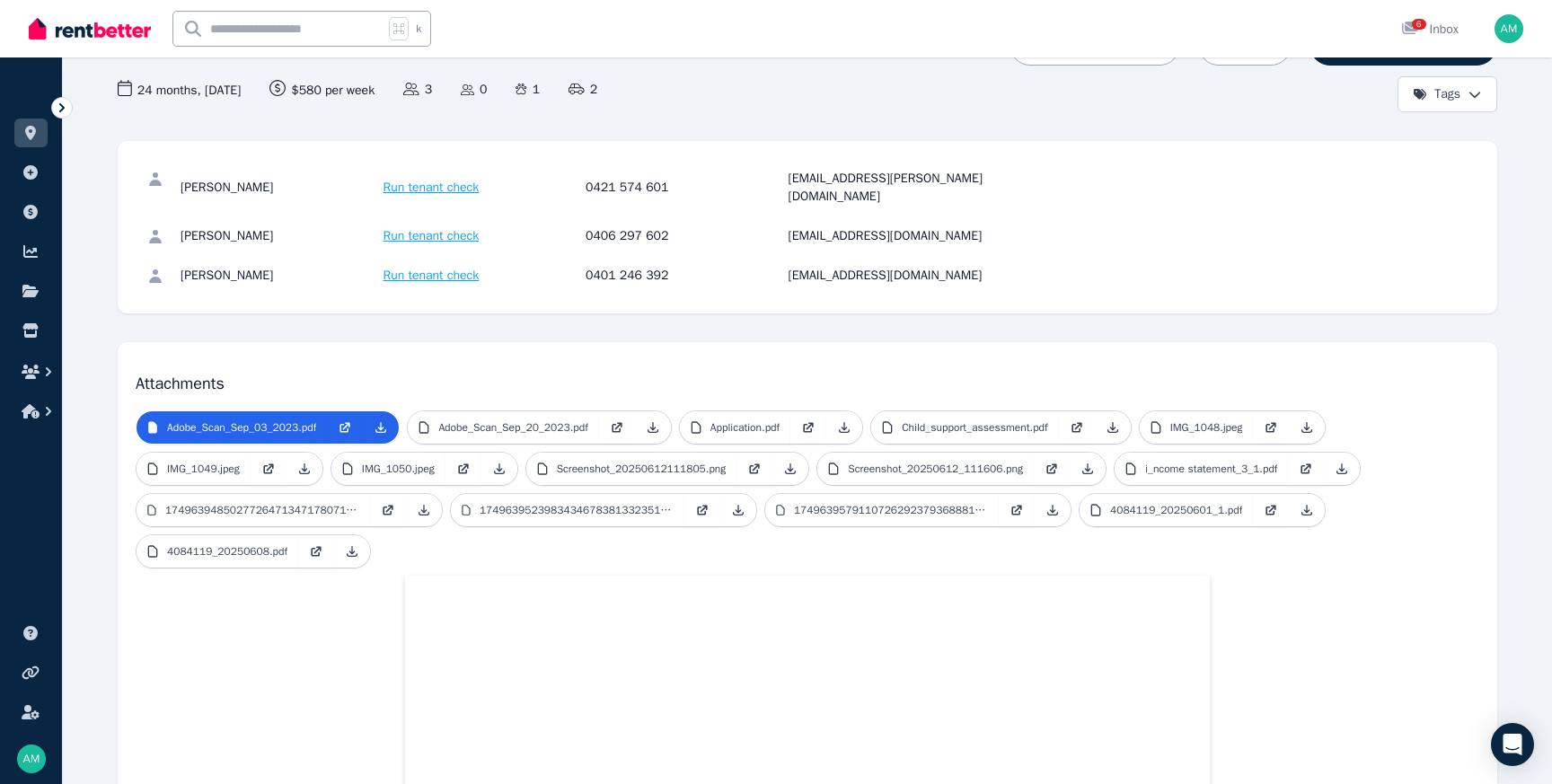 scroll, scrollTop: 199, scrollLeft: 0, axis: vertical 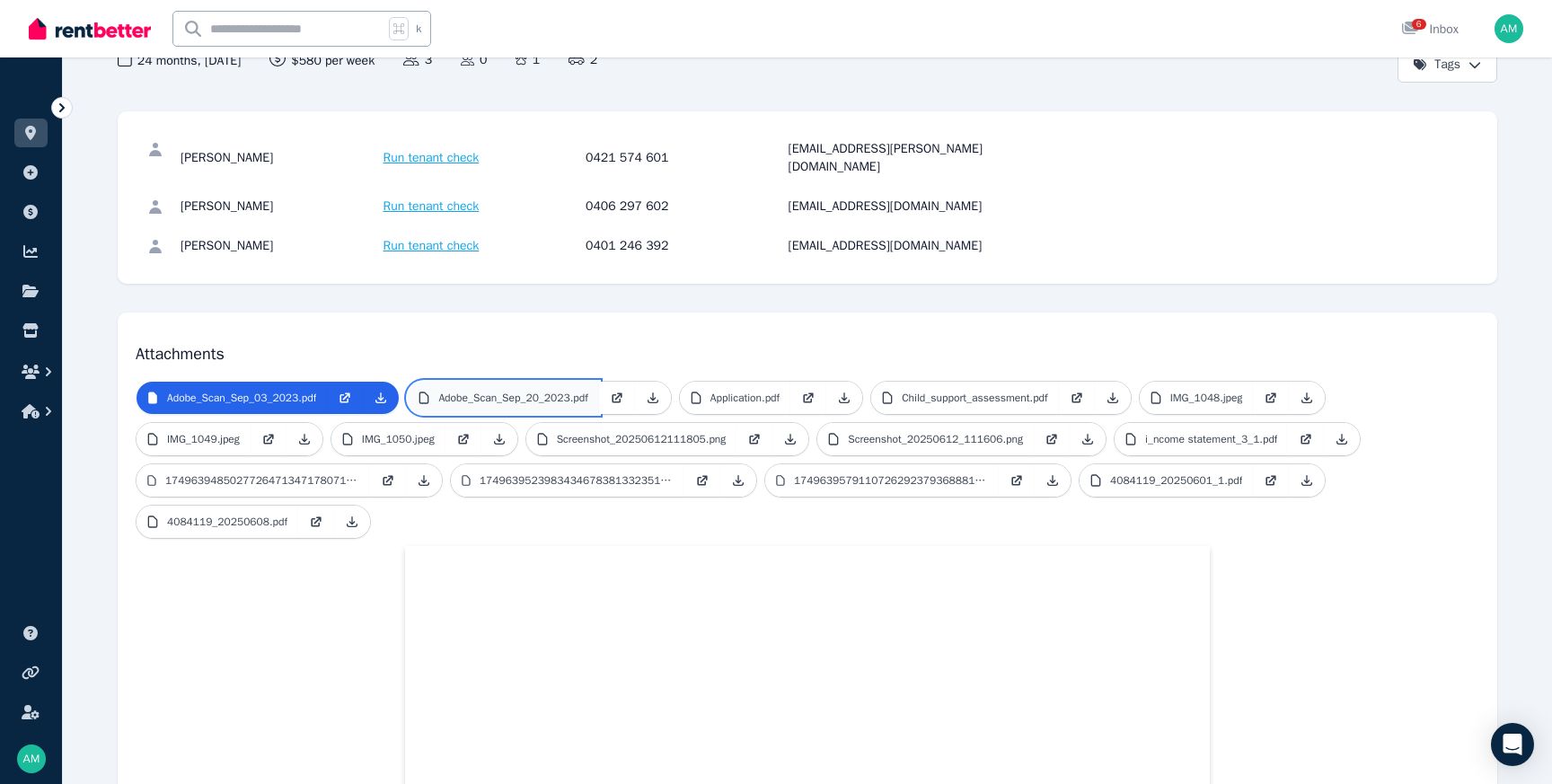 click on "Adobe_Scan_Sep_20_2023.pdf" at bounding box center [513, 398] 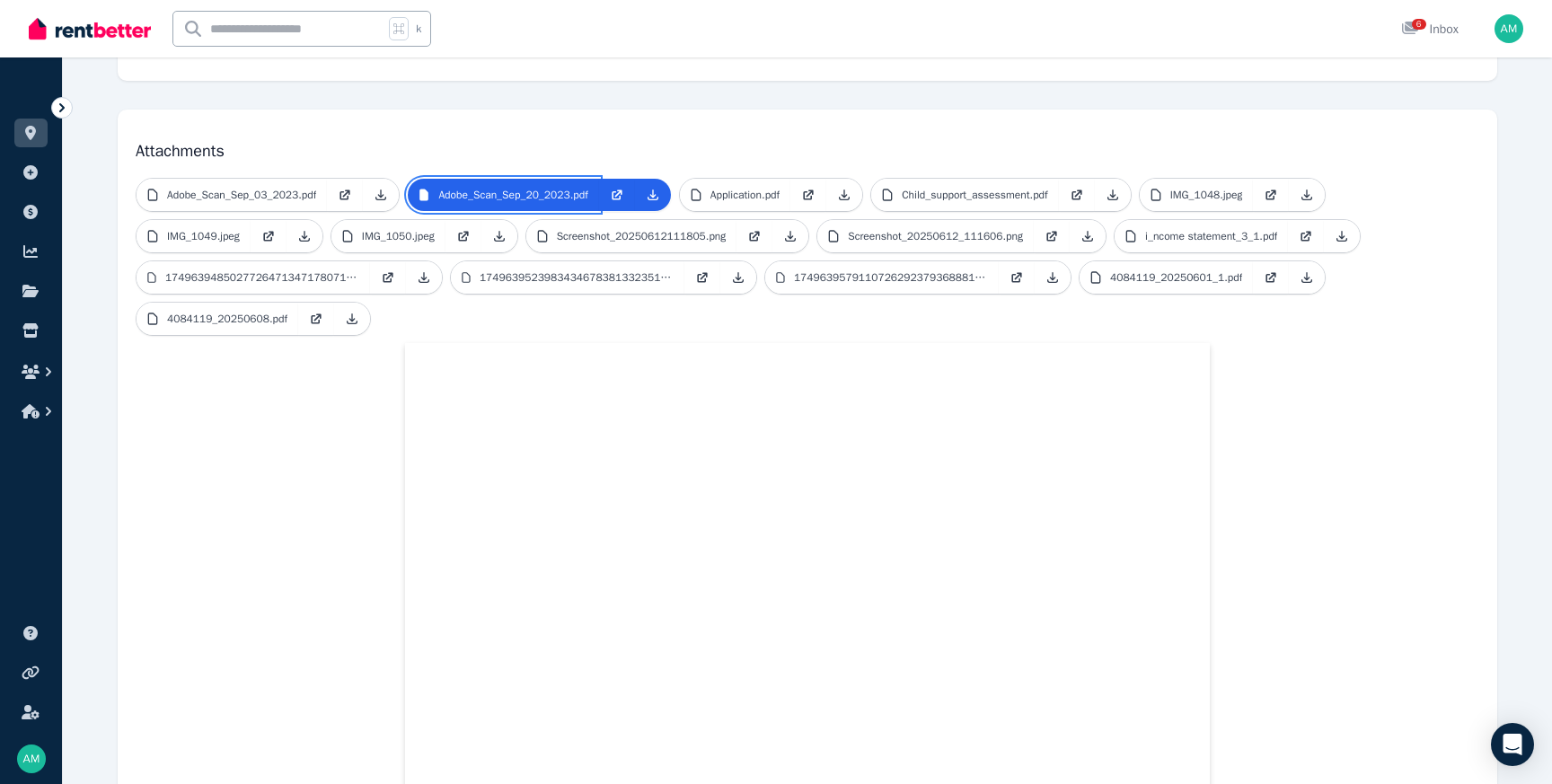 scroll, scrollTop: 413, scrollLeft: 0, axis: vertical 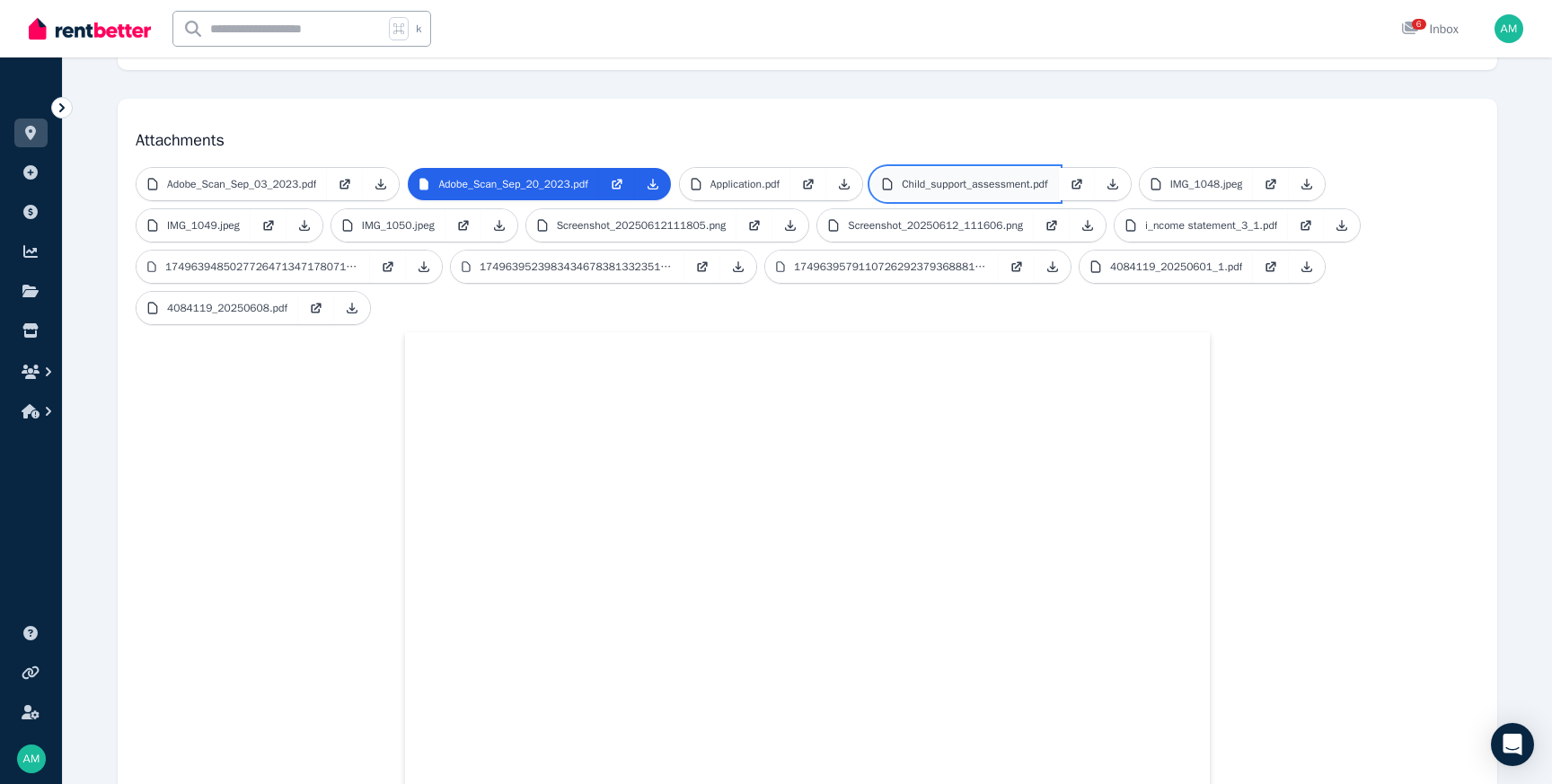 click on "Child_support_assessment.pdf" at bounding box center (974, 184) 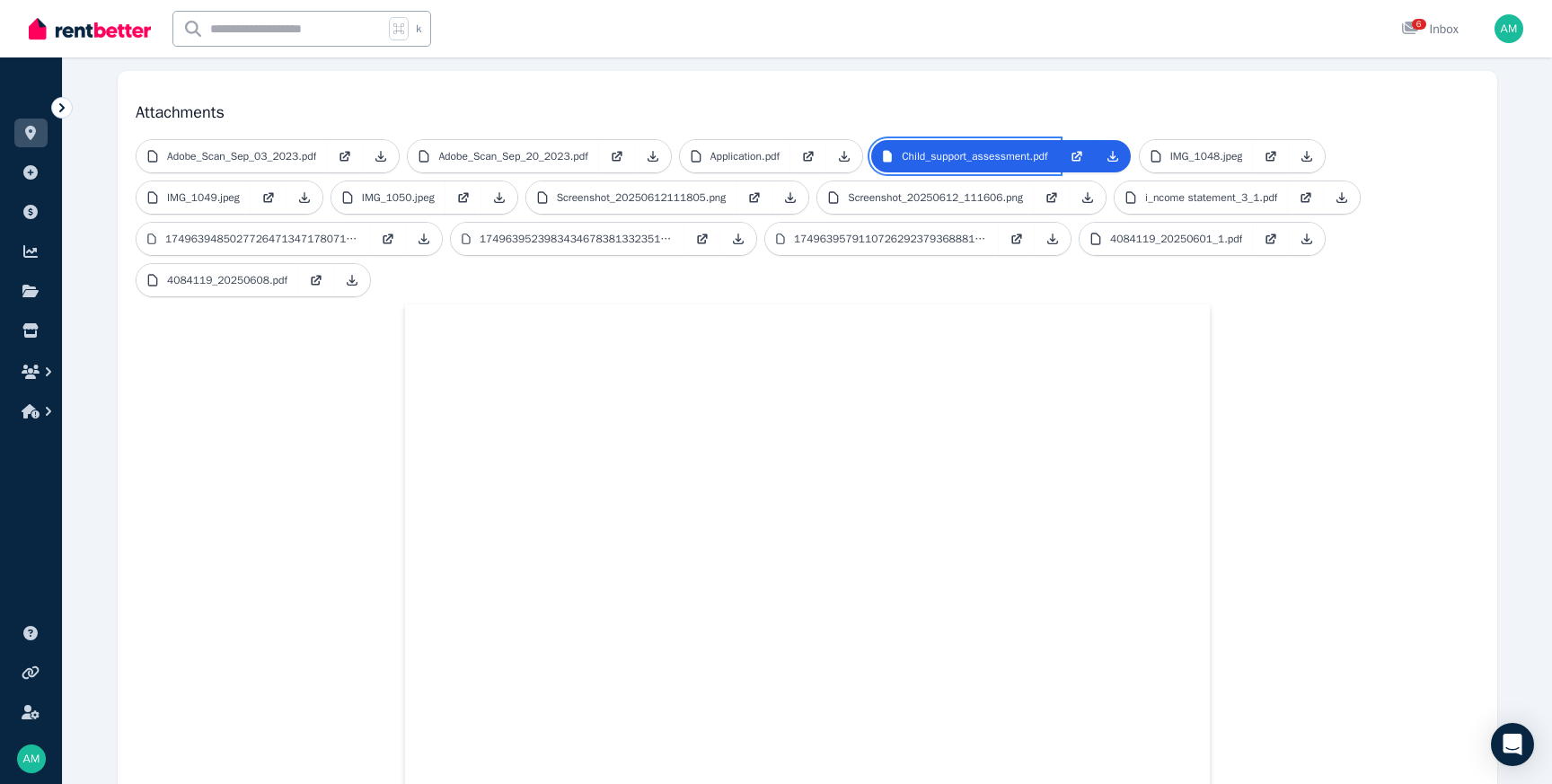 scroll, scrollTop: 440, scrollLeft: 0, axis: vertical 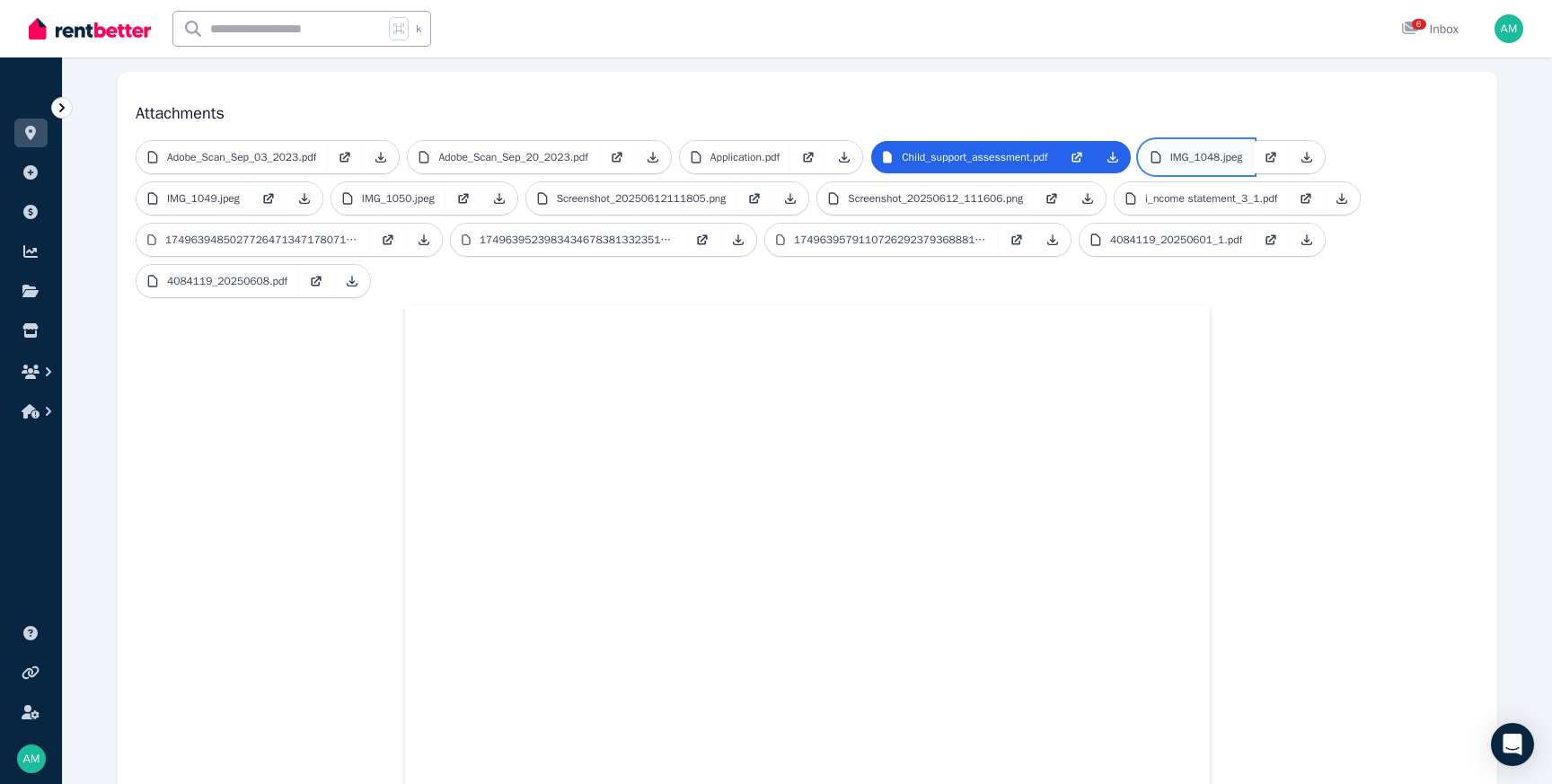 click on "IMG_1048.jpeg" at bounding box center (1206, 157) 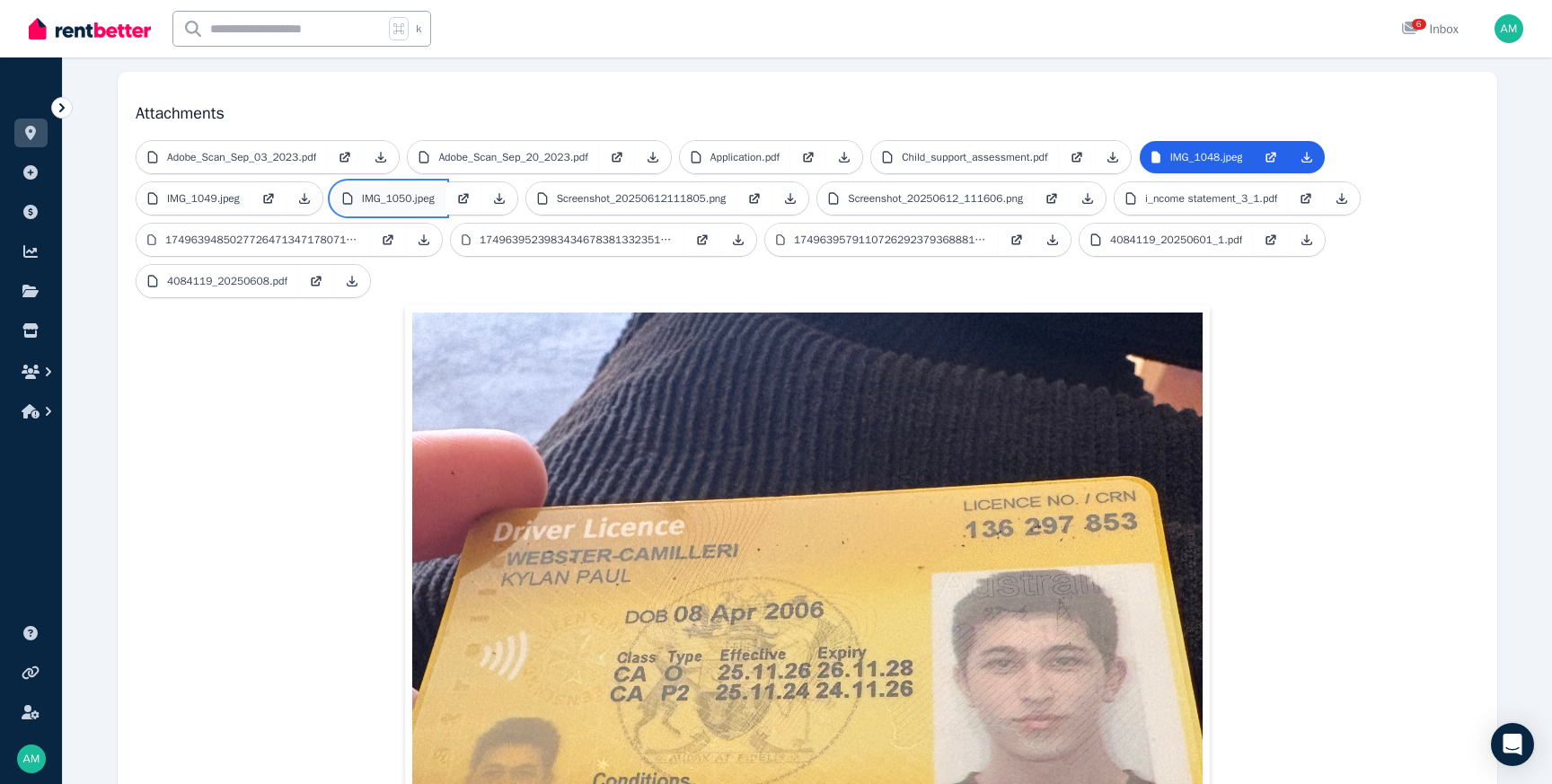 click on "IMG_1050.jpeg" at bounding box center (398, 198) 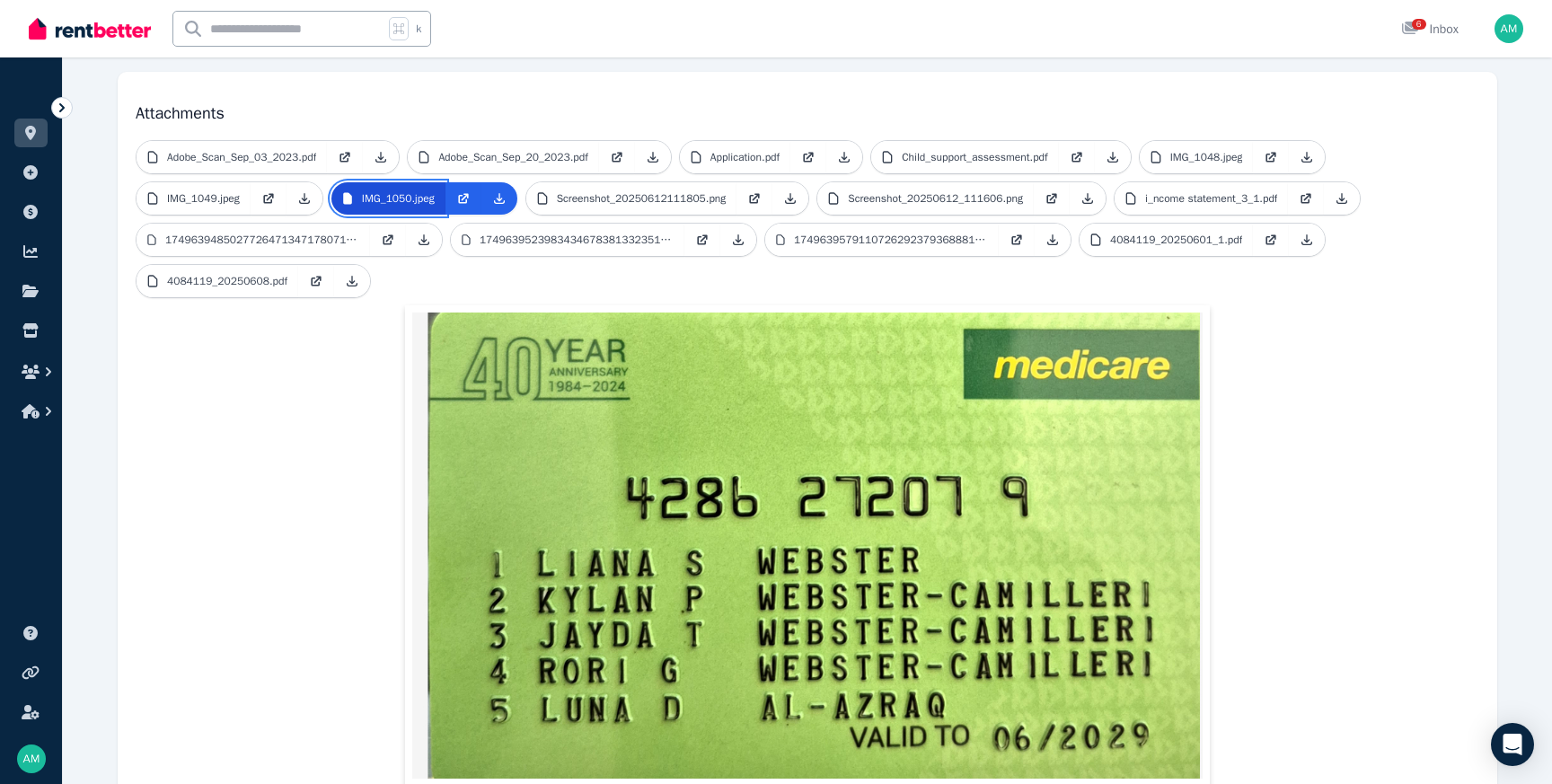 click on "IMG_1050.jpeg" at bounding box center (398, 198) 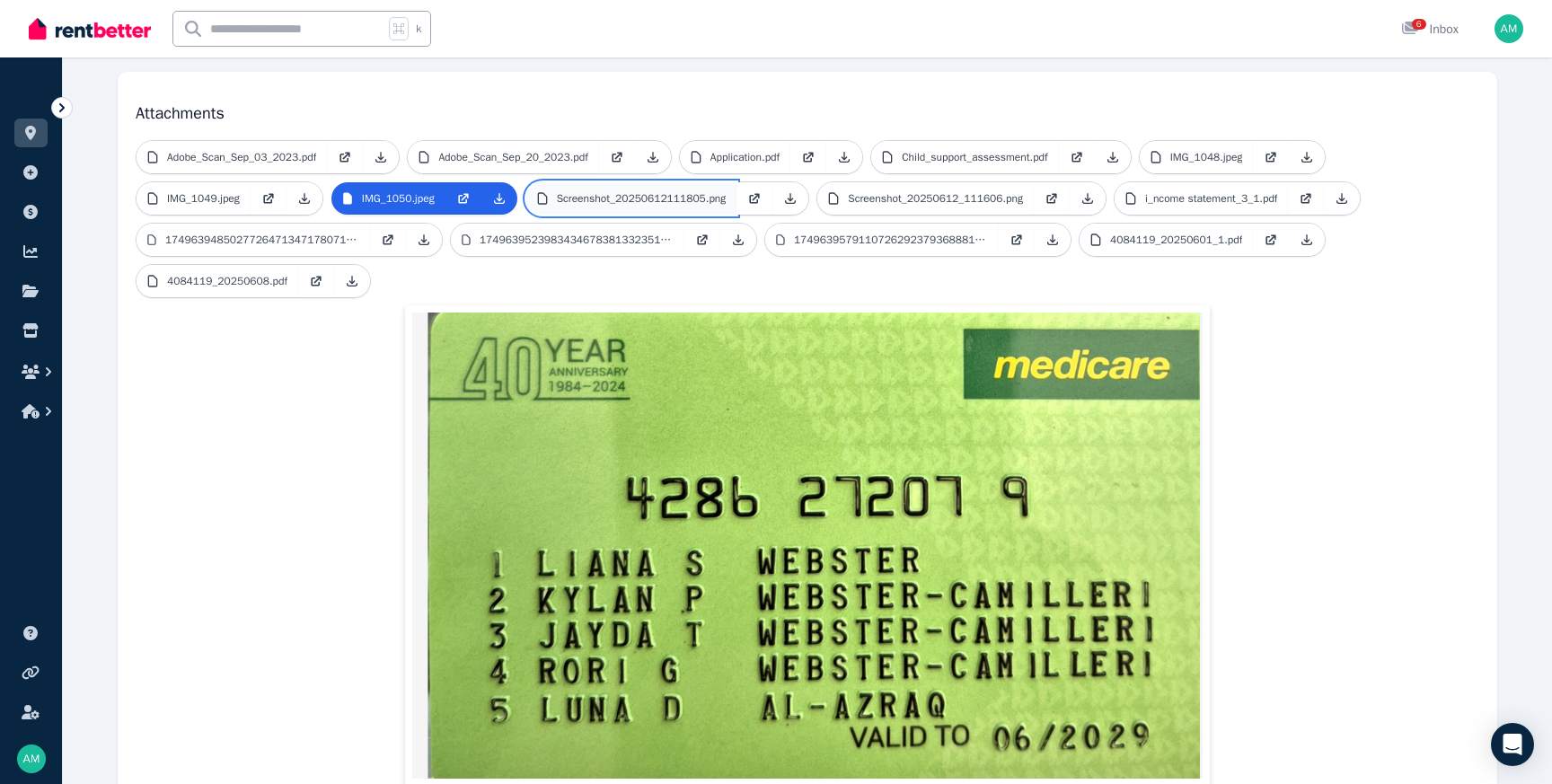click on "Screenshot_20250612111805.png" at bounding box center [641, 198] 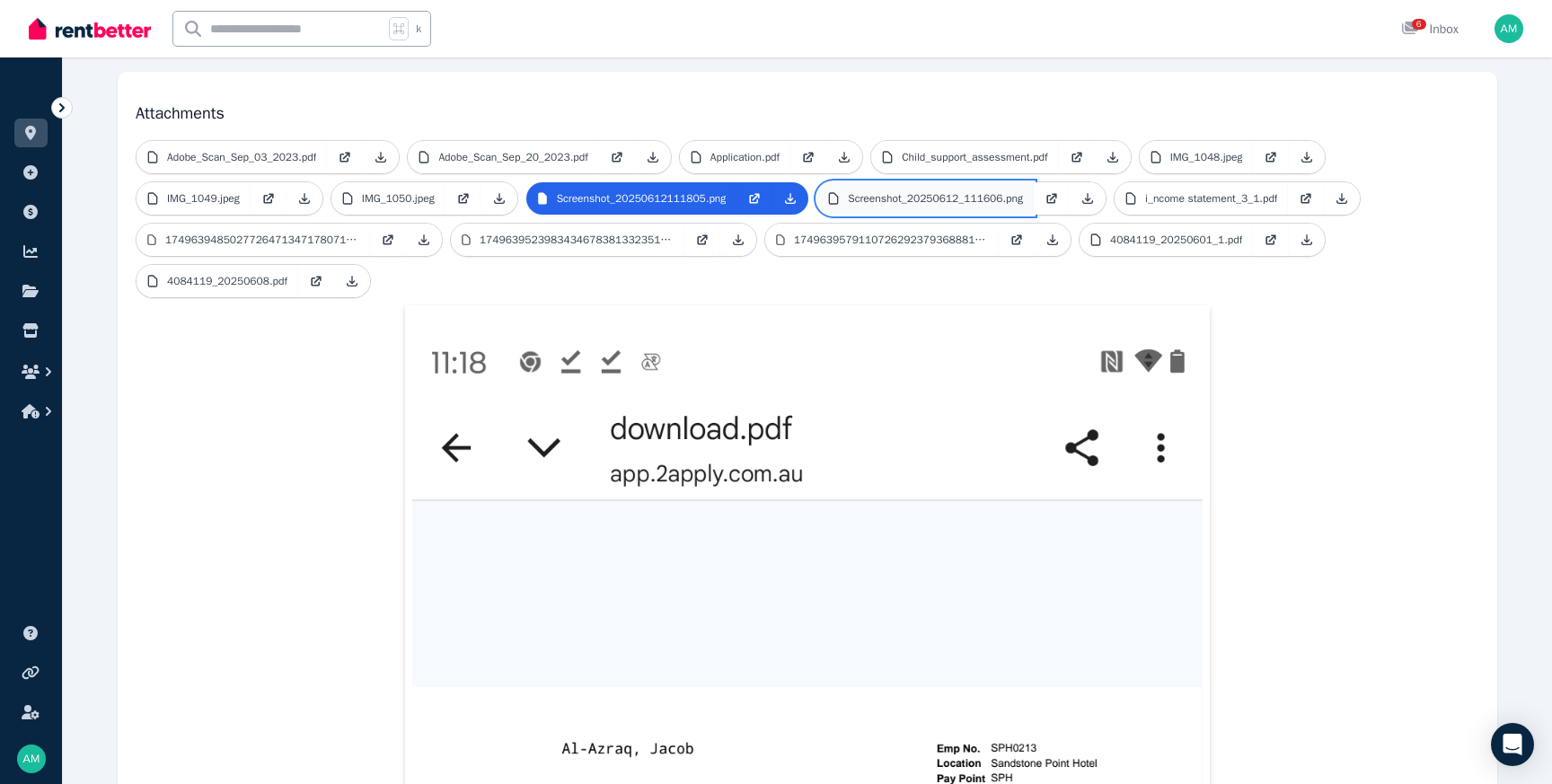 click on "Screenshot_20250612_111606.png" at bounding box center (935, 198) 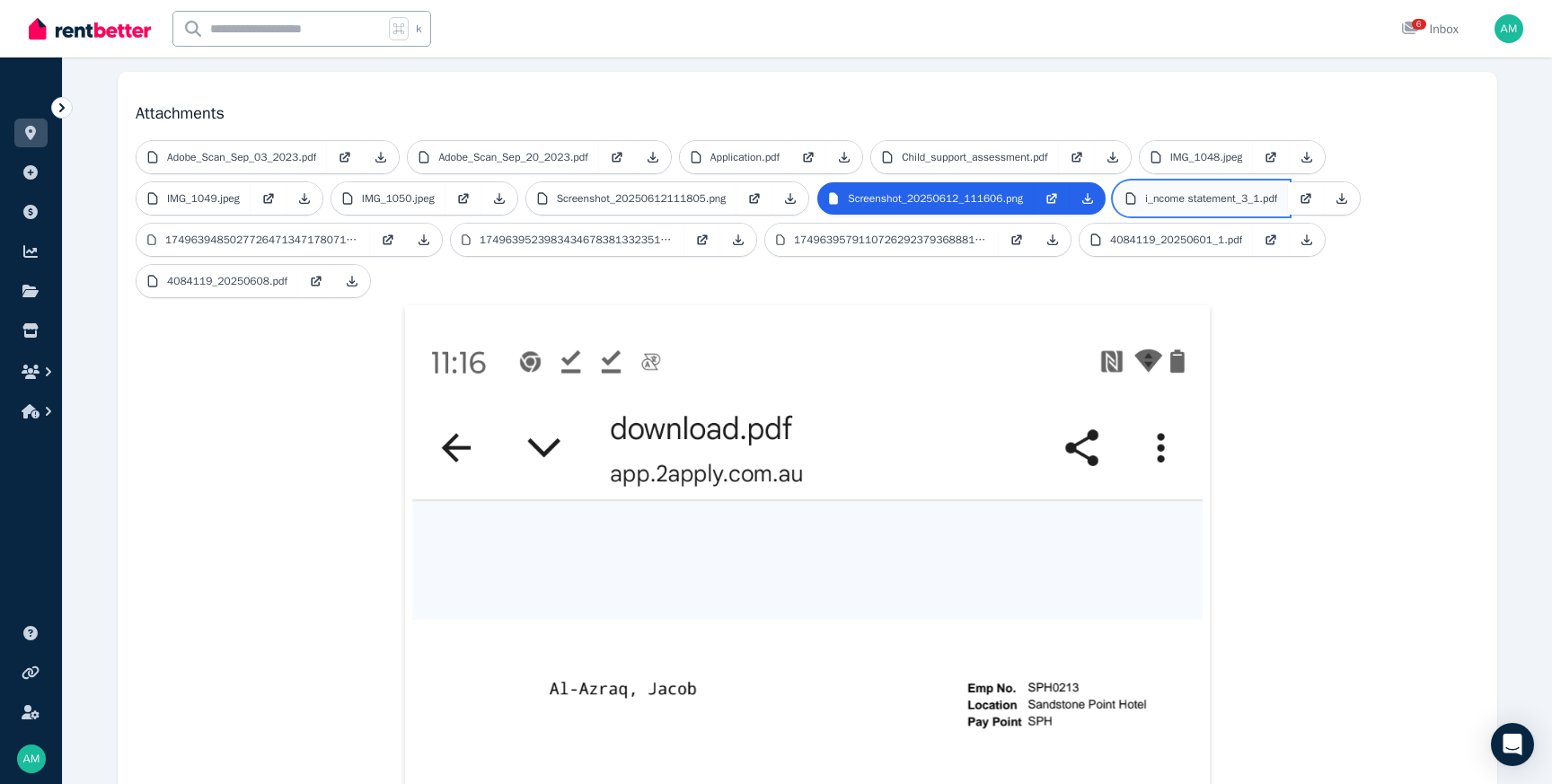 click on "i_ncome statement_3_1.pdf" at bounding box center (1201, 198) 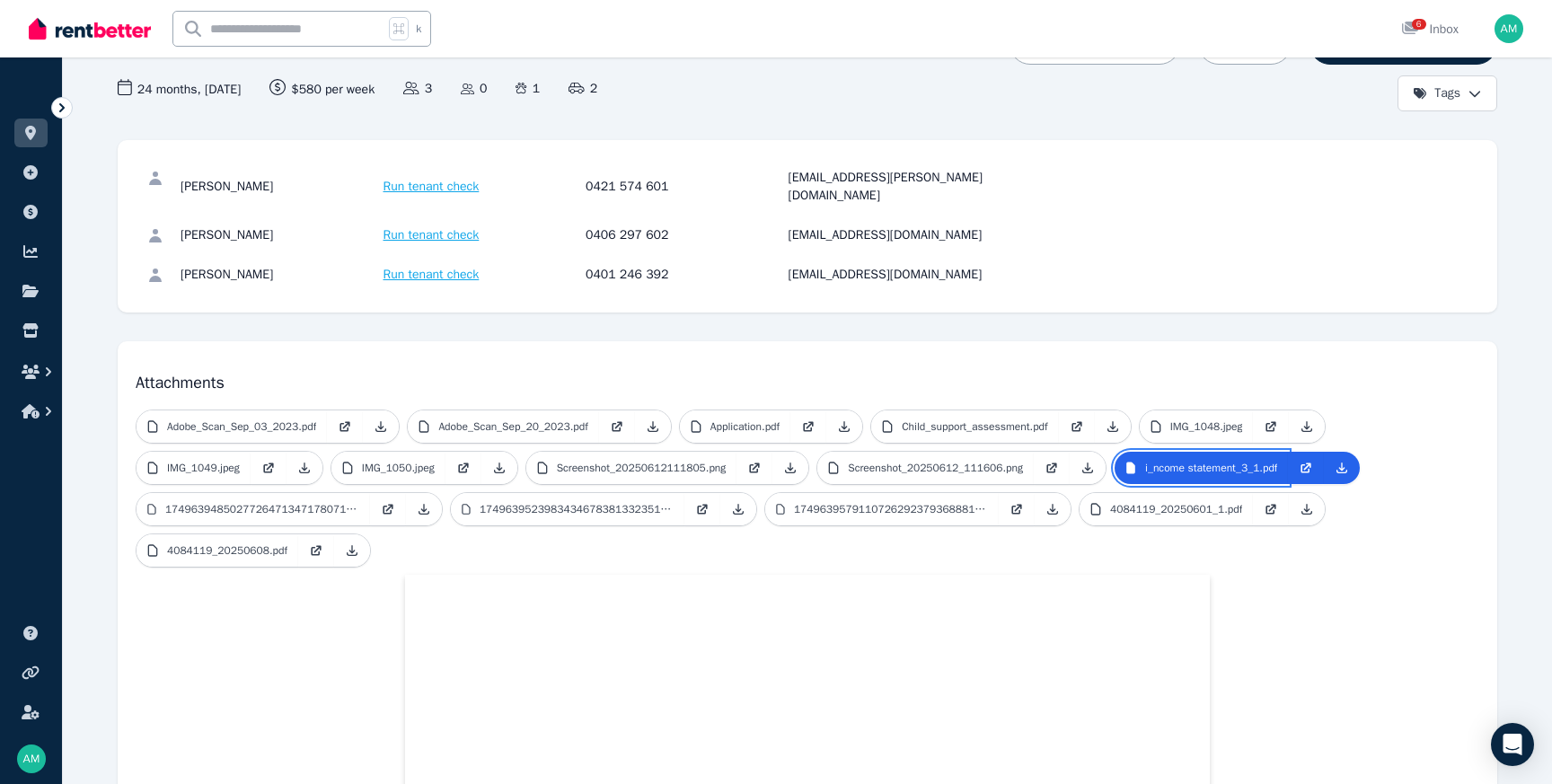 scroll, scrollTop: 177, scrollLeft: 0, axis: vertical 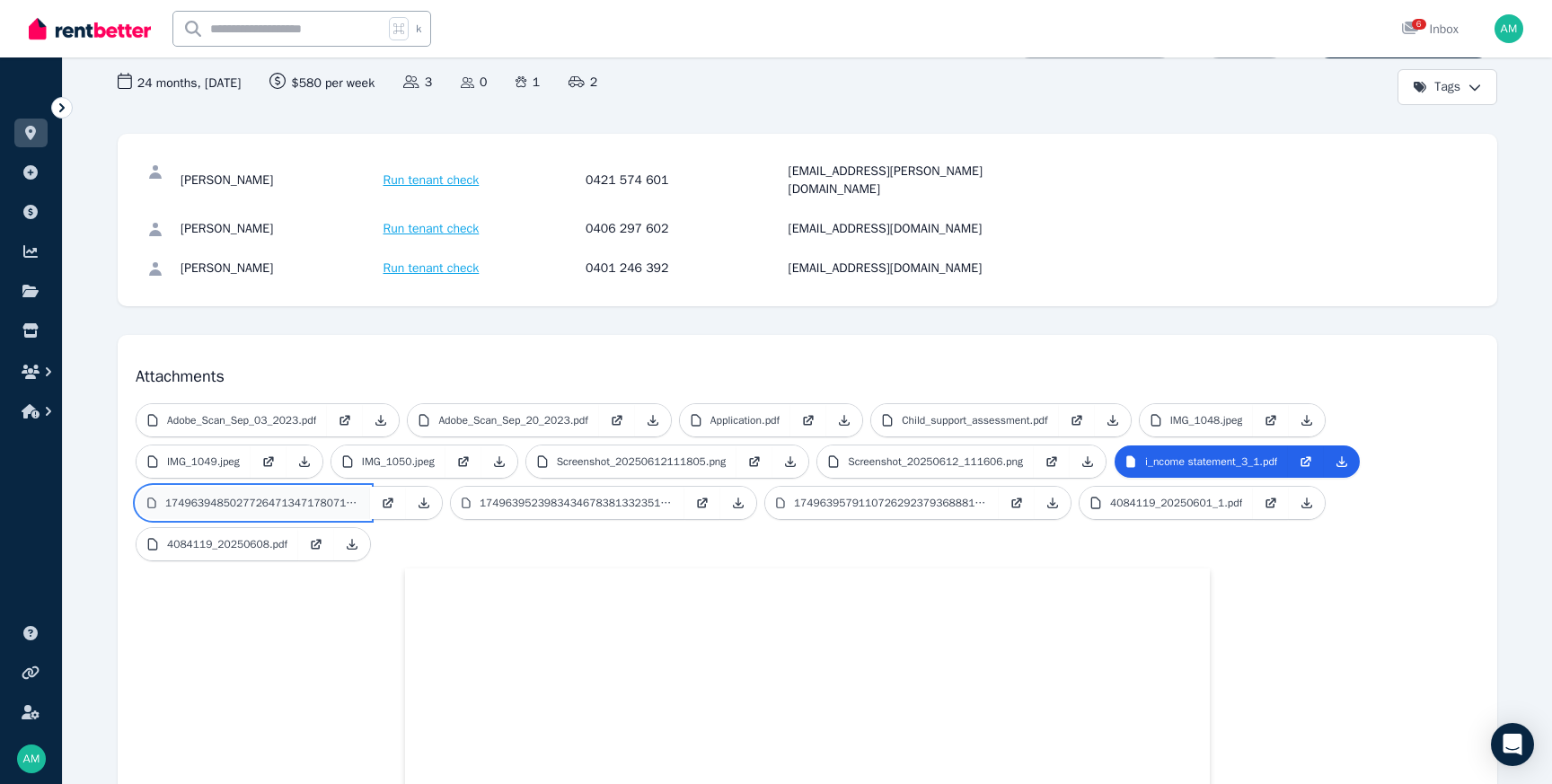 click on "17496394850277264713471780715792.jpg" at bounding box center (262, 503) 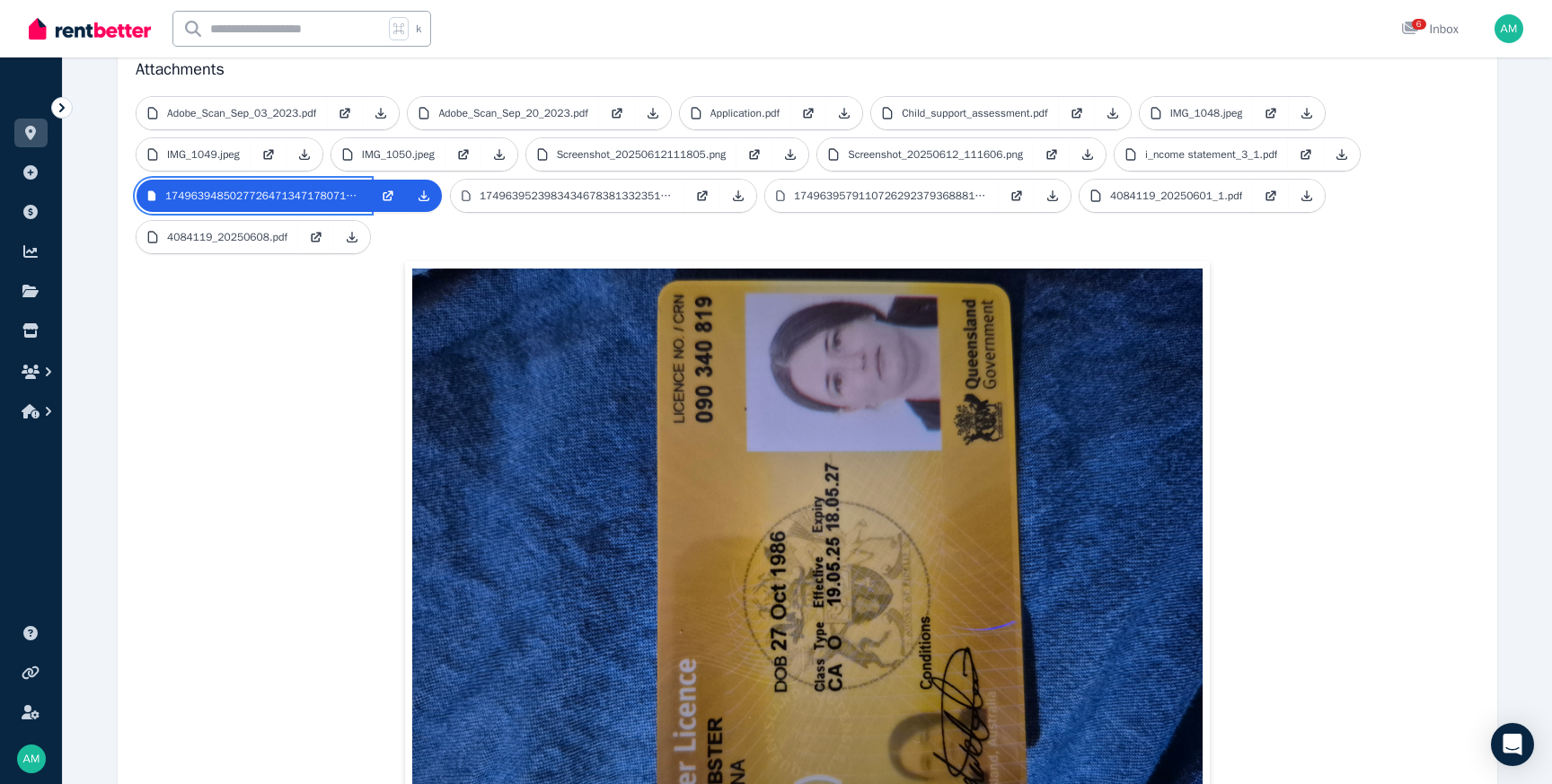 scroll, scrollTop: 453, scrollLeft: 0, axis: vertical 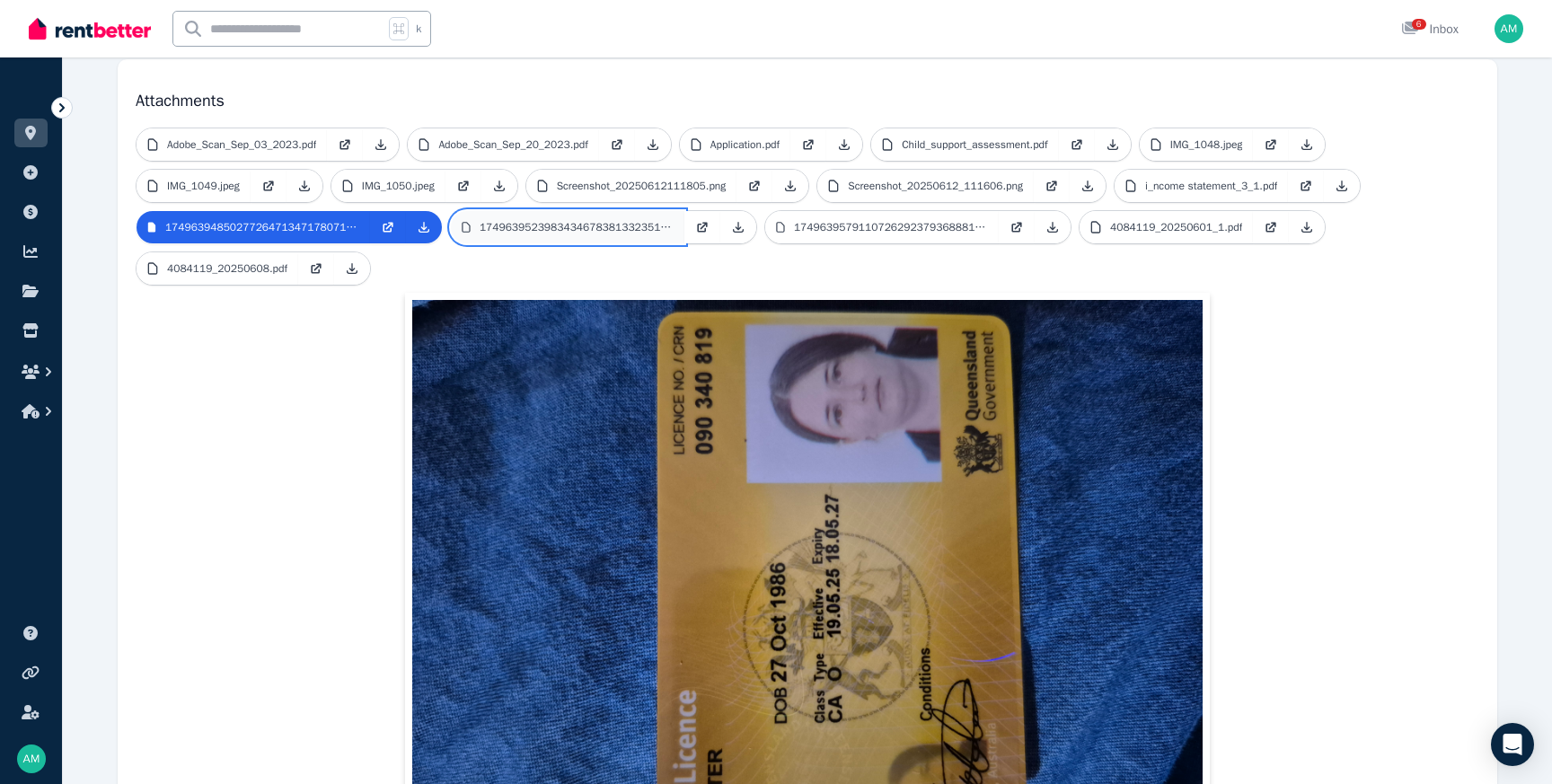 click on "17496395239834346783813323510418.jpg" at bounding box center [577, 227] 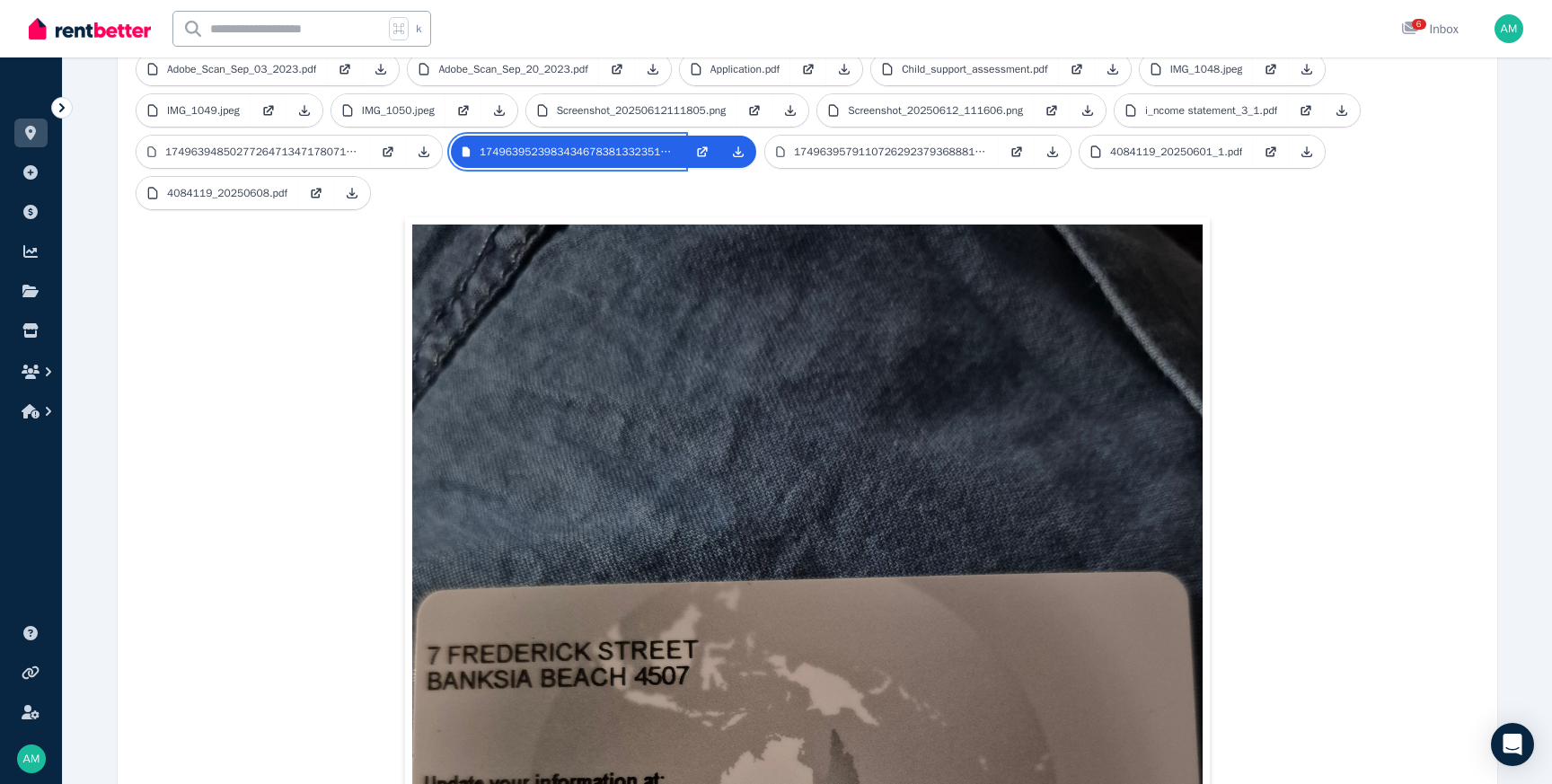 scroll, scrollTop: 520, scrollLeft: 0, axis: vertical 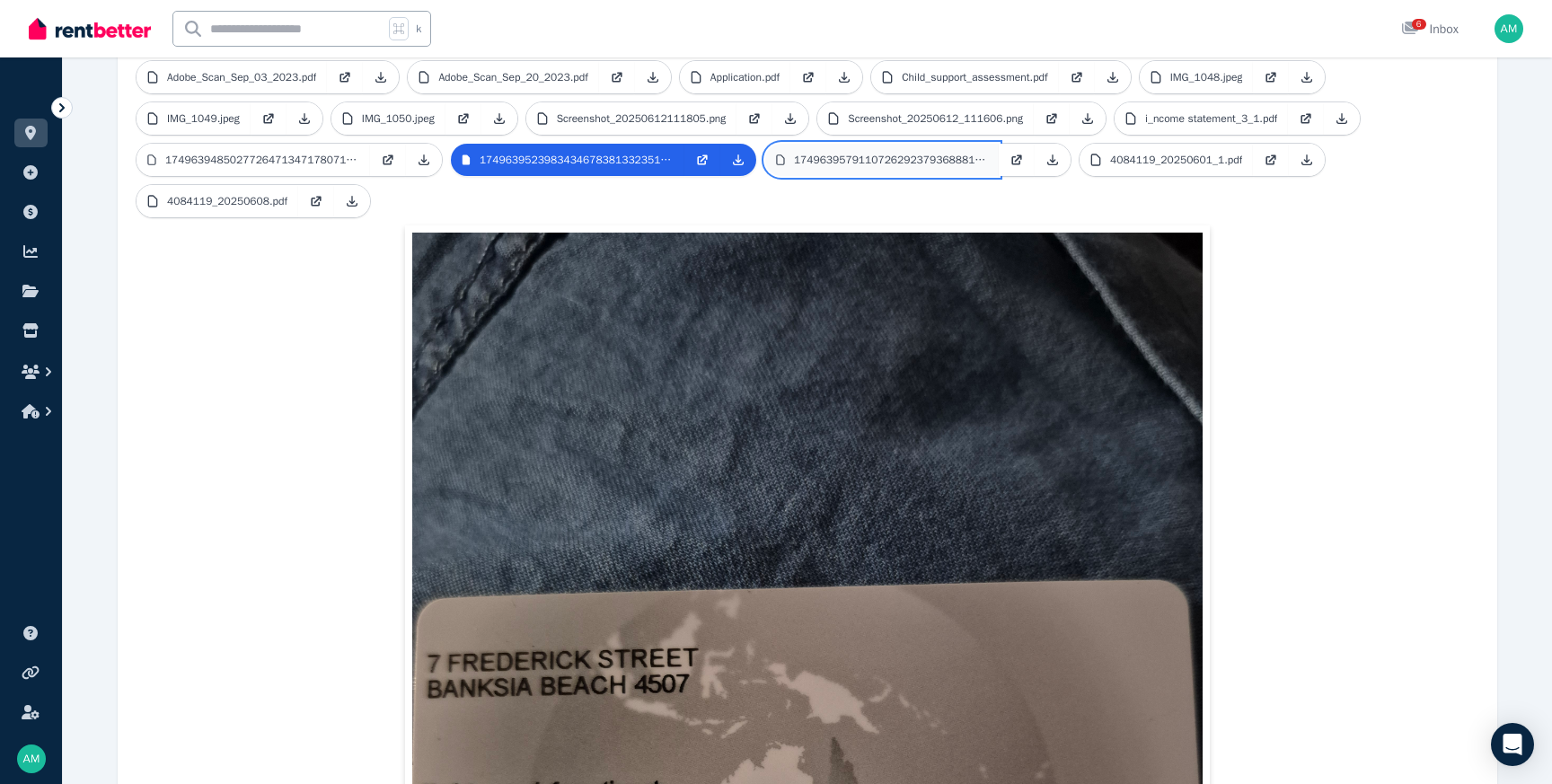 click on "17496395791107262923793688816991.jpg" at bounding box center (891, 160) 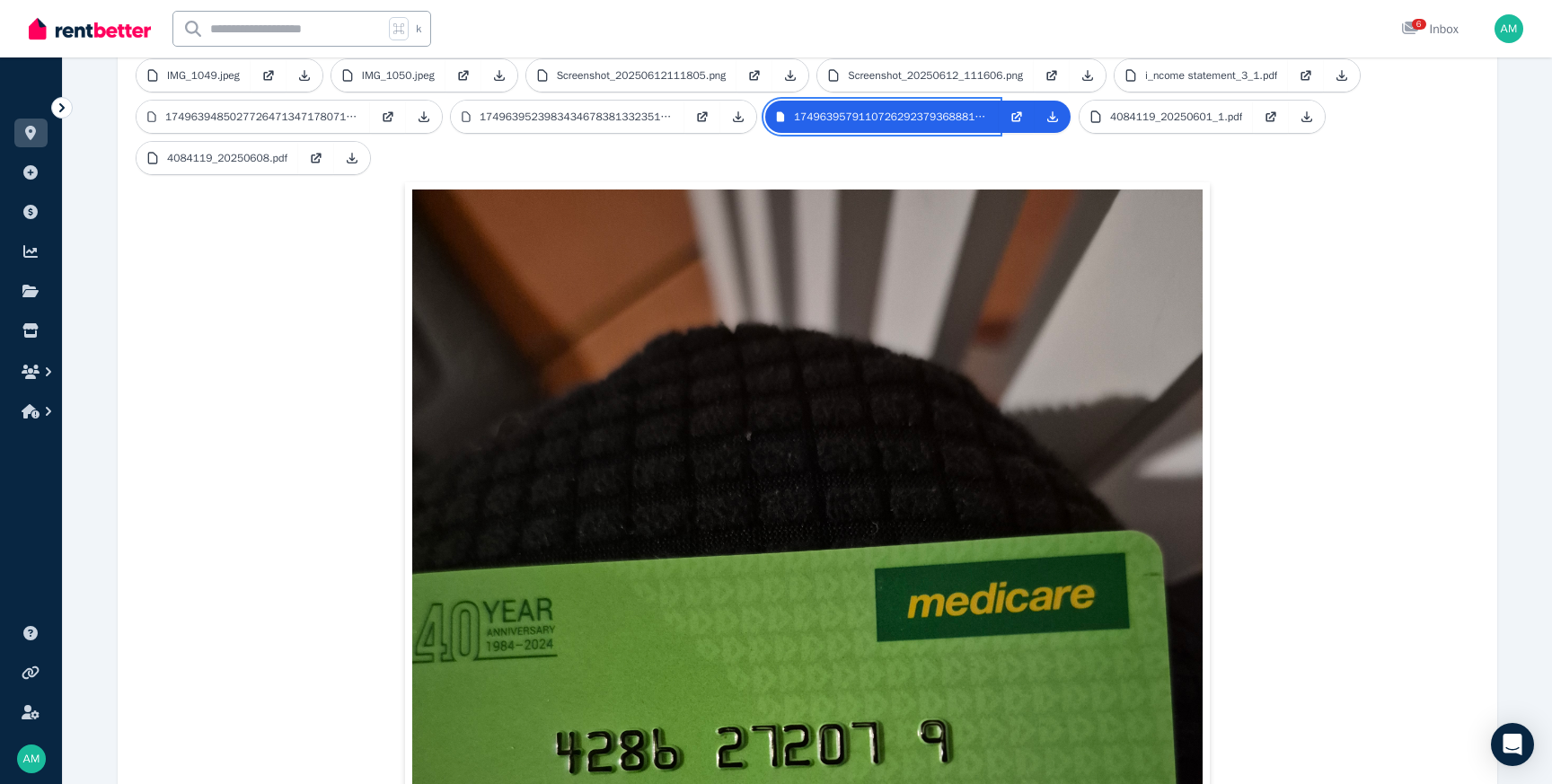 scroll, scrollTop: 558, scrollLeft: 0, axis: vertical 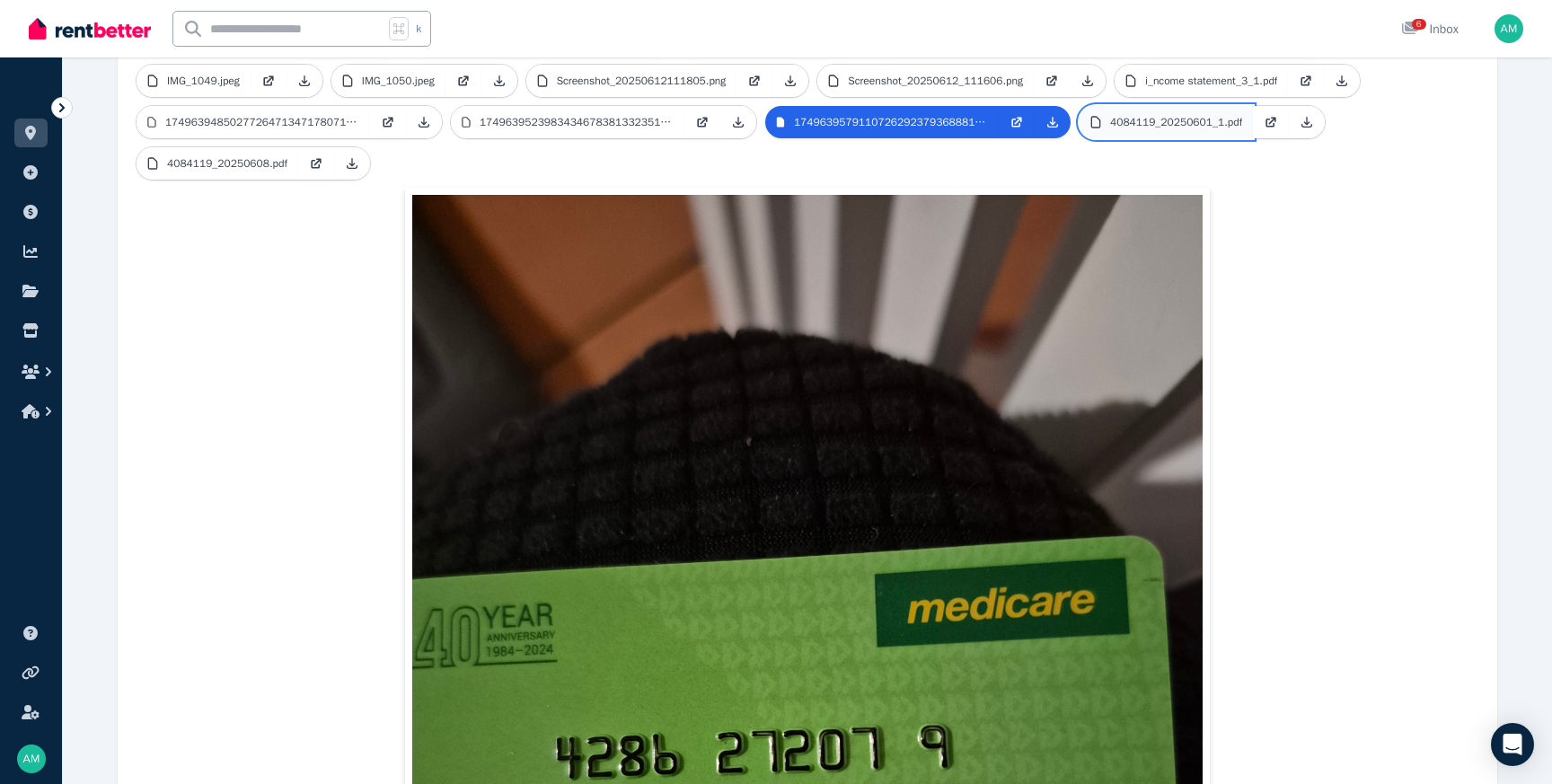 click on "4084119_20250601_1.pdf" at bounding box center [1176, 122] 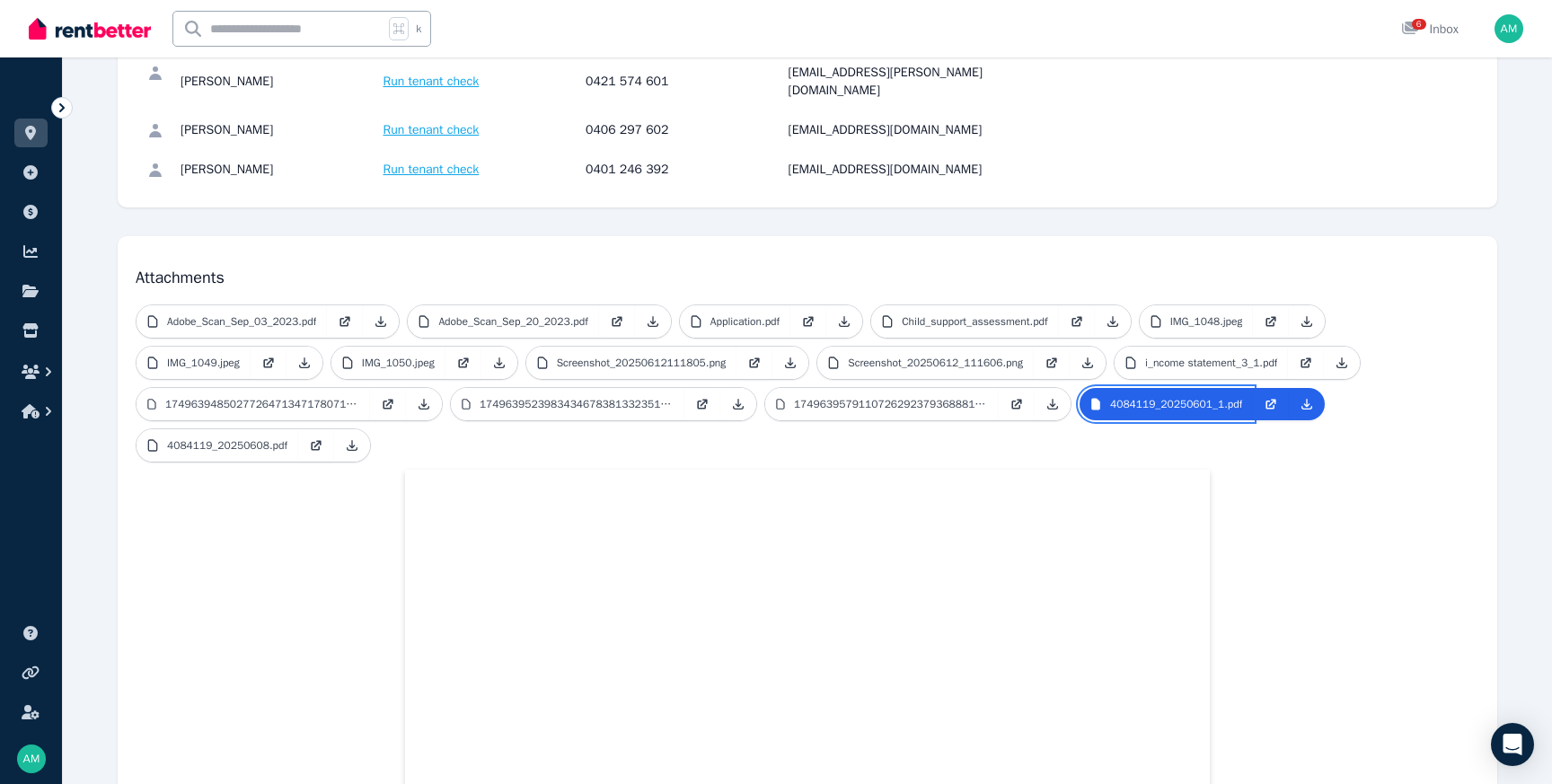 scroll, scrollTop: 287, scrollLeft: 0, axis: vertical 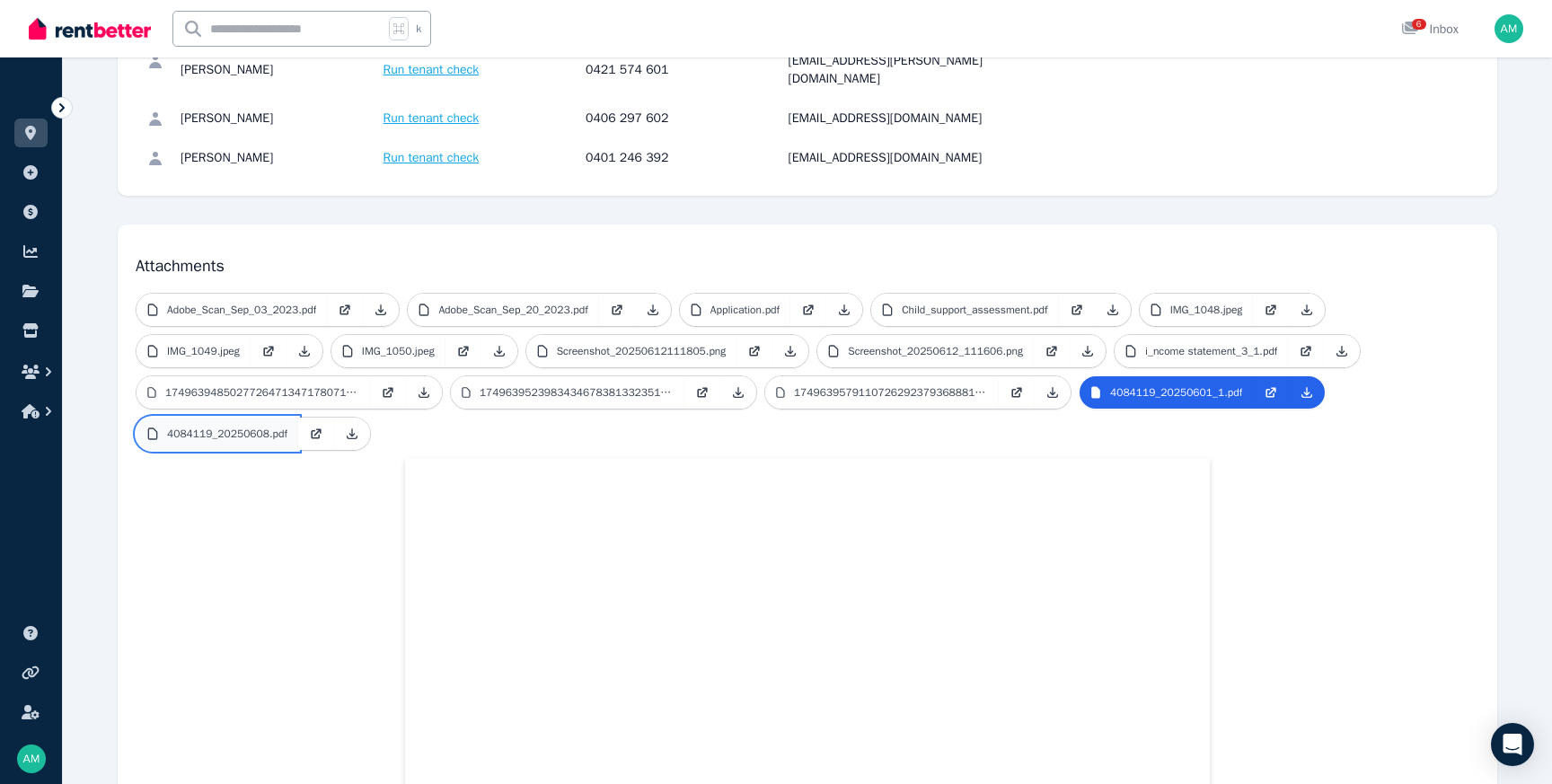 click on "4084119_20250608.pdf" at bounding box center (227, 434) 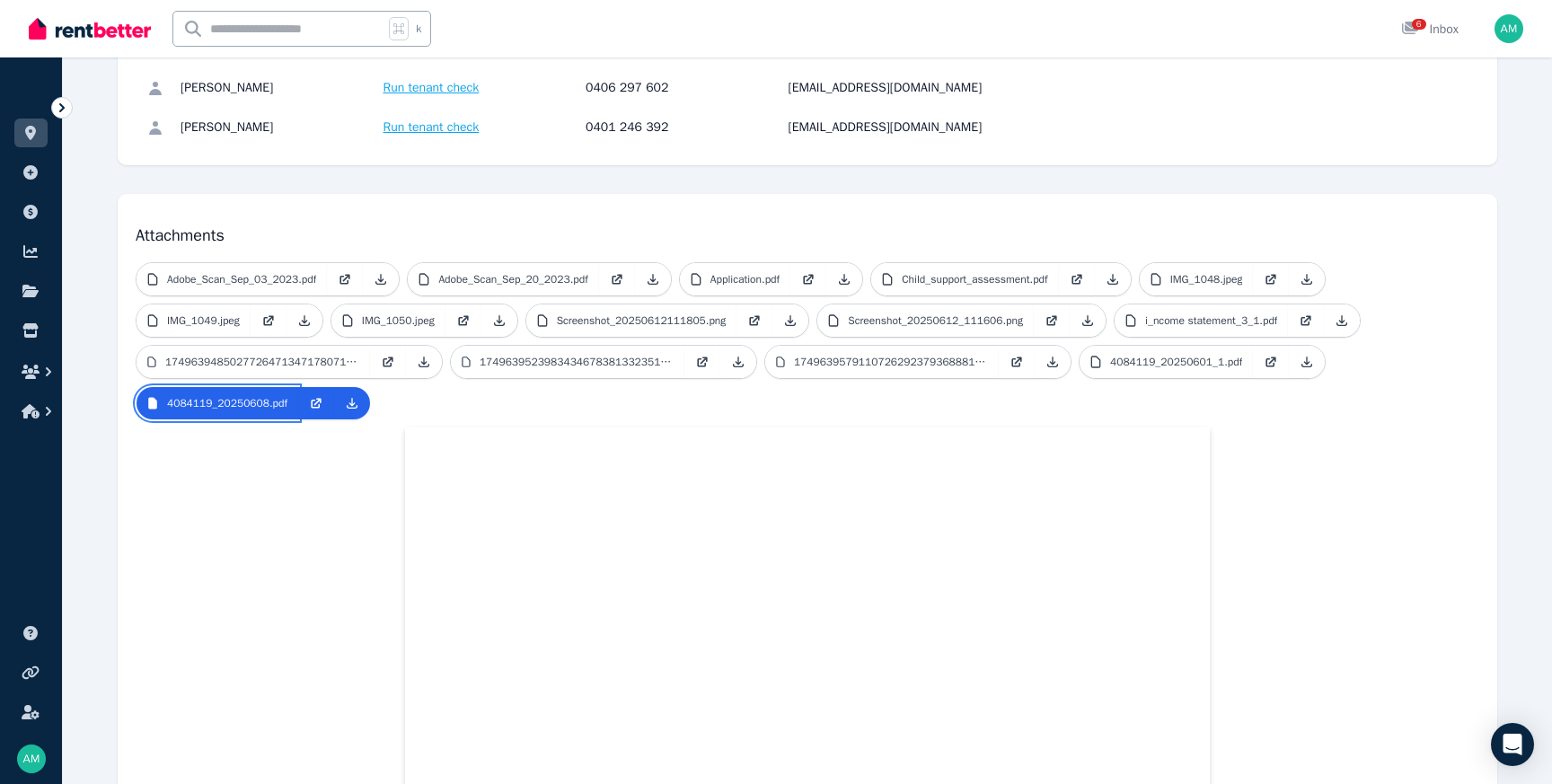 scroll, scrollTop: 315, scrollLeft: 0, axis: vertical 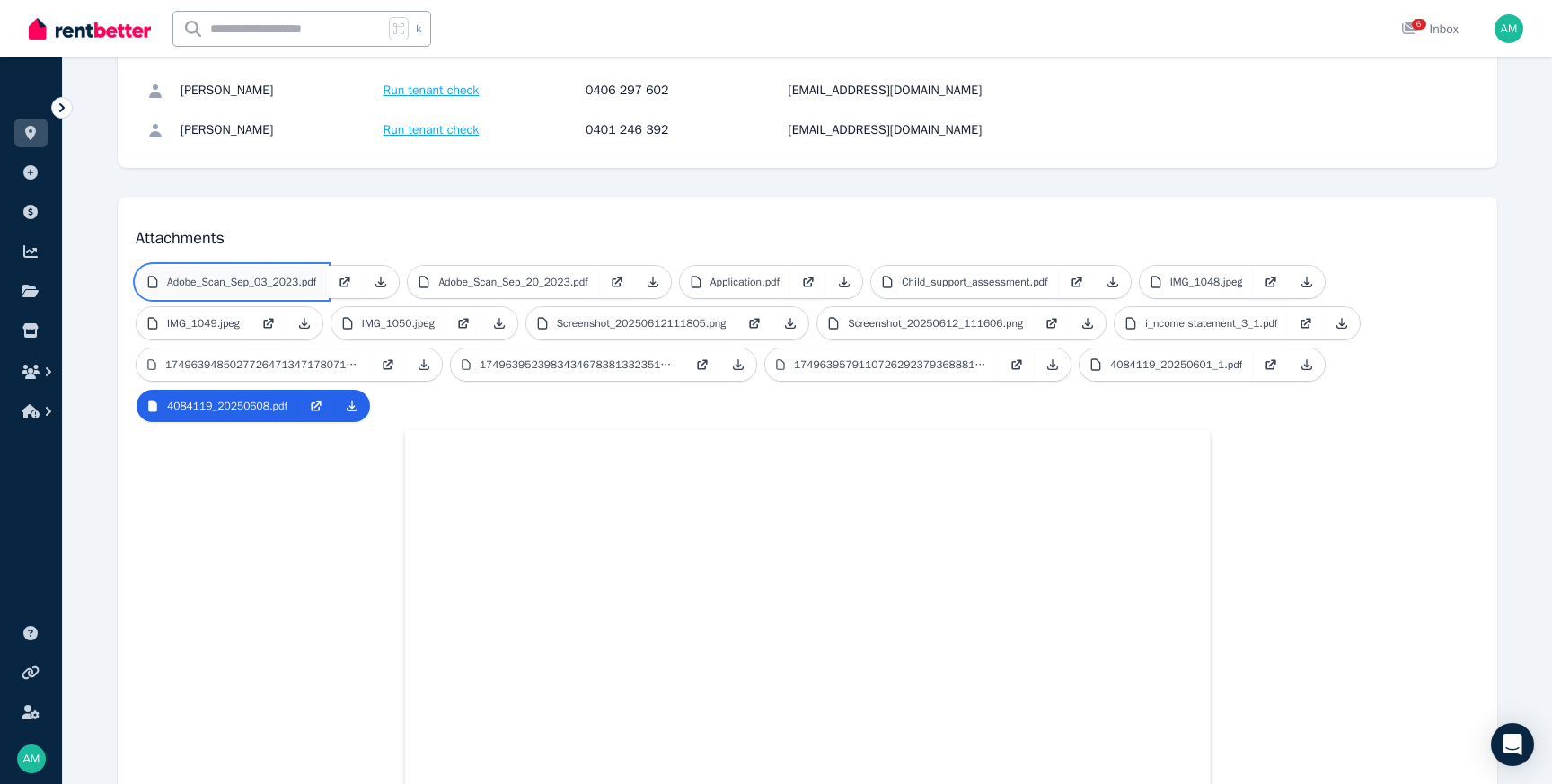 click on "Adobe_Scan_Sep_03_2023.pdf" at bounding box center [242, 282] 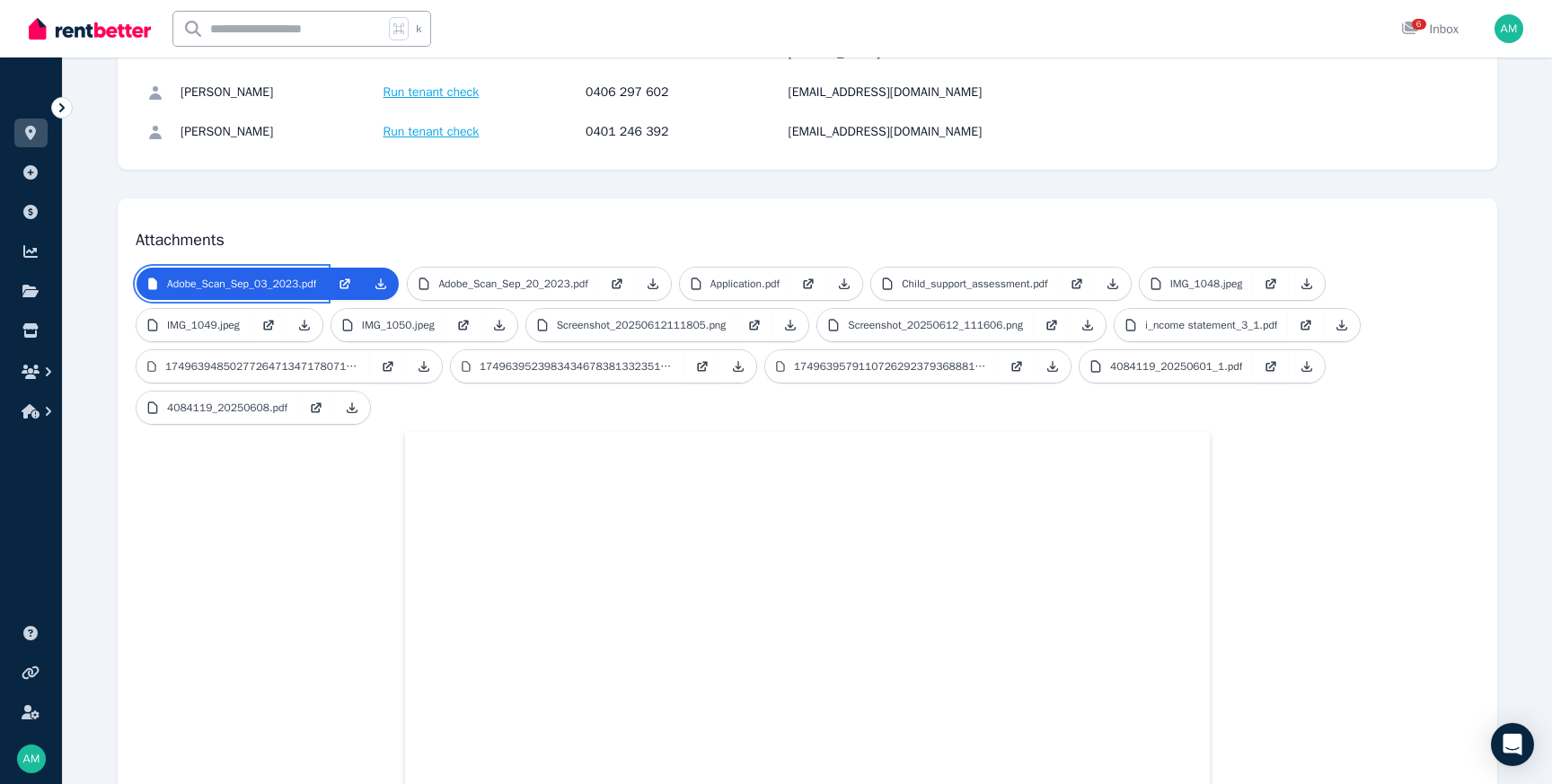scroll, scrollTop: 311, scrollLeft: 0, axis: vertical 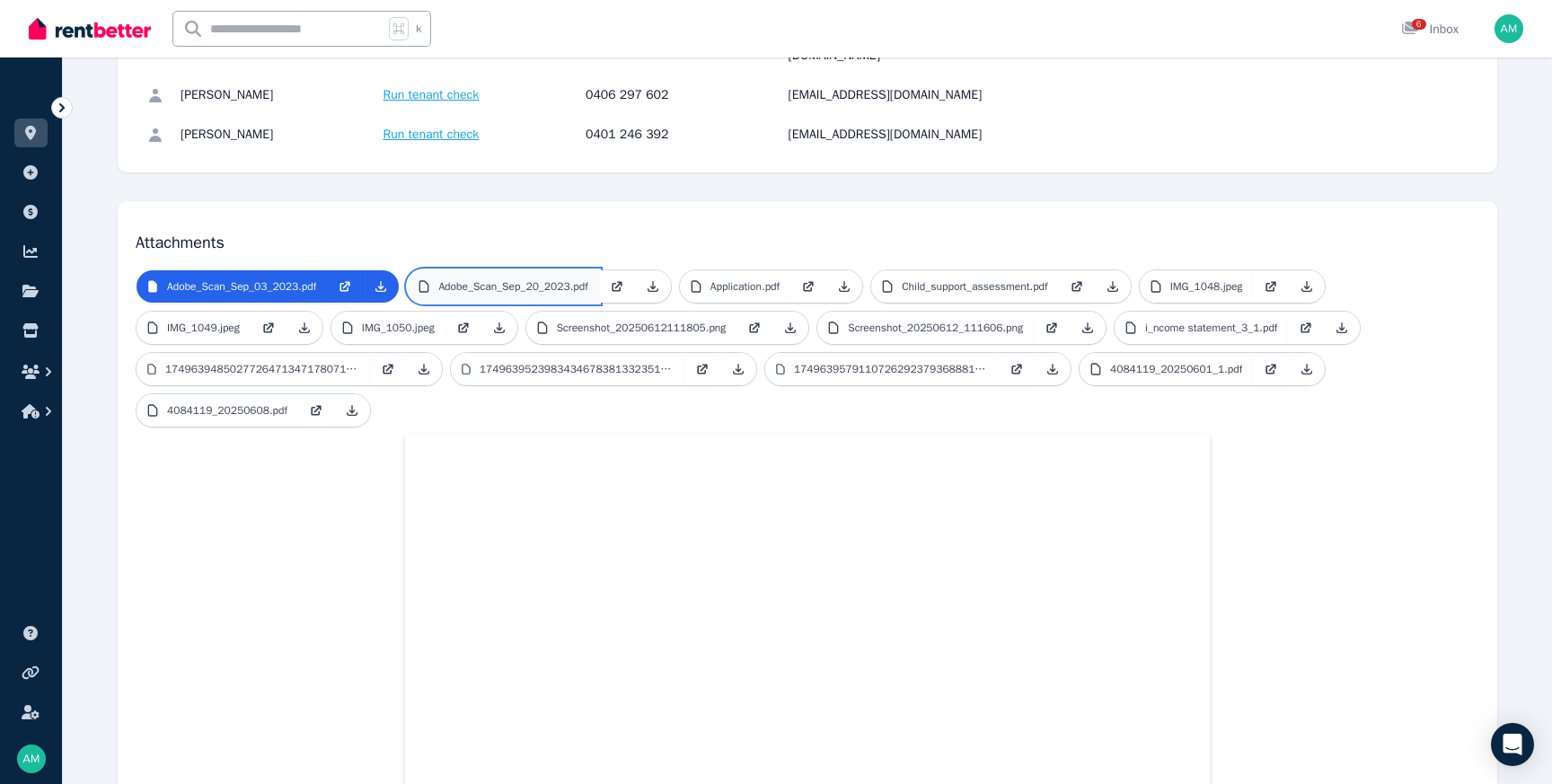 click on "Adobe_Scan_Sep_20_2023.pdf" at bounding box center (513, 286) 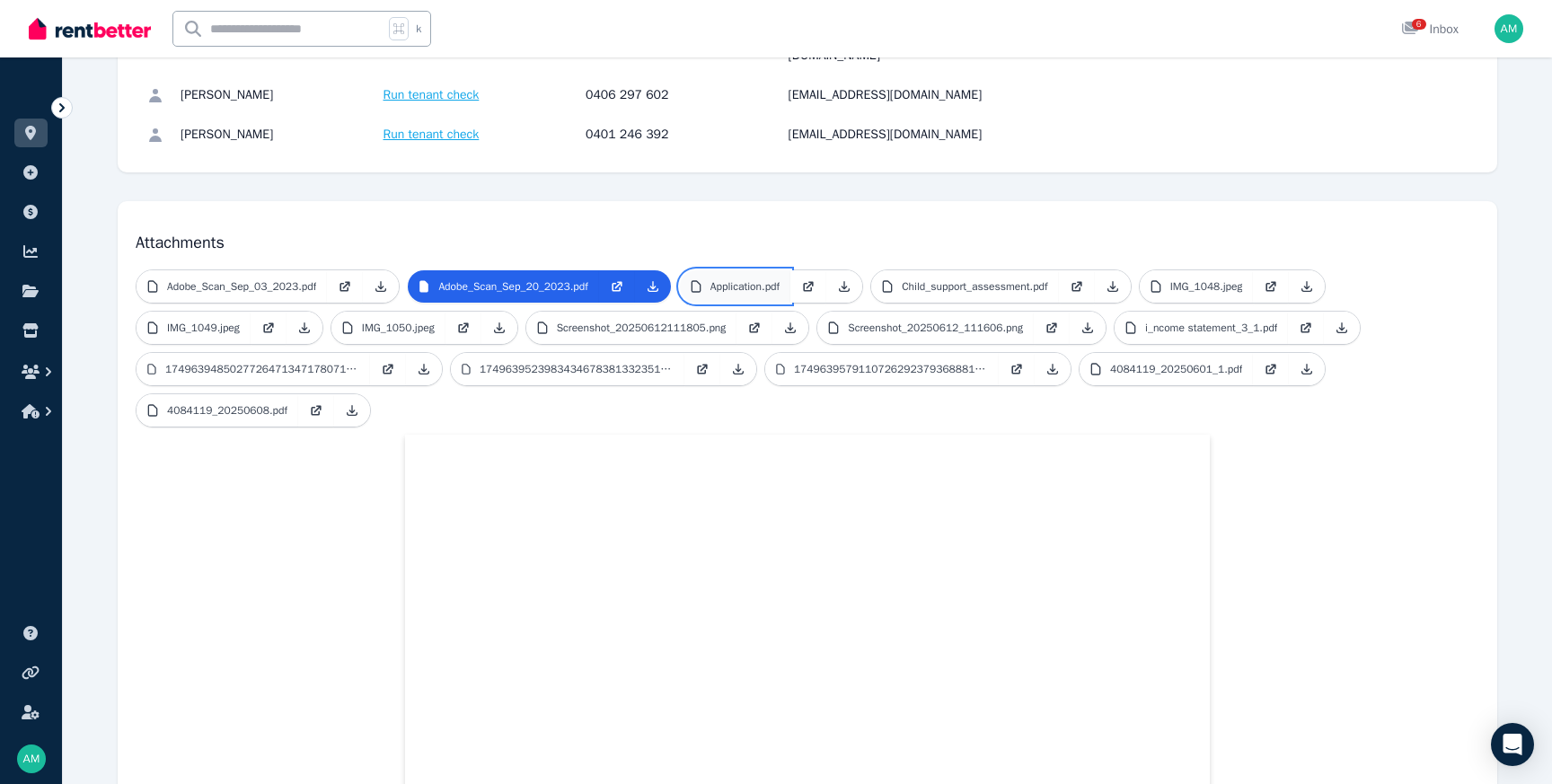 click on "Application.pdf" at bounding box center (745, 286) 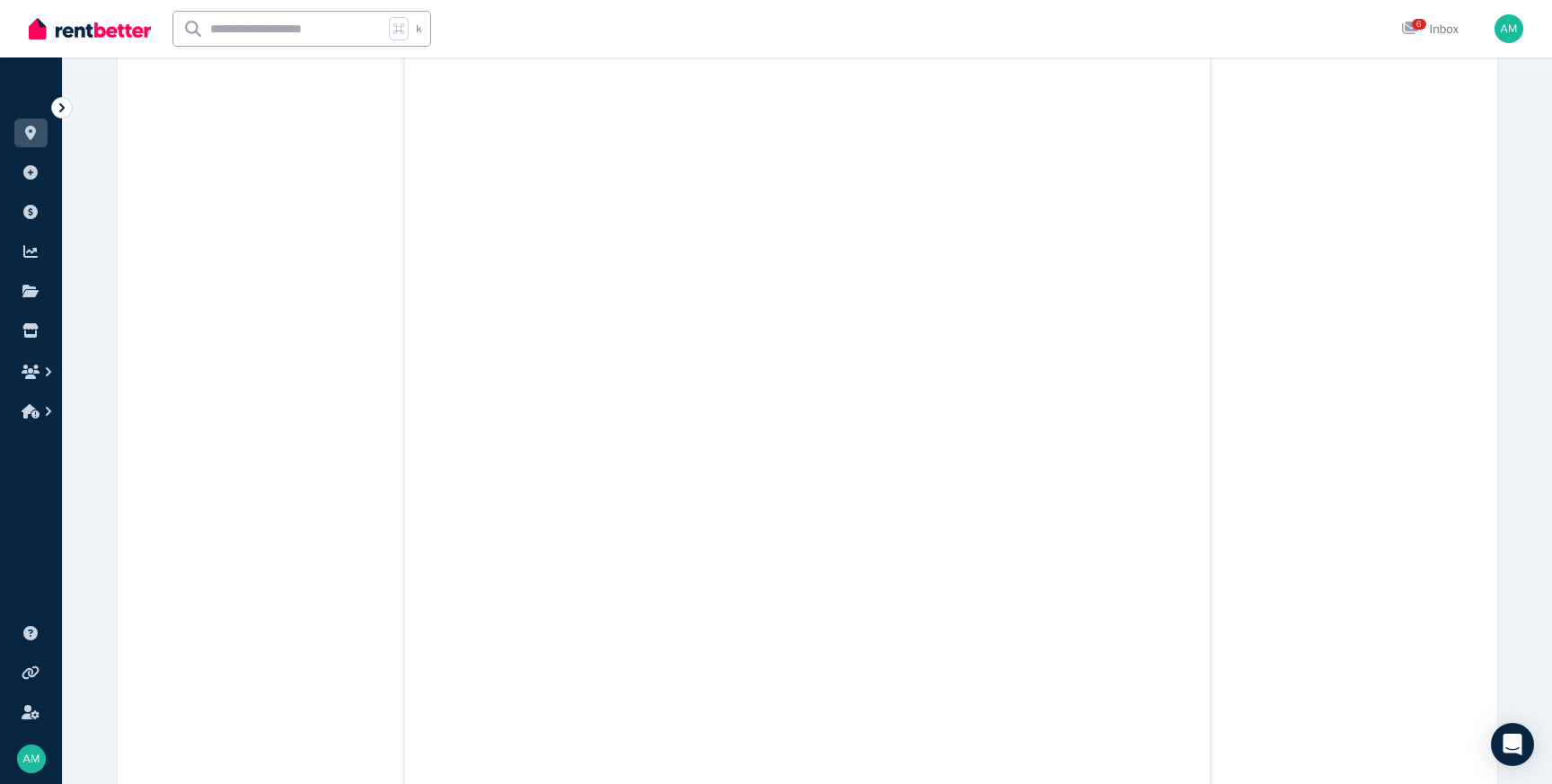 scroll, scrollTop: 0, scrollLeft: 0, axis: both 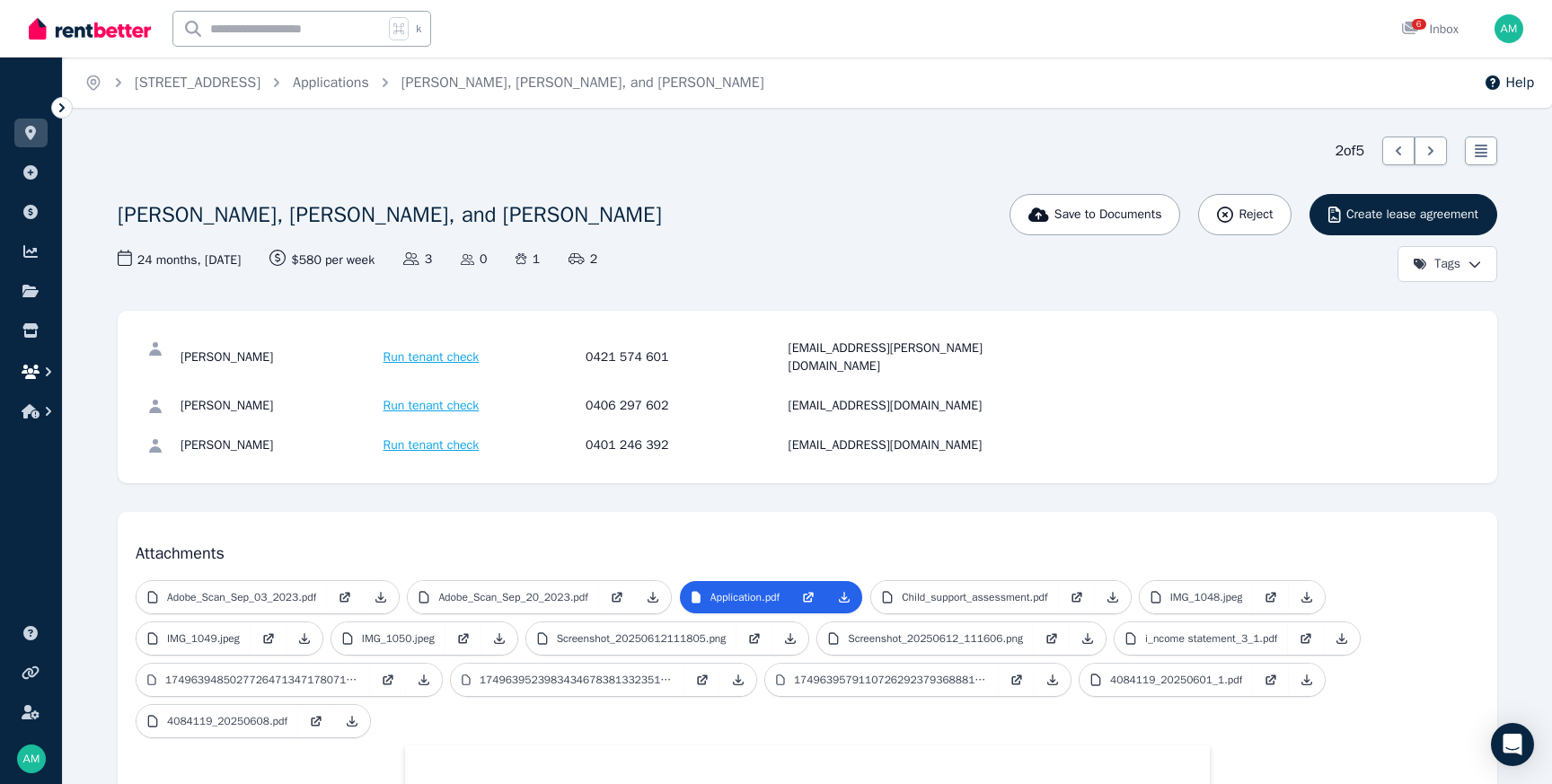 click 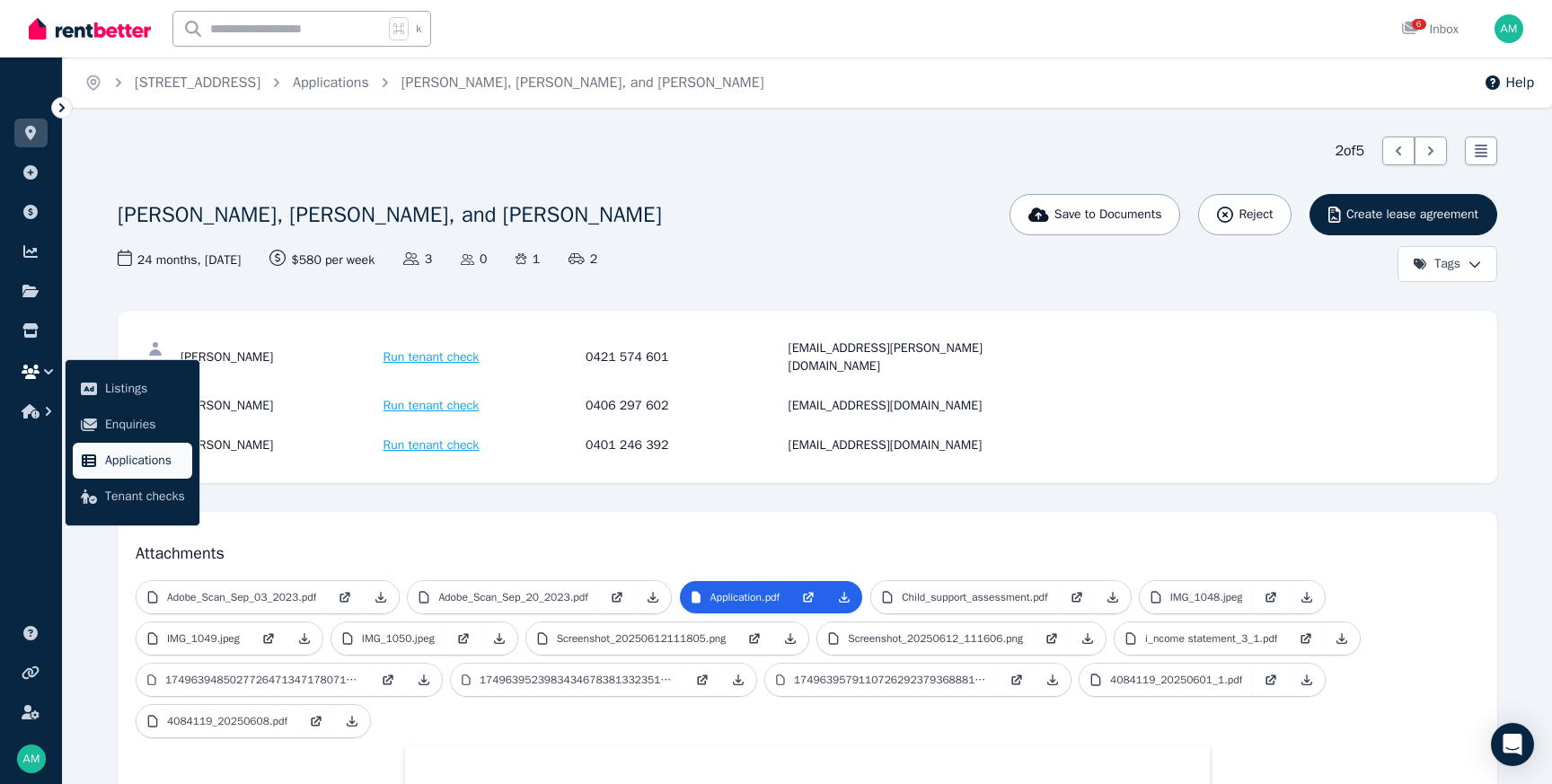 click on "Applications" at bounding box center [145, 461] 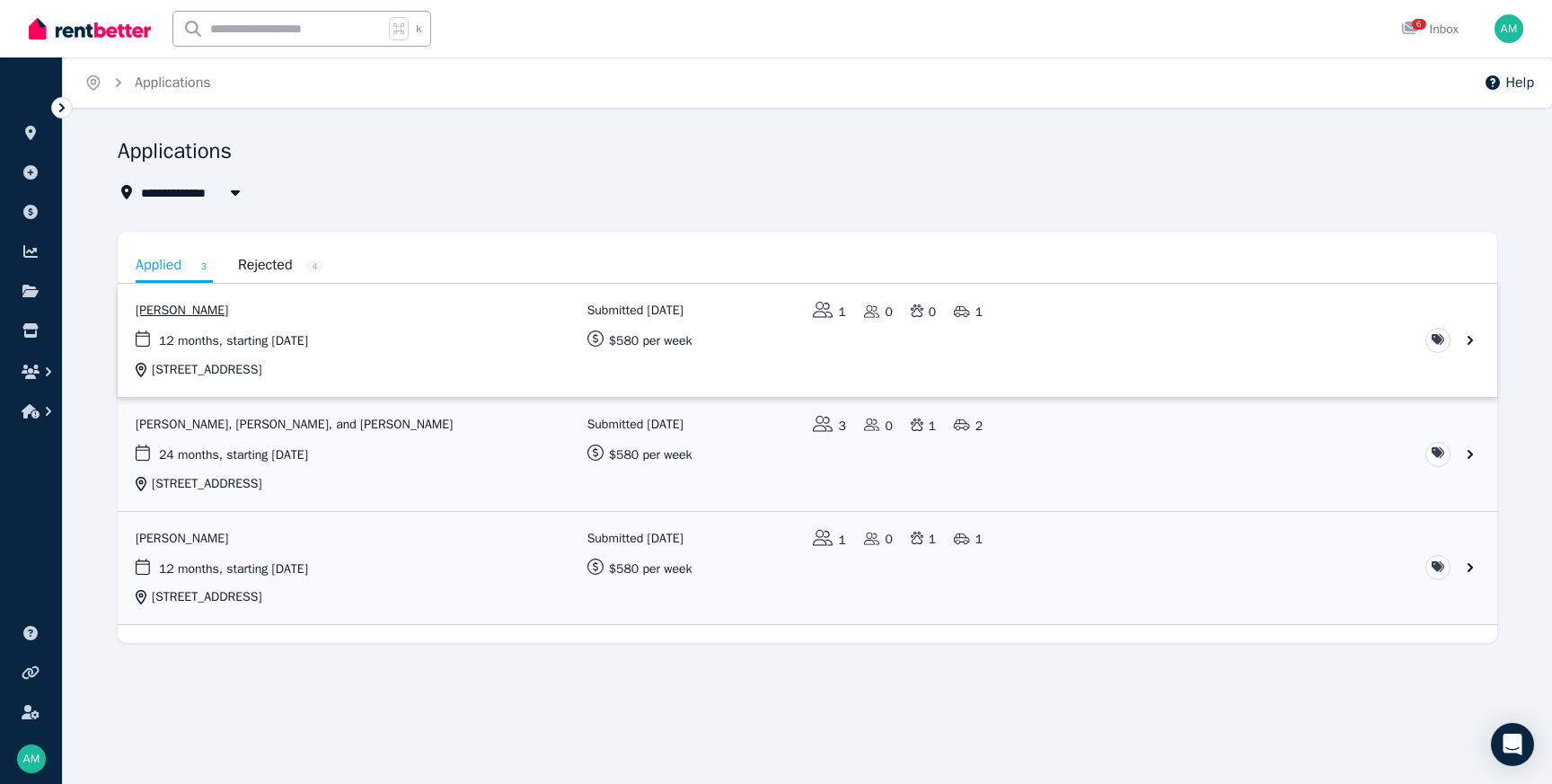 click at bounding box center (807, 340) 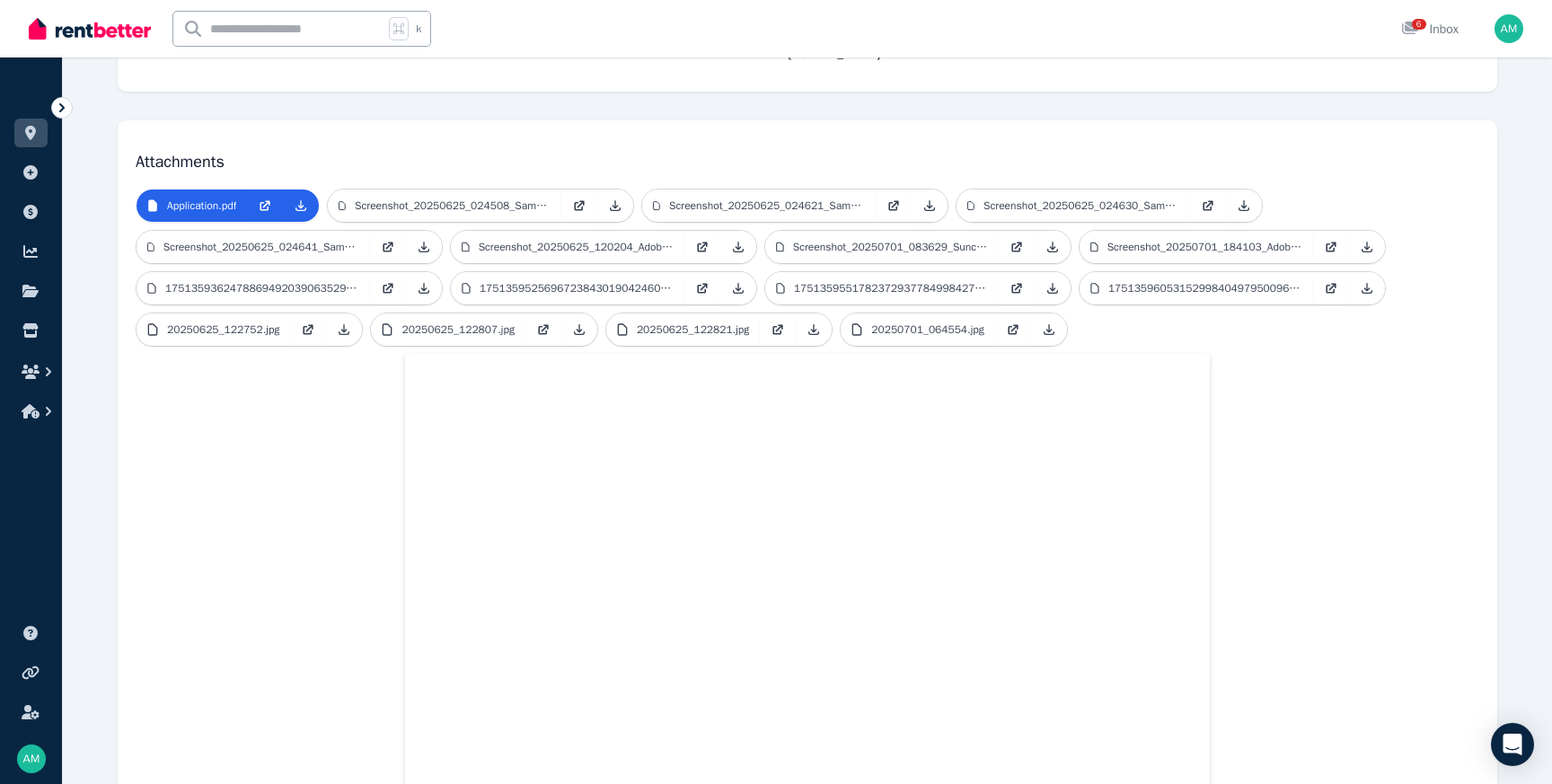 scroll, scrollTop: 308, scrollLeft: 0, axis: vertical 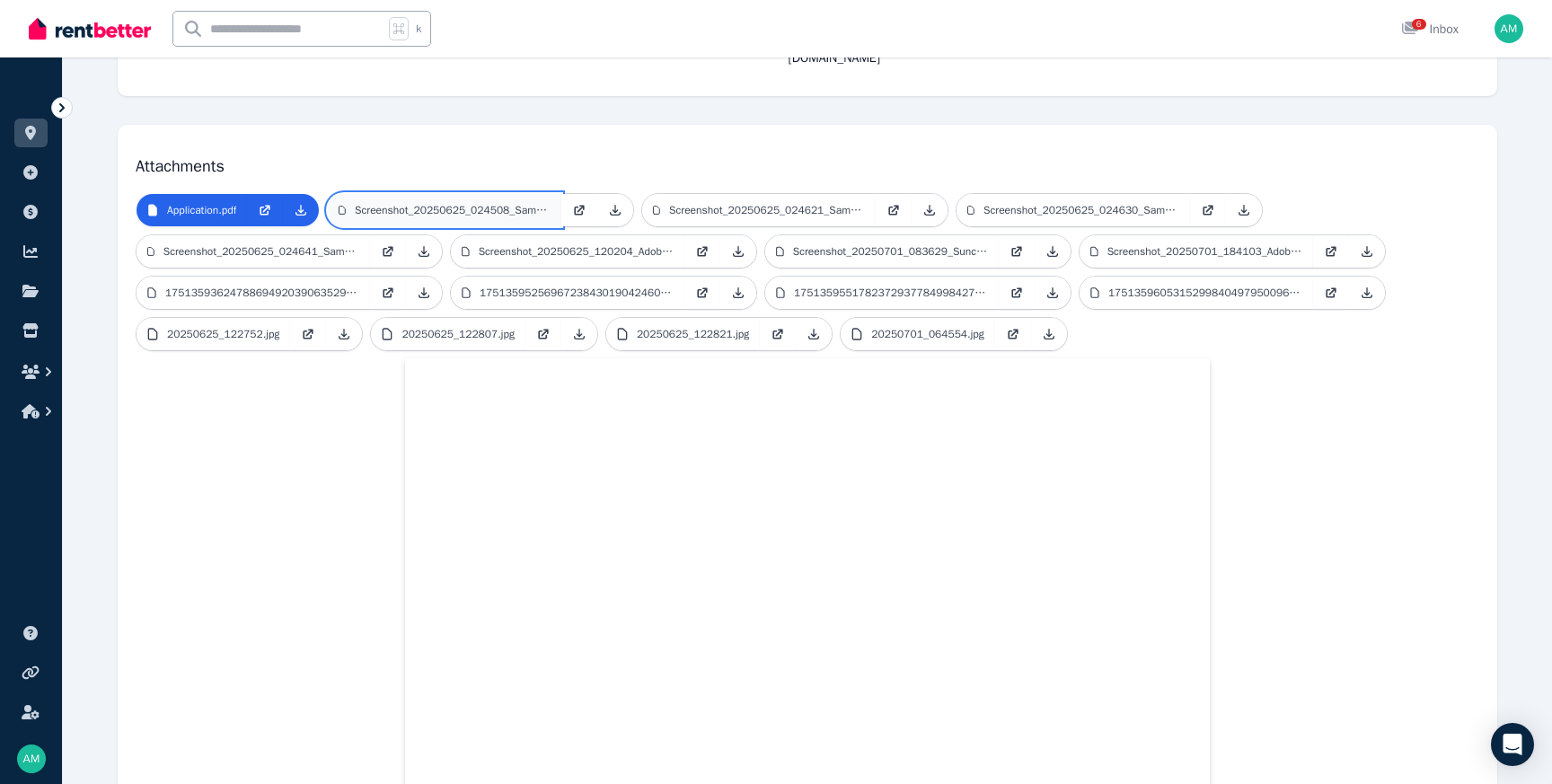 click on "Screenshot_20250625_024508_Samsung_i_nternet.jpg" at bounding box center (453, 210) 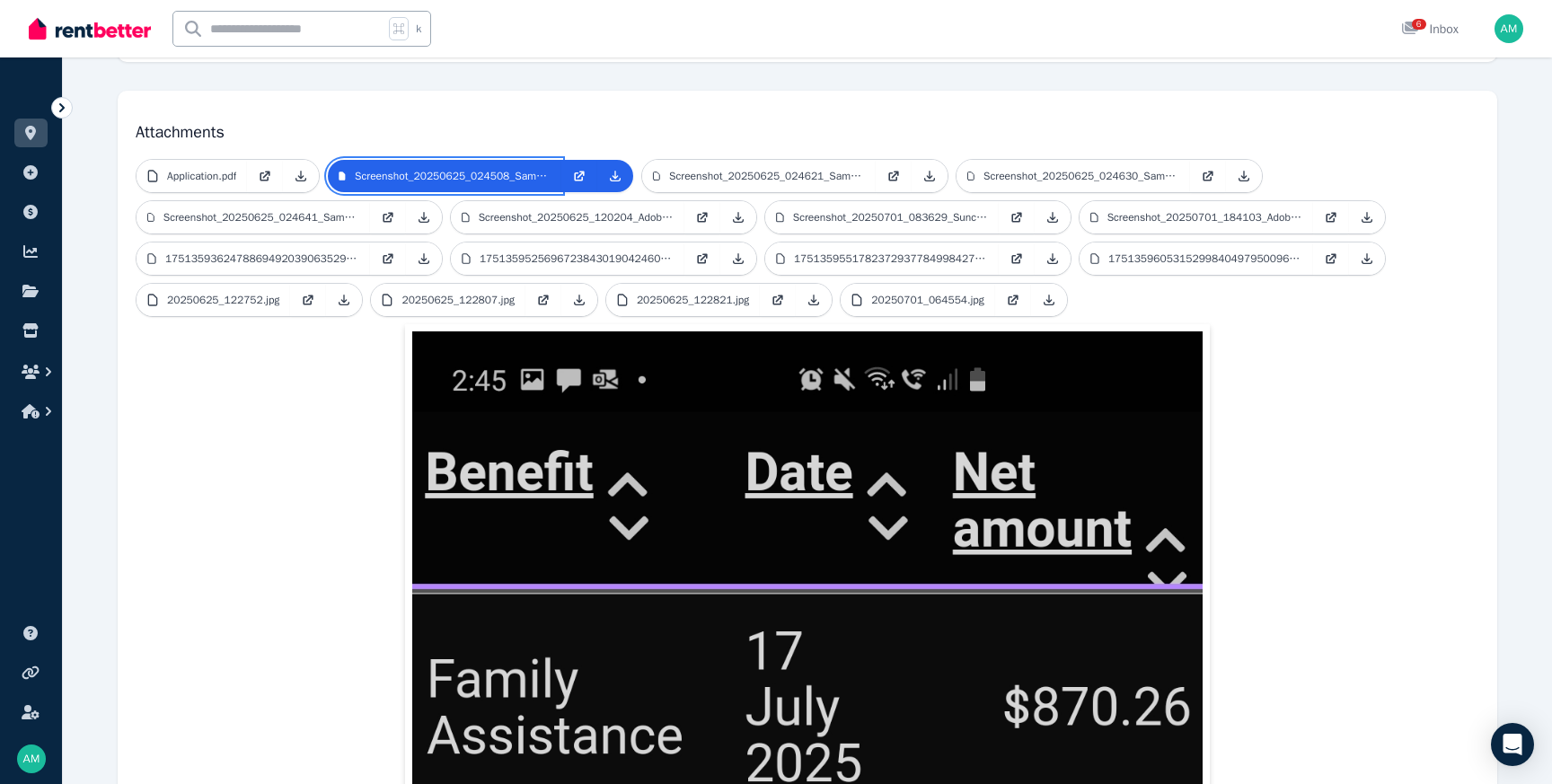 scroll, scrollTop: 337, scrollLeft: 0, axis: vertical 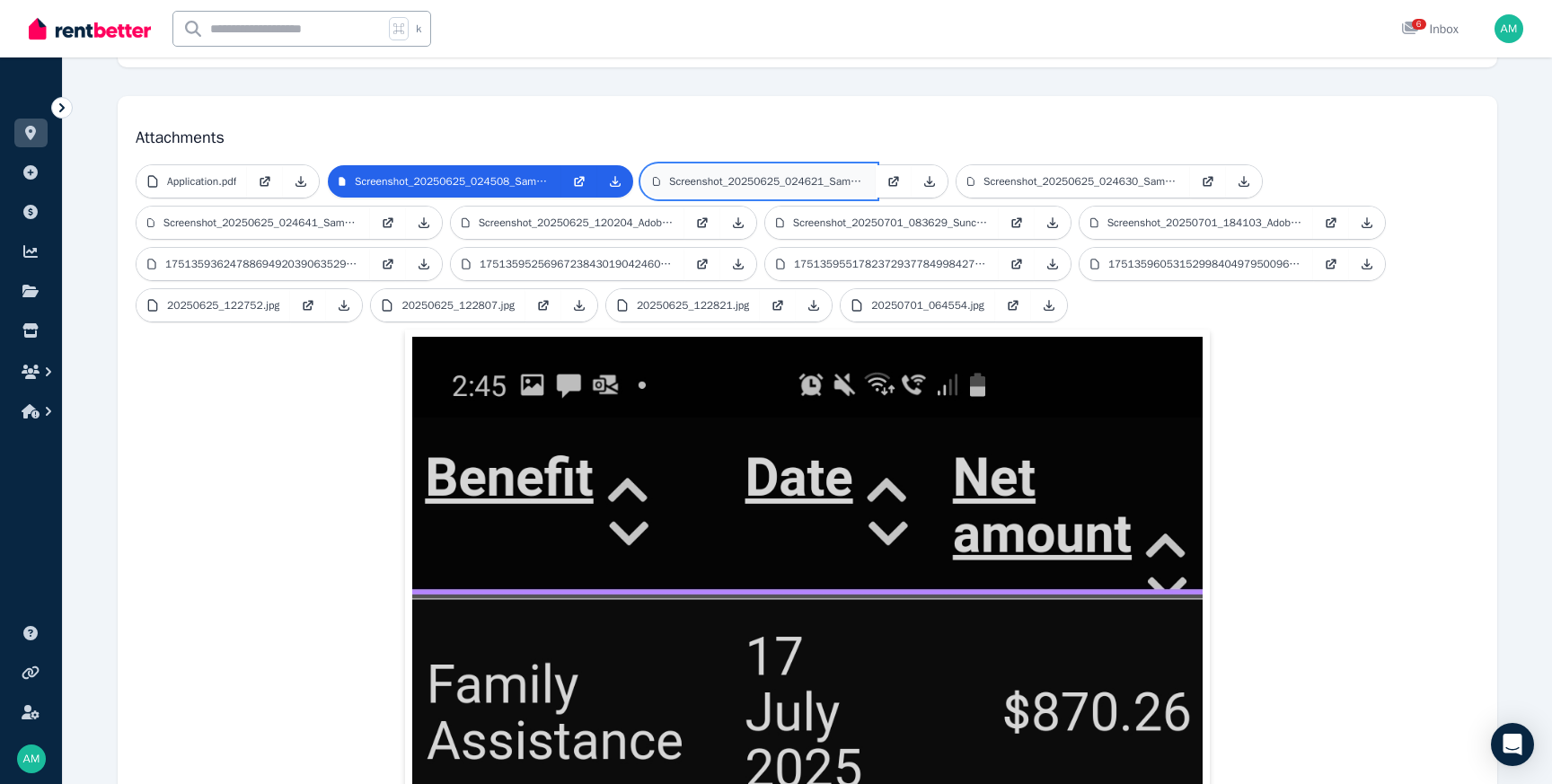 click on "Screenshot_20250625_024621_Samsung_i_nternet.jpg" at bounding box center (767, 181) 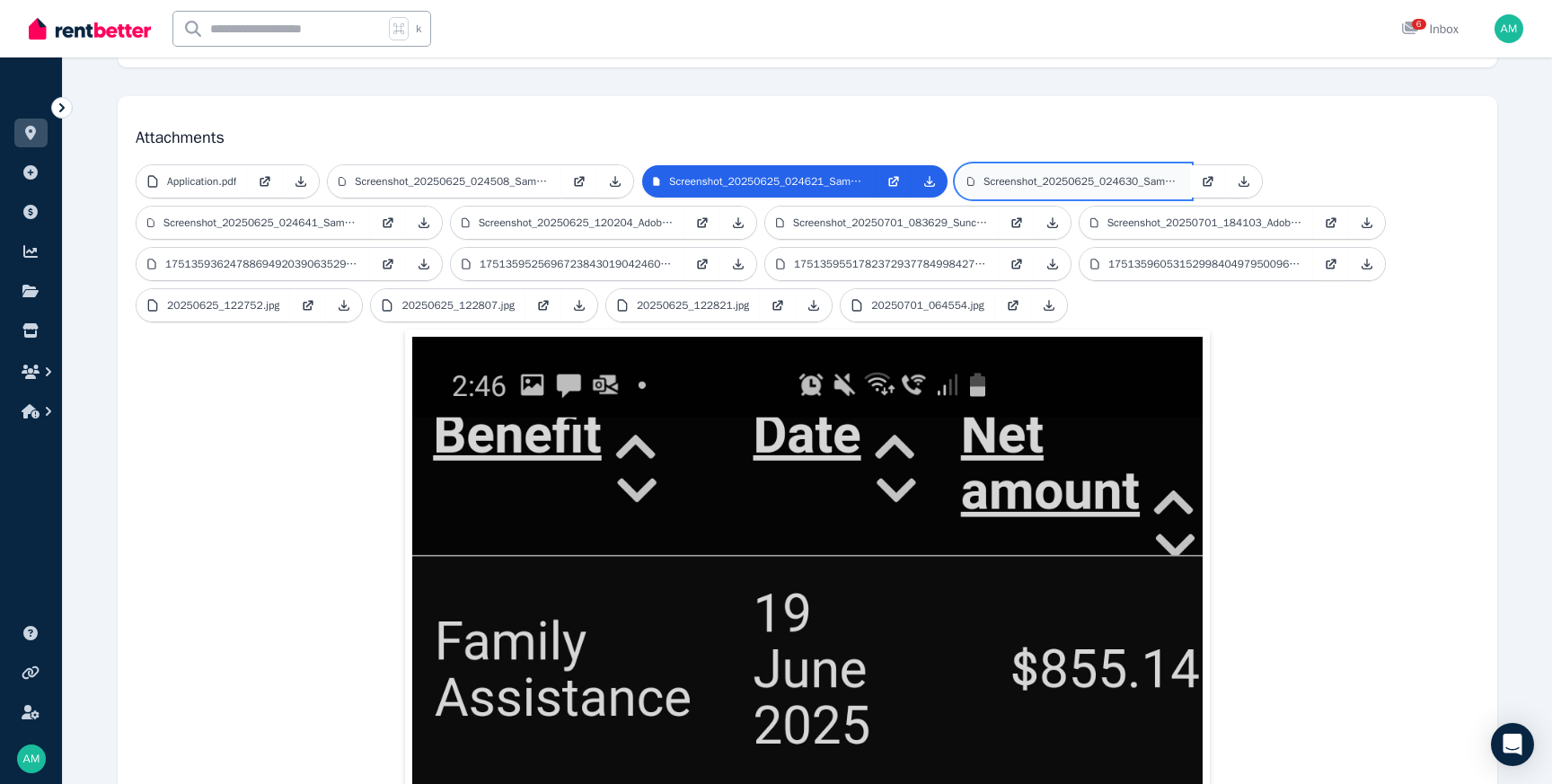 click on "Screenshot_20250625_024630_Samsung_i_nternet.jpg" at bounding box center [1081, 181] 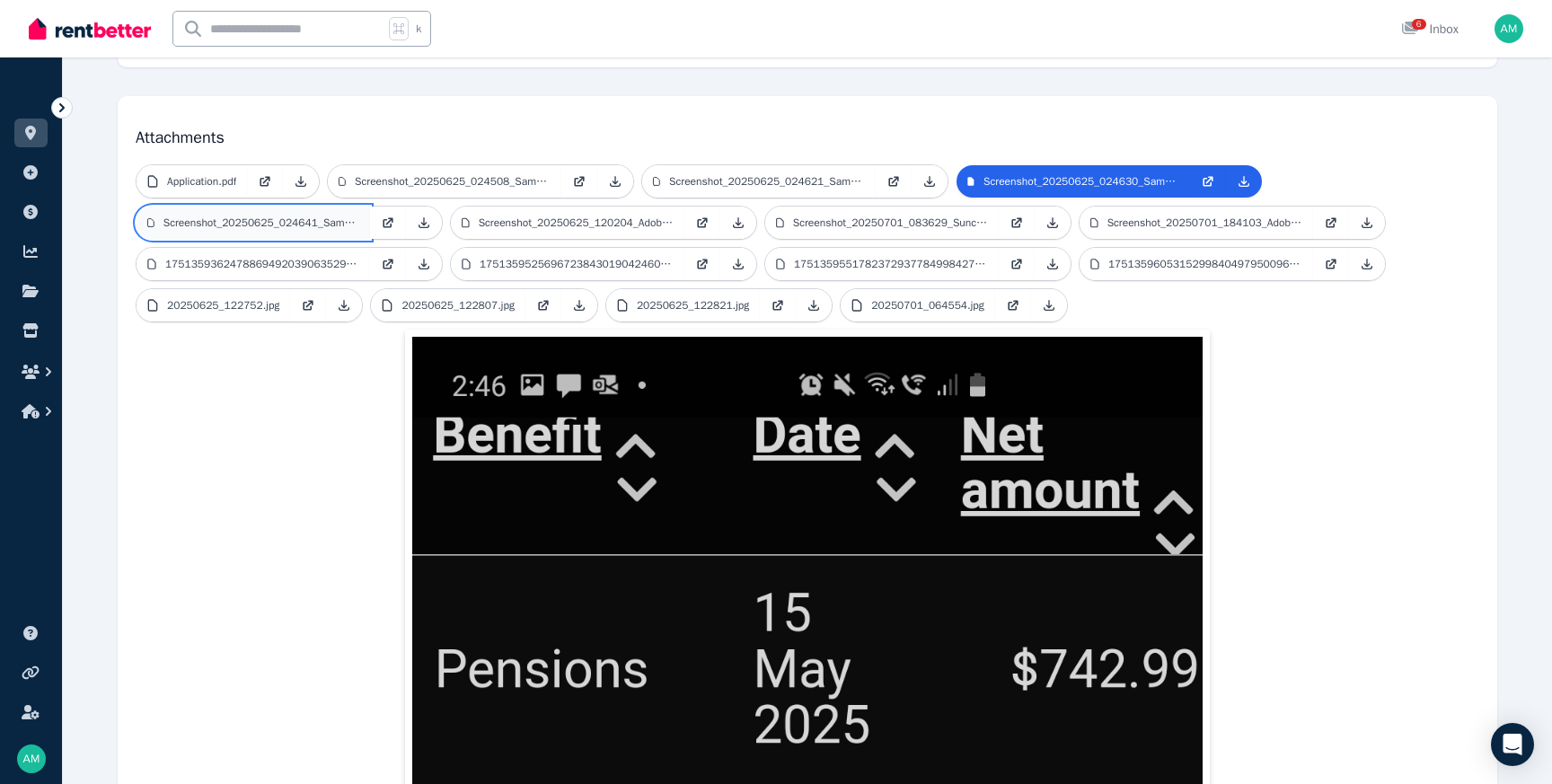click on "Screenshot_20250625_024641_Samsung_i_nternet.jpg" at bounding box center [261, 223] 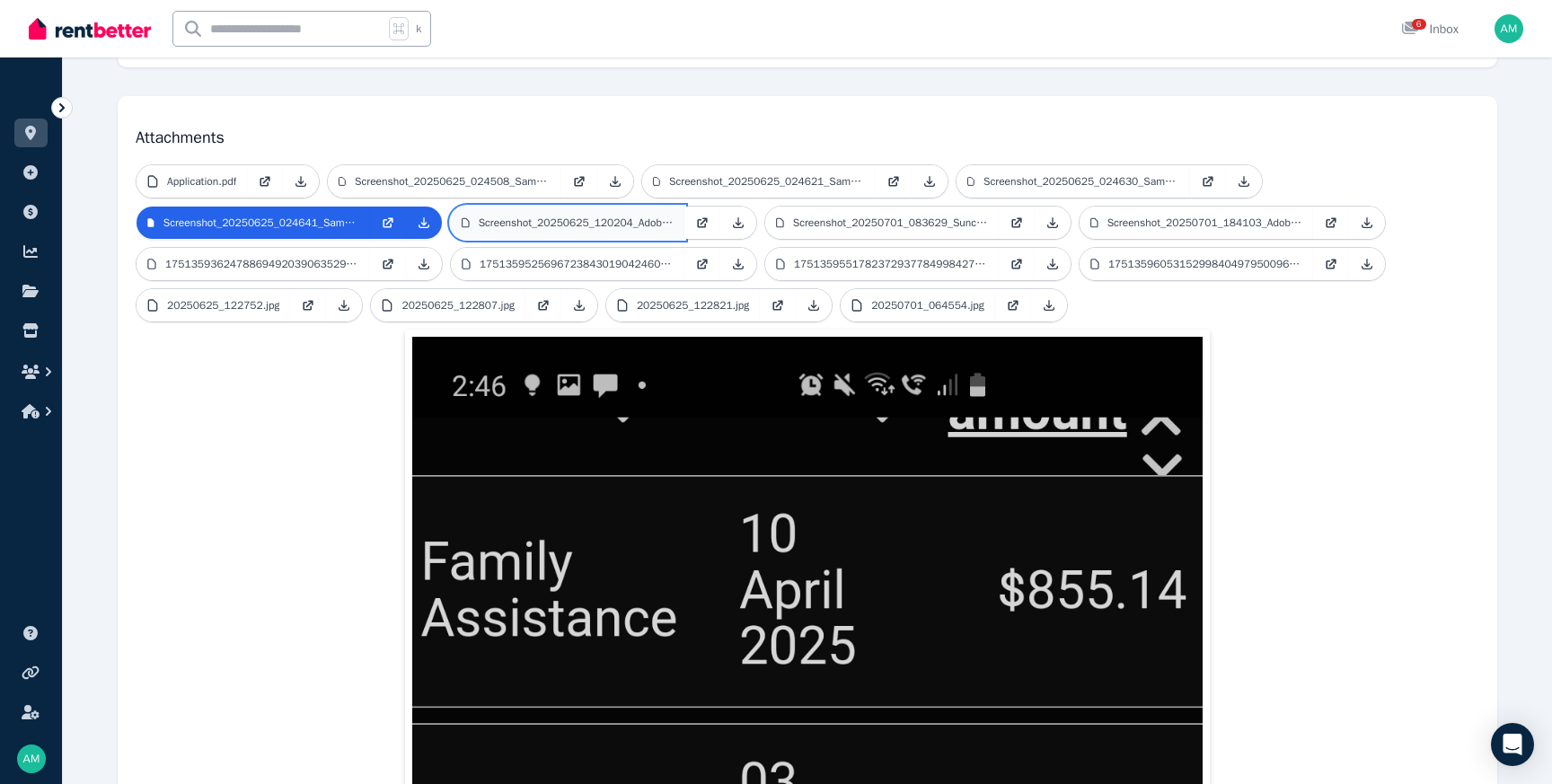 click on "Screenshot_20250625_120204_Adobe_Acrobat.jpg" at bounding box center [576, 223] 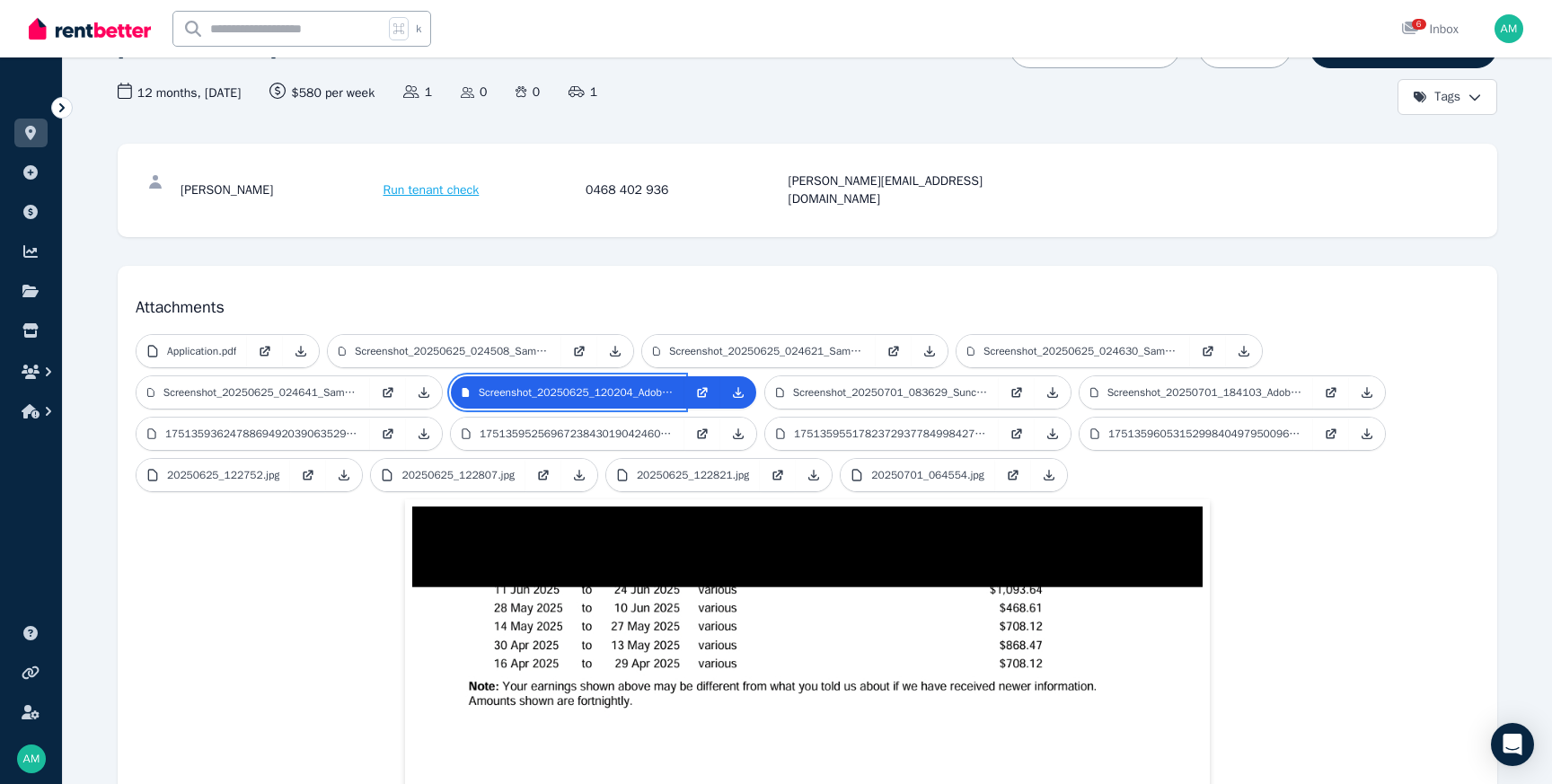scroll, scrollTop: 148, scrollLeft: 0, axis: vertical 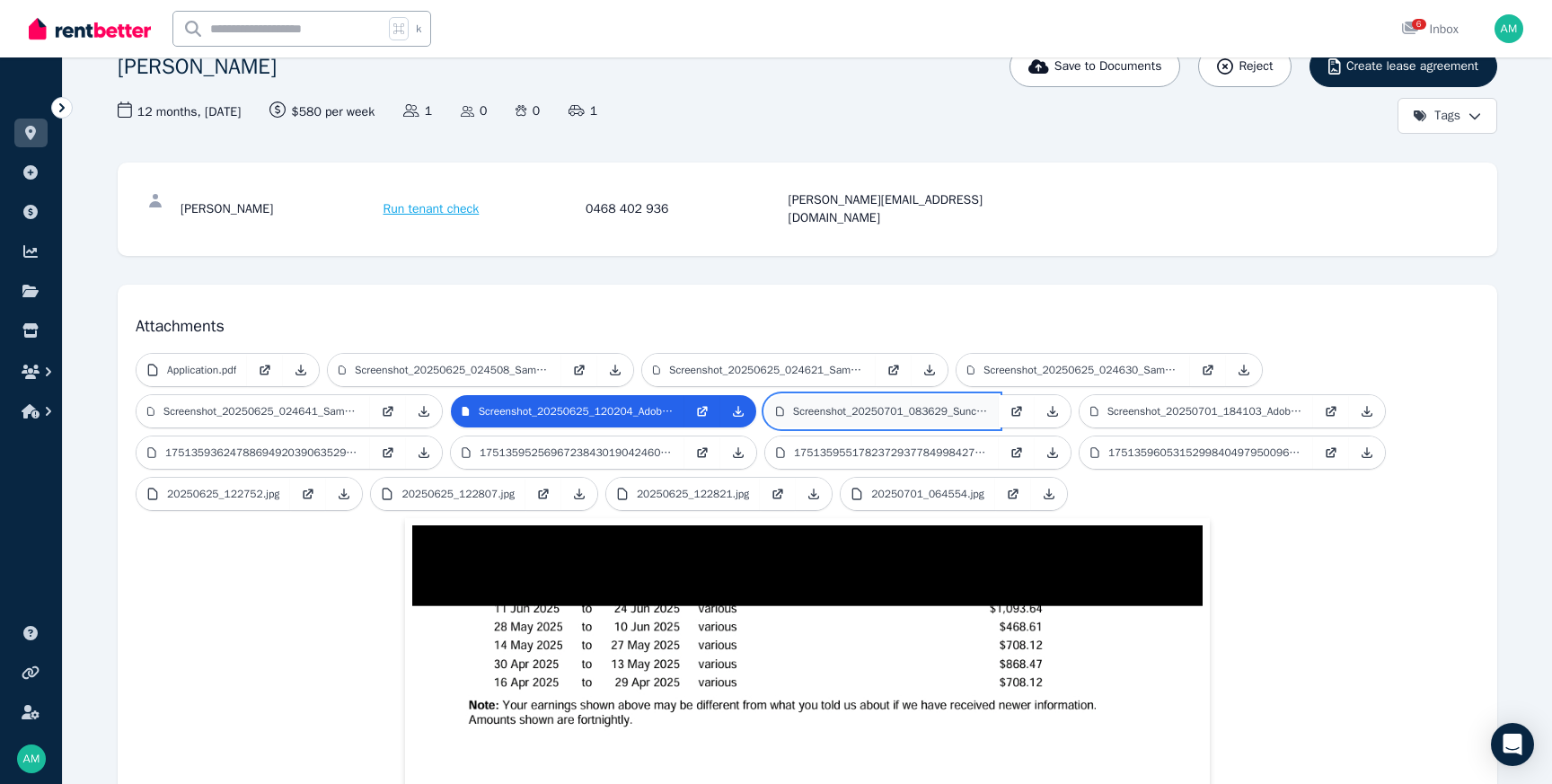 click on "Screenshot_20250701_083629_Suncorp_Bank.jpg" at bounding box center (890, 411) 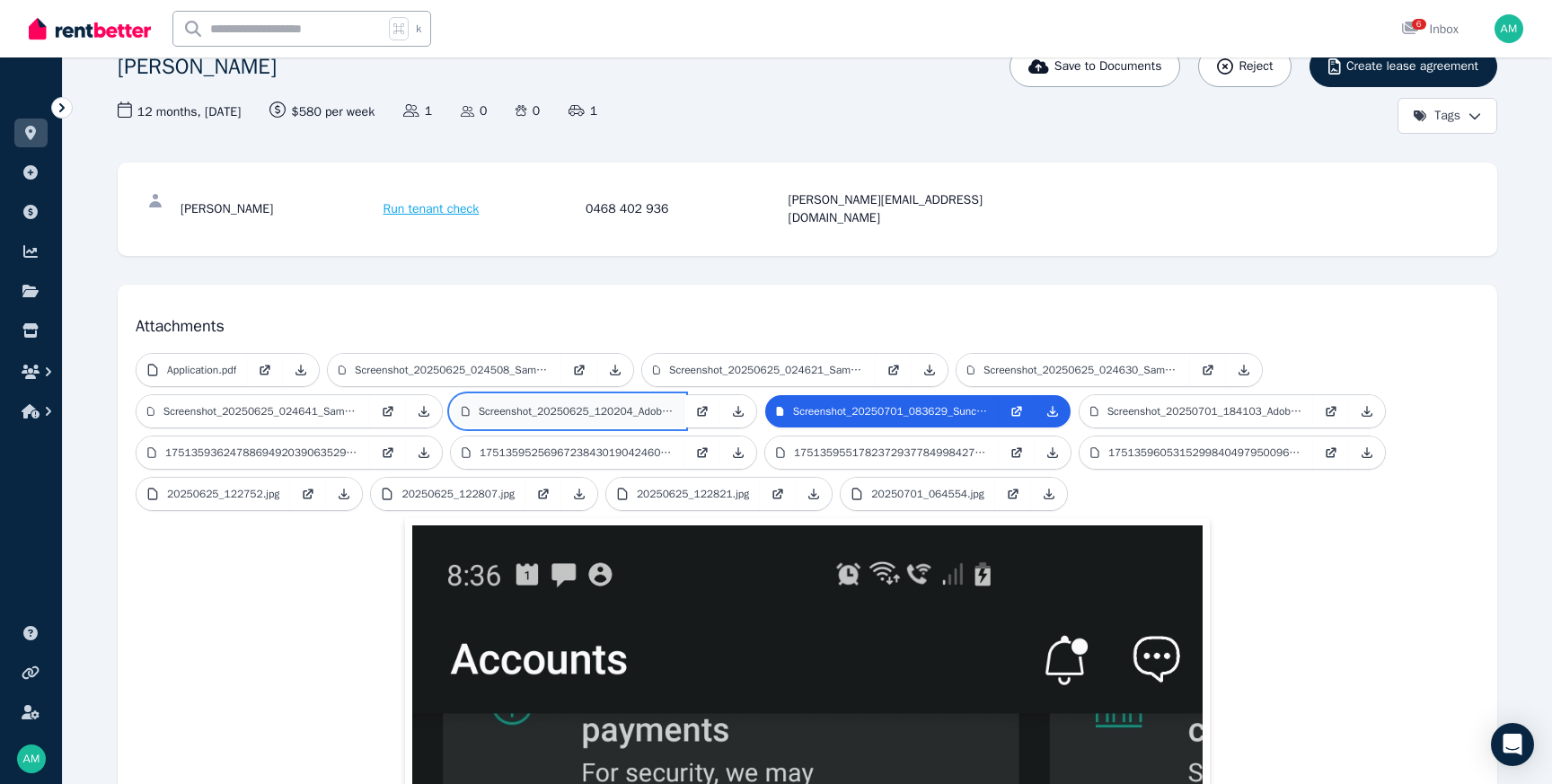click on "Screenshot_20250625_120204_Adobe_Acrobat.jpg" at bounding box center (576, 411) 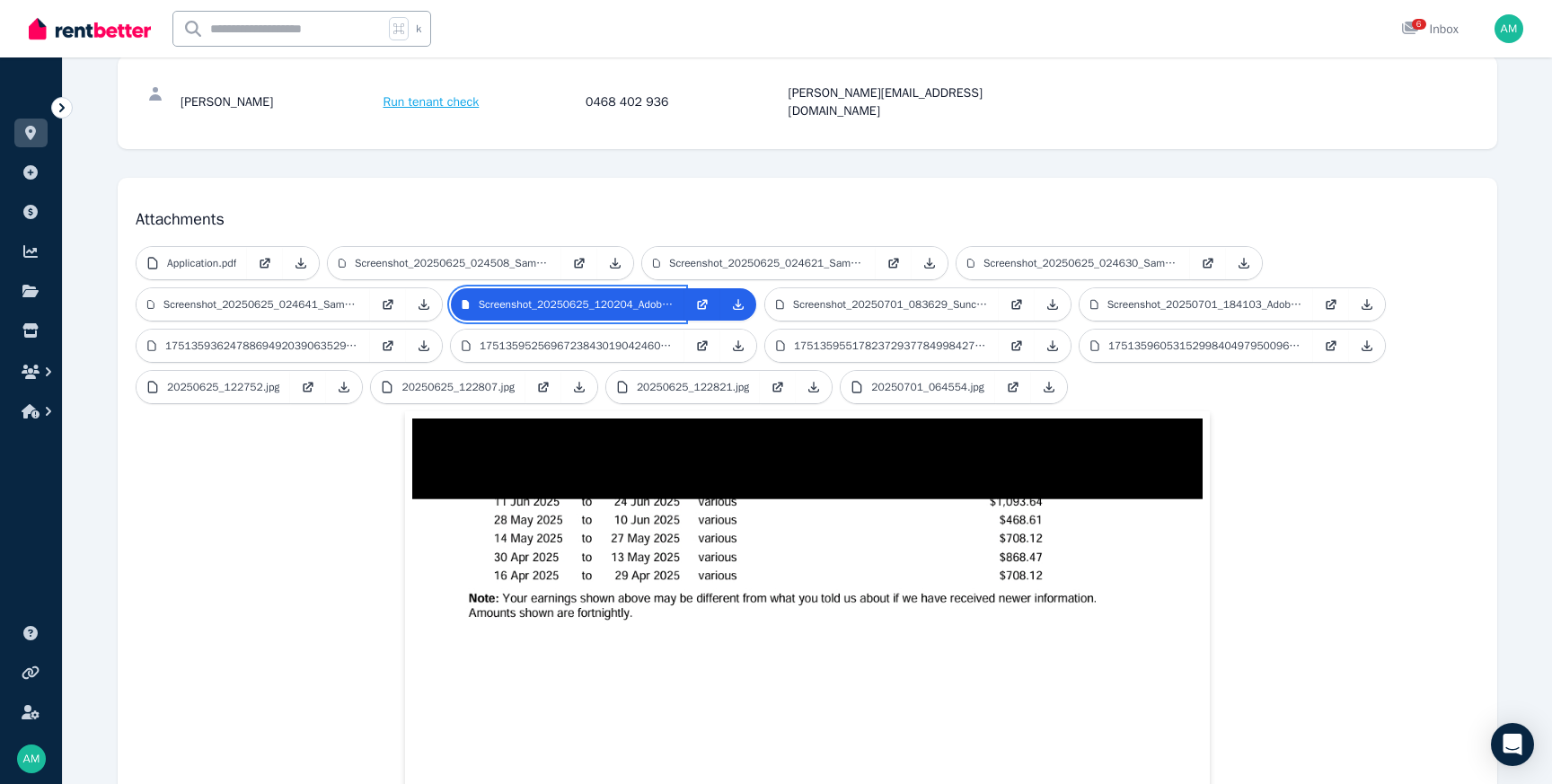 scroll, scrollTop: 260, scrollLeft: 0, axis: vertical 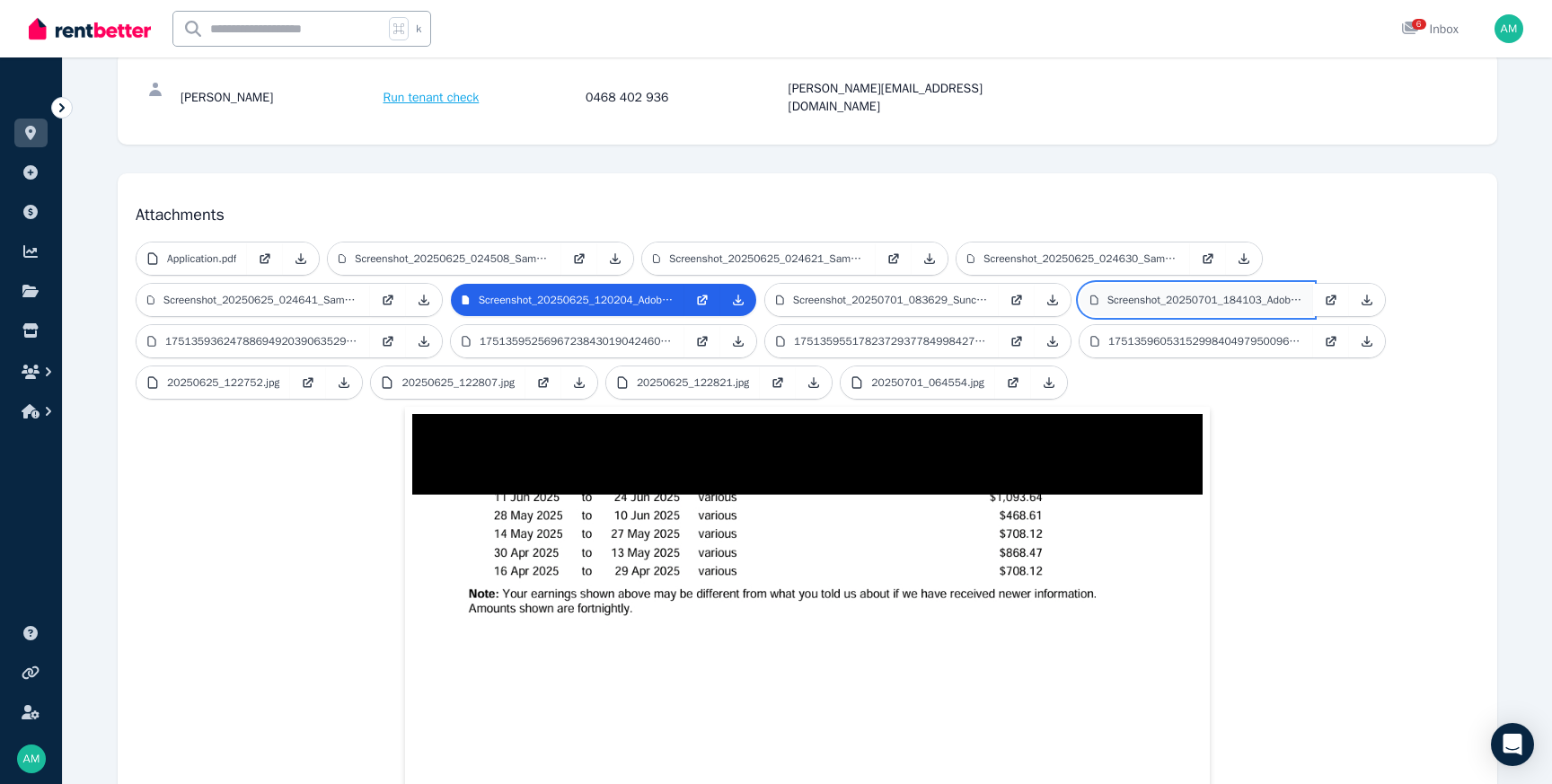 click on "Screenshot_20250701_184103_Adobe_Acrobat.jpg" at bounding box center [1204, 300] 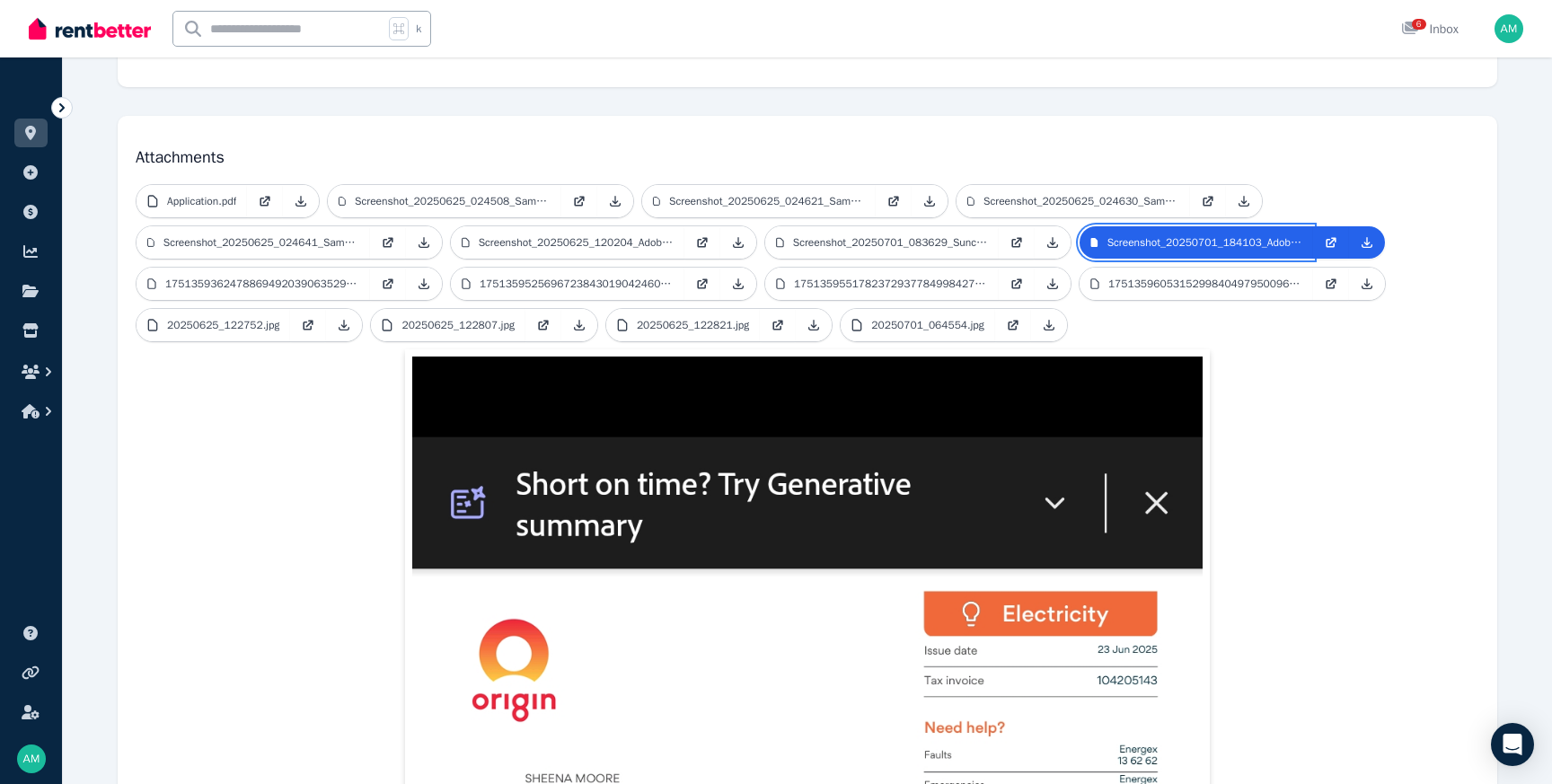 scroll, scrollTop: 310, scrollLeft: 0, axis: vertical 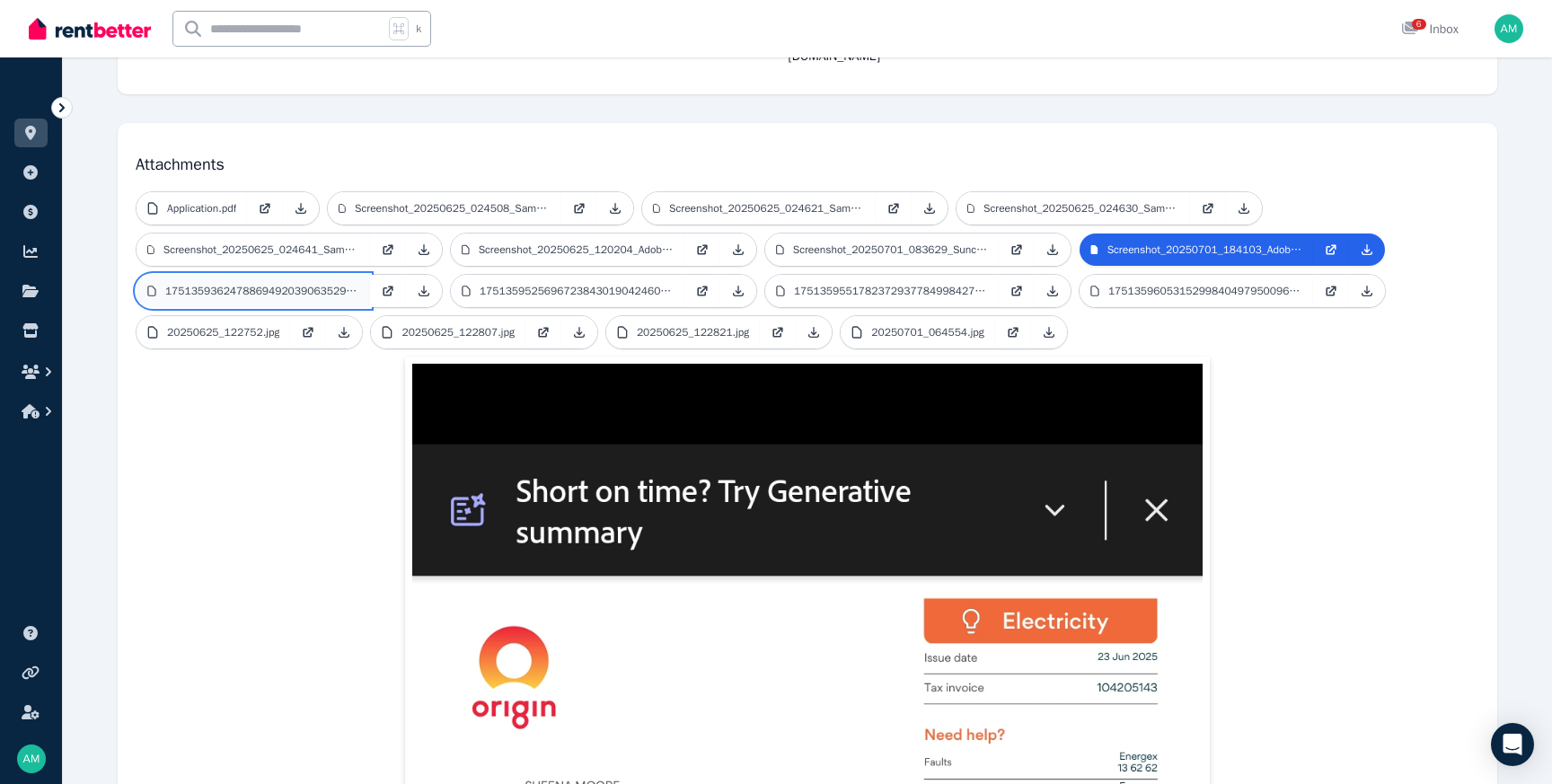 click on "17513593624788694920390635293703.jpg" at bounding box center [262, 291] 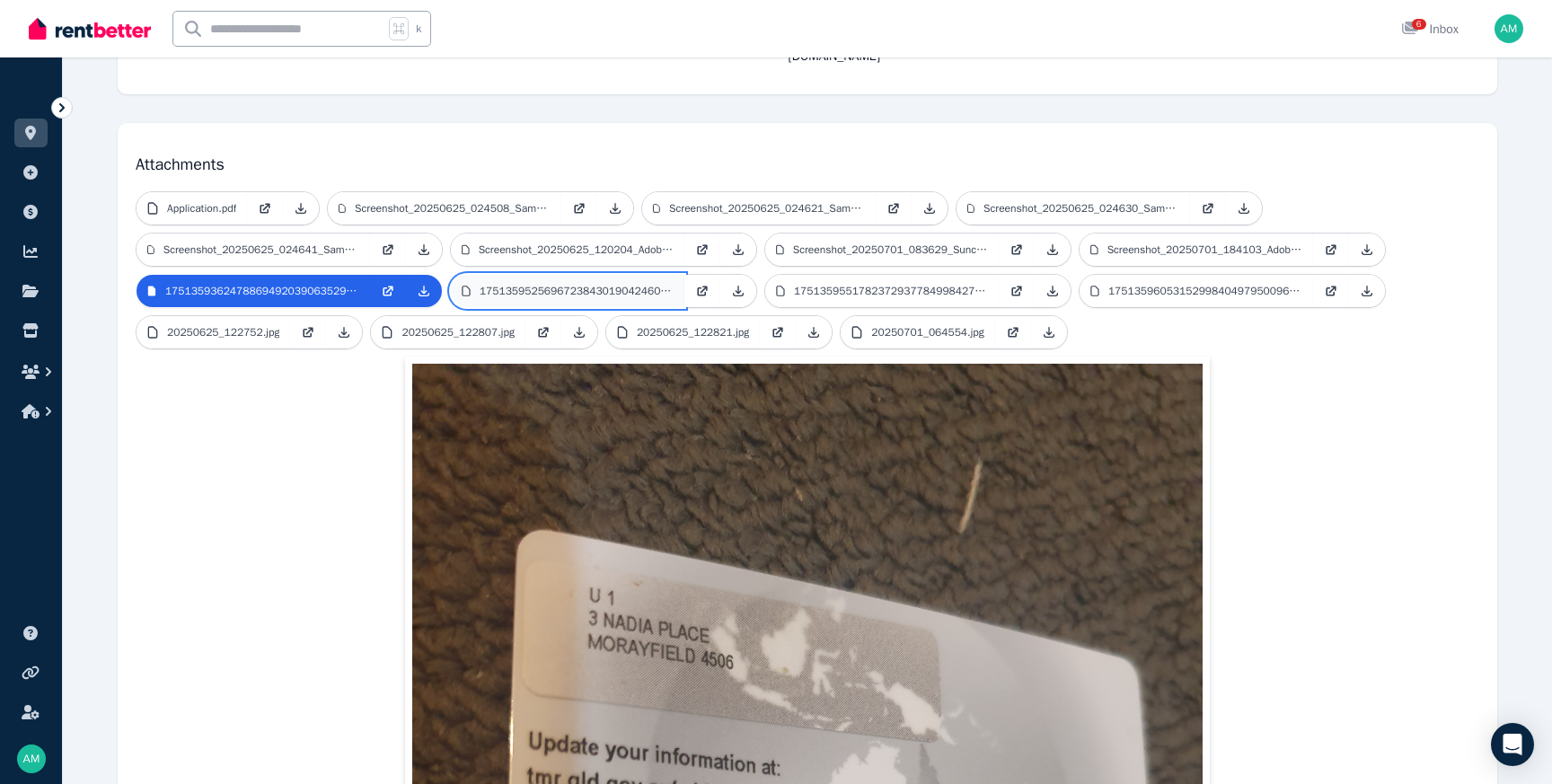 click on "17513595256967238430190424600272.jpg" at bounding box center [577, 291] 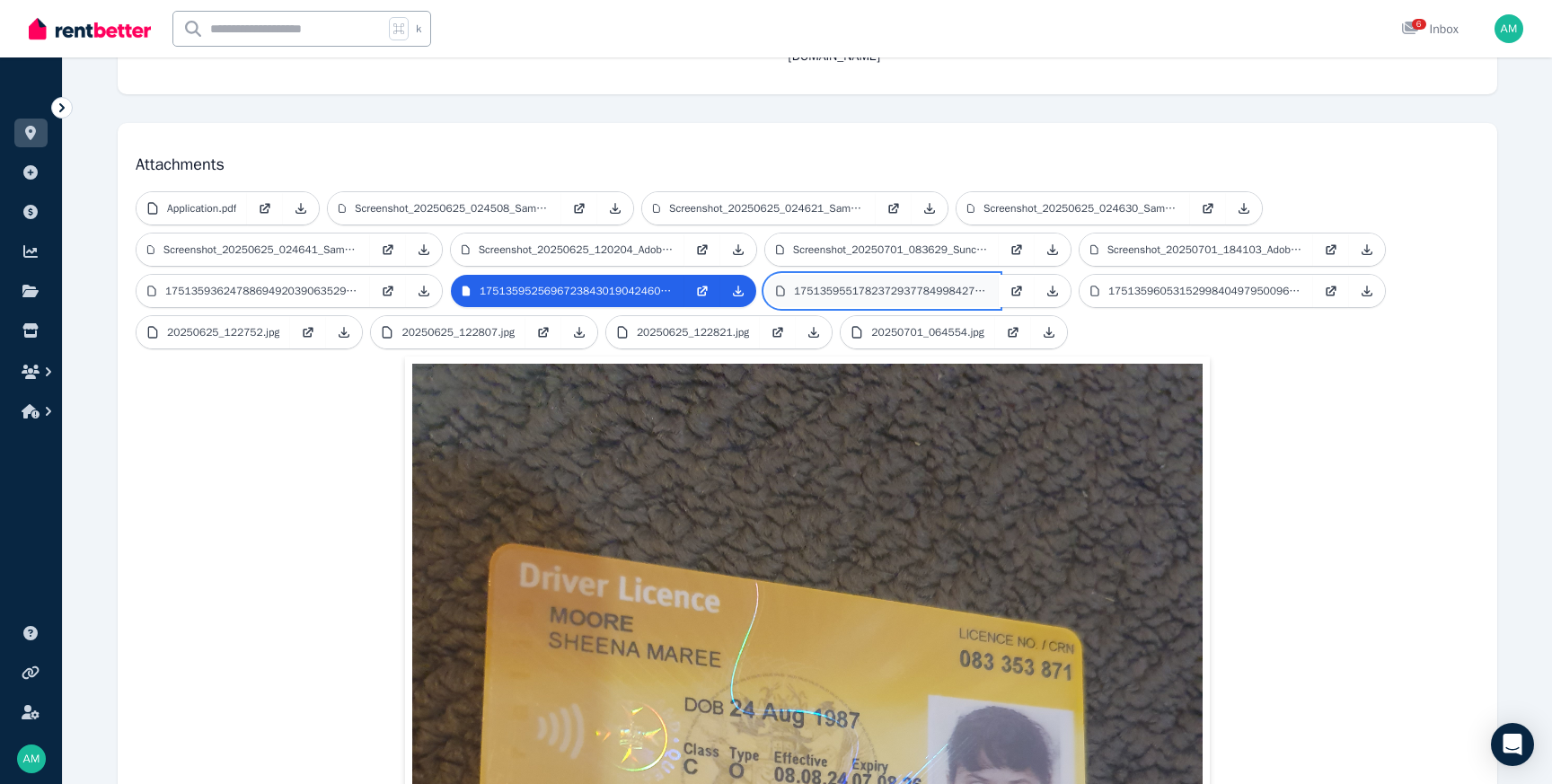 click on "17513595517823729377849984272866.jpg" at bounding box center [891, 291] 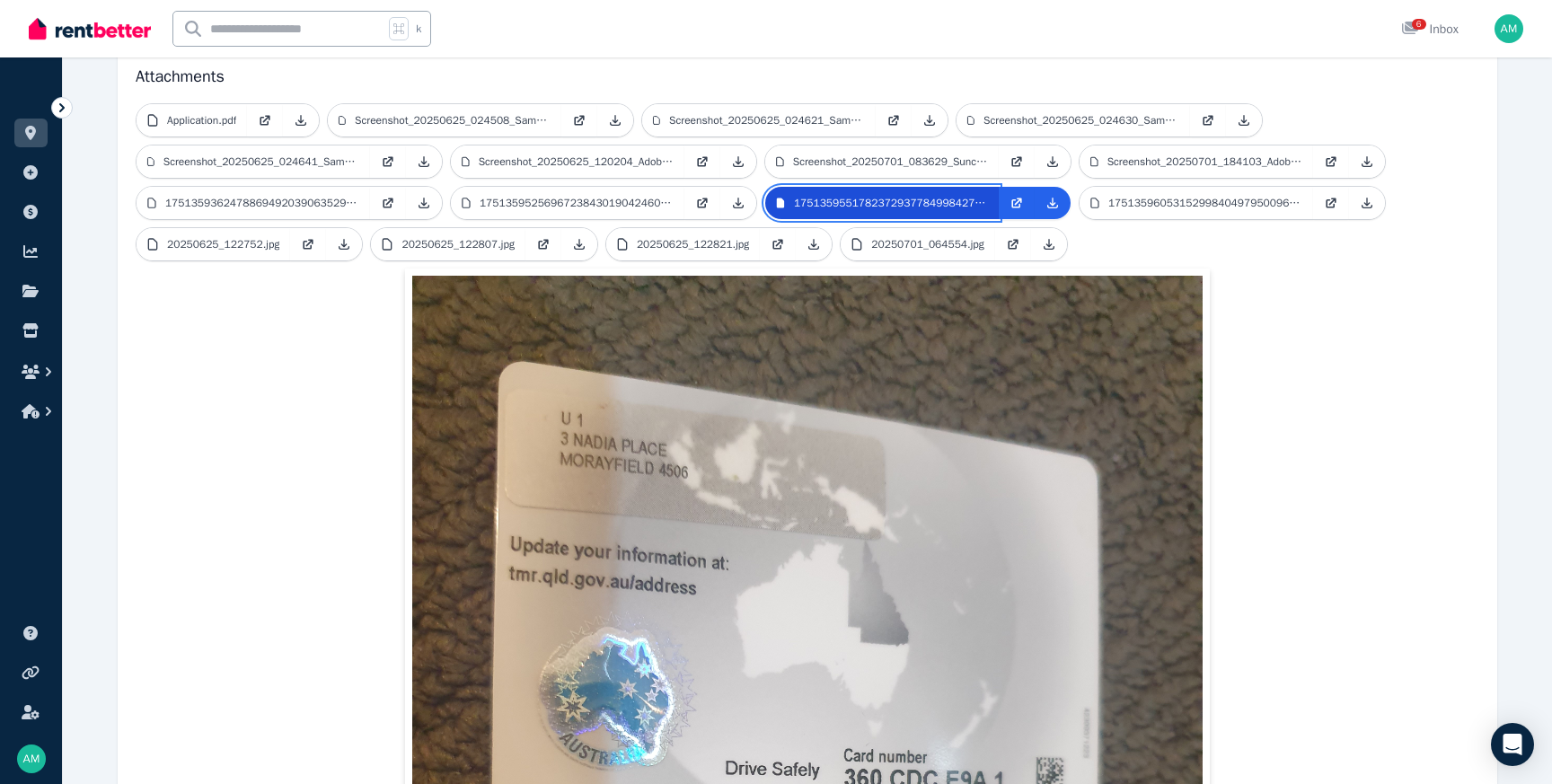 scroll, scrollTop: 392, scrollLeft: 0, axis: vertical 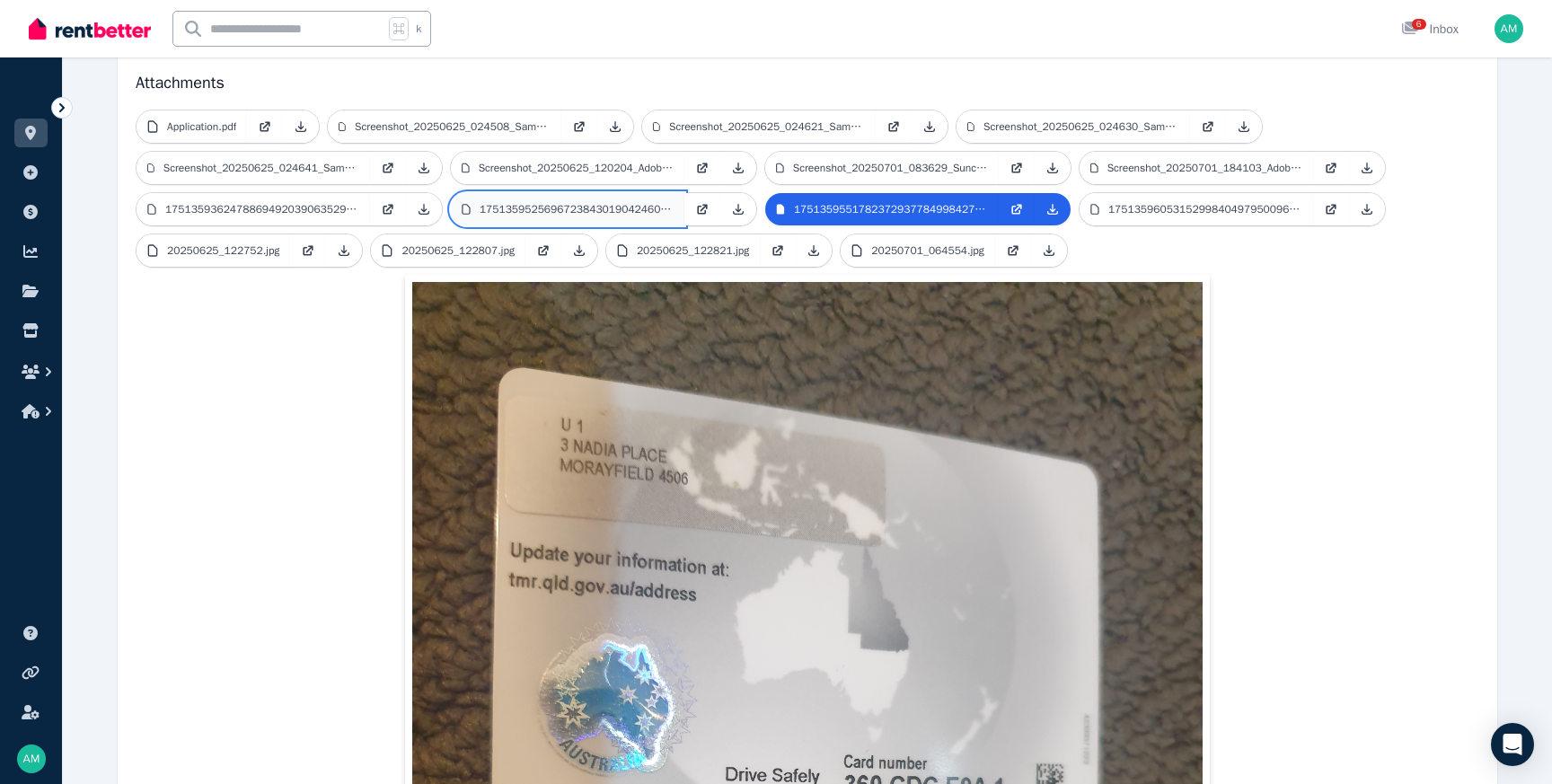 click on "17513595256967238430190424600272.jpg" at bounding box center (577, 209) 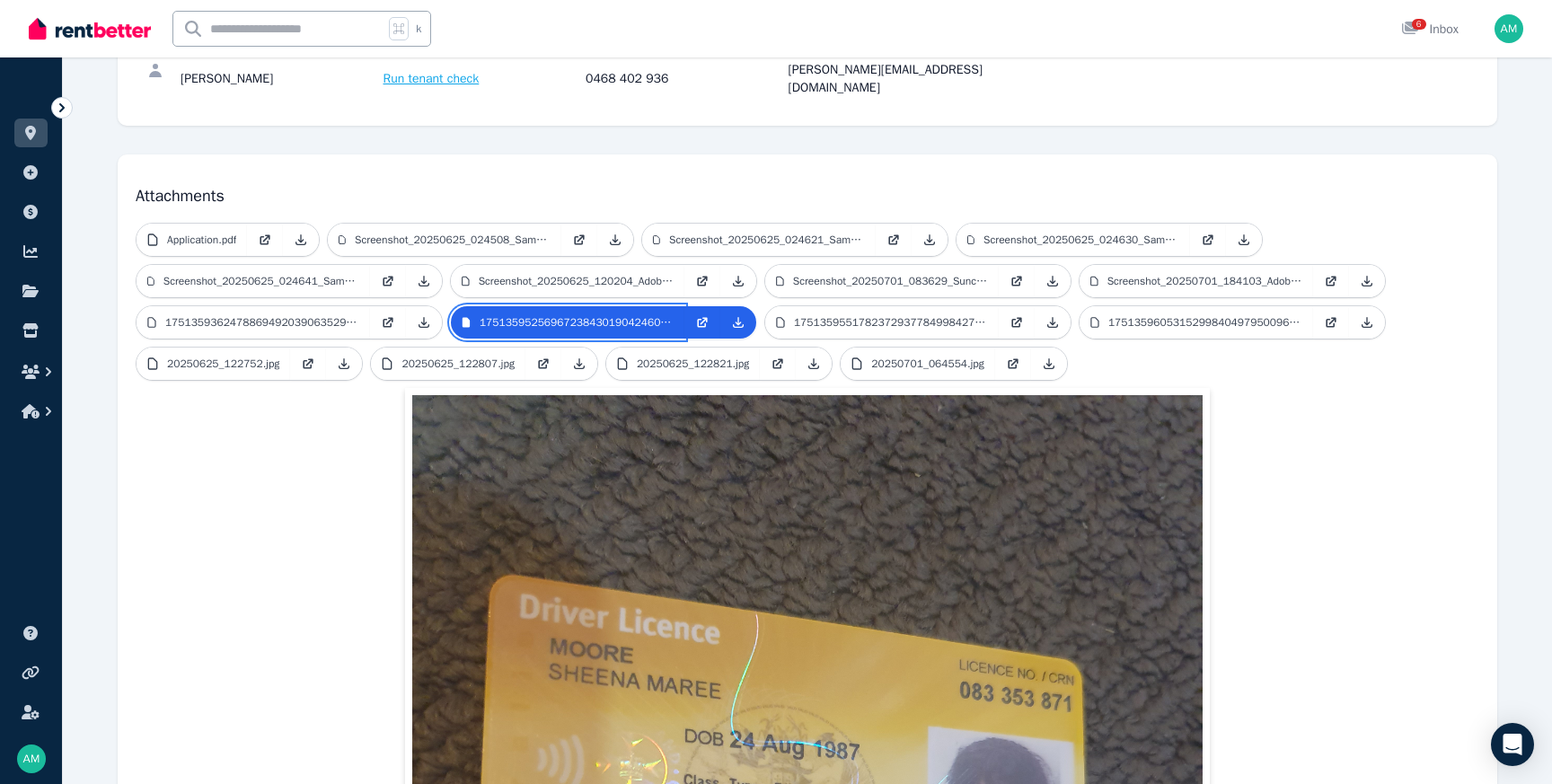 scroll, scrollTop: 271, scrollLeft: 0, axis: vertical 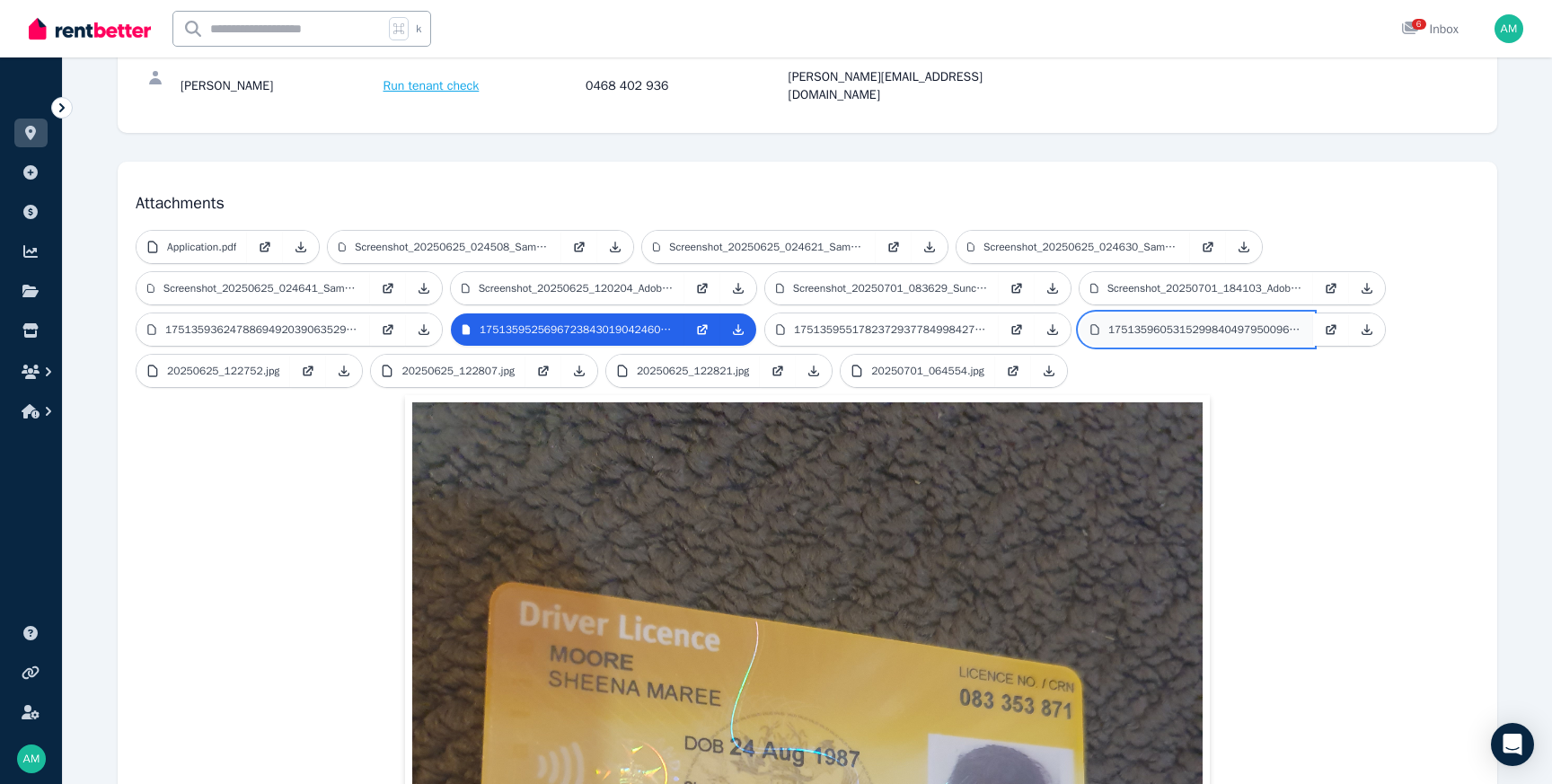 click on "17513596053152998404979500967432.jpg" at bounding box center (1205, 330) 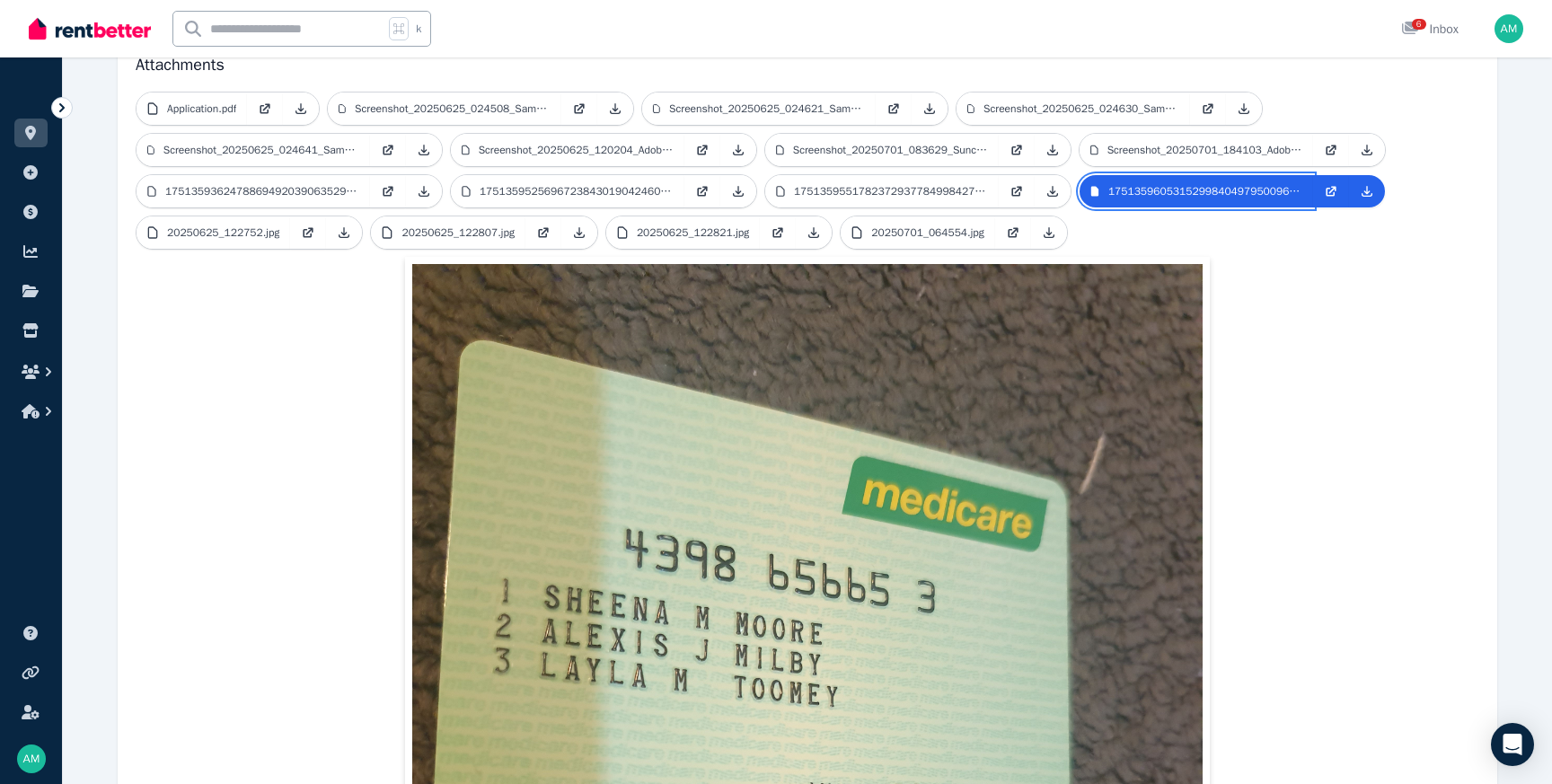 scroll, scrollTop: 413, scrollLeft: 0, axis: vertical 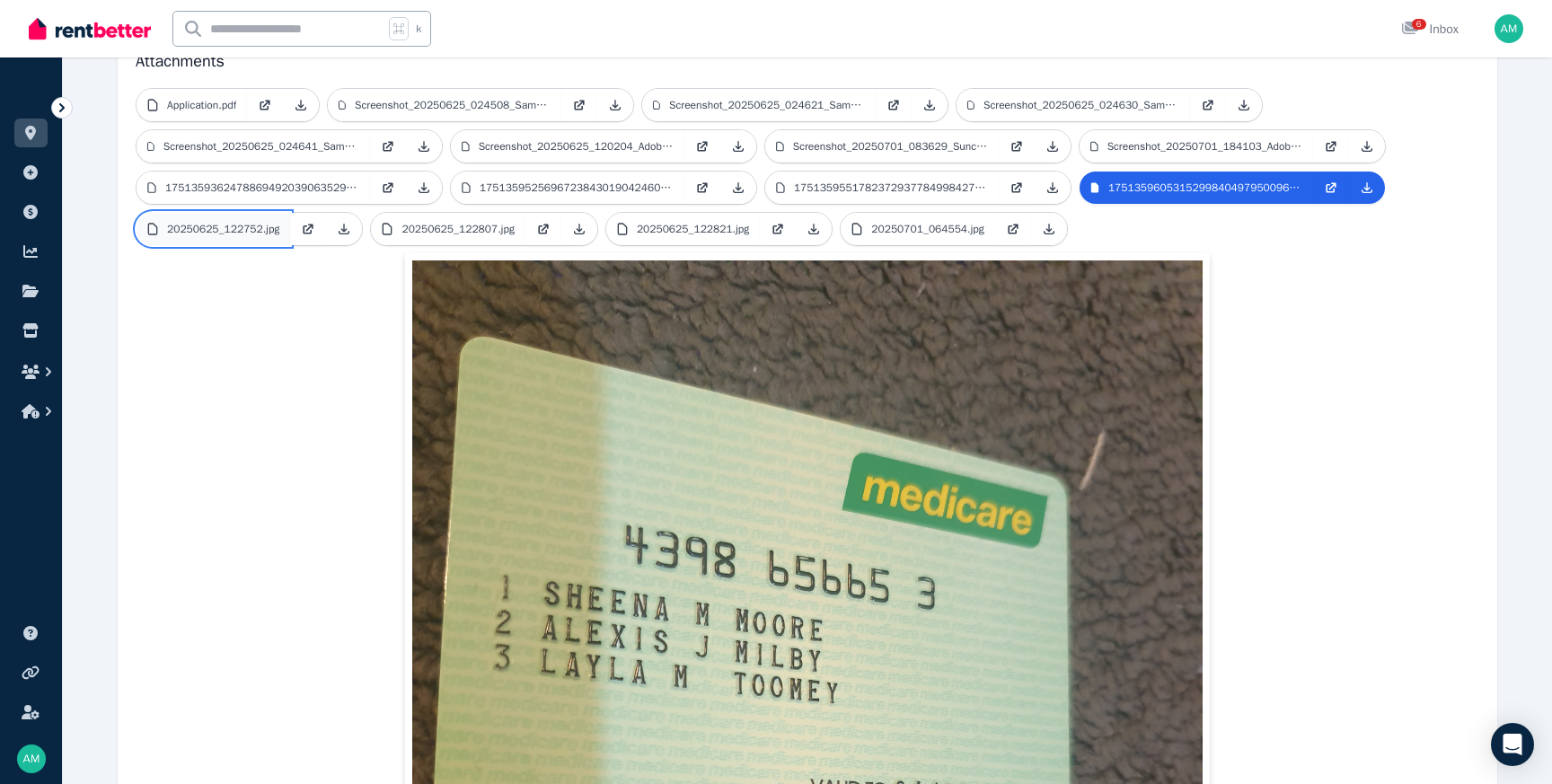 click on "20250625_122752.jpg" at bounding box center (223, 229) 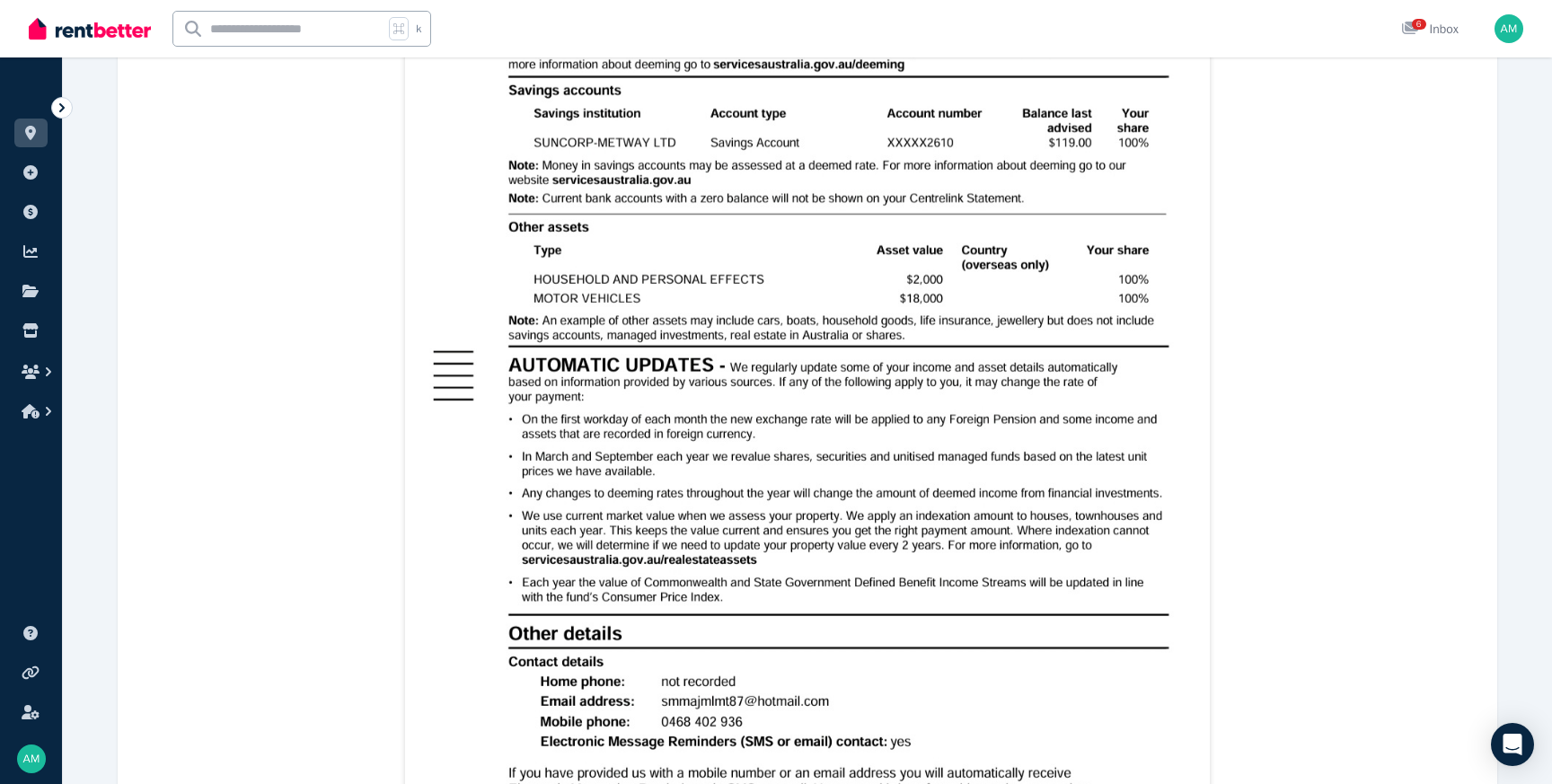scroll, scrollTop: 221, scrollLeft: 0, axis: vertical 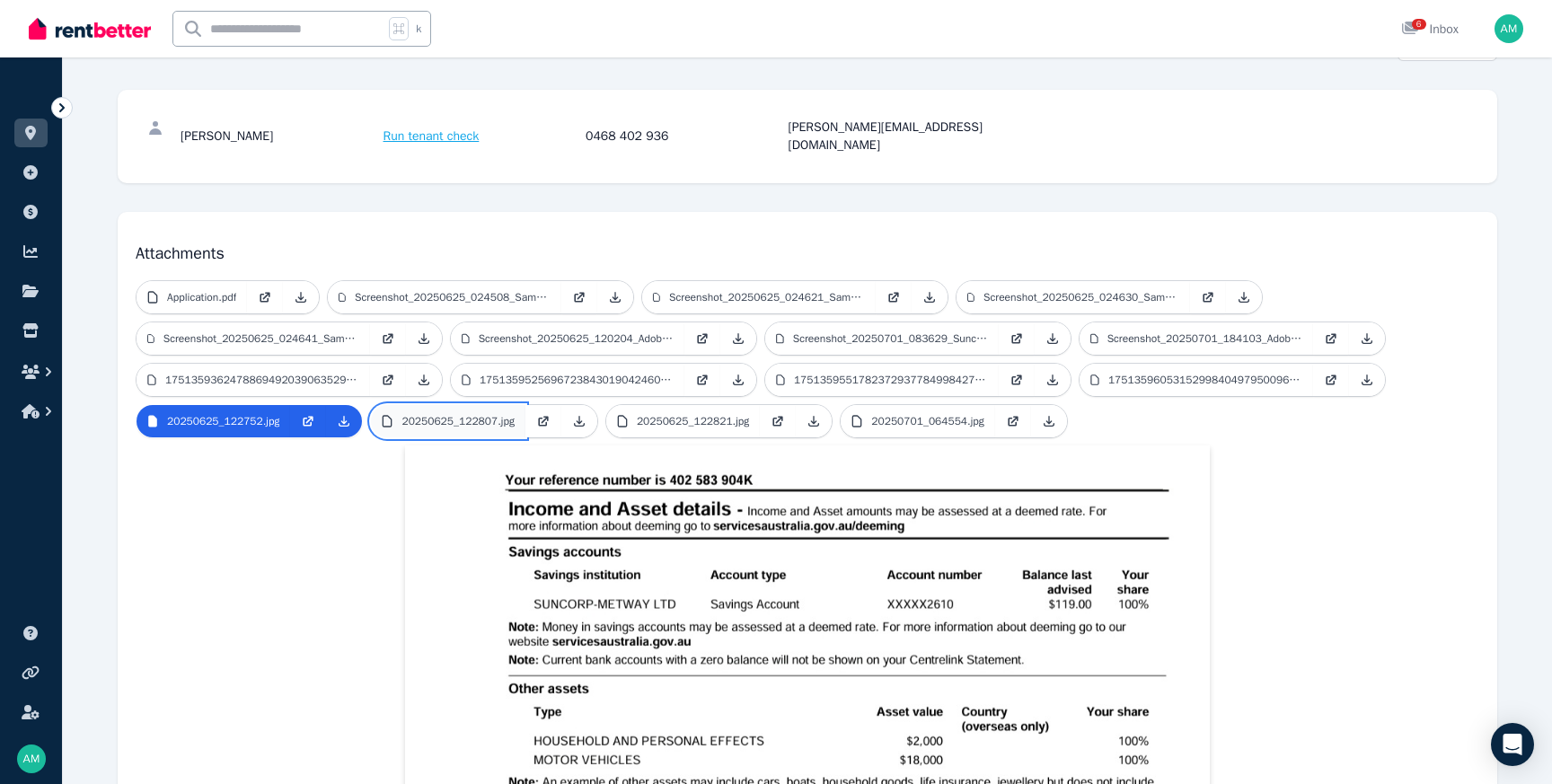 click on "20250625_122807.jpg" at bounding box center [447, 421] 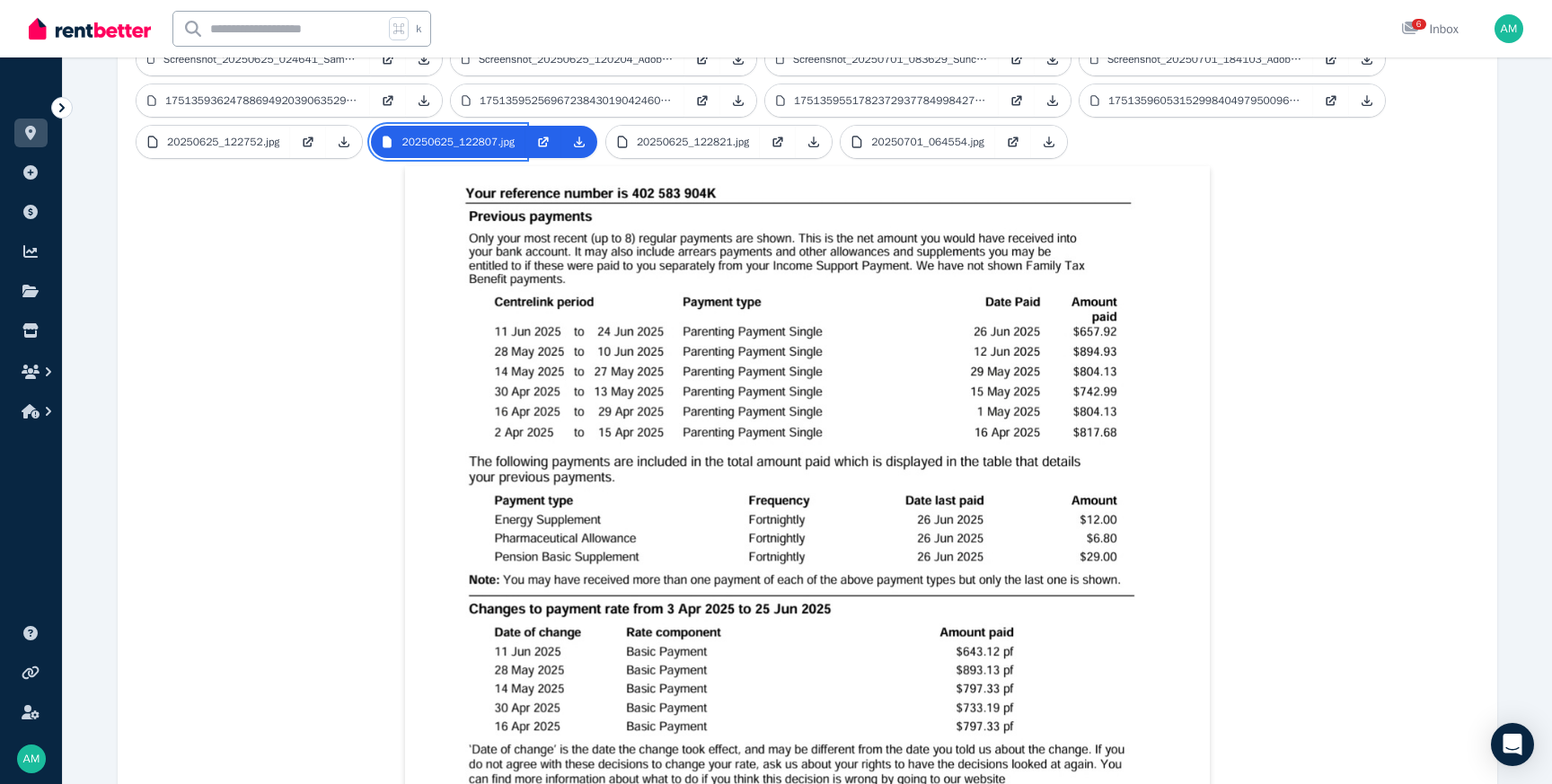 scroll, scrollTop: 507, scrollLeft: 0, axis: vertical 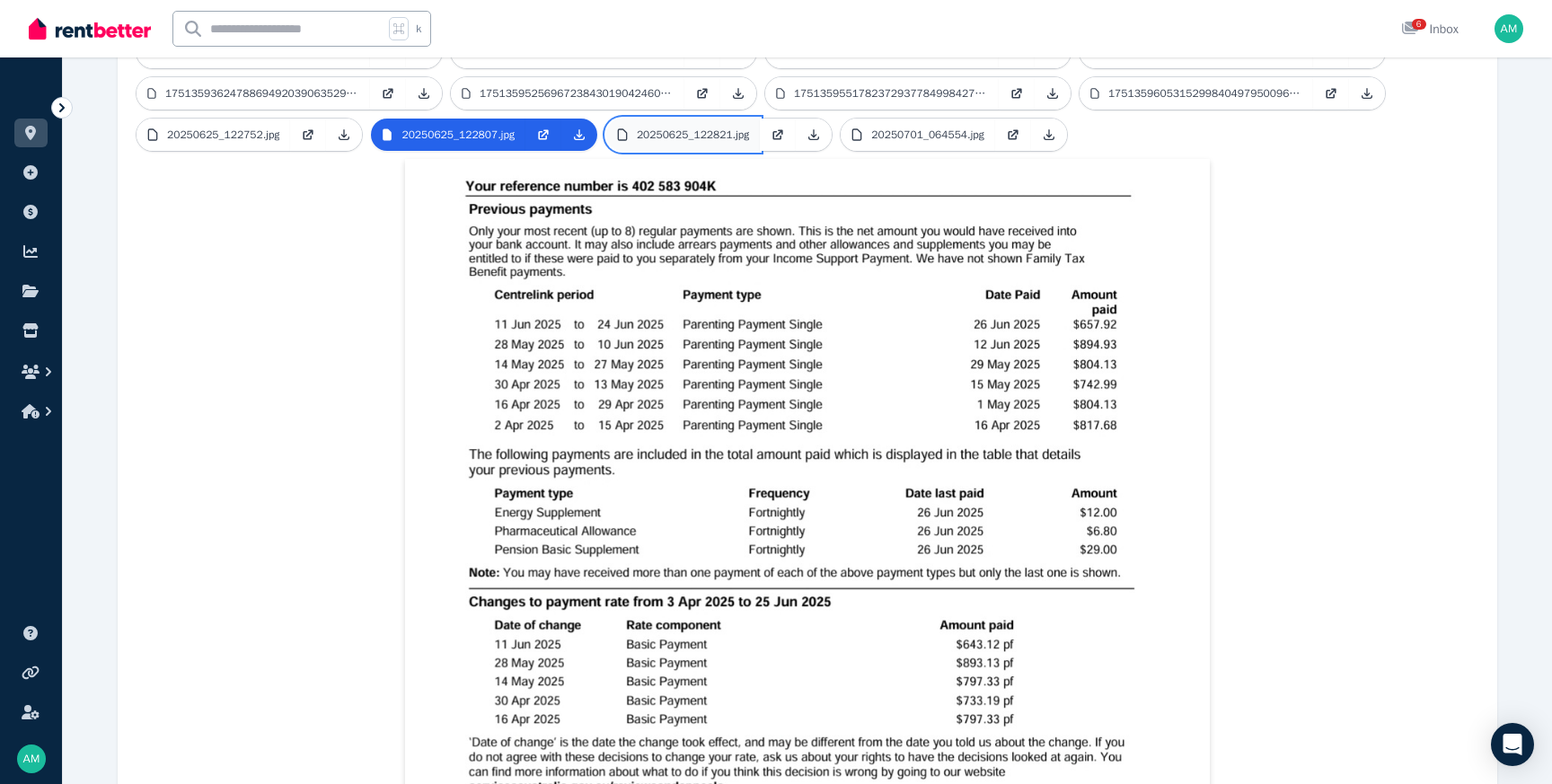 click on "20250625_122821.jpg" at bounding box center (692, 135) 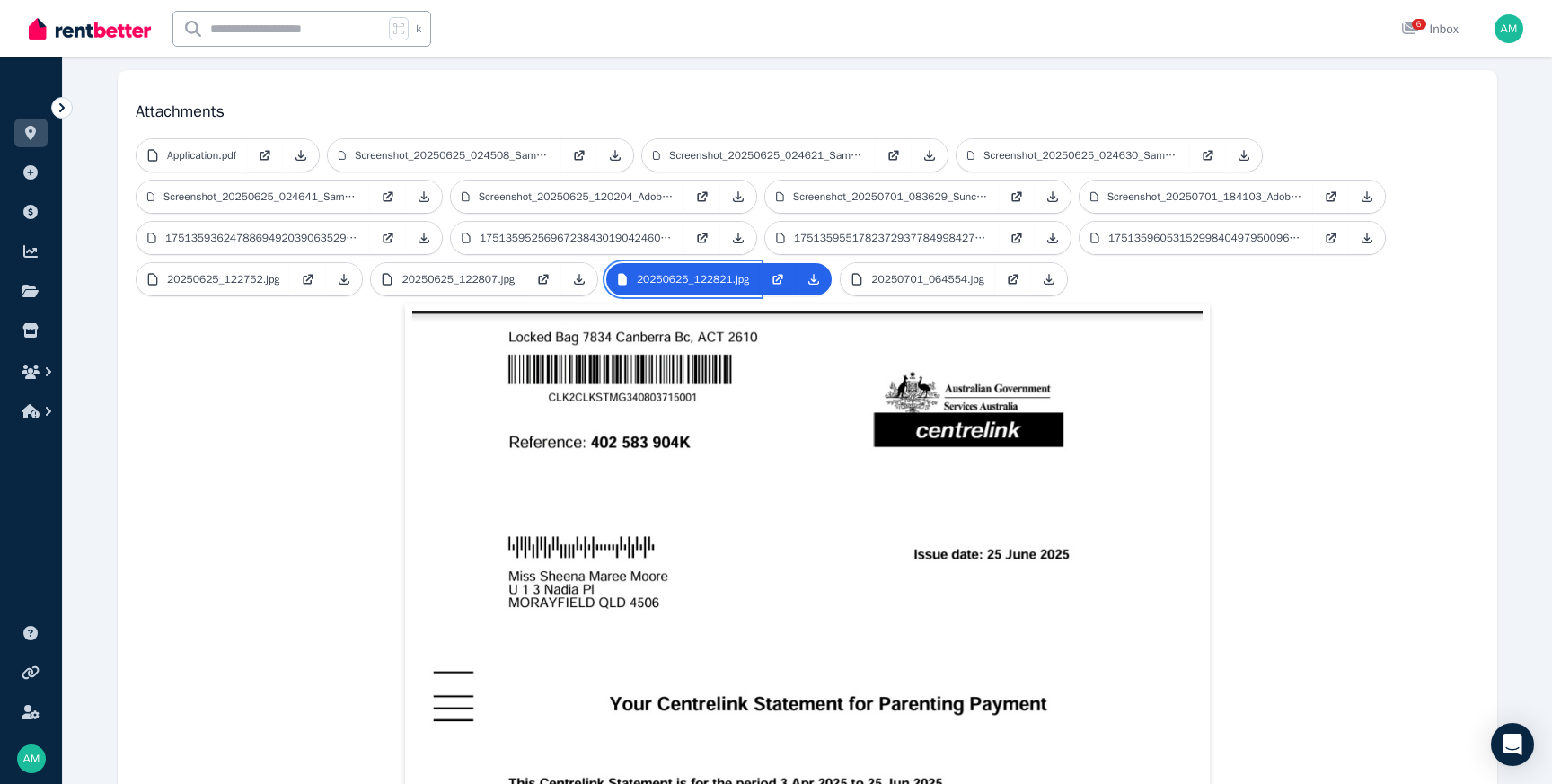 scroll, scrollTop: 356, scrollLeft: 0, axis: vertical 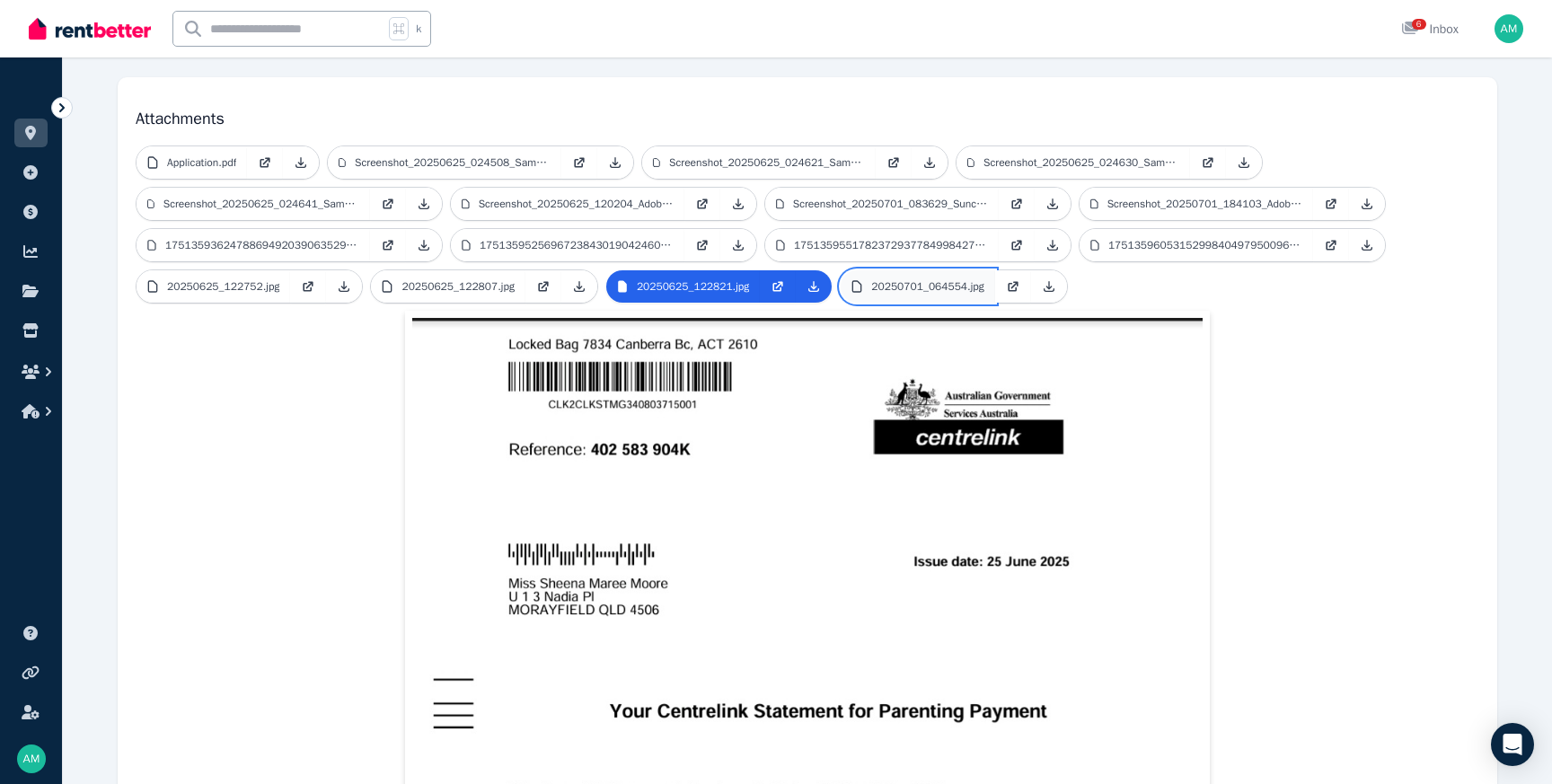 click on "20250701_064554.jpg" at bounding box center [927, 286] 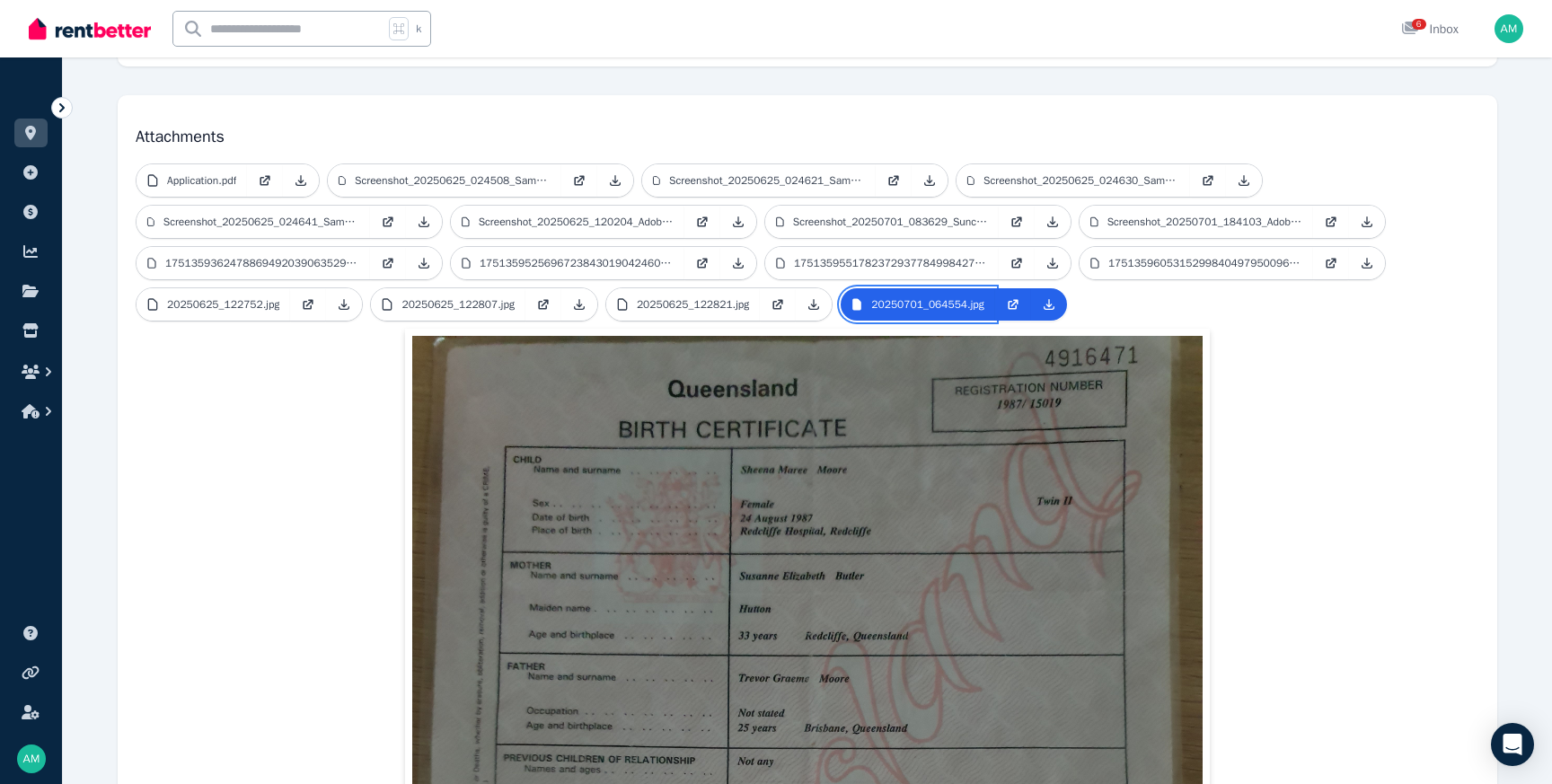 scroll, scrollTop: 332, scrollLeft: 0, axis: vertical 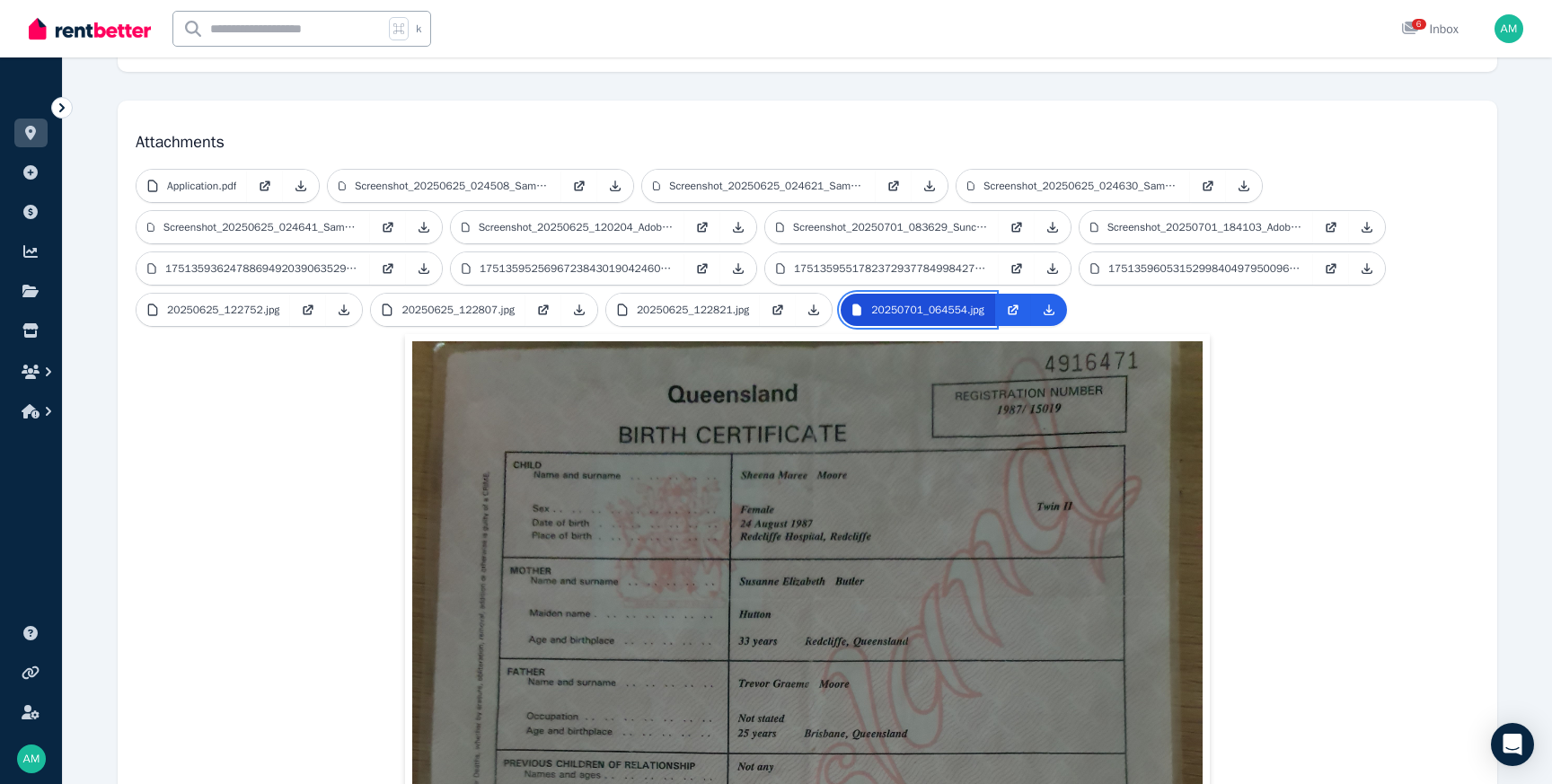 click on "20250701_064554.jpg" at bounding box center [927, 310] 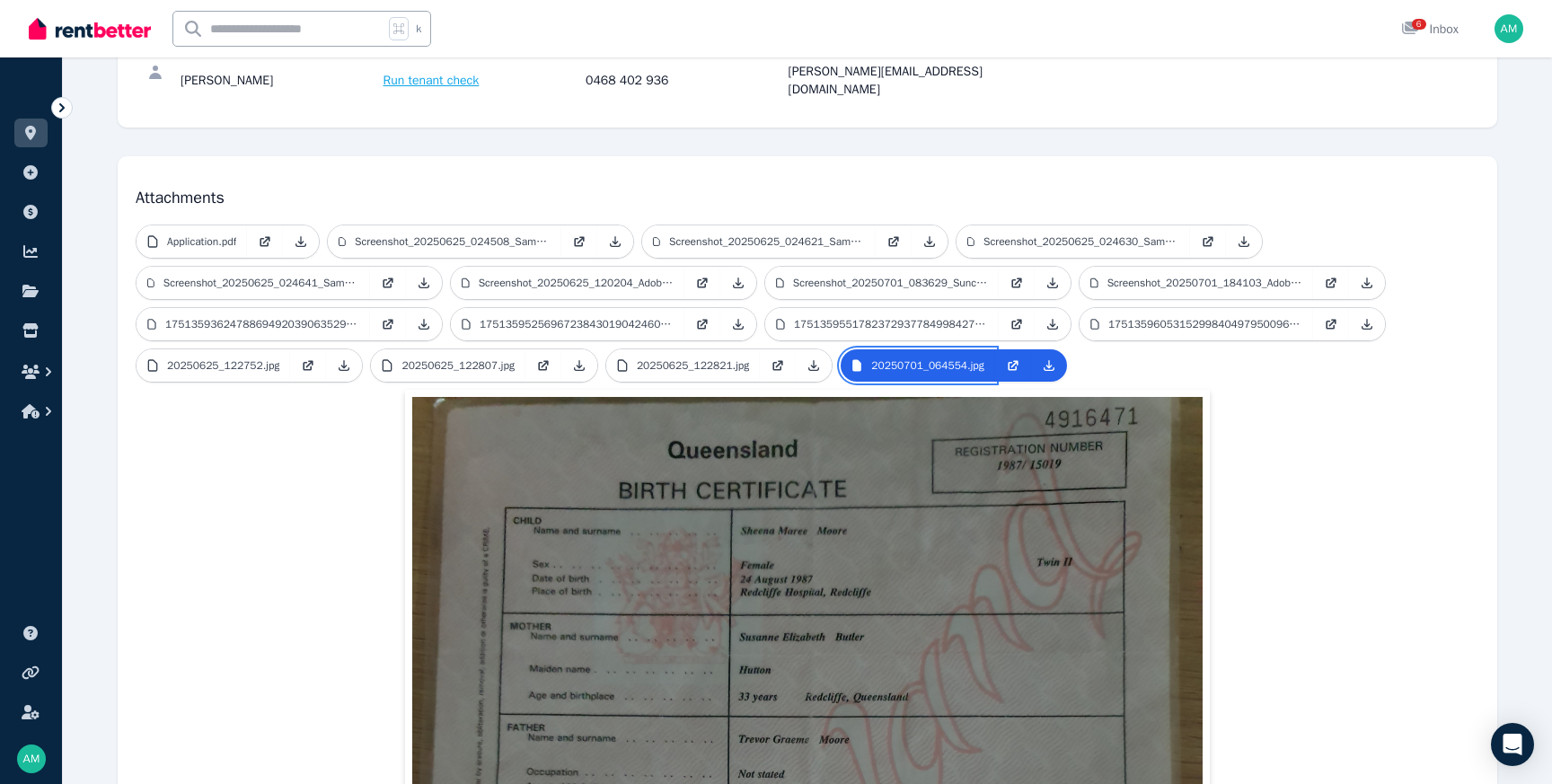 scroll, scrollTop: 262, scrollLeft: 0, axis: vertical 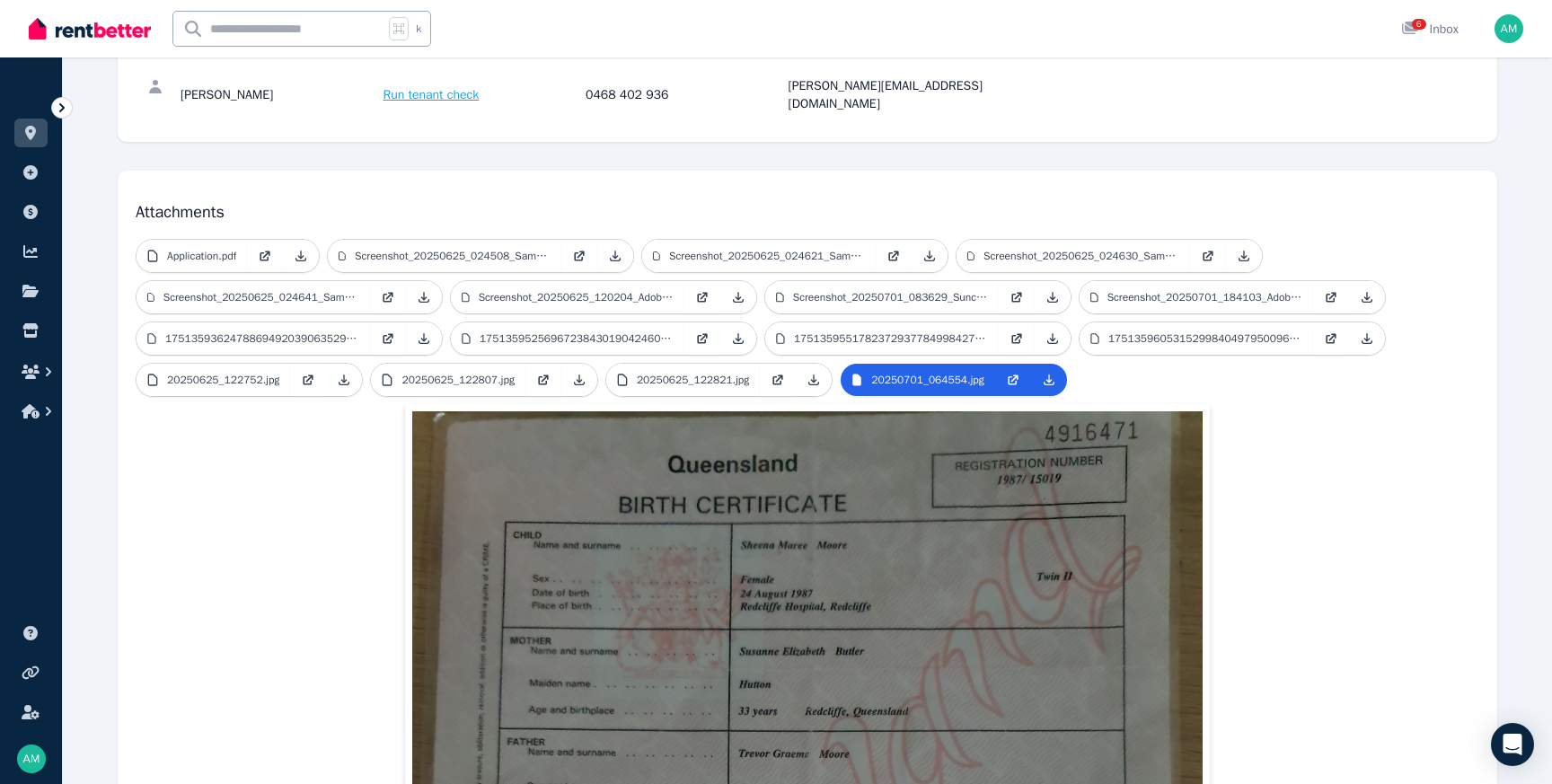 click on "Attachments" at bounding box center [807, 207] 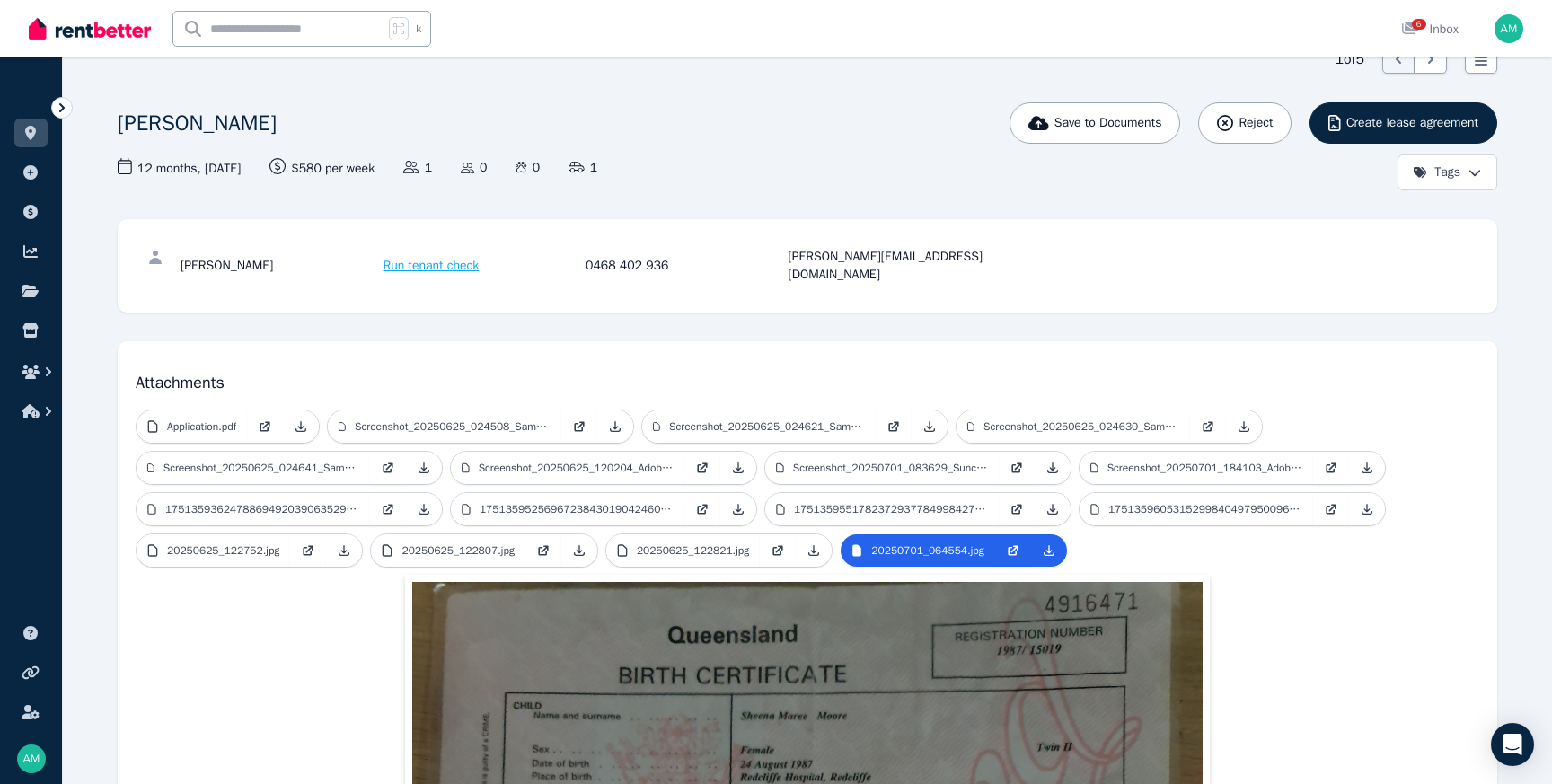 scroll, scrollTop: 85, scrollLeft: 0, axis: vertical 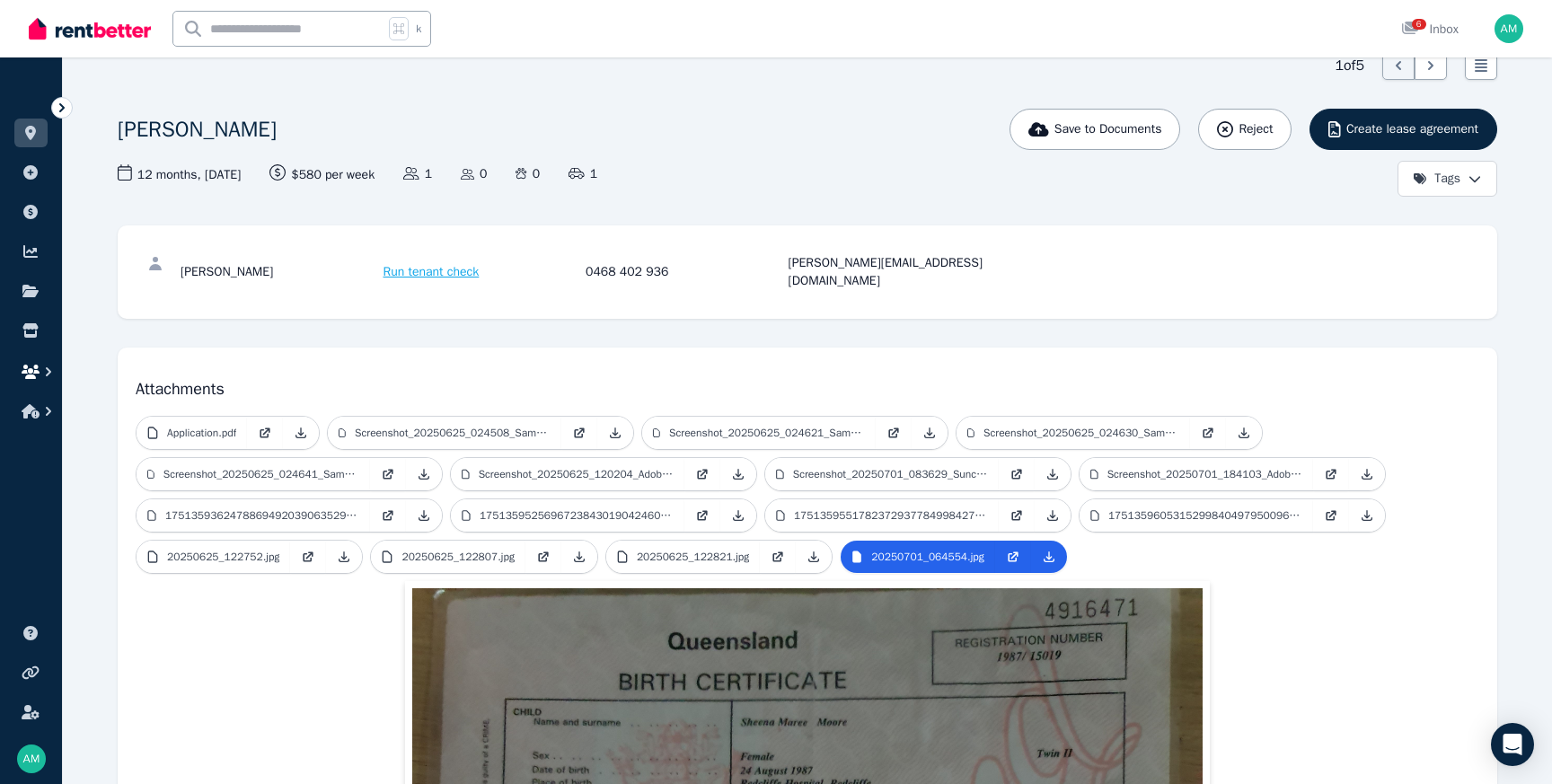 click 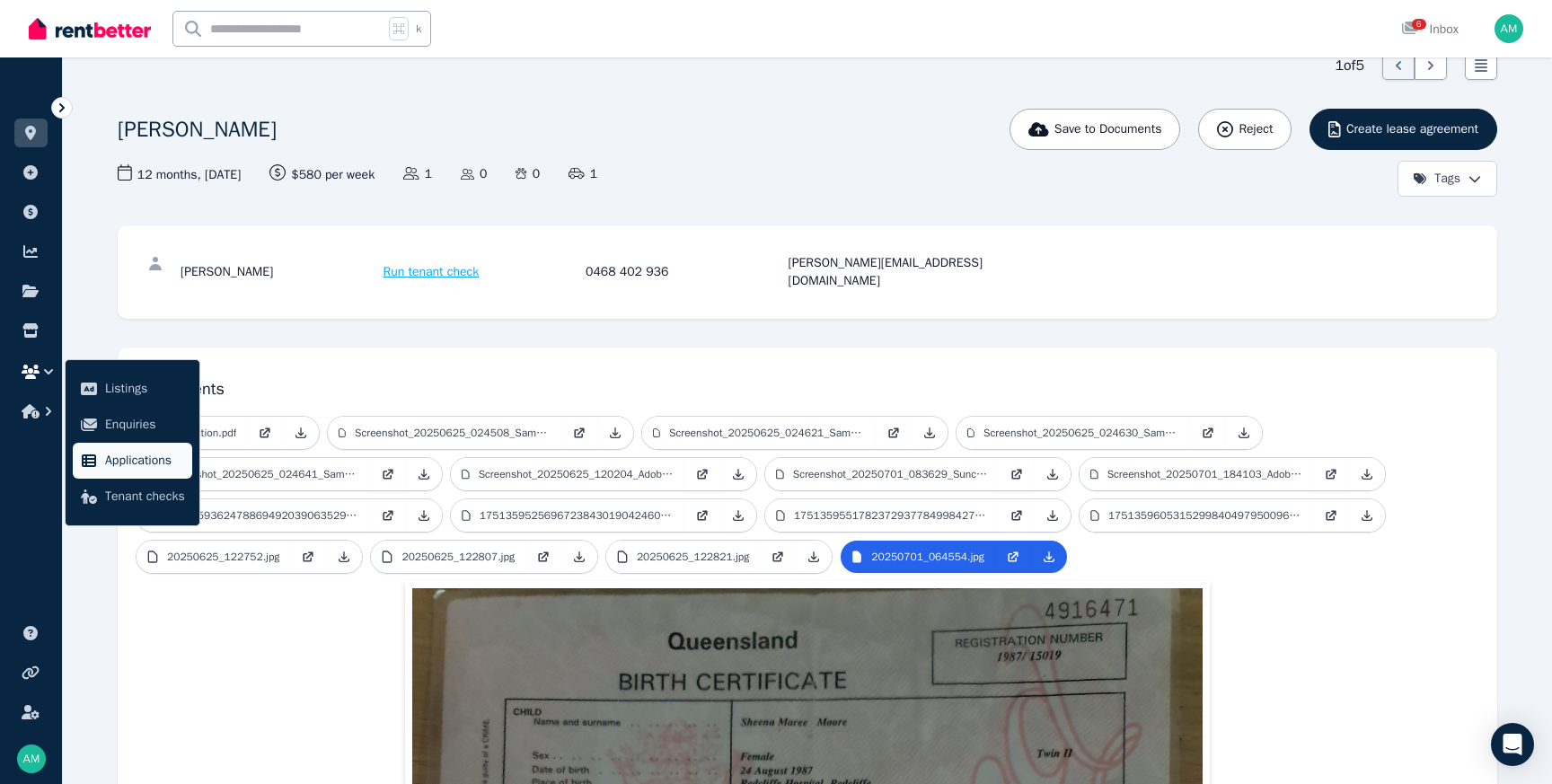 click on "Applications" at bounding box center (145, 461) 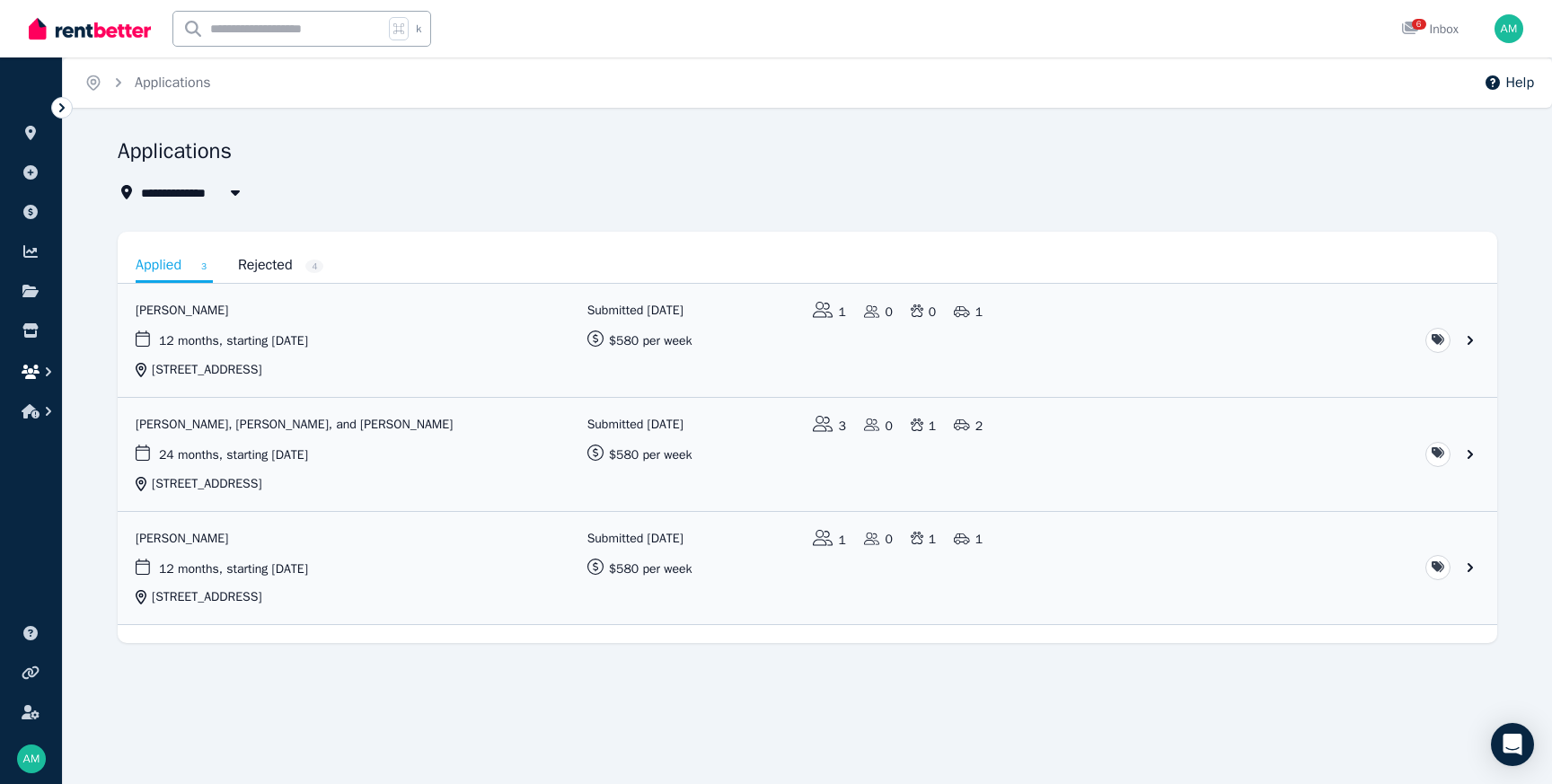 click 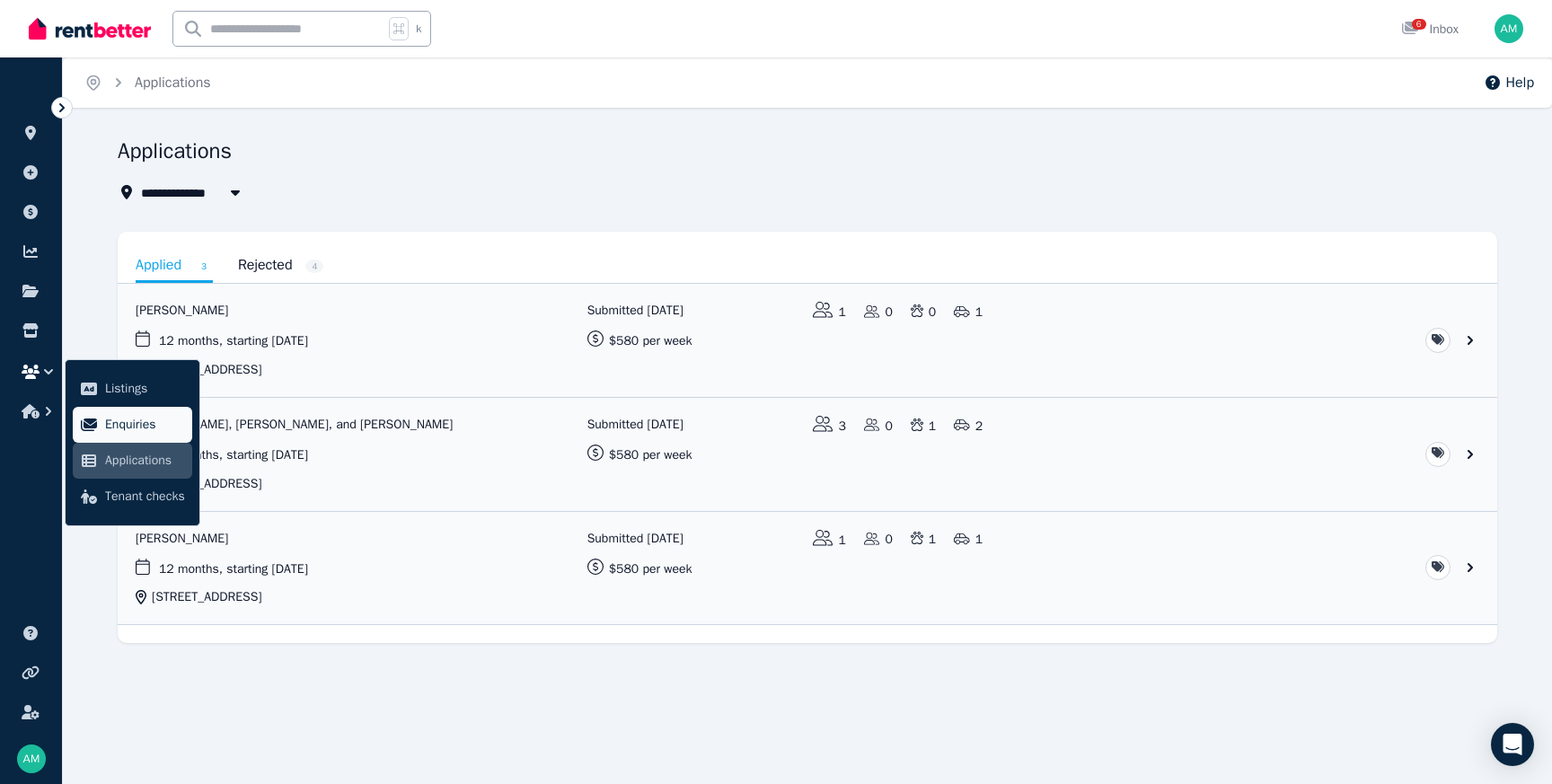 click on "Enquiries" at bounding box center (145, 425) 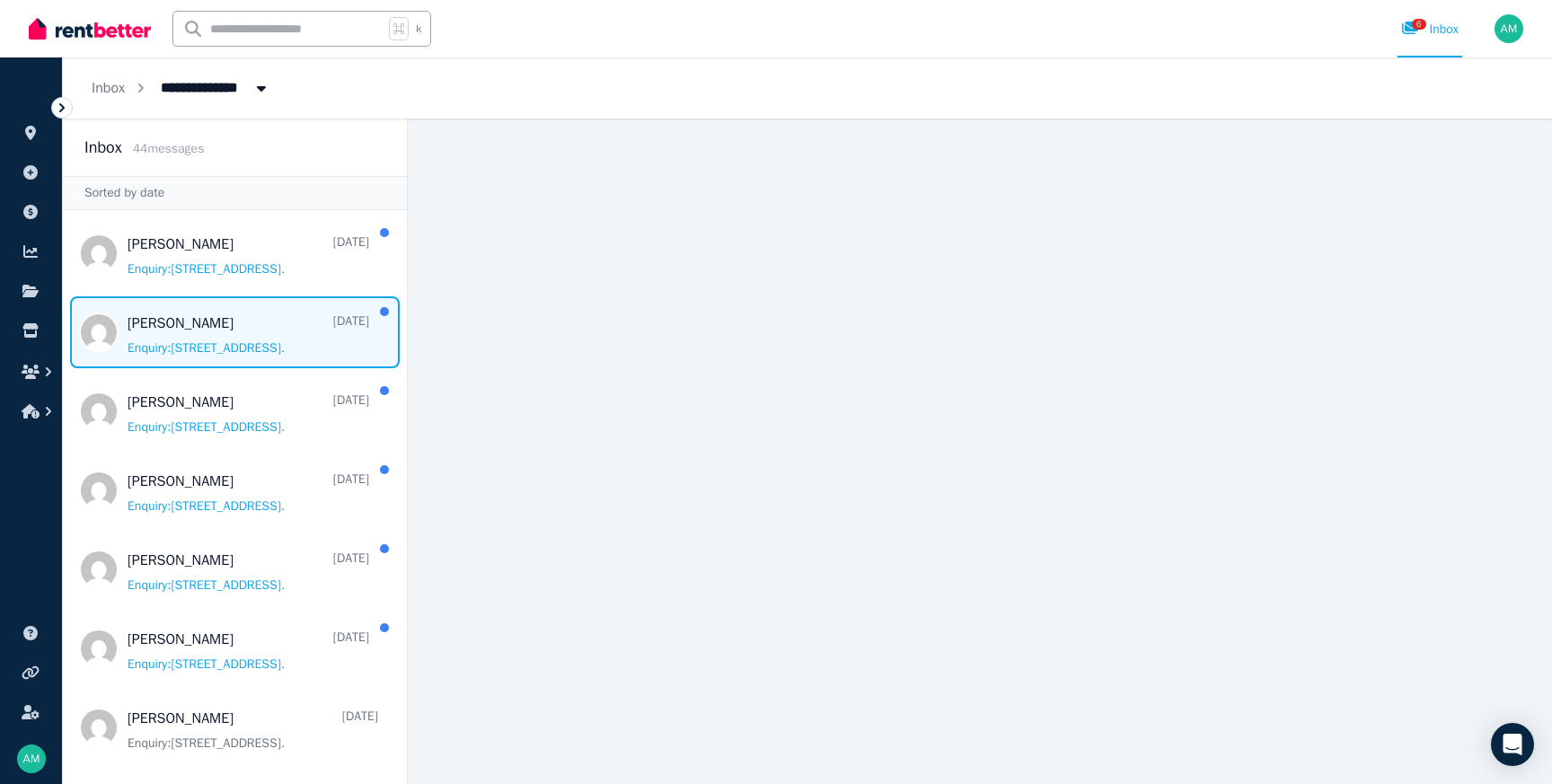 click at bounding box center (234, 332) 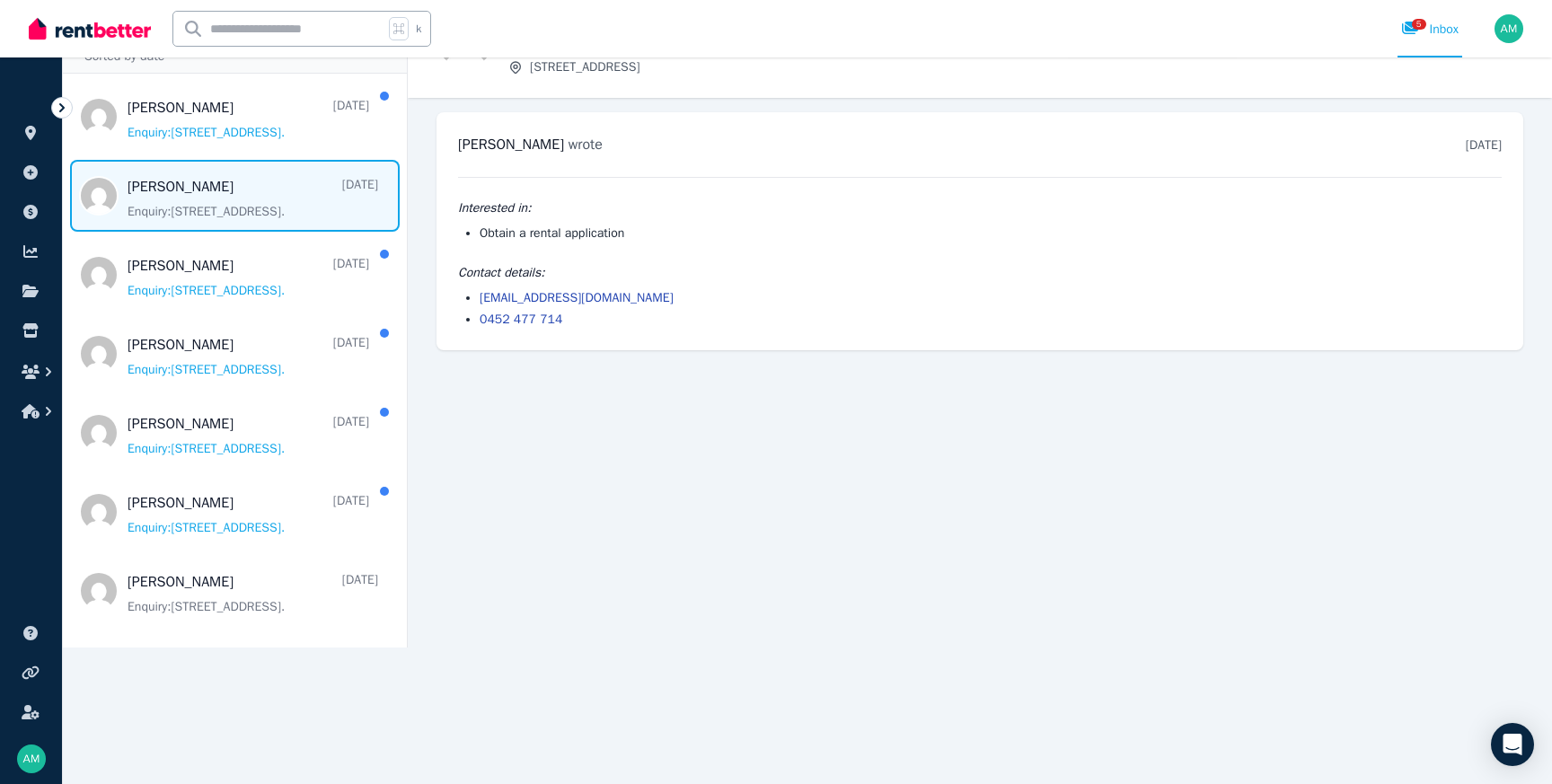 scroll, scrollTop: 0, scrollLeft: 0, axis: both 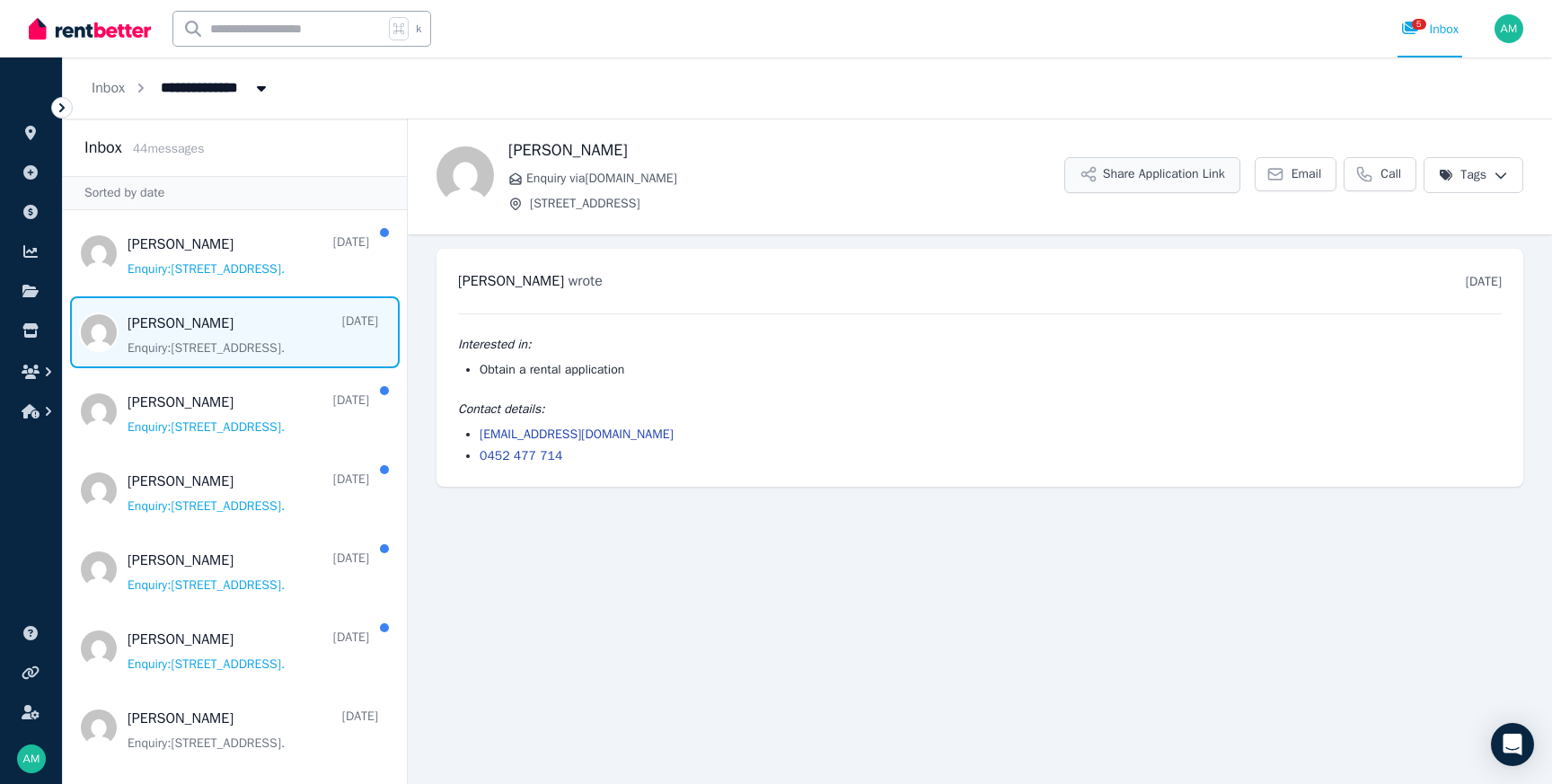 click on "Share Application Link" at bounding box center [1152, 175] 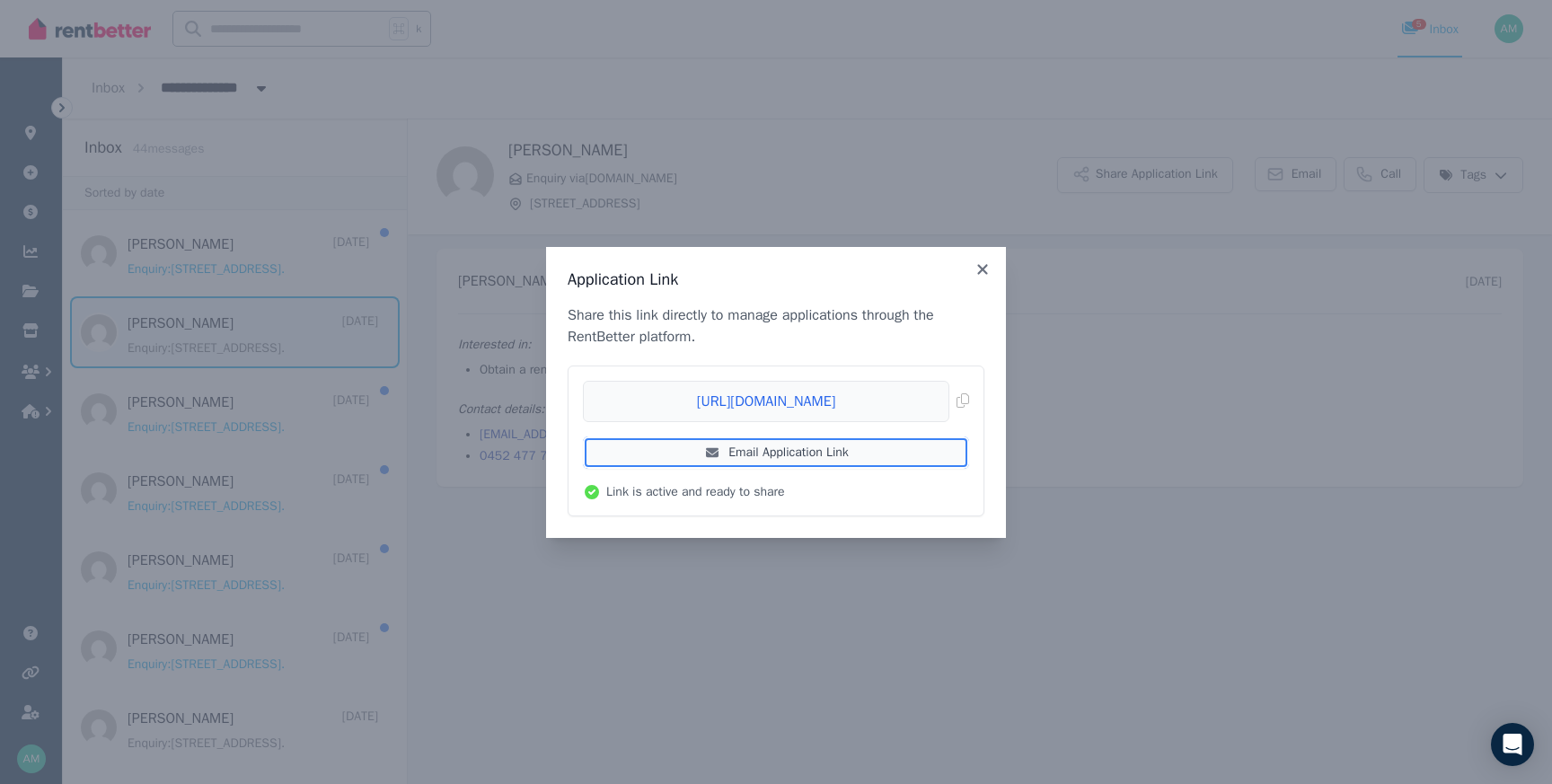 click on "Email Application Link" at bounding box center [776, 453] 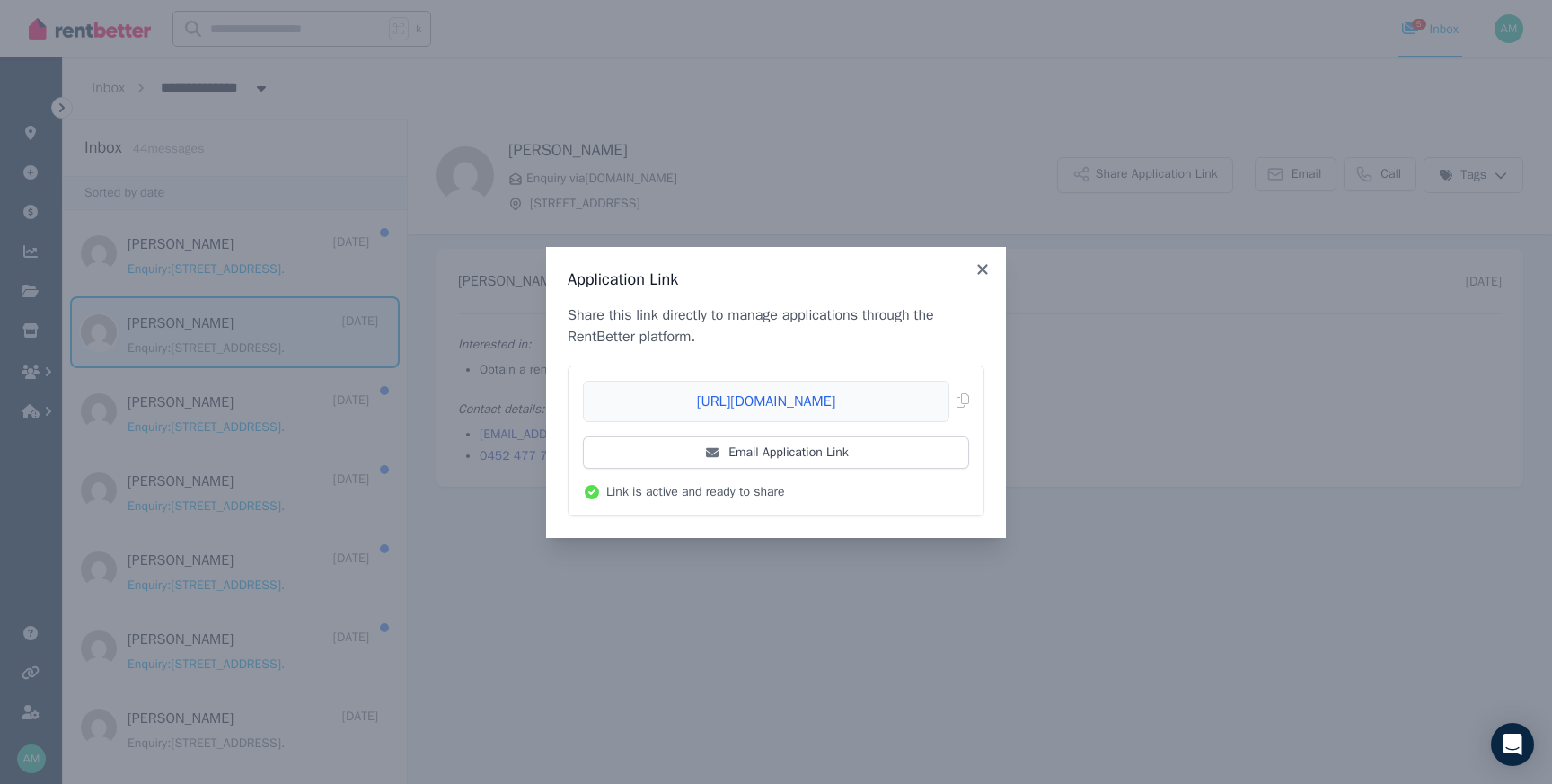 click on "Application Link Share this link directly to manage applications through the RentBetter platform. [URL][DOMAIN_NAME] Copied! Email Application Link Link is active and ready to share" at bounding box center (776, 392) 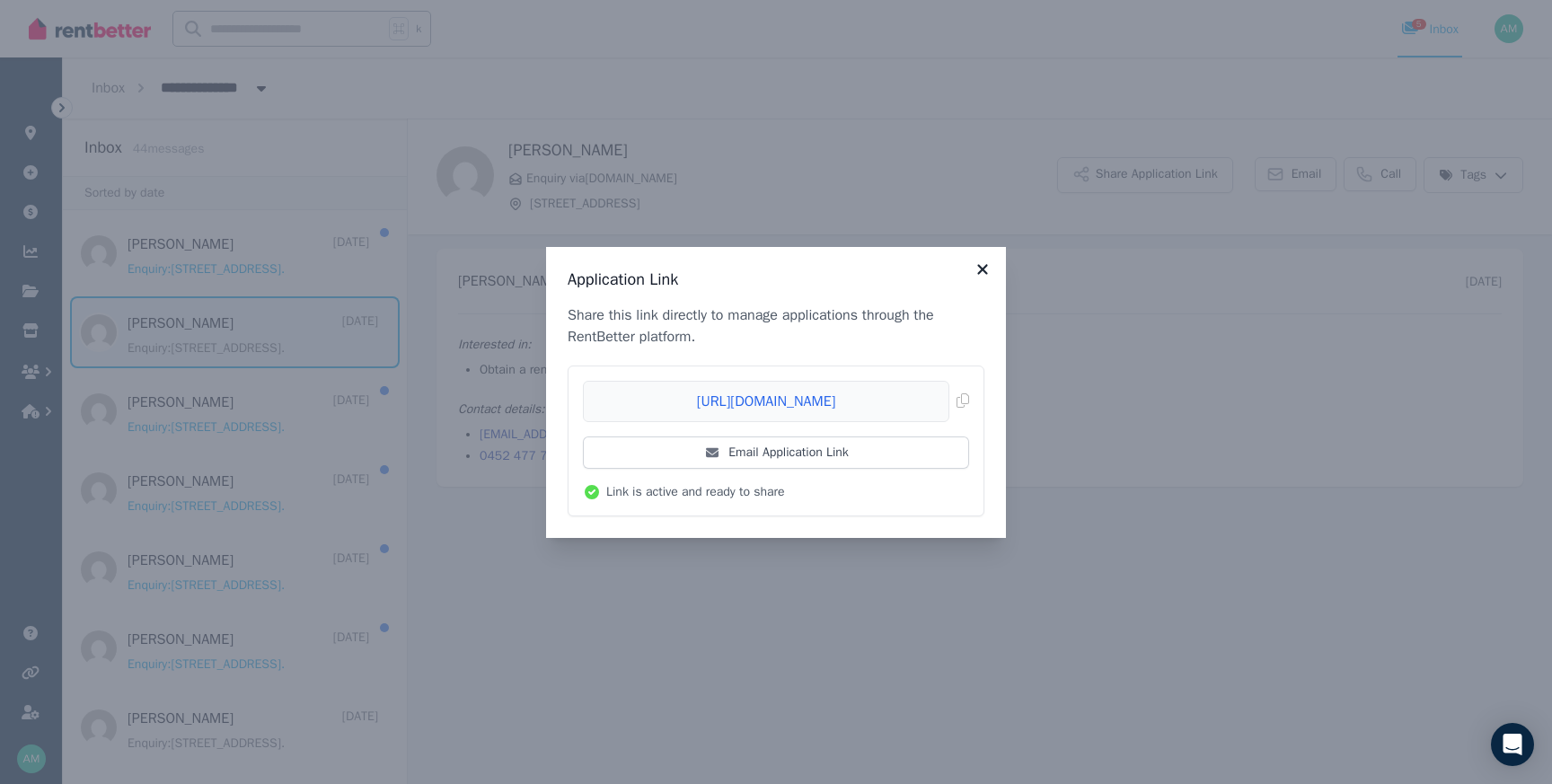 click 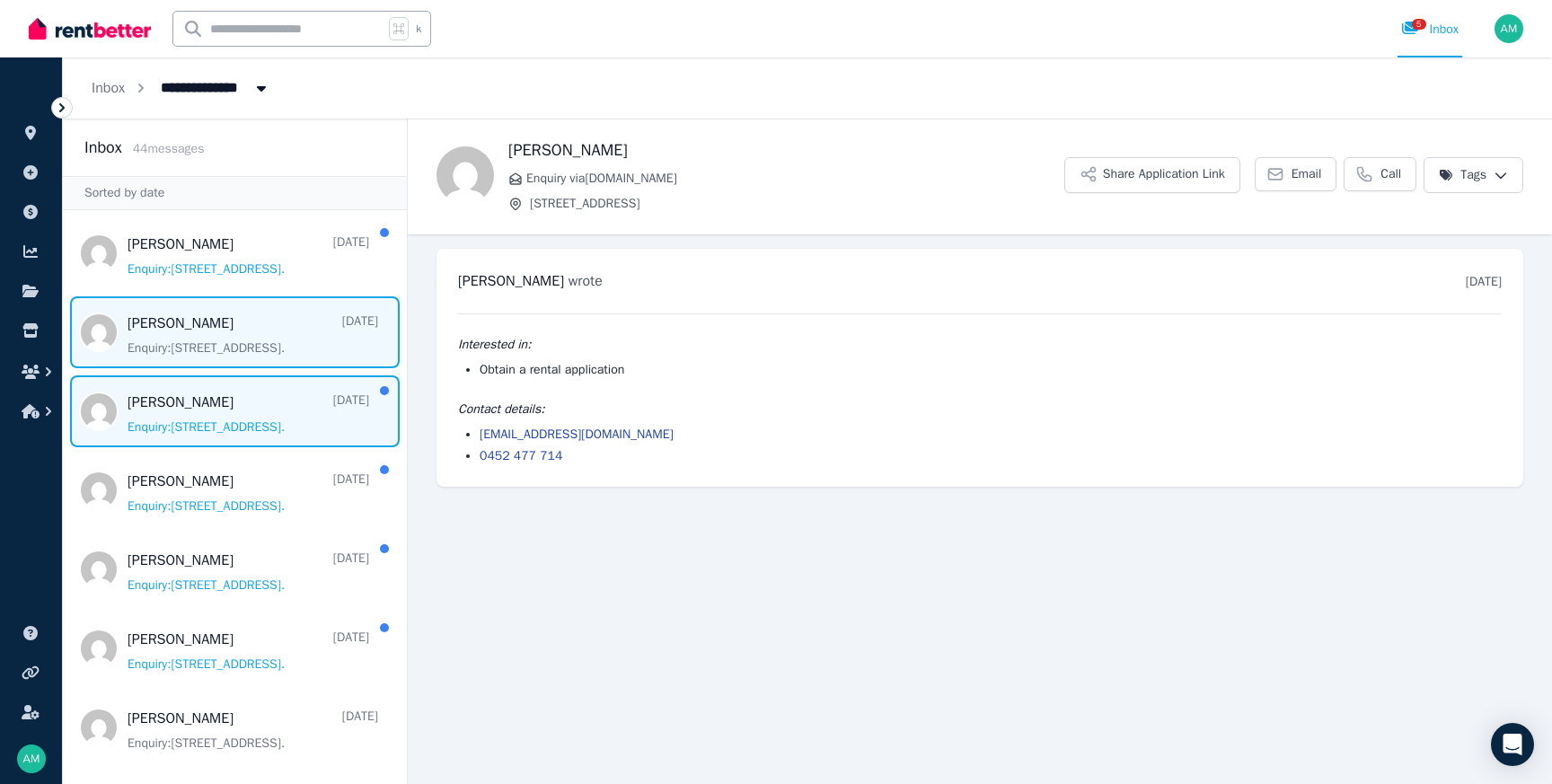 click at bounding box center [234, 411] 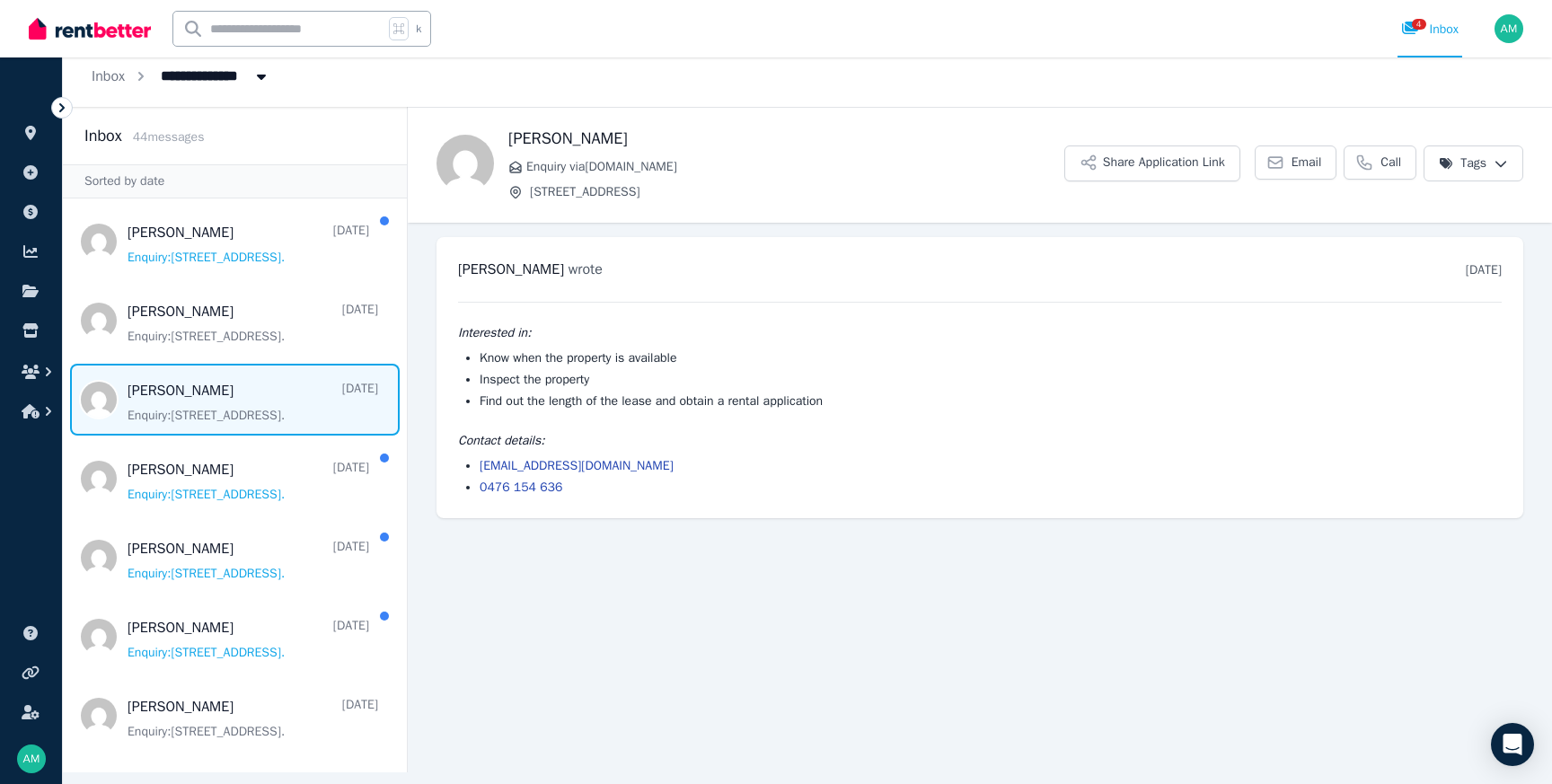 scroll, scrollTop: 0, scrollLeft: 0, axis: both 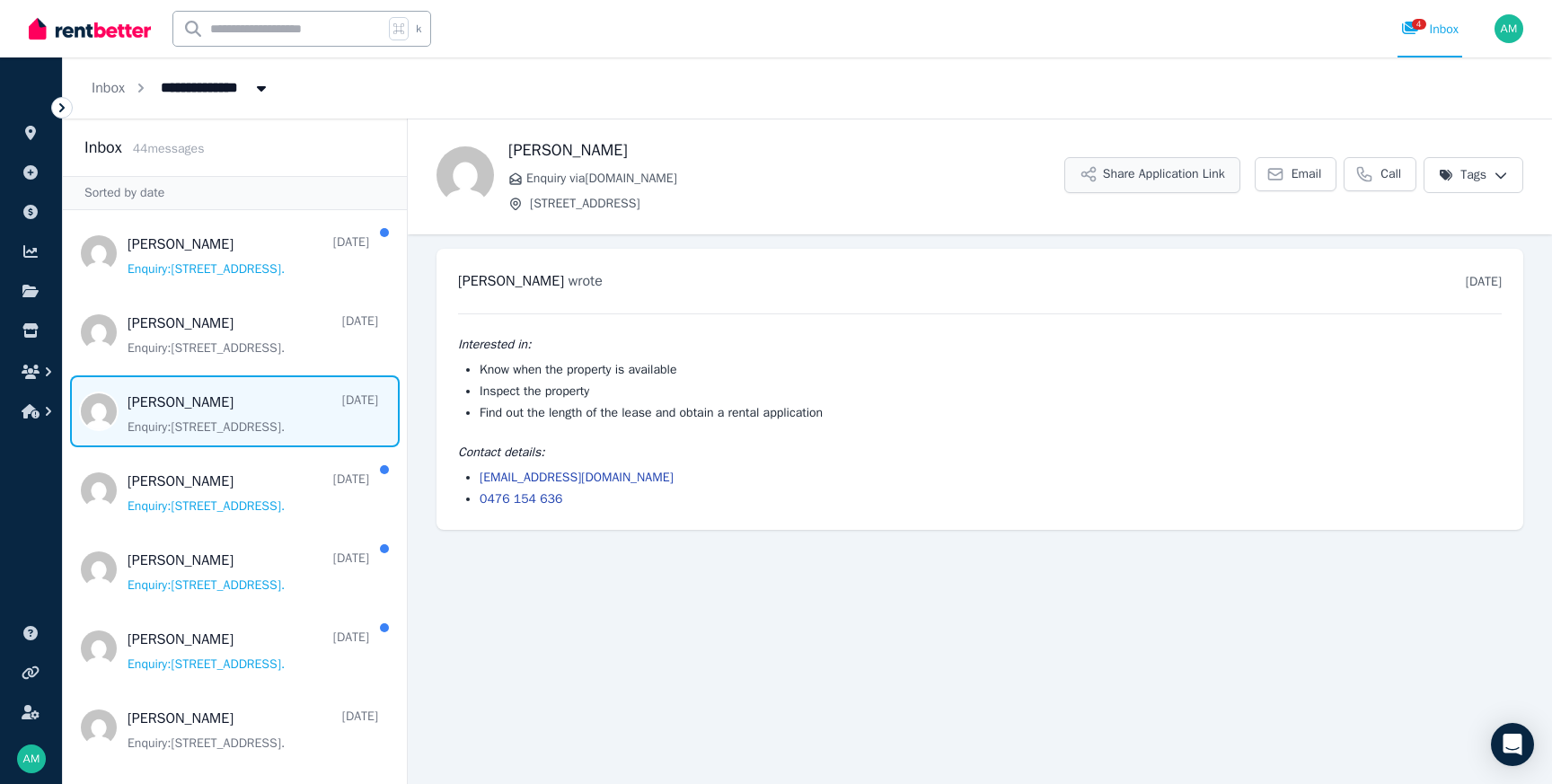 click on "Share Application Link" at bounding box center [1152, 175] 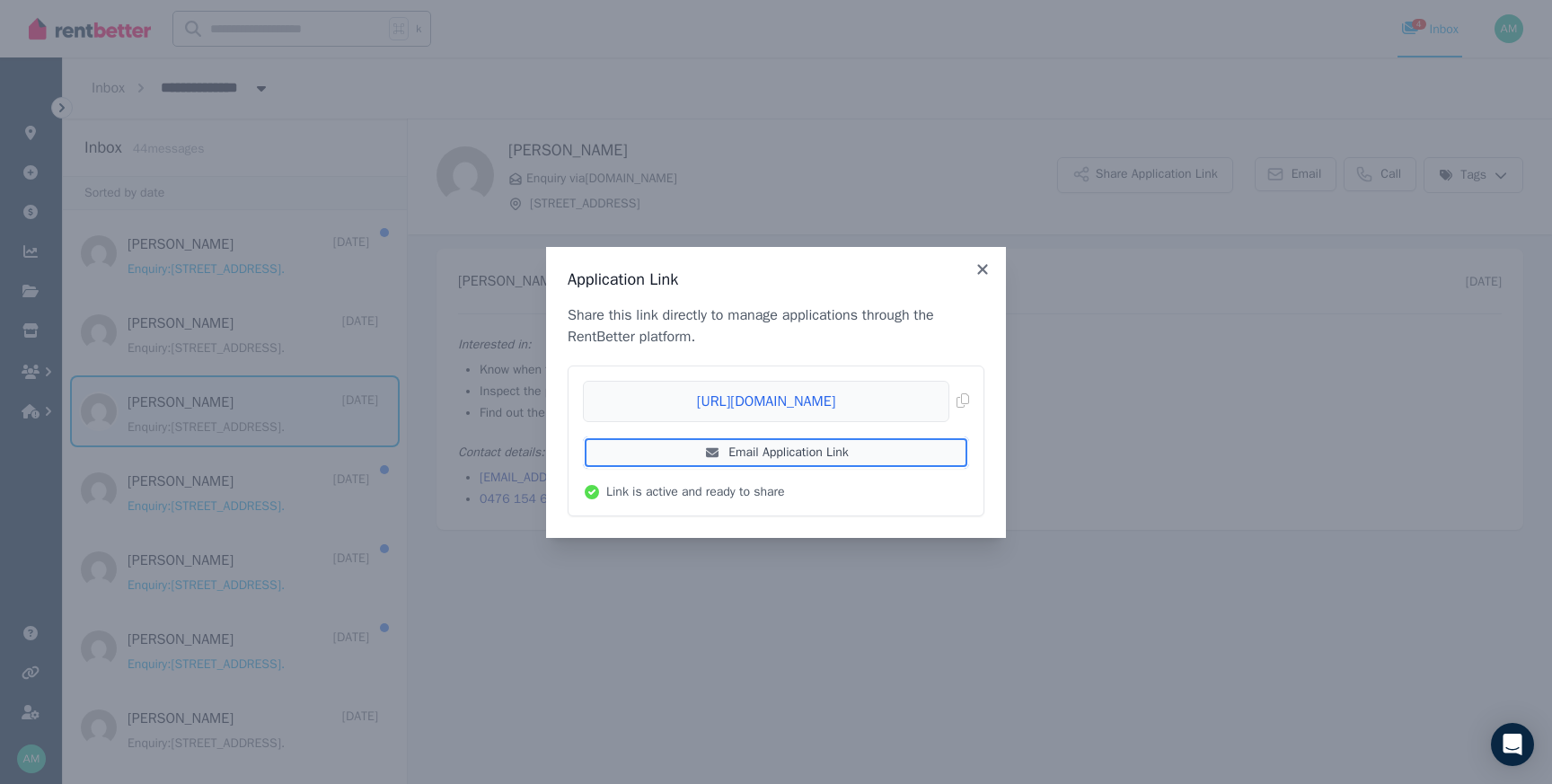 click on "Email Application Link" at bounding box center (776, 453) 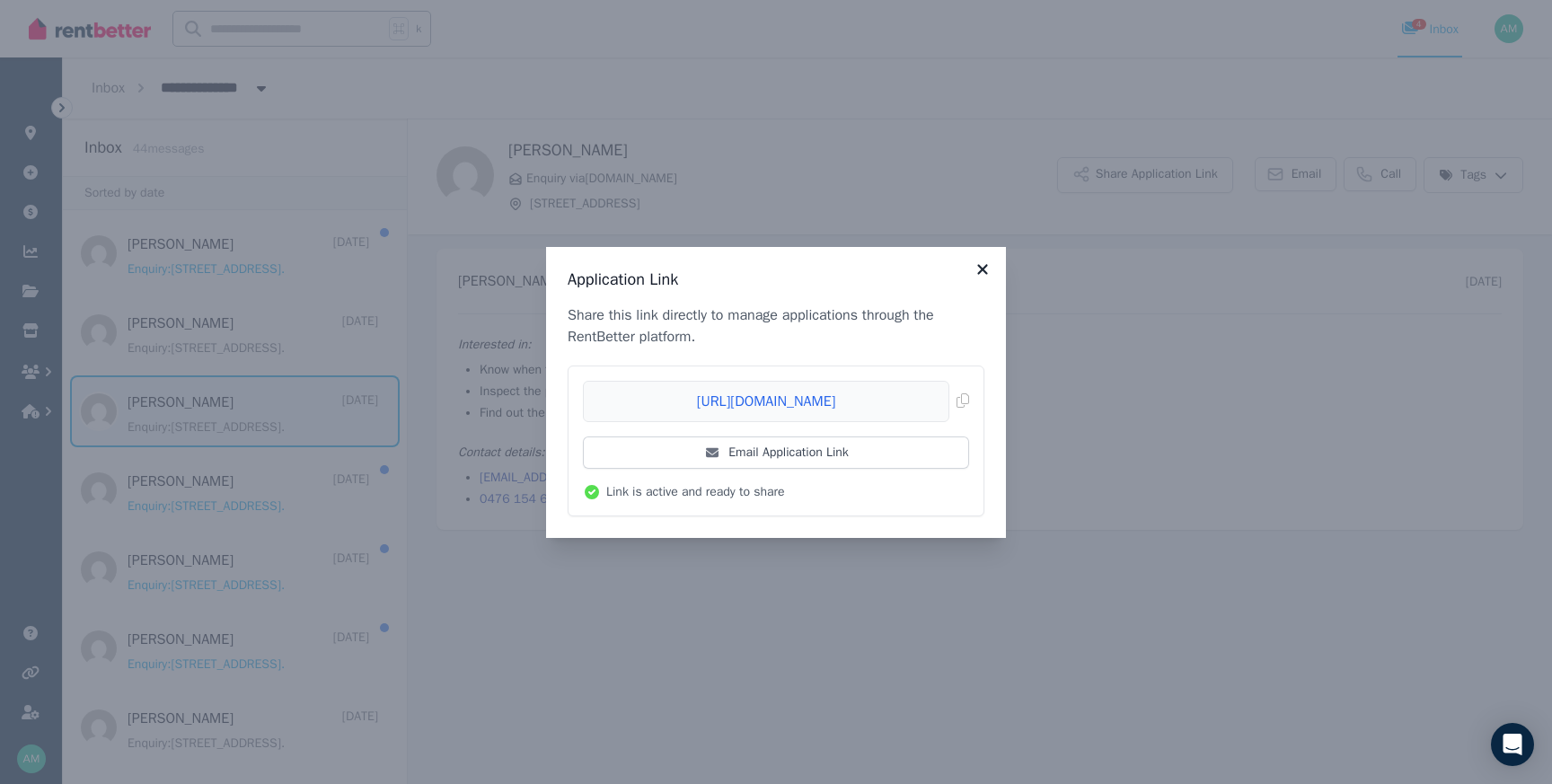 click 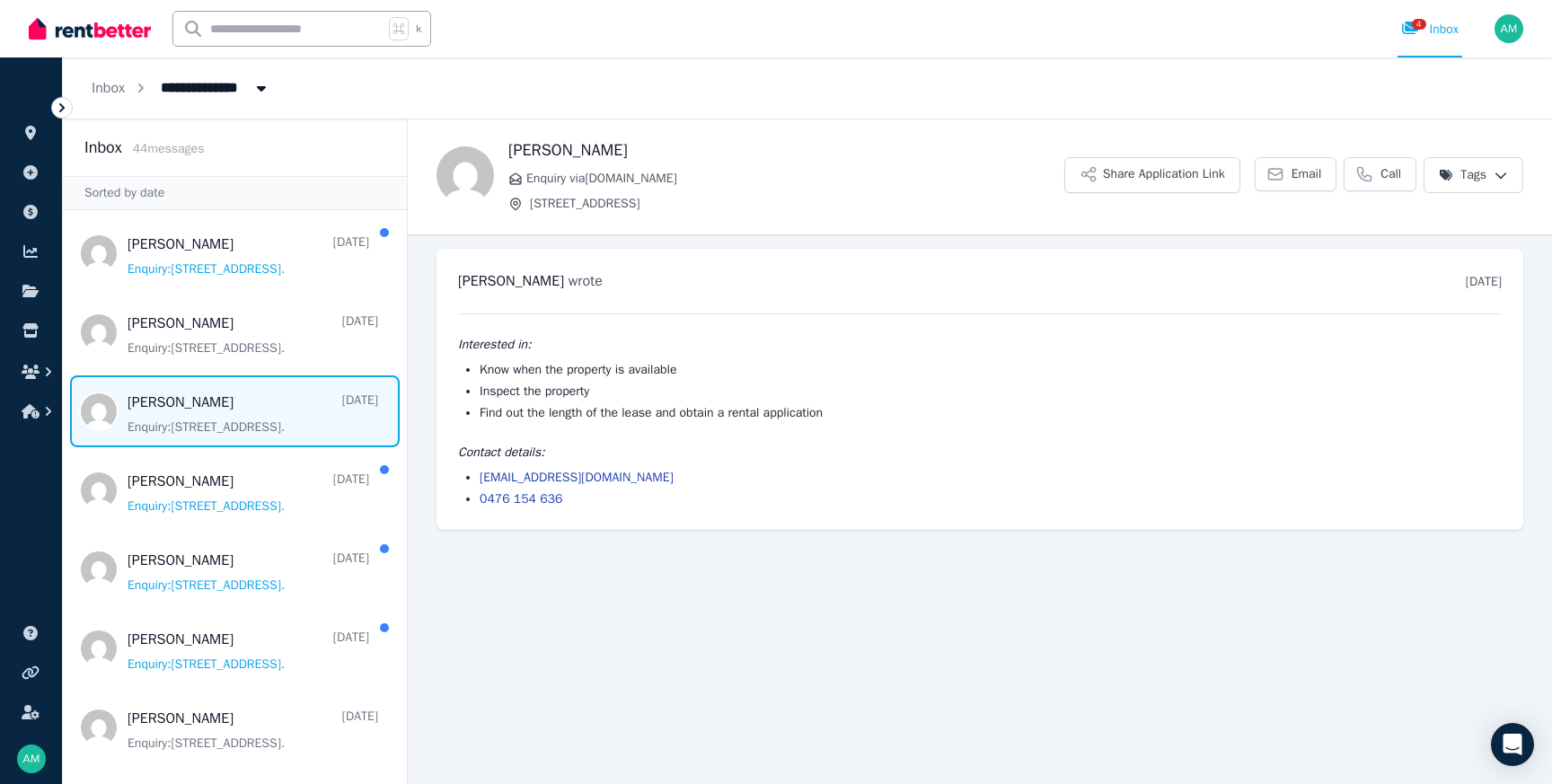 click on "**********" at bounding box center (776, 392) 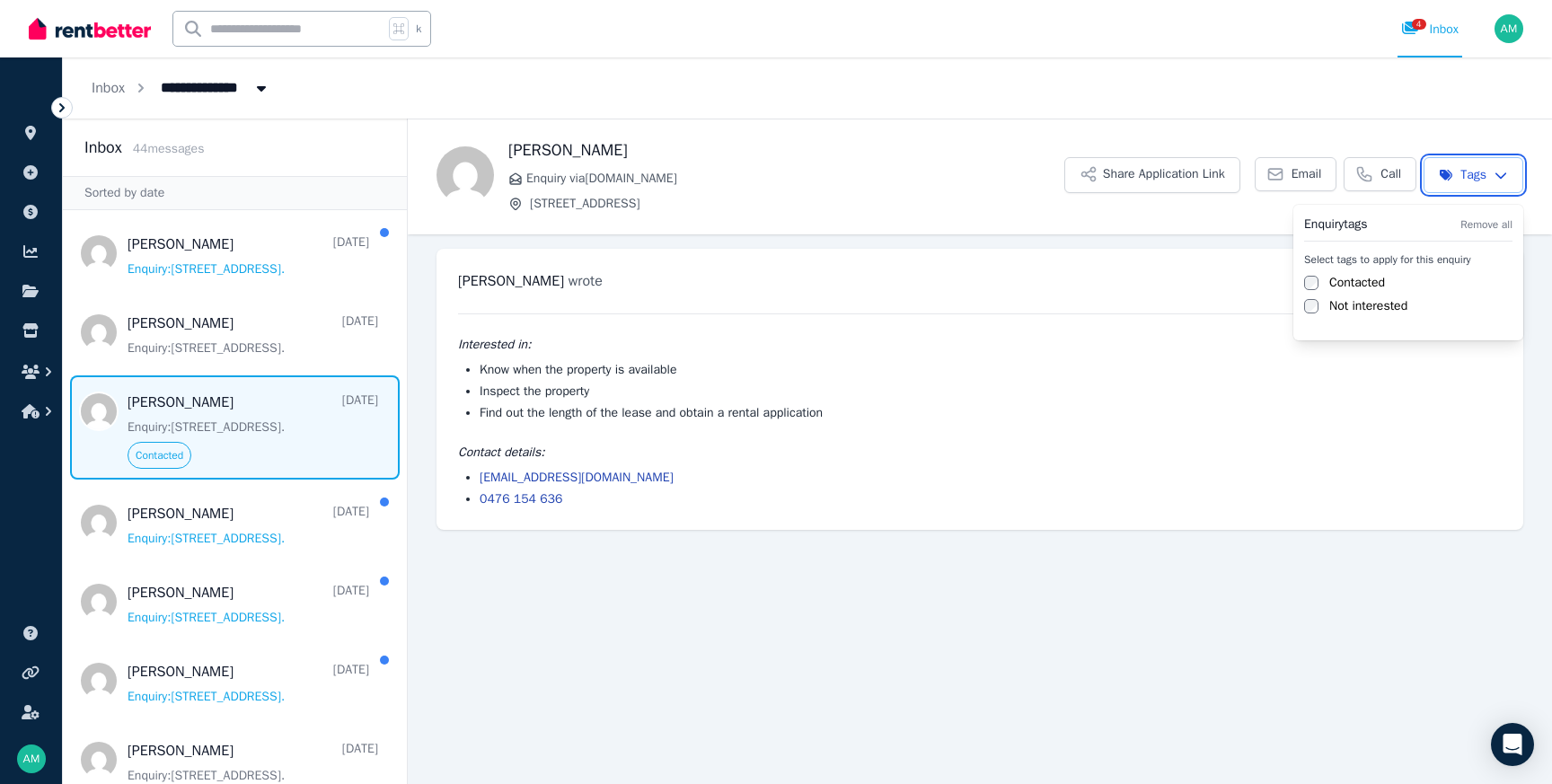 click on "**********" at bounding box center (776, 392) 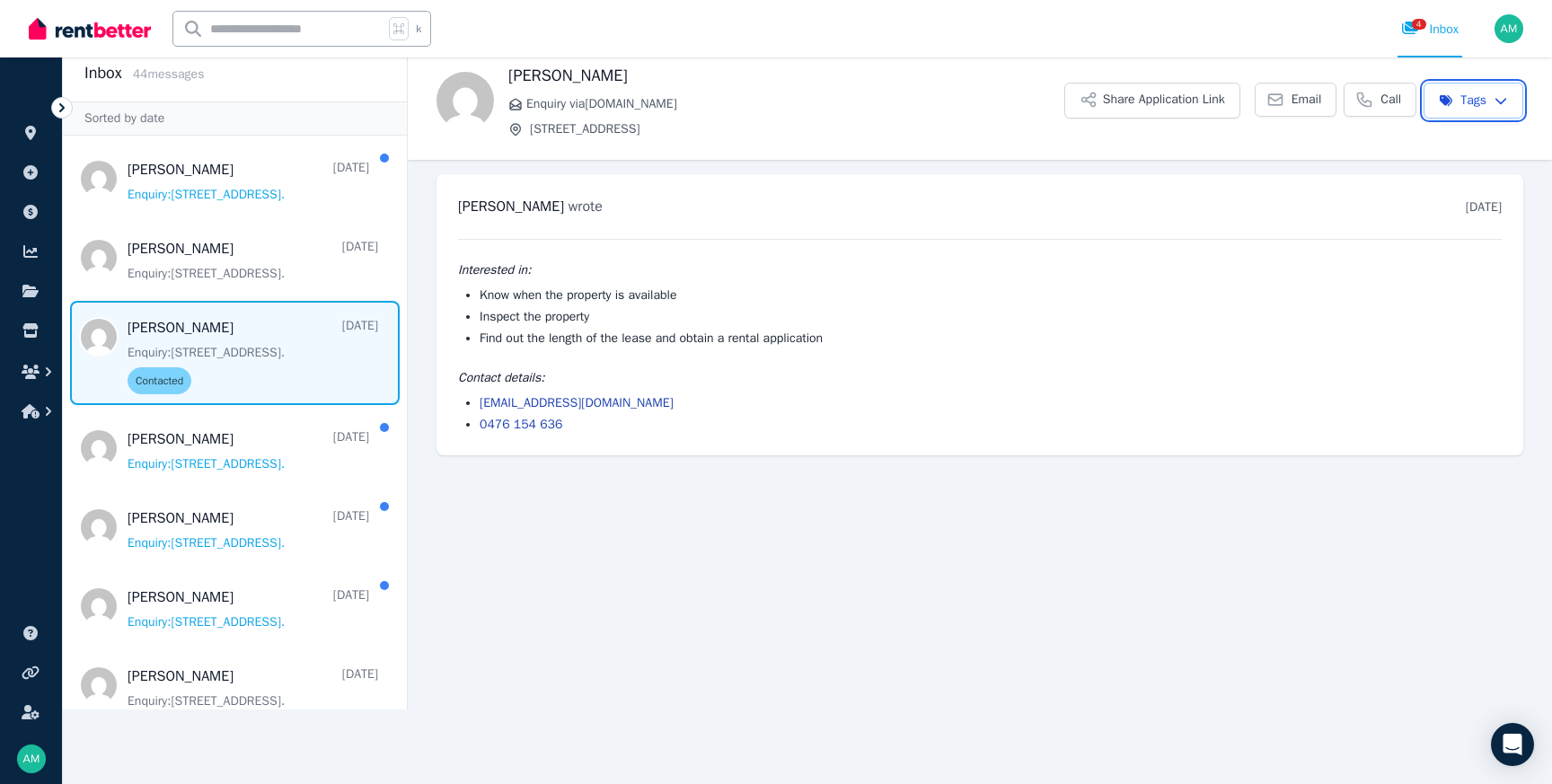 scroll, scrollTop: 0, scrollLeft: 0, axis: both 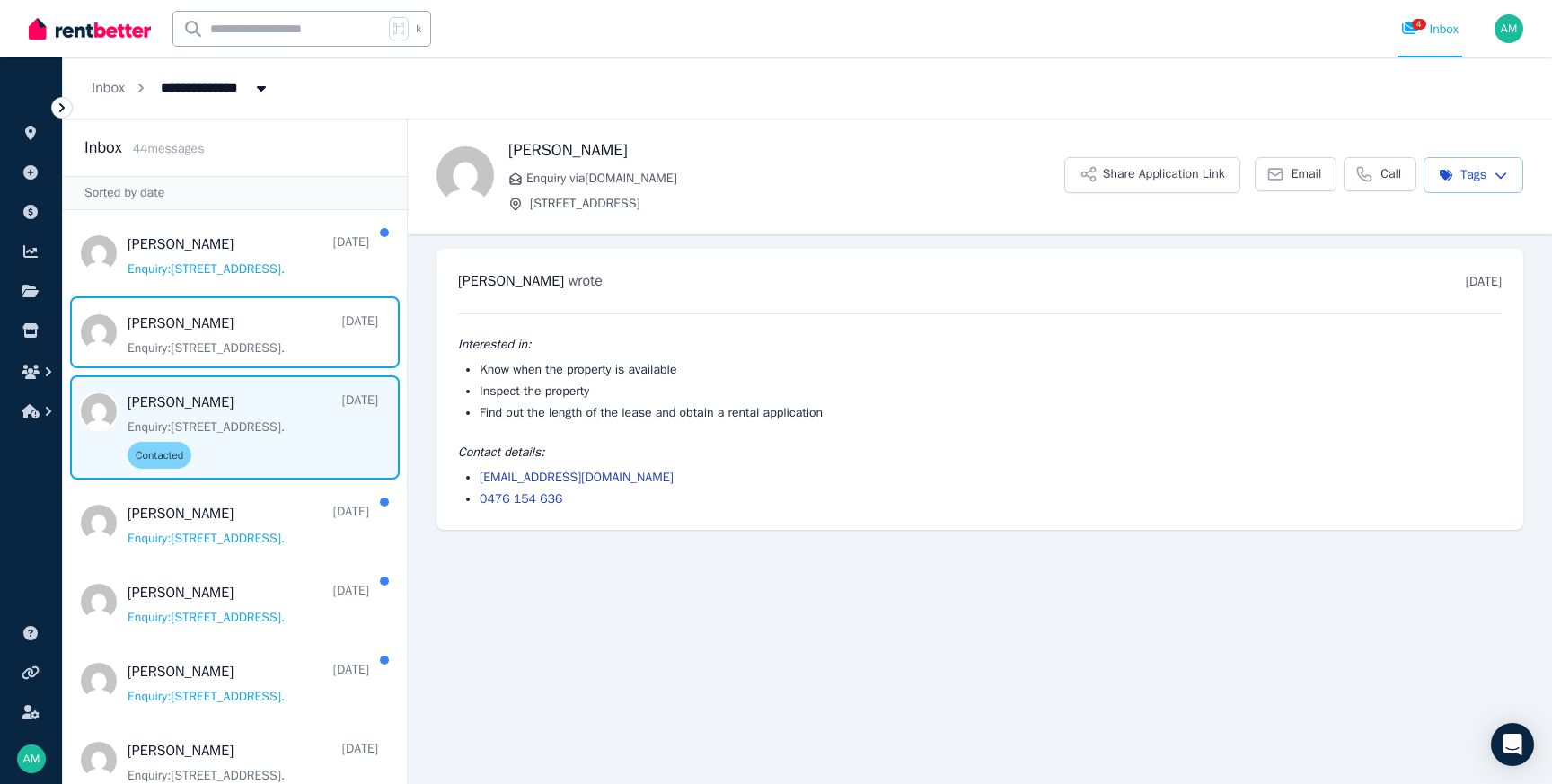 click at bounding box center [234, 332] 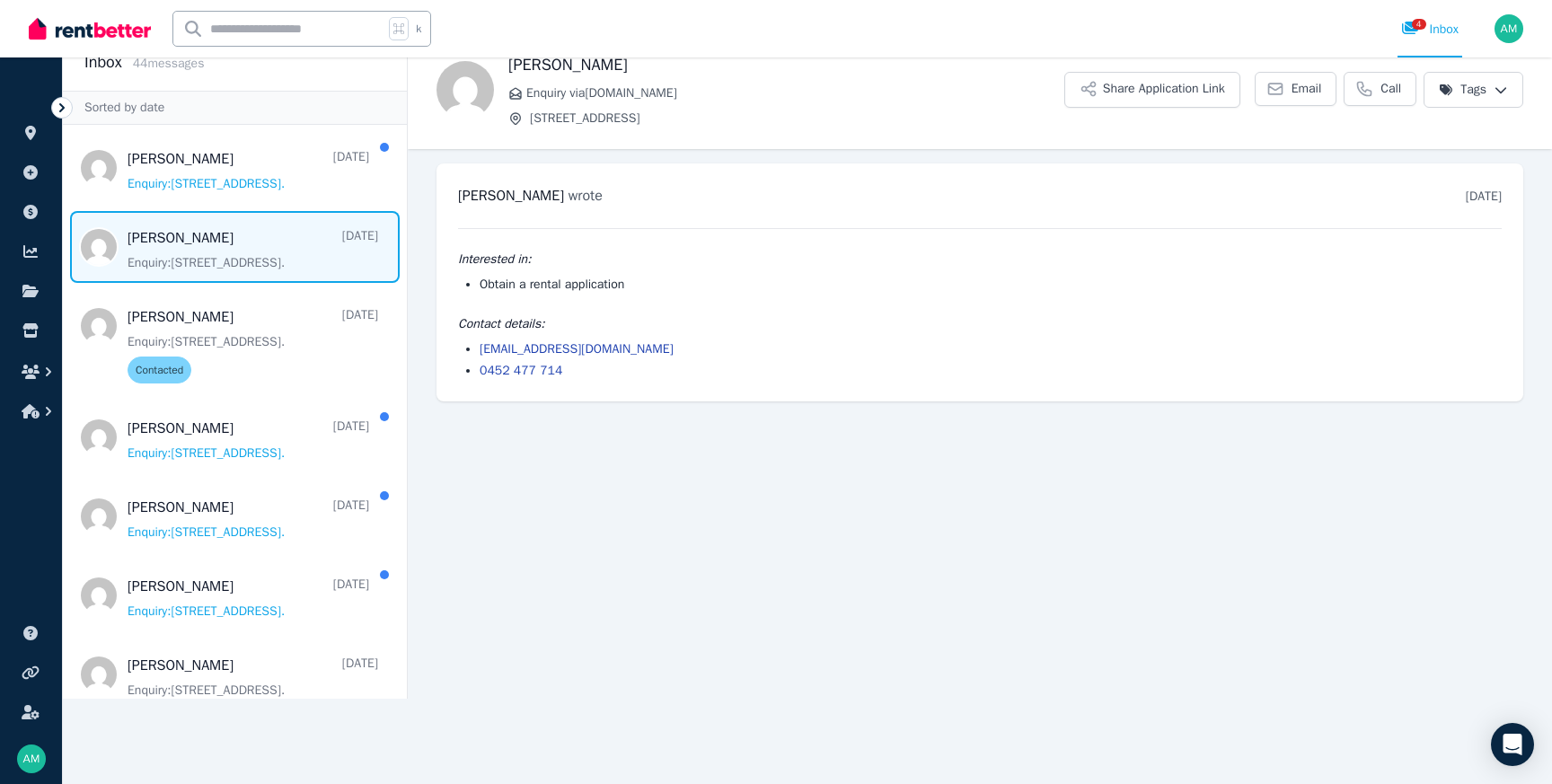 scroll, scrollTop: 0, scrollLeft: 0, axis: both 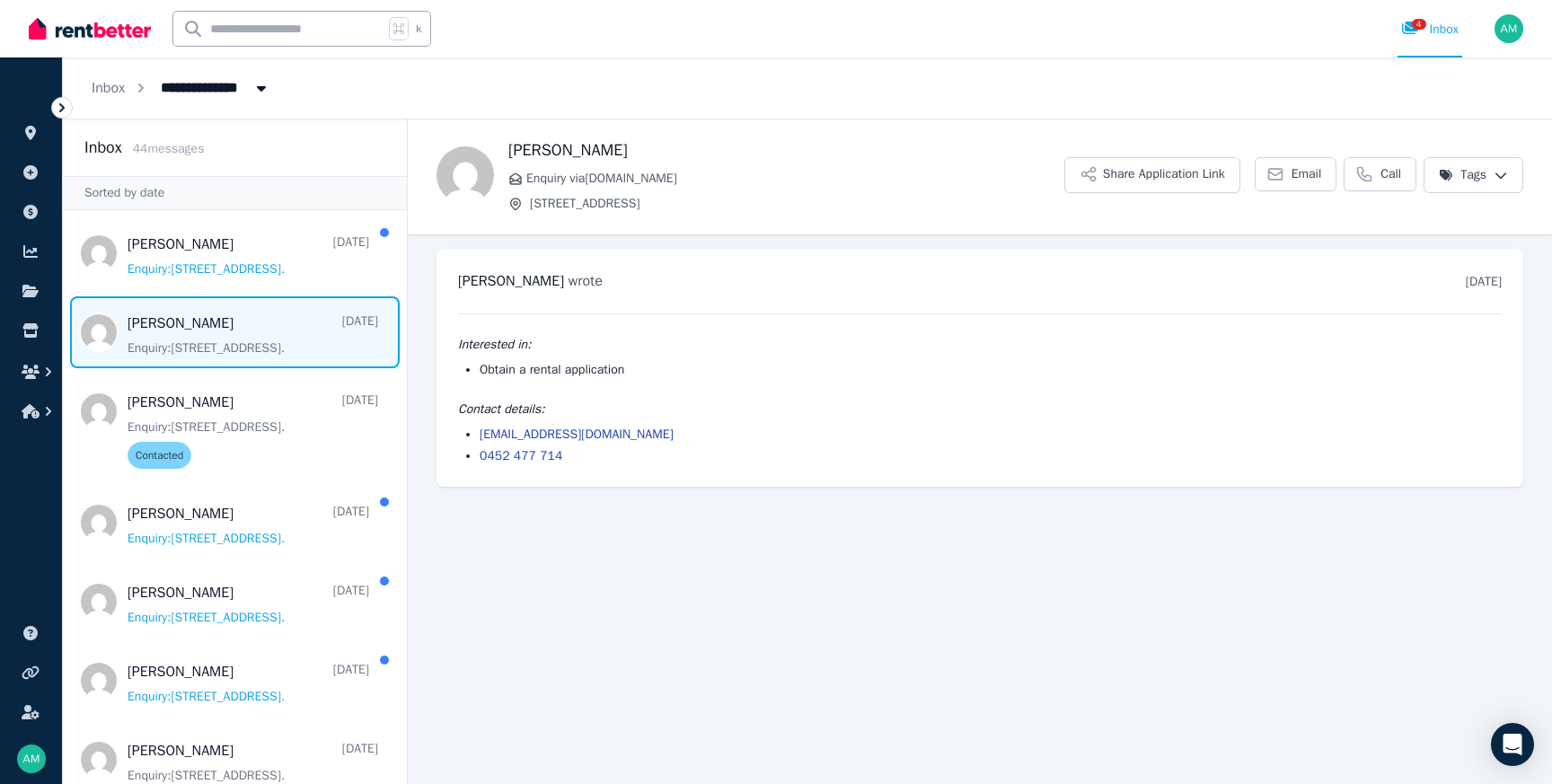 click on "**********" at bounding box center (776, 392) 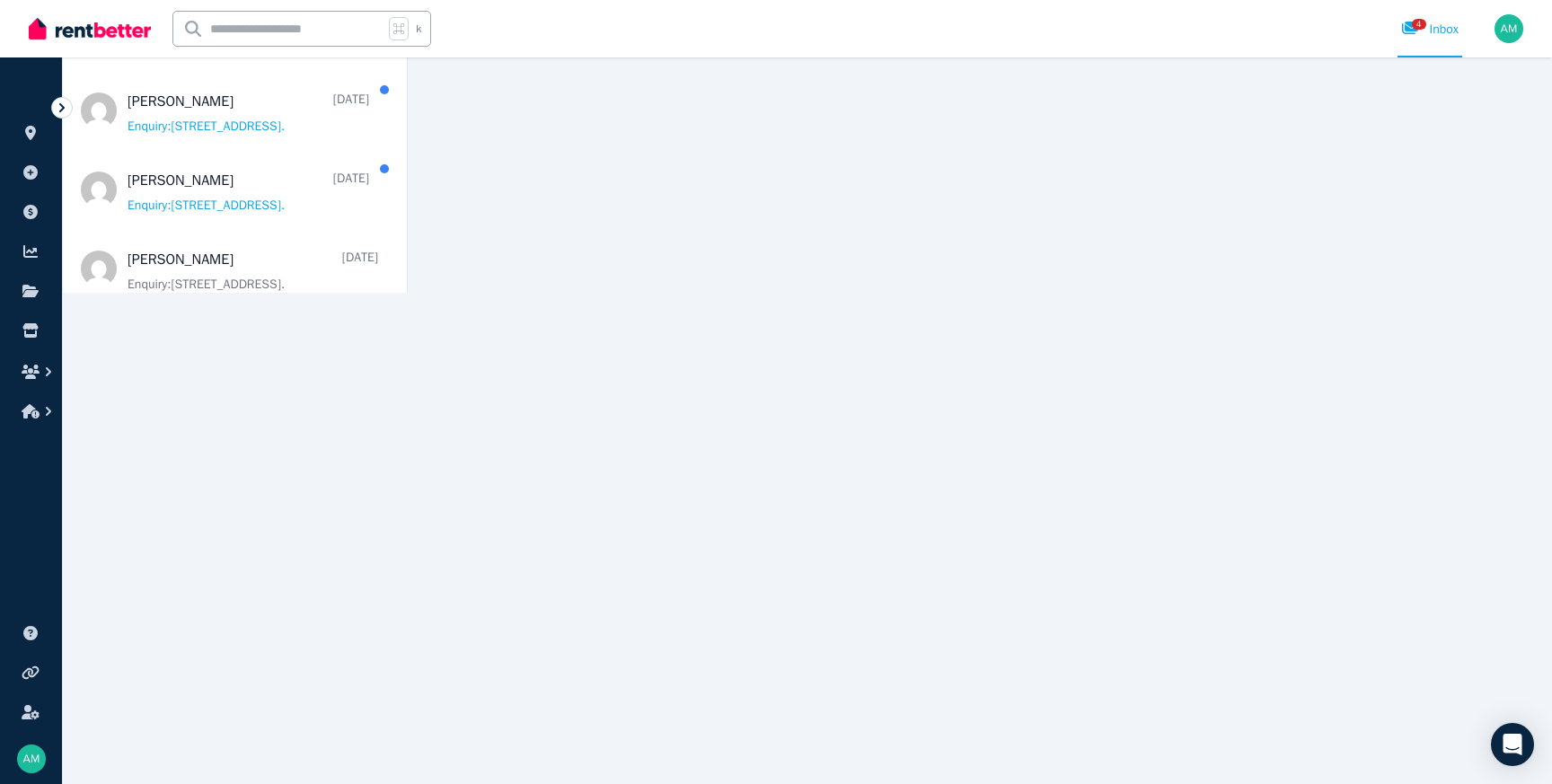 scroll, scrollTop: 501, scrollLeft: 0, axis: vertical 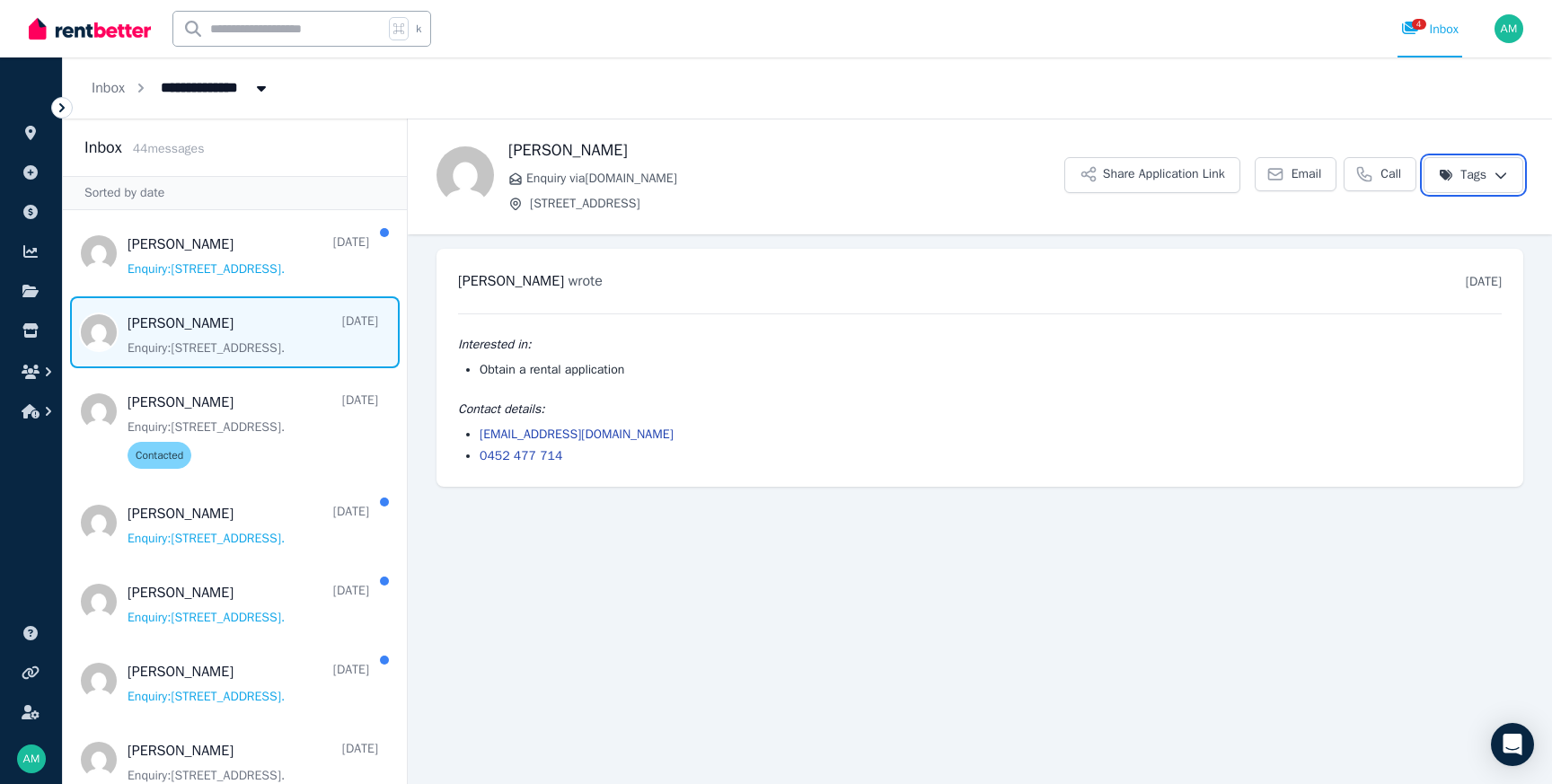 click on "**********" at bounding box center (776, 392) 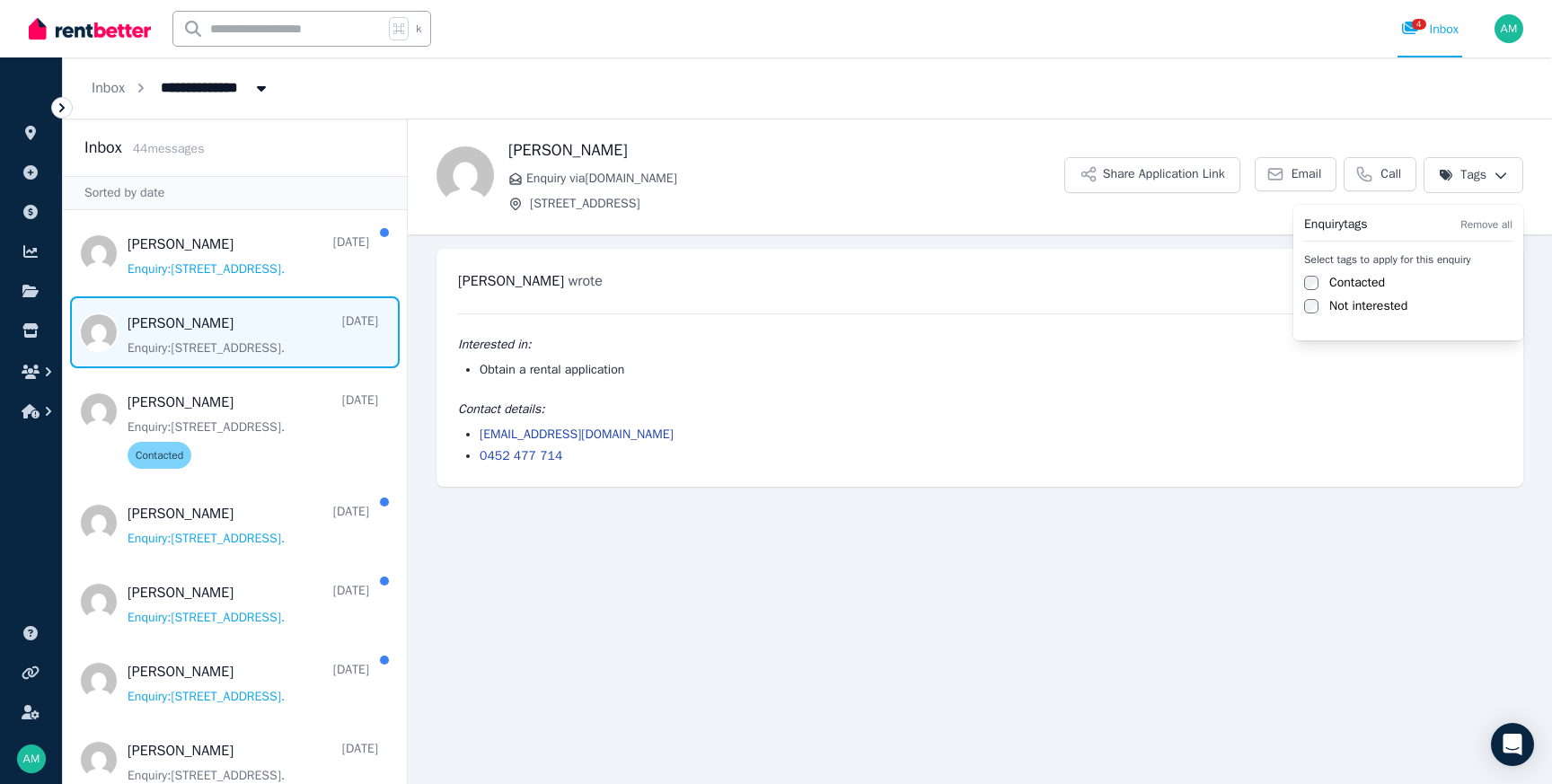 click on "**********" at bounding box center [776, 392] 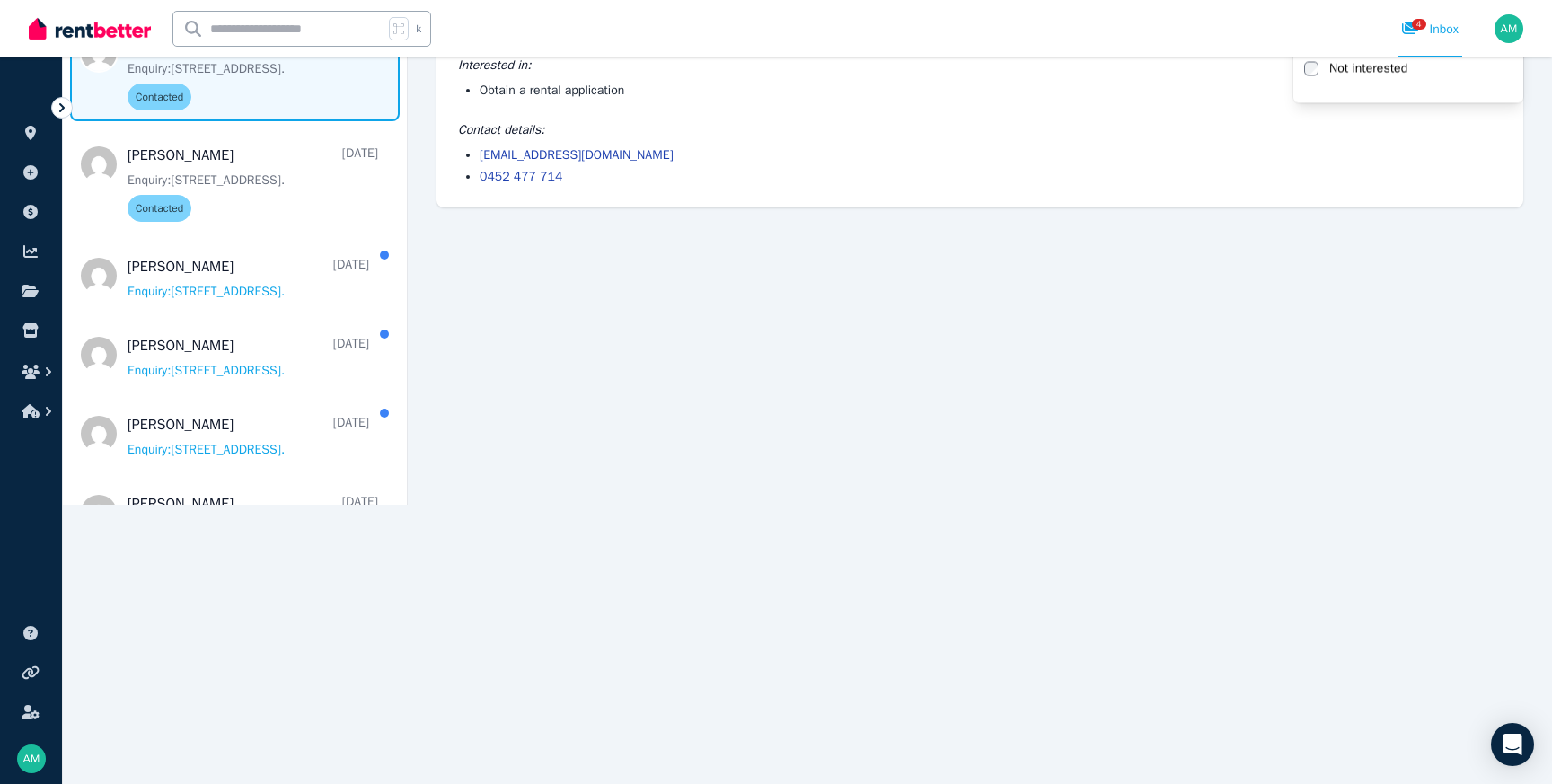 click on "**********" at bounding box center (776, 112) 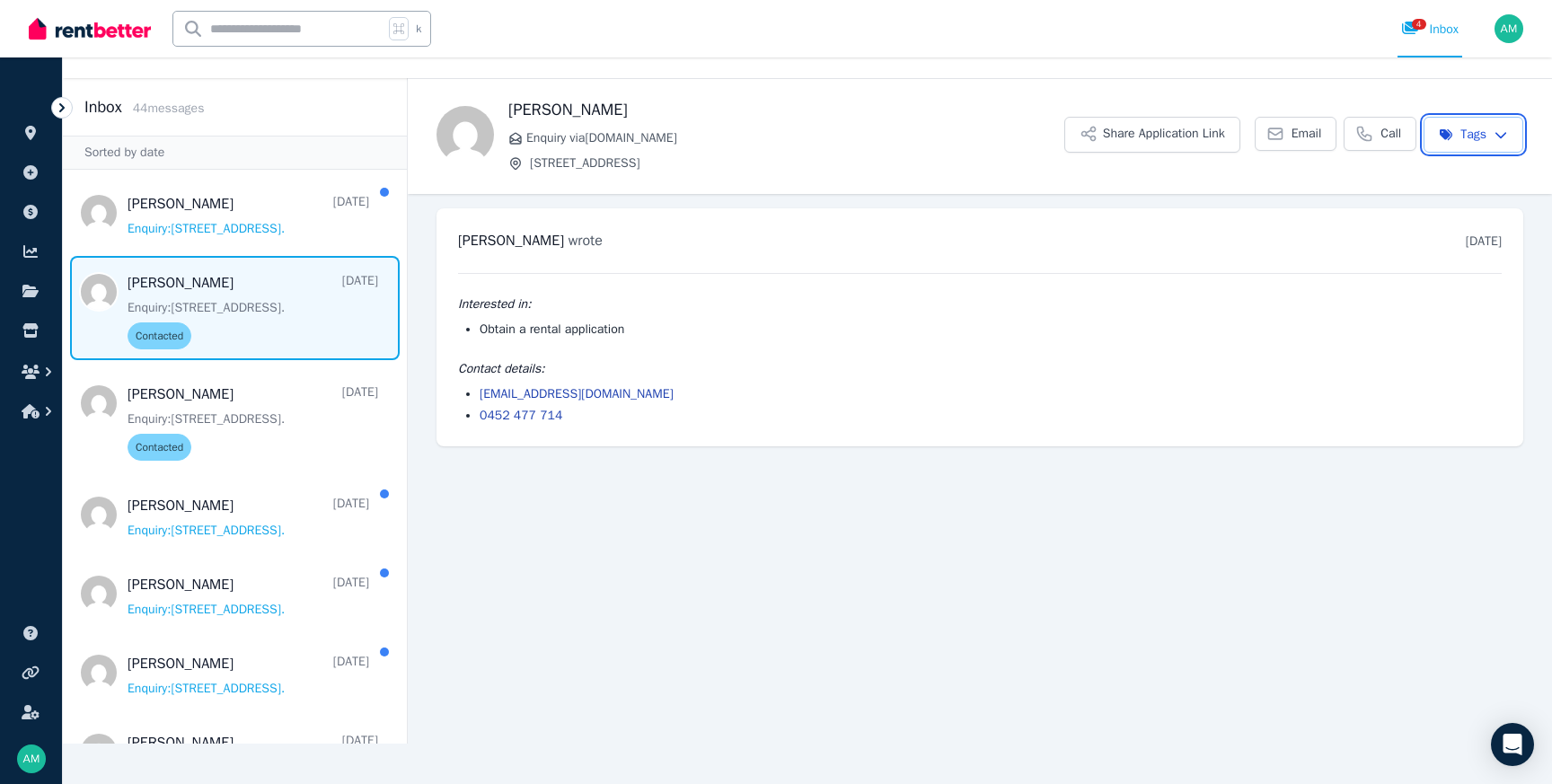scroll, scrollTop: 0, scrollLeft: 0, axis: both 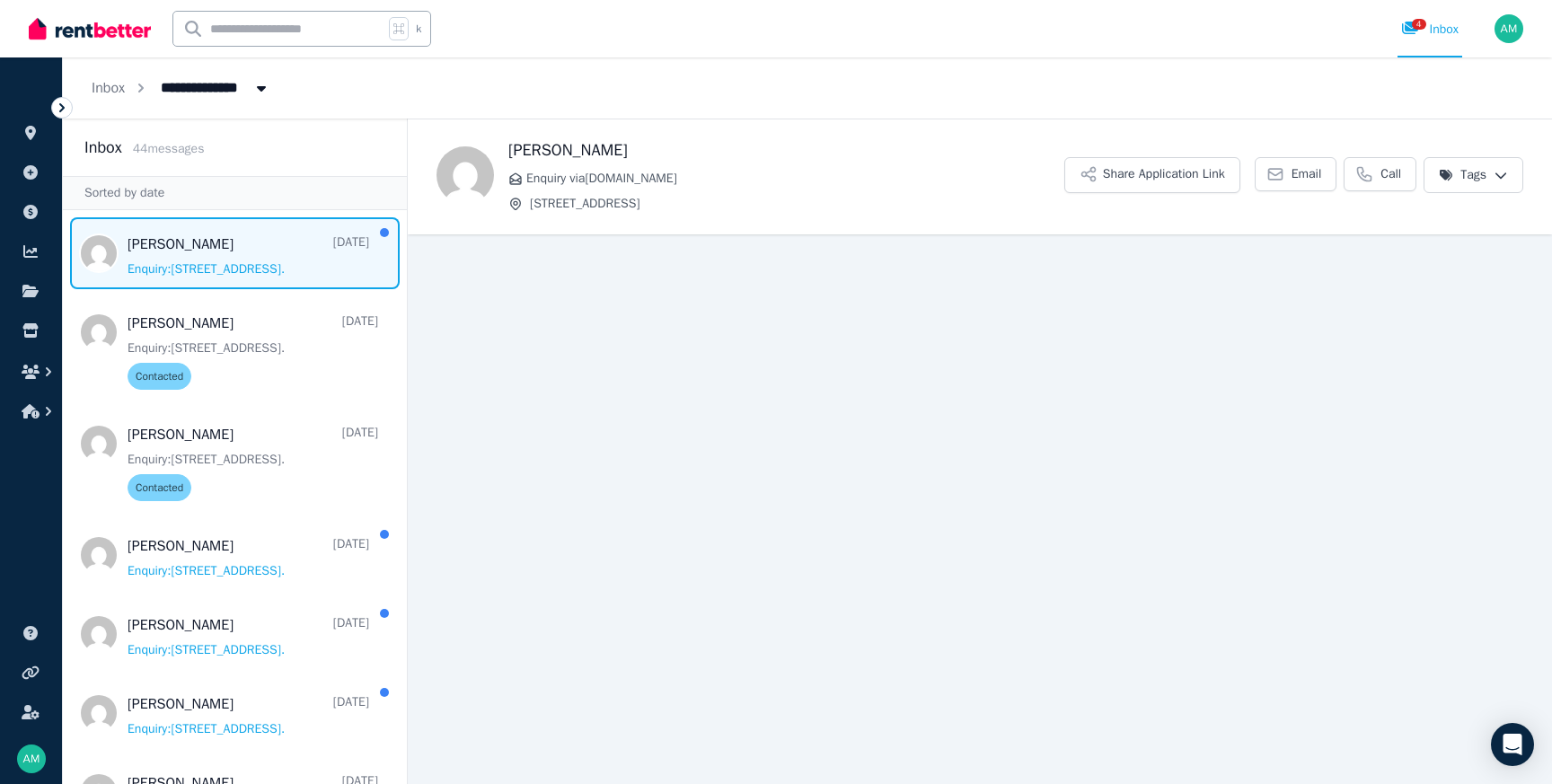 click on "Back [PERSON_NAME] Enquiry via  [DOMAIN_NAME] [STREET_ADDRESS] Application Link Email Call Tags" at bounding box center (980, 451) 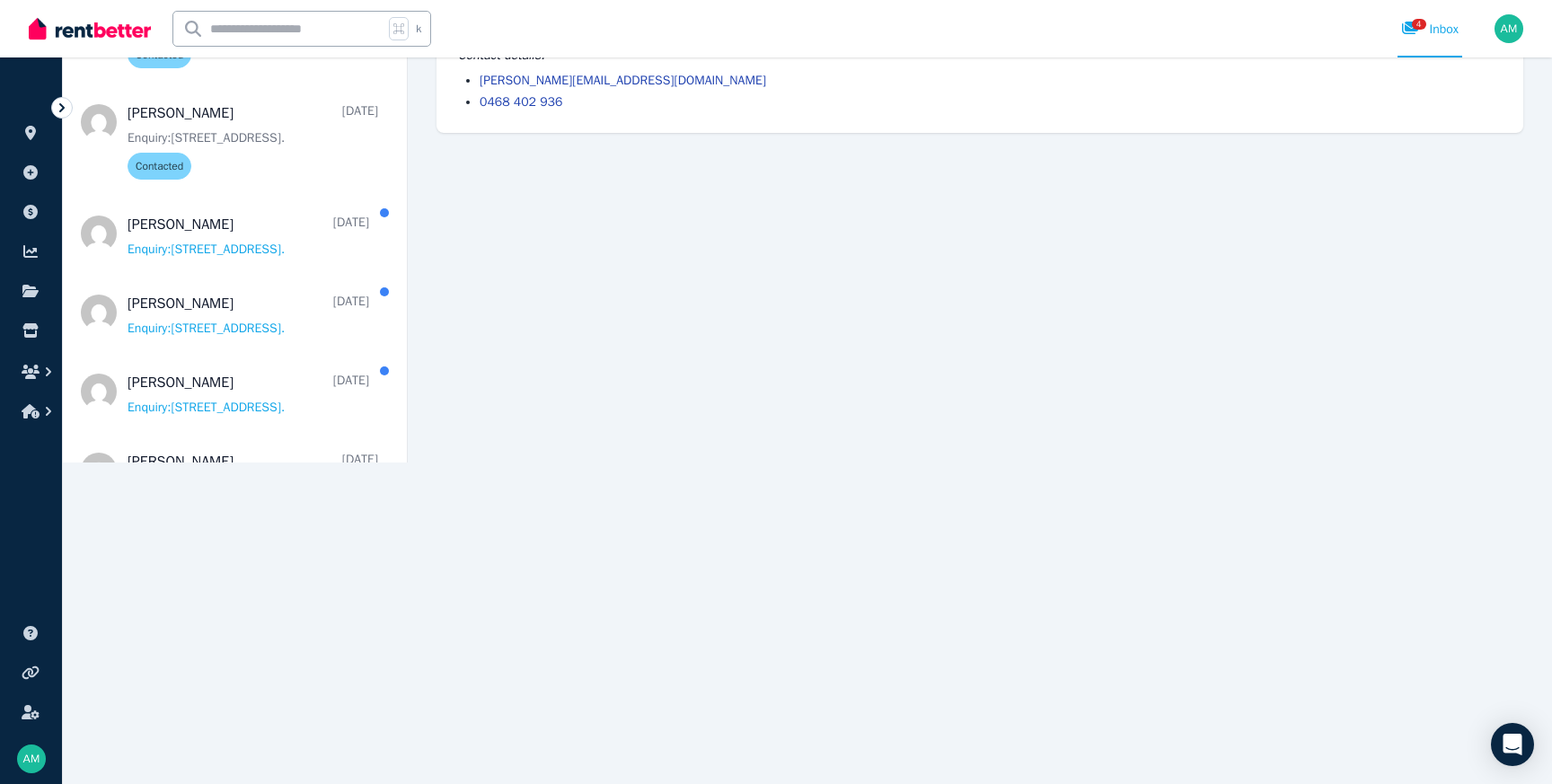 scroll, scrollTop: 0, scrollLeft: 0, axis: both 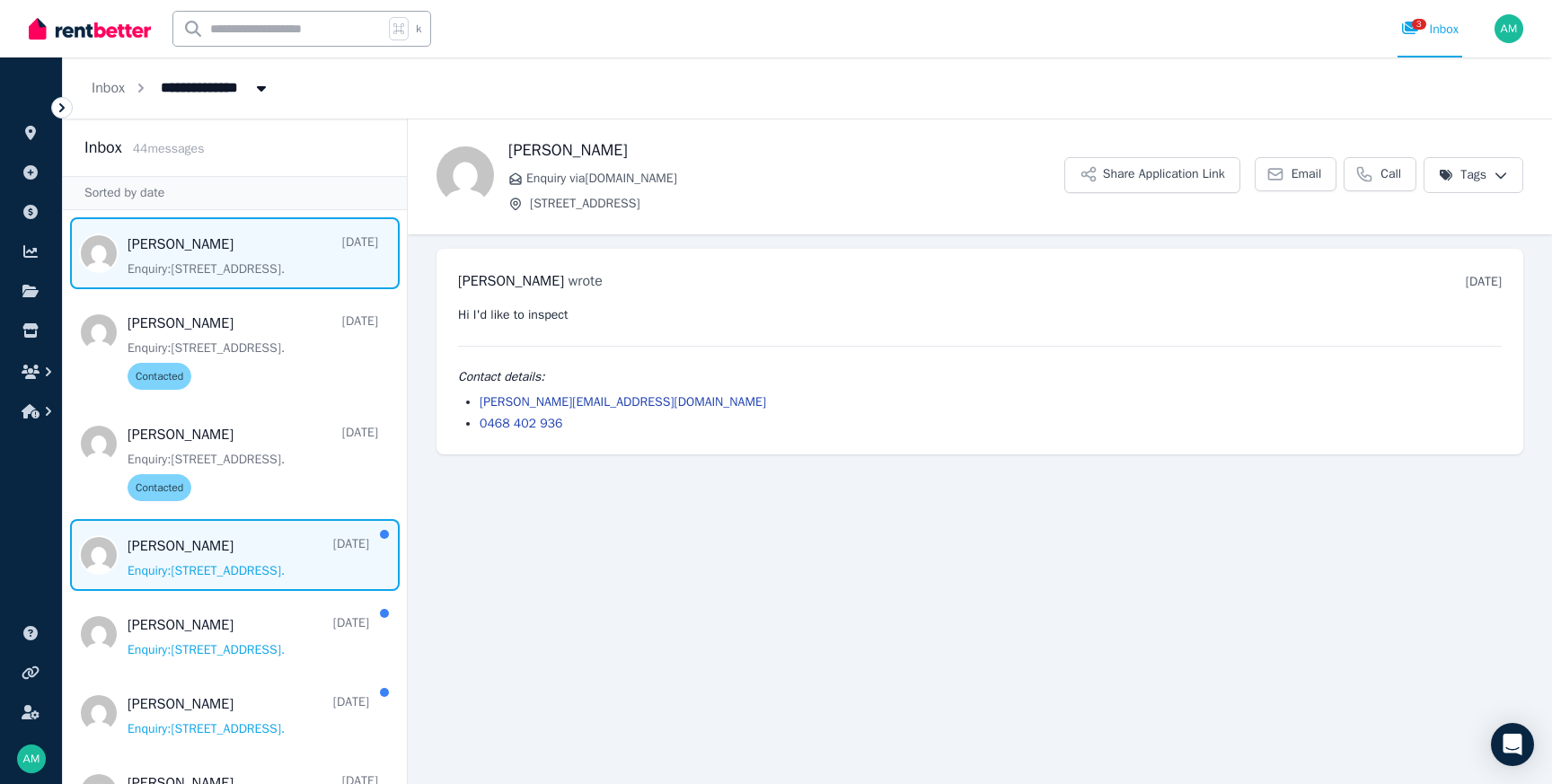 click at bounding box center [234, 555] 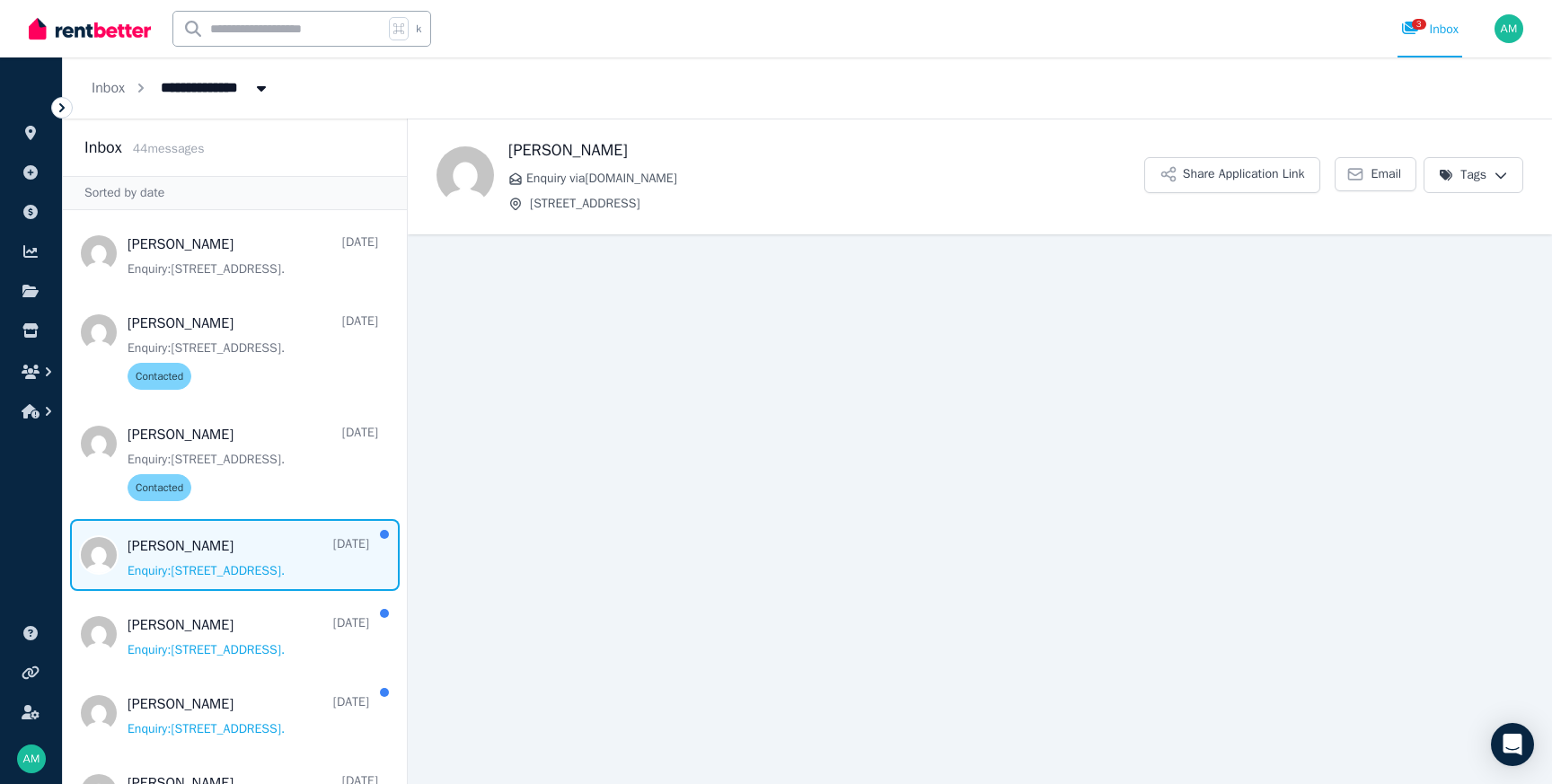 click on "[PERSON_NAME] Enquiry via  [DOMAIN_NAME] [STREET_ADDRESS]" at bounding box center (826, 175) 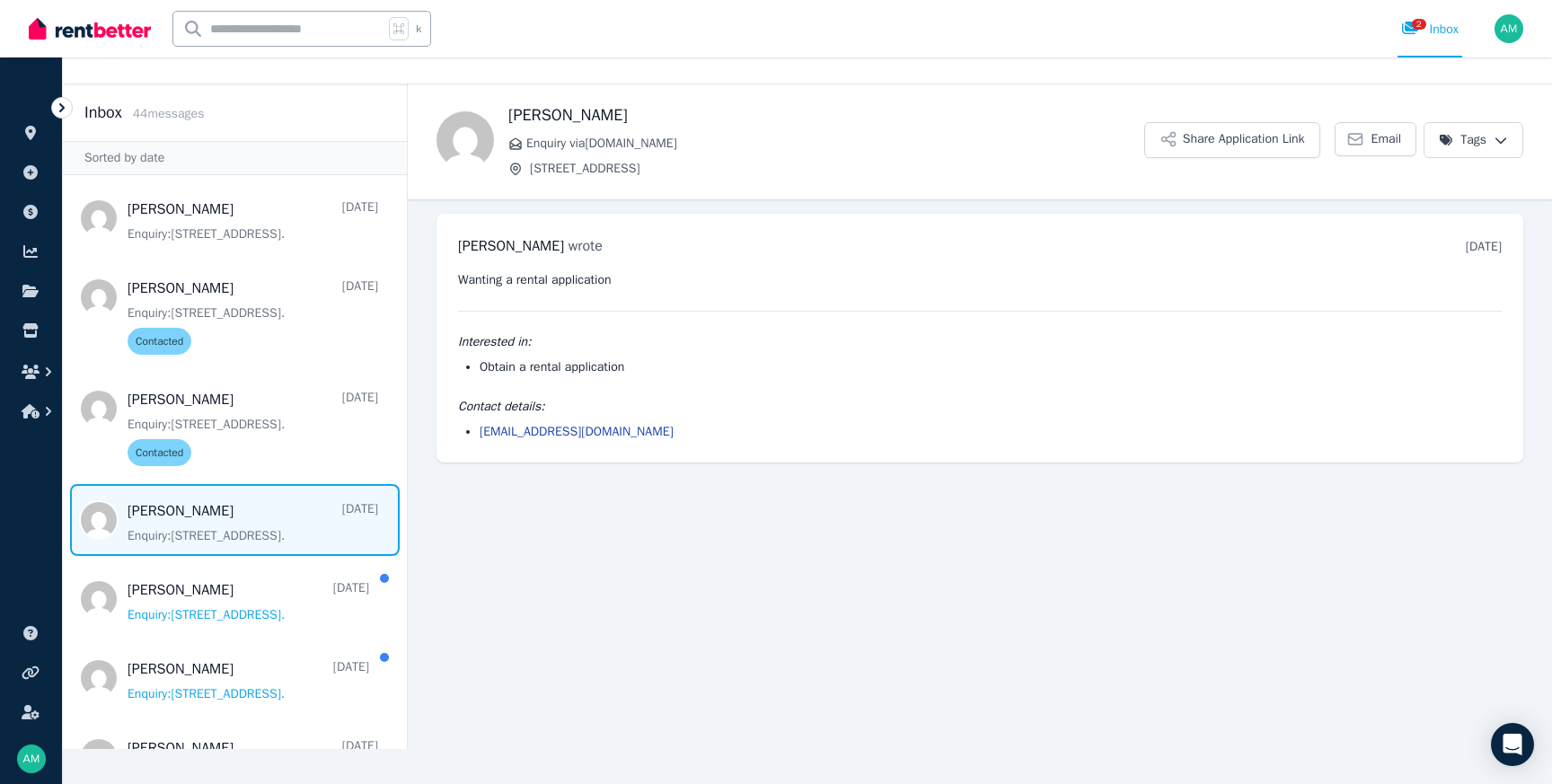 scroll, scrollTop: 0, scrollLeft: 0, axis: both 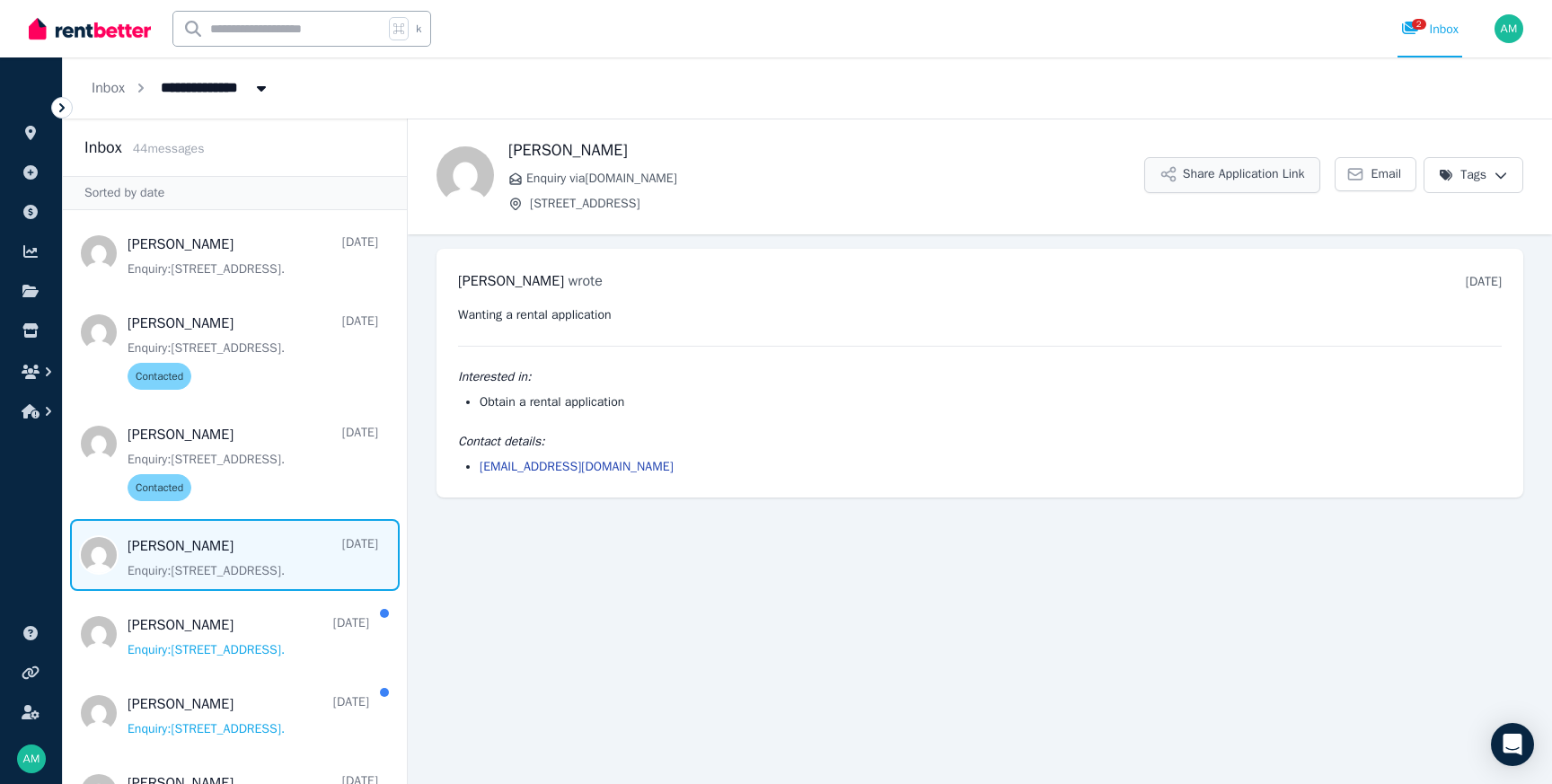 click on "Share Application Link" at bounding box center [1232, 175] 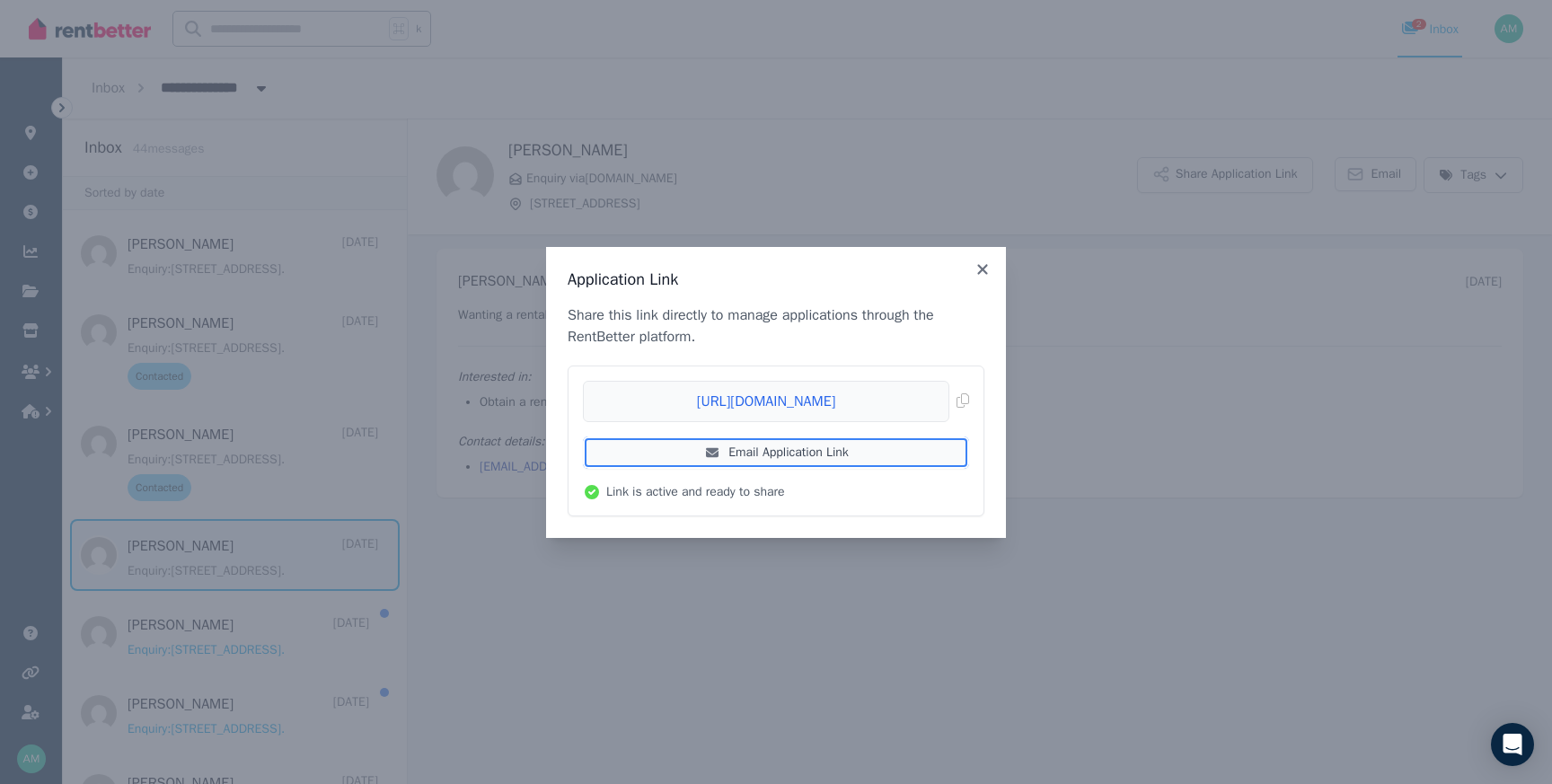 click on "Email Application Link" at bounding box center (776, 453) 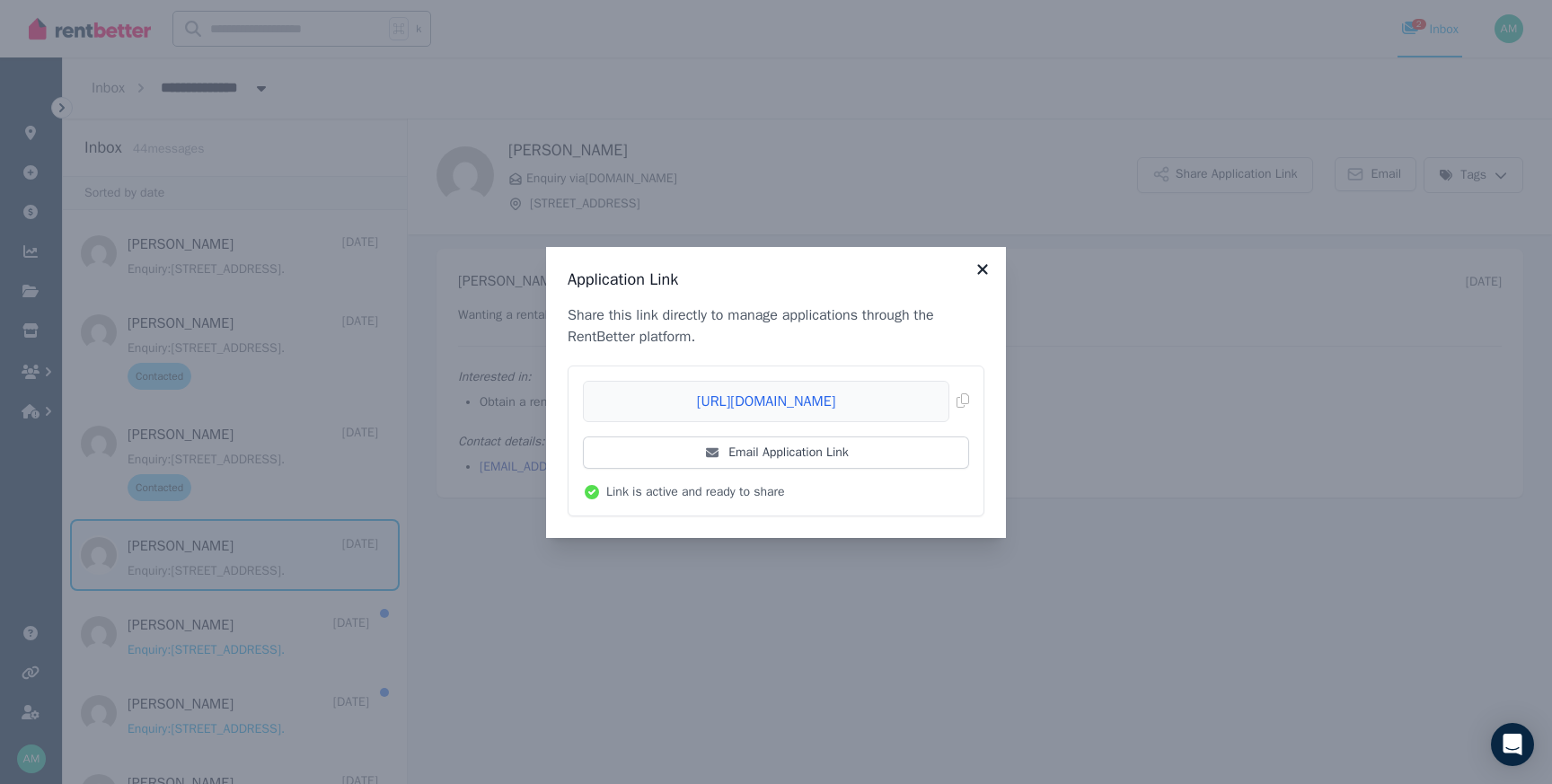 click 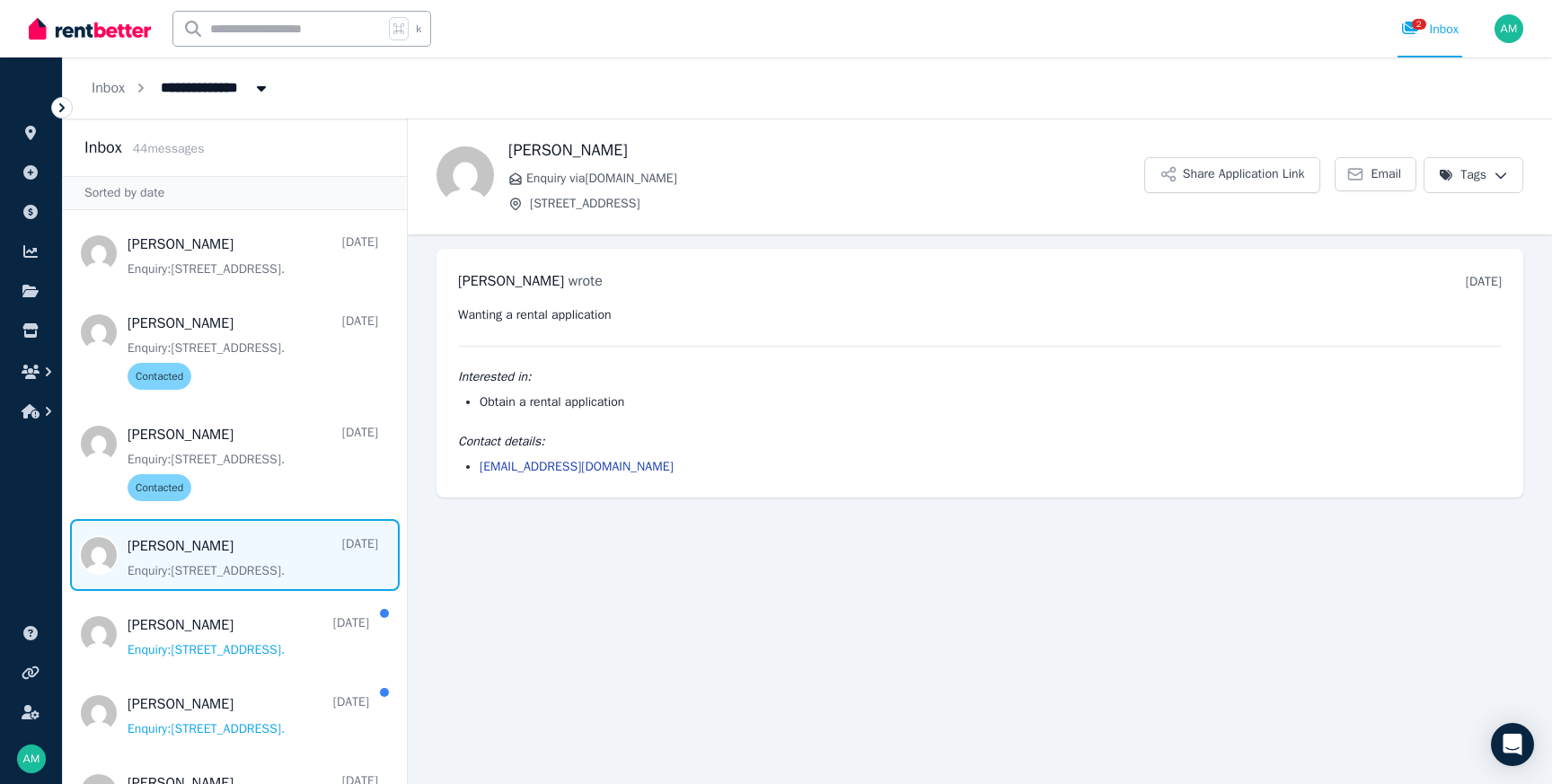 click on "**********" at bounding box center (776, 392) 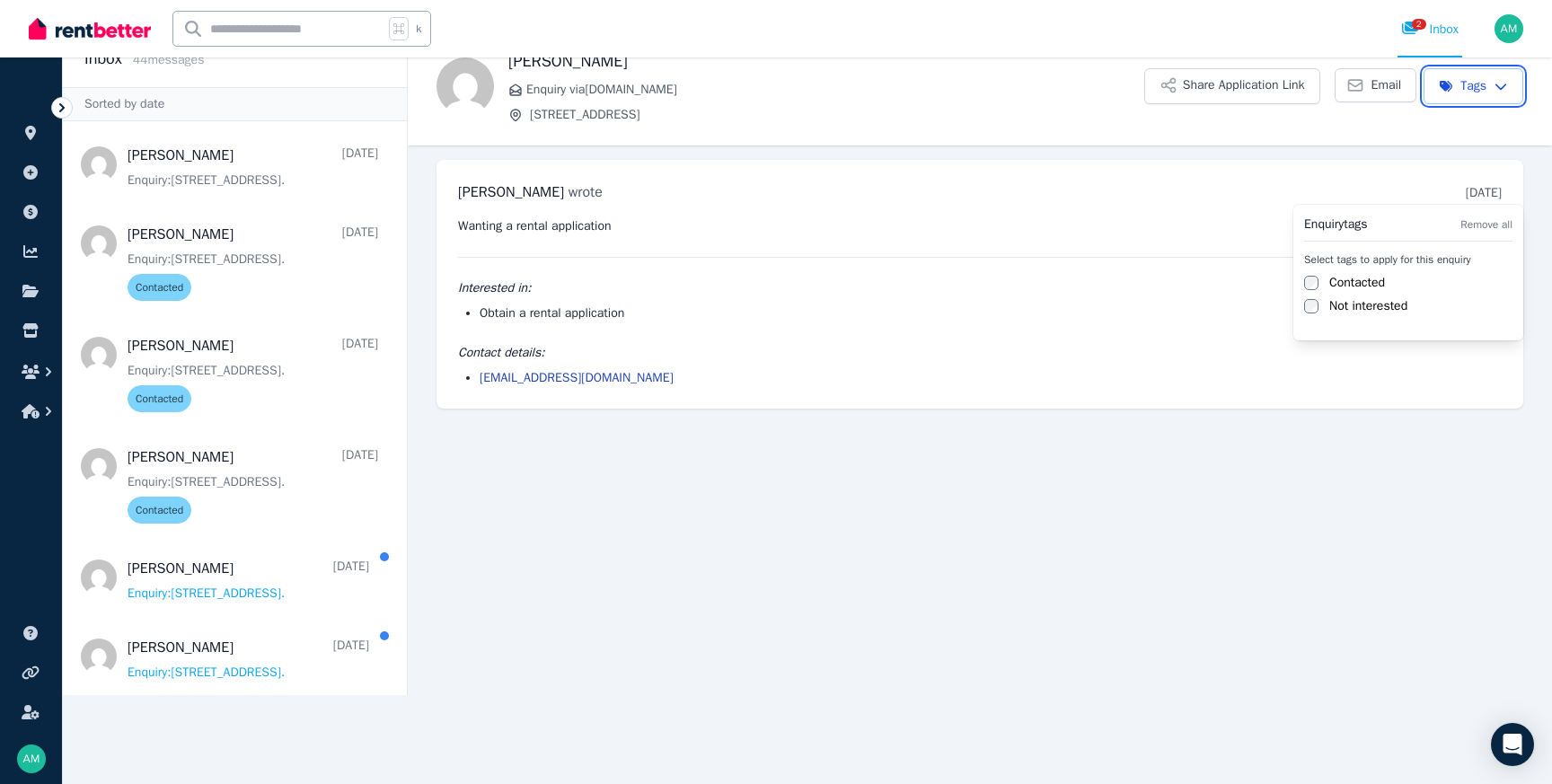 click on "**********" at bounding box center (776, 303) 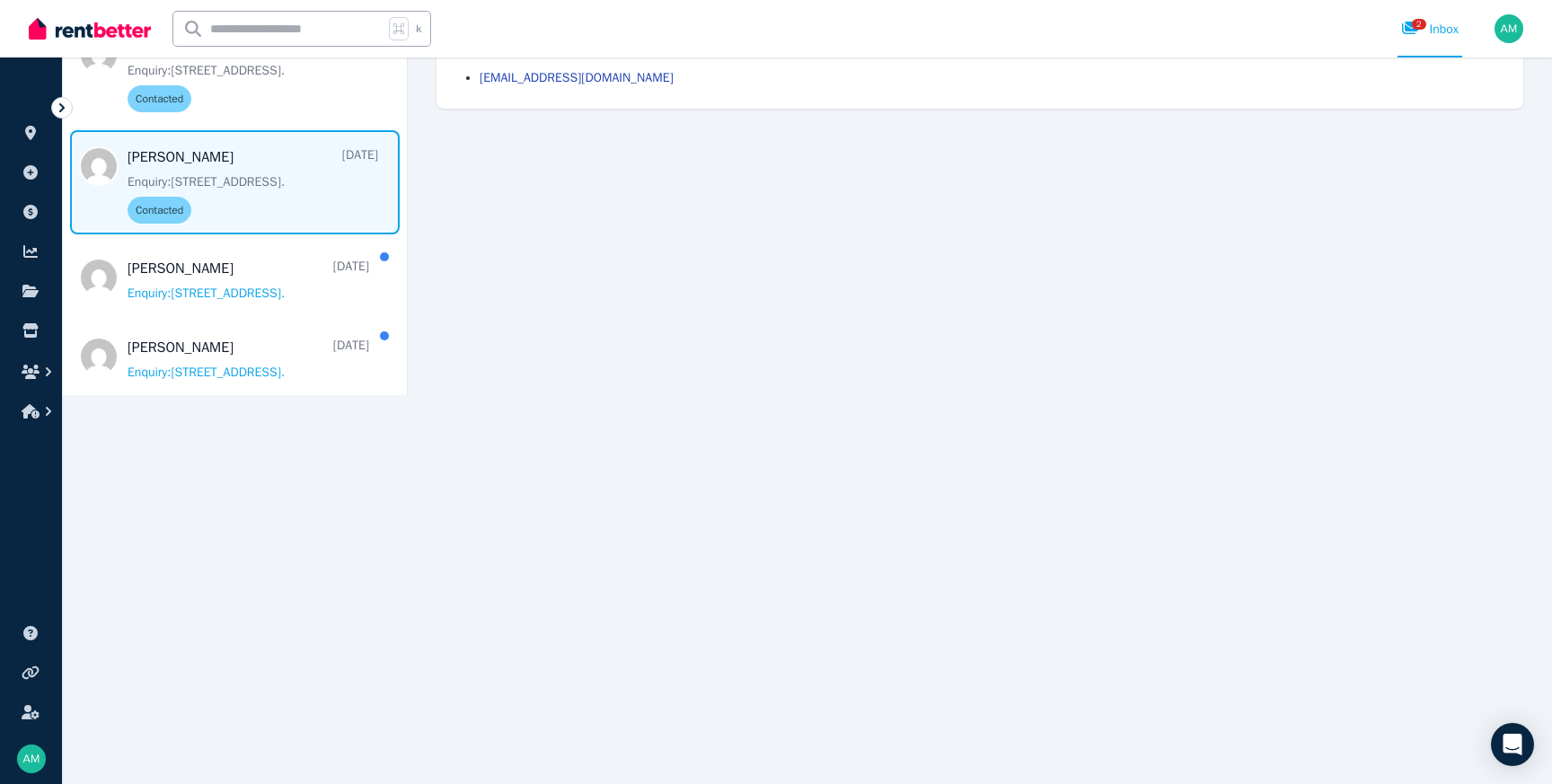 scroll, scrollTop: 512, scrollLeft: 0, axis: vertical 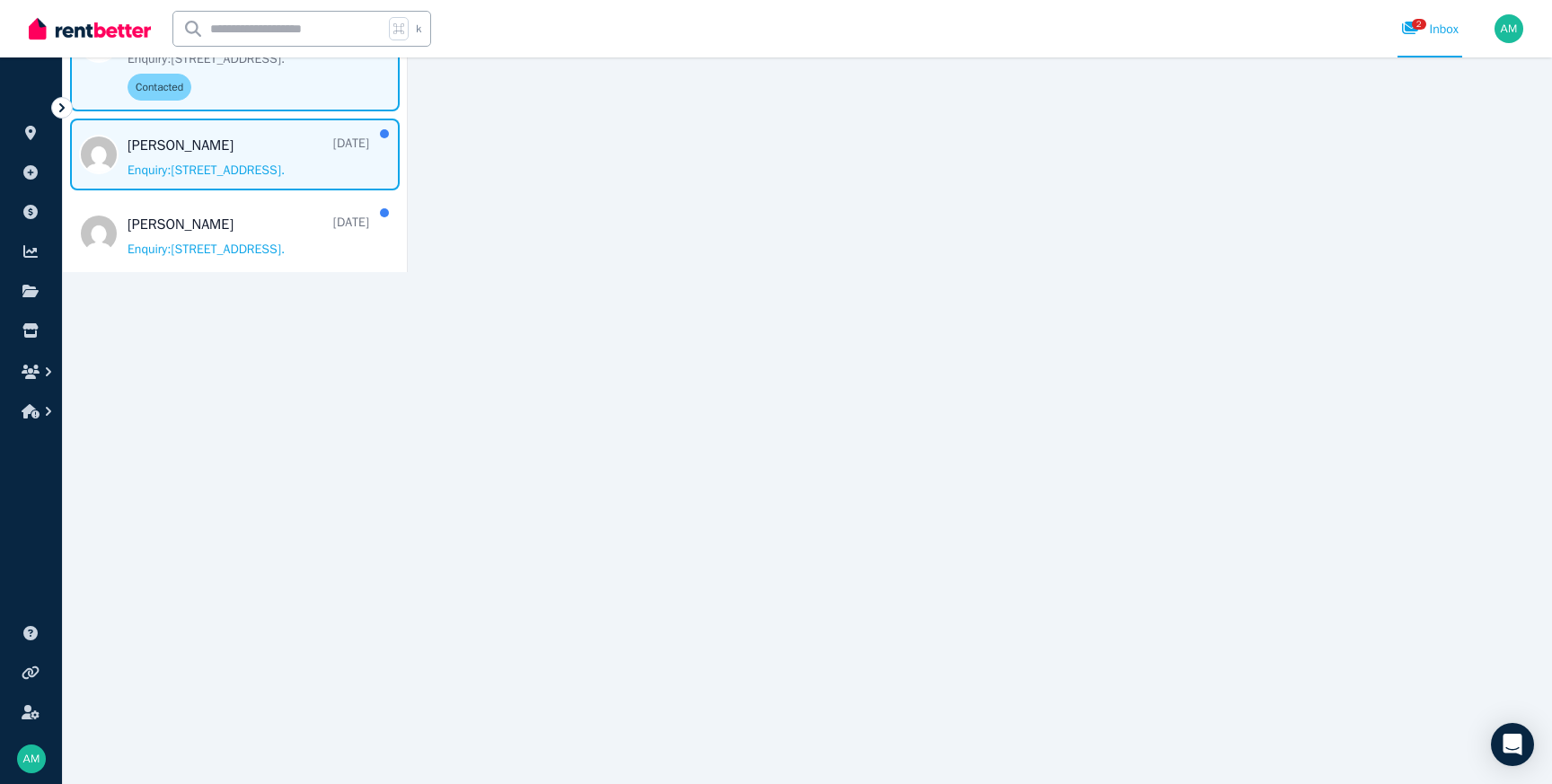 click at bounding box center [234, 154] 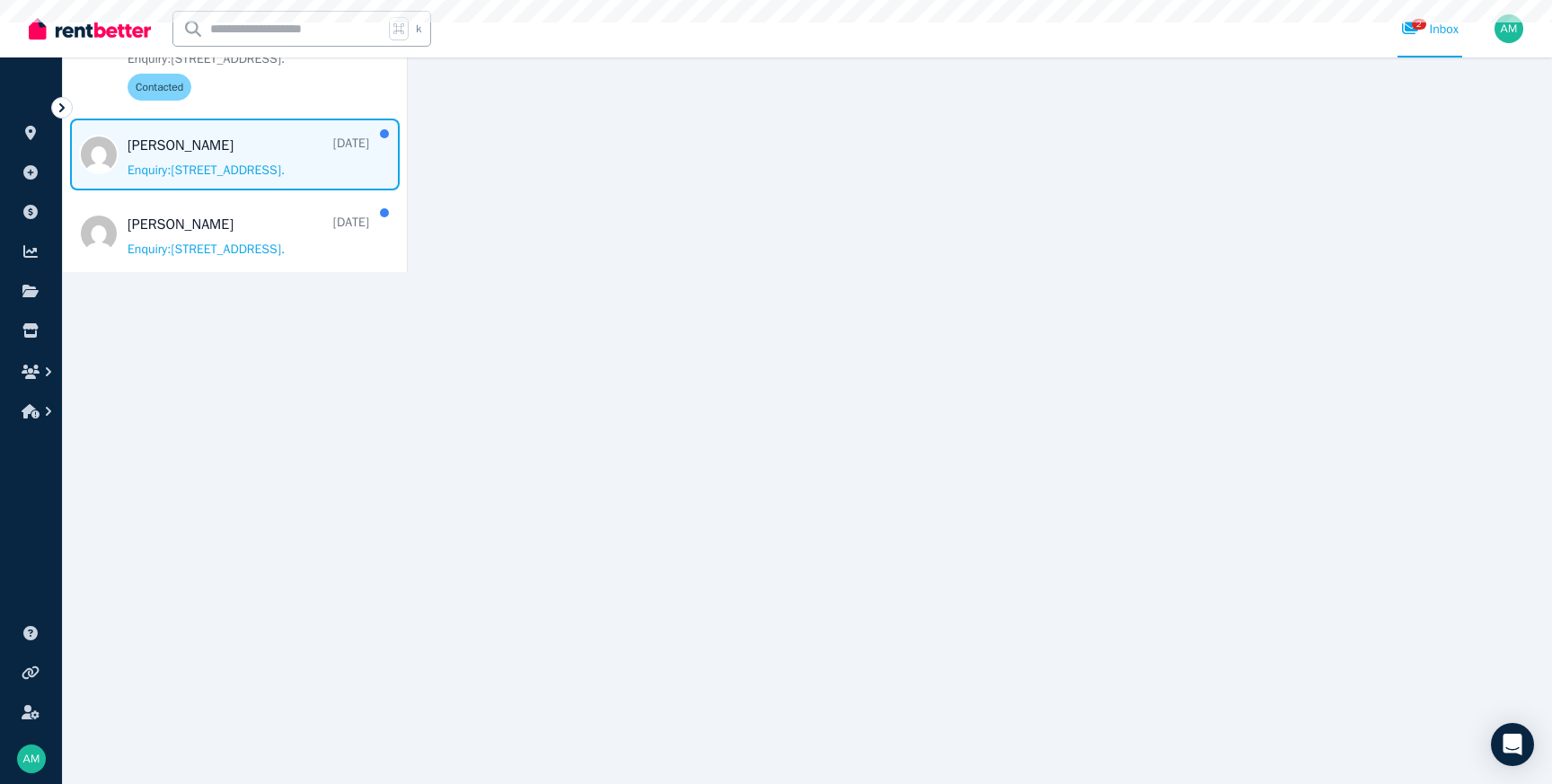 scroll, scrollTop: 0, scrollLeft: 0, axis: both 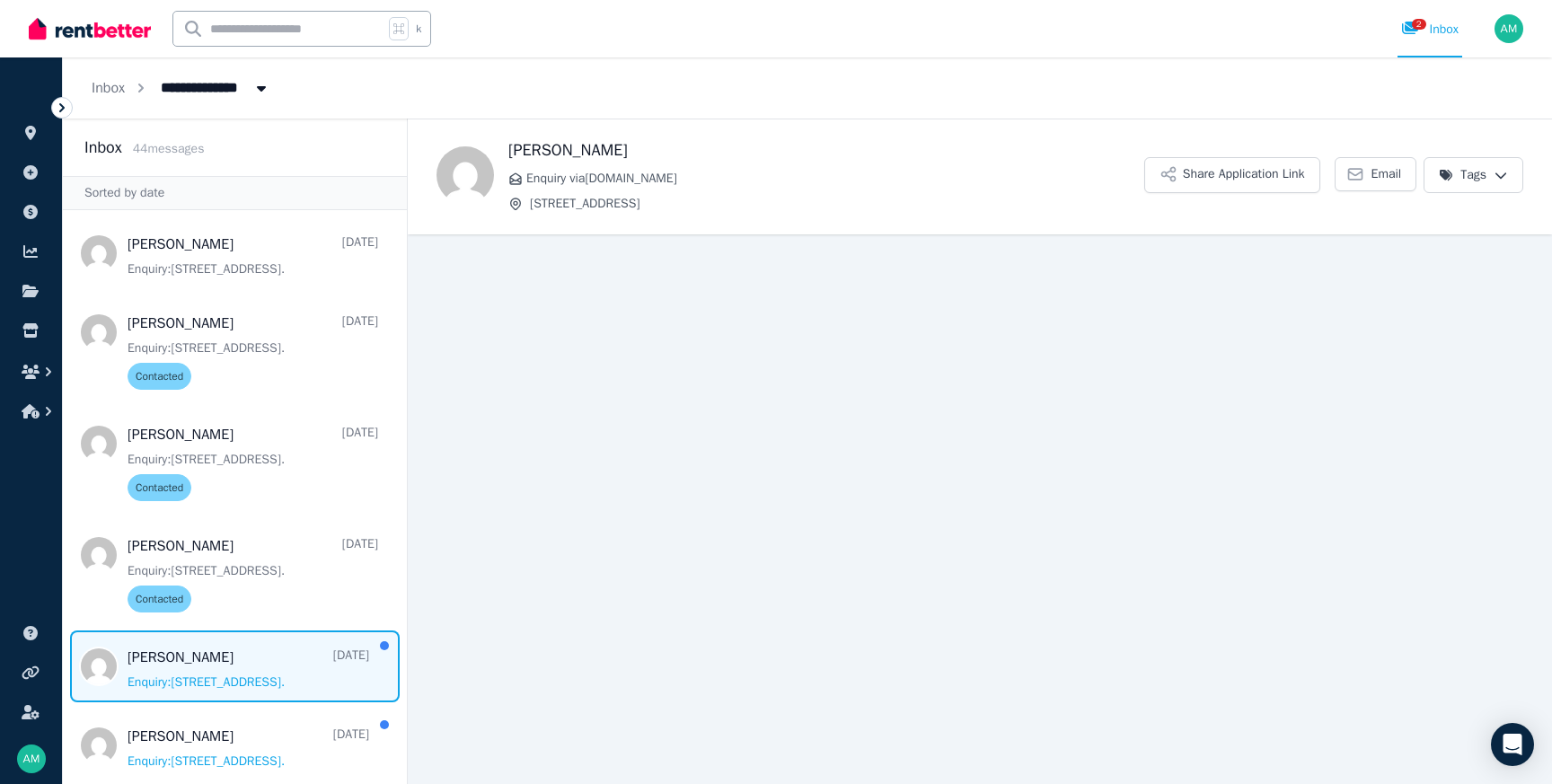 click on "Back [PERSON_NAME] Enquiry via  [DOMAIN_NAME] [STREET_ADDRESS] Application Link Email Tags" at bounding box center [980, 451] 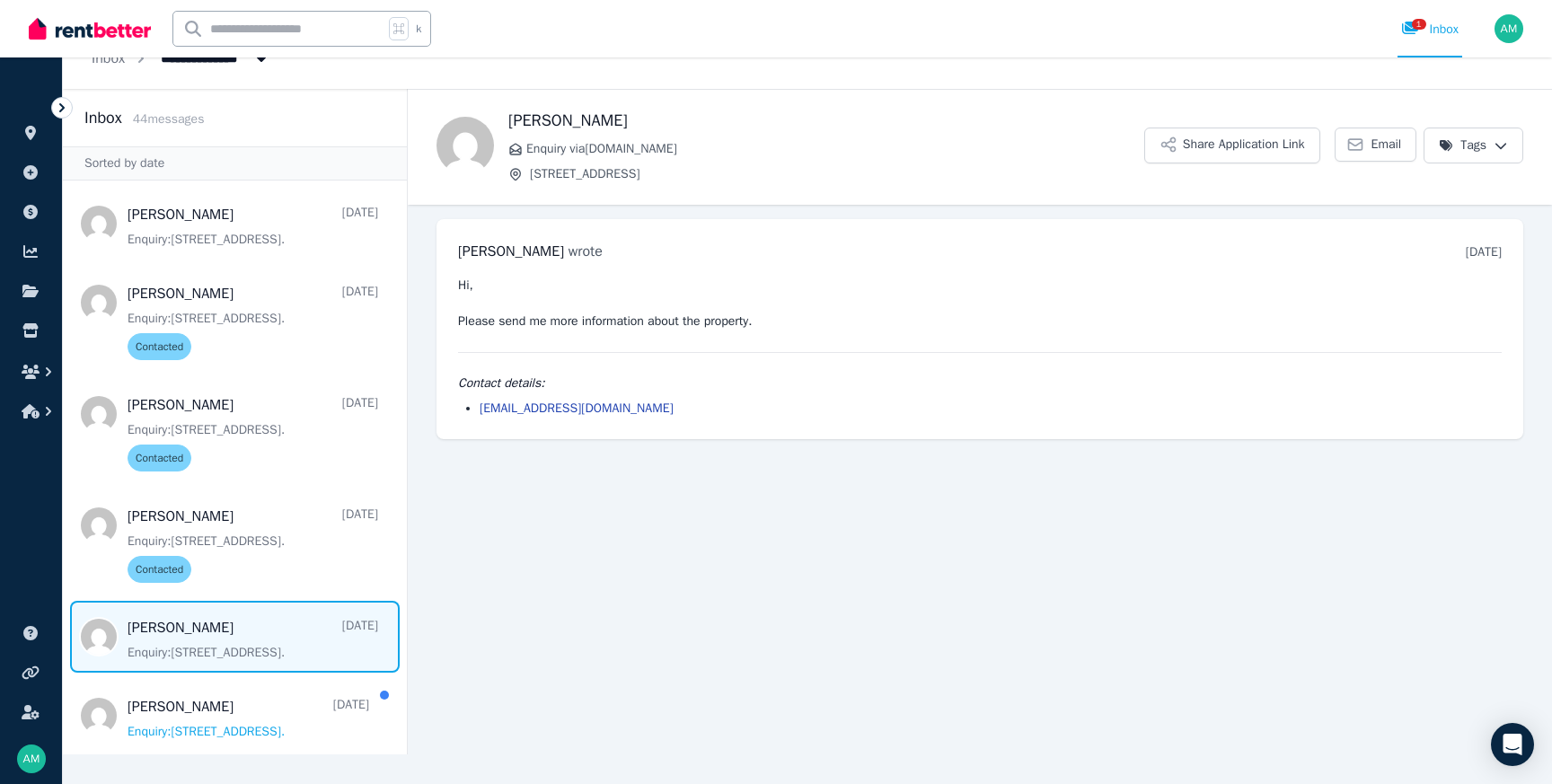scroll, scrollTop: 0, scrollLeft: 0, axis: both 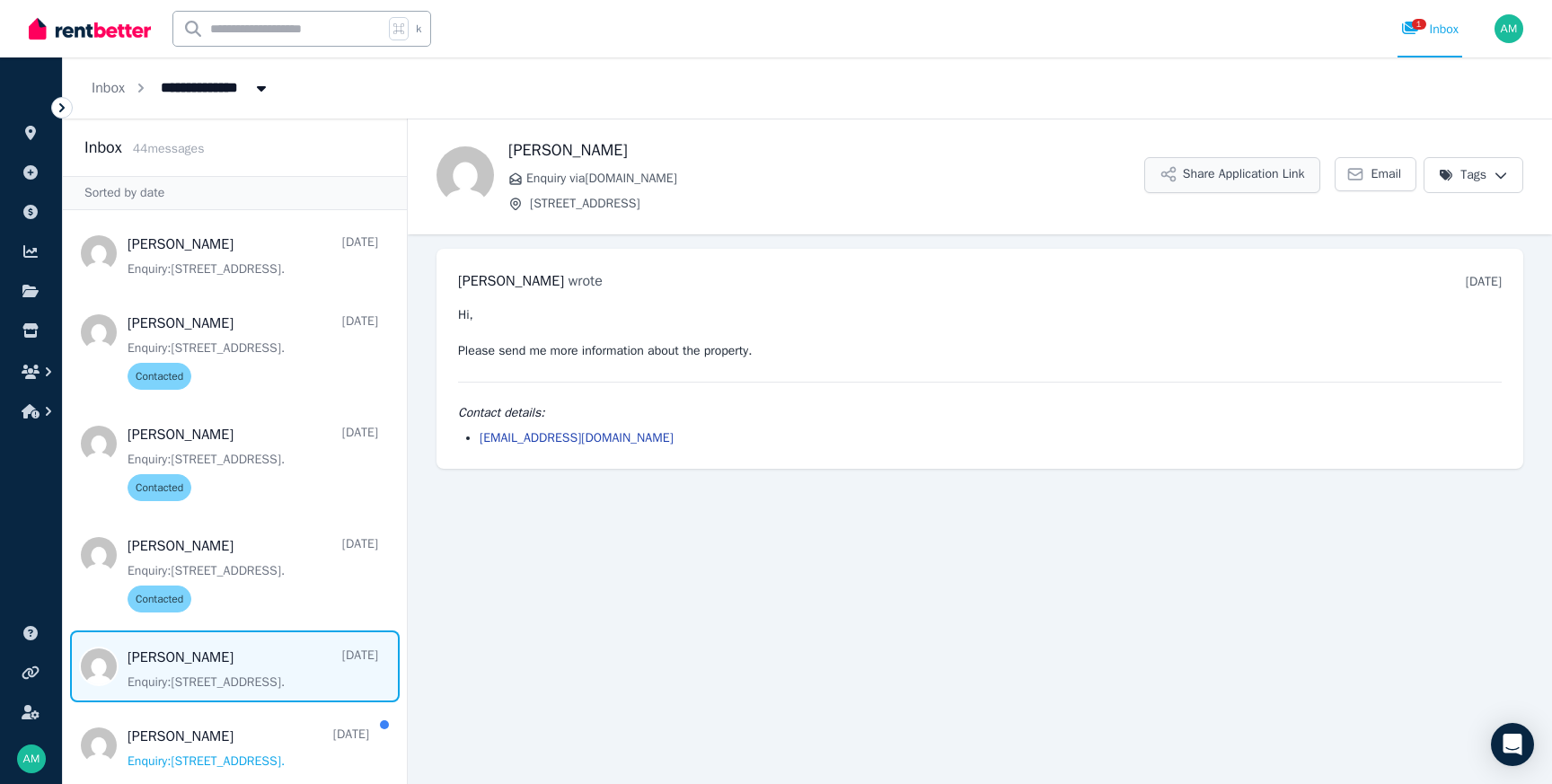 click on "Share Application Link" at bounding box center [1232, 175] 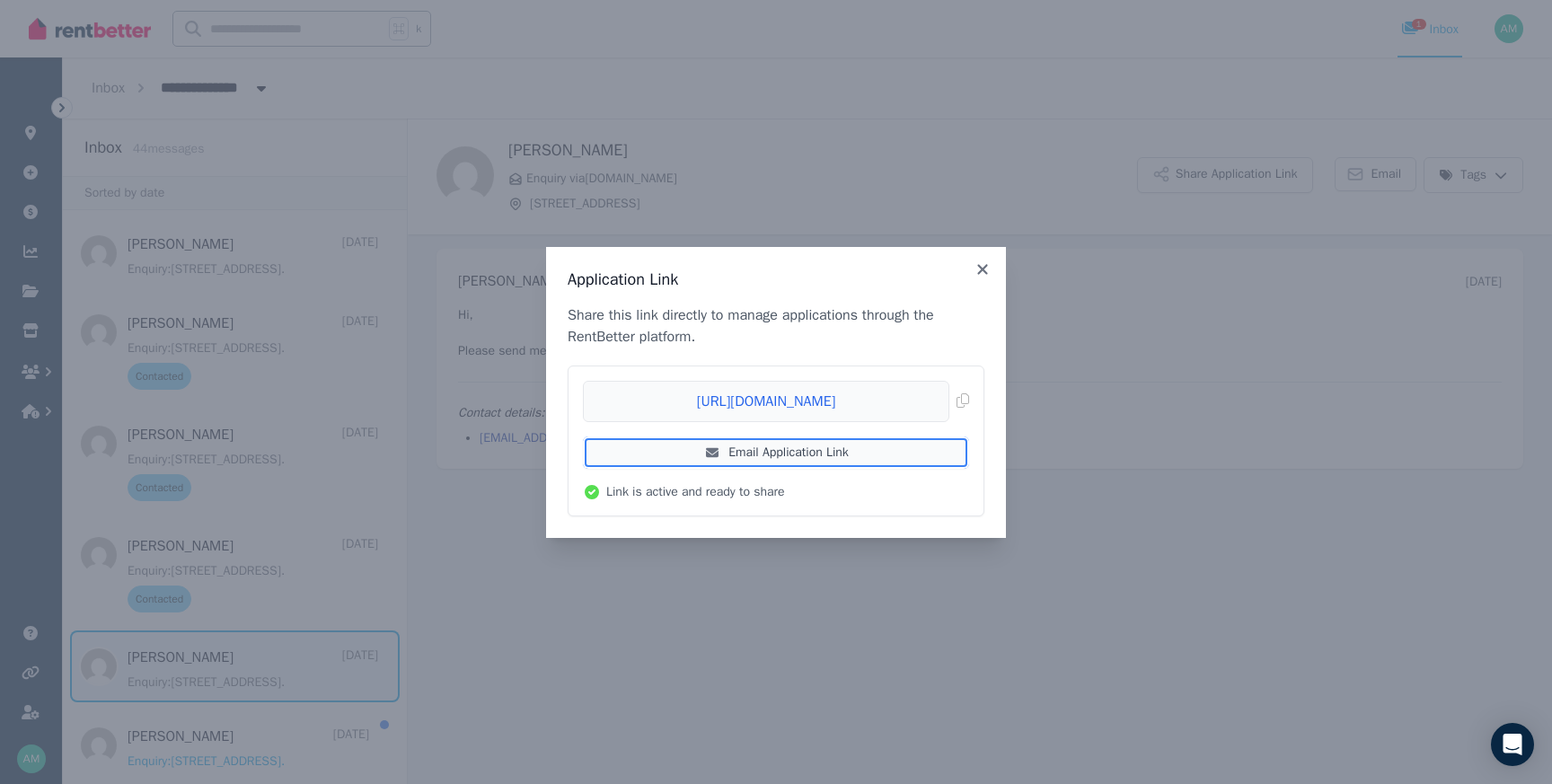 click on "Email Application Link" at bounding box center [776, 453] 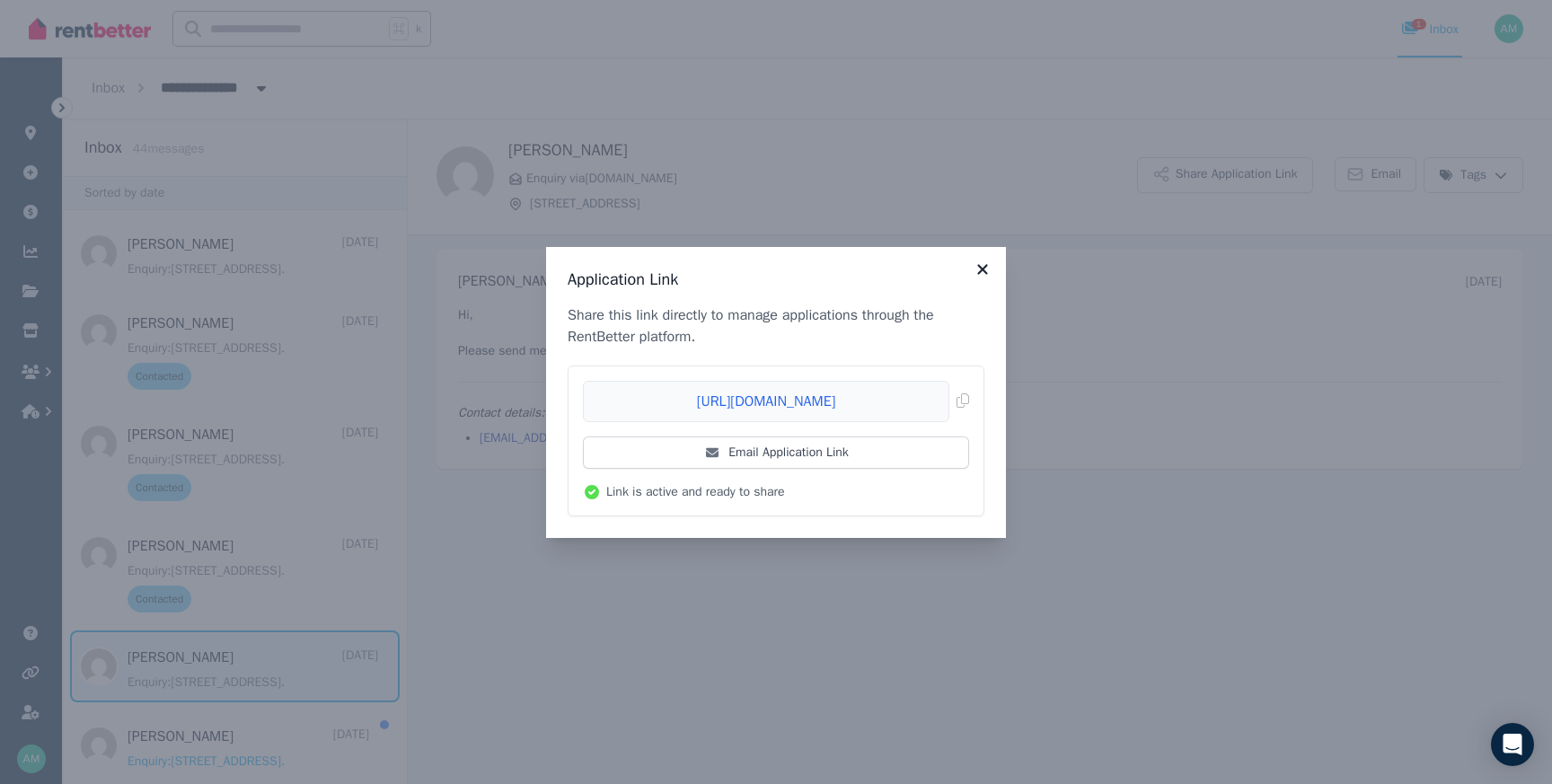 click 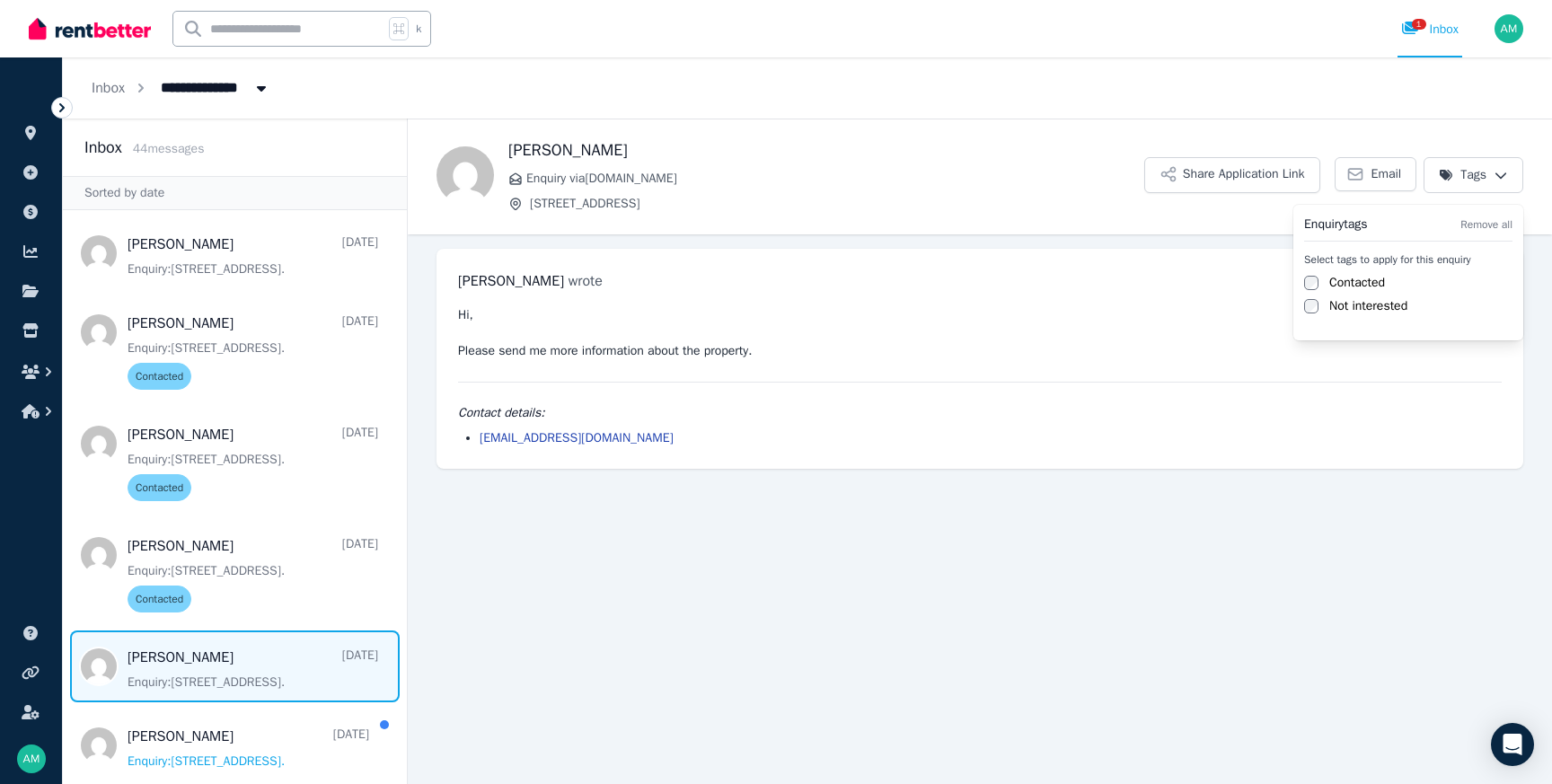 click on "**********" at bounding box center (776, 392) 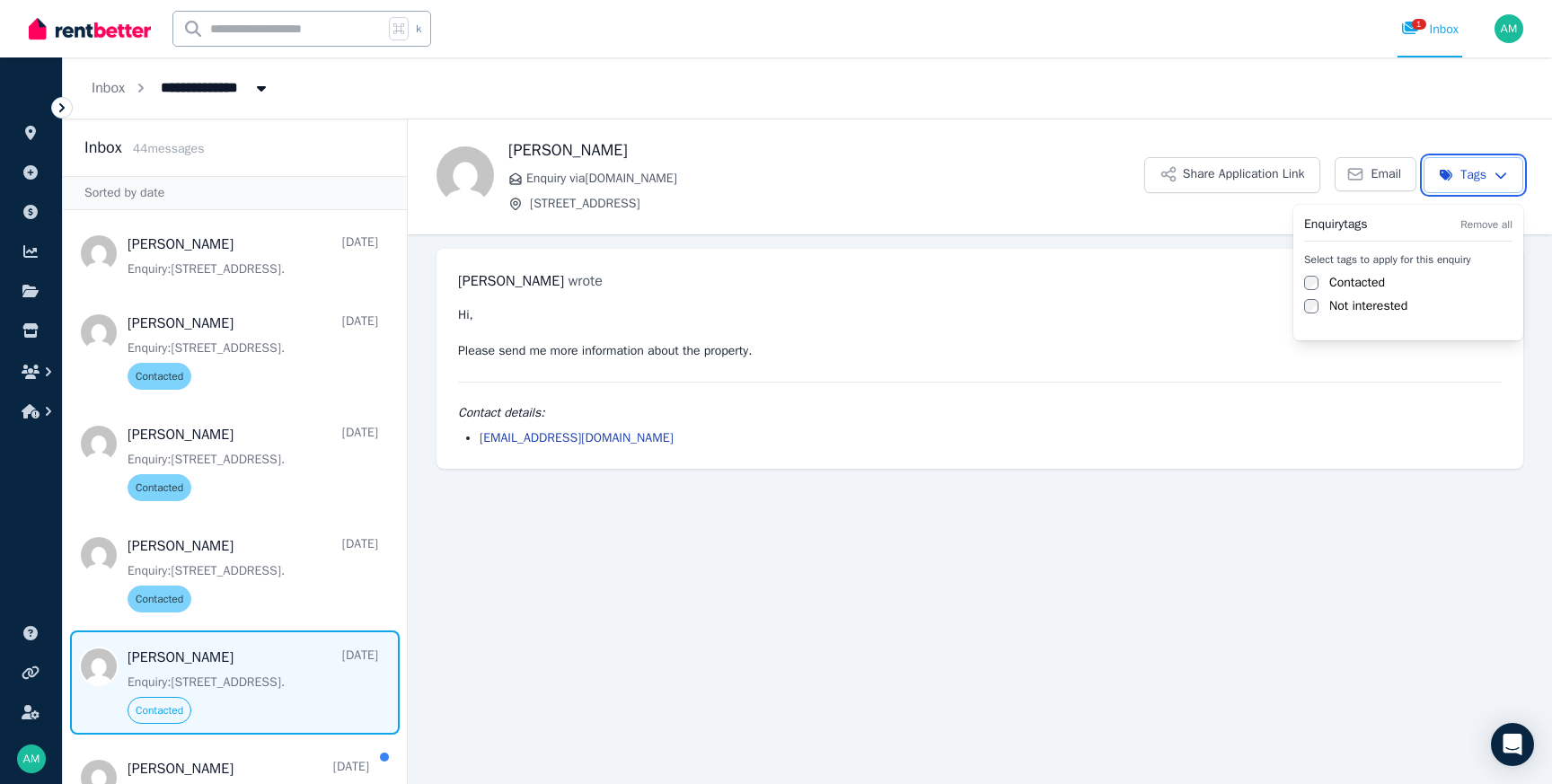 click on "**********" at bounding box center (776, 392) 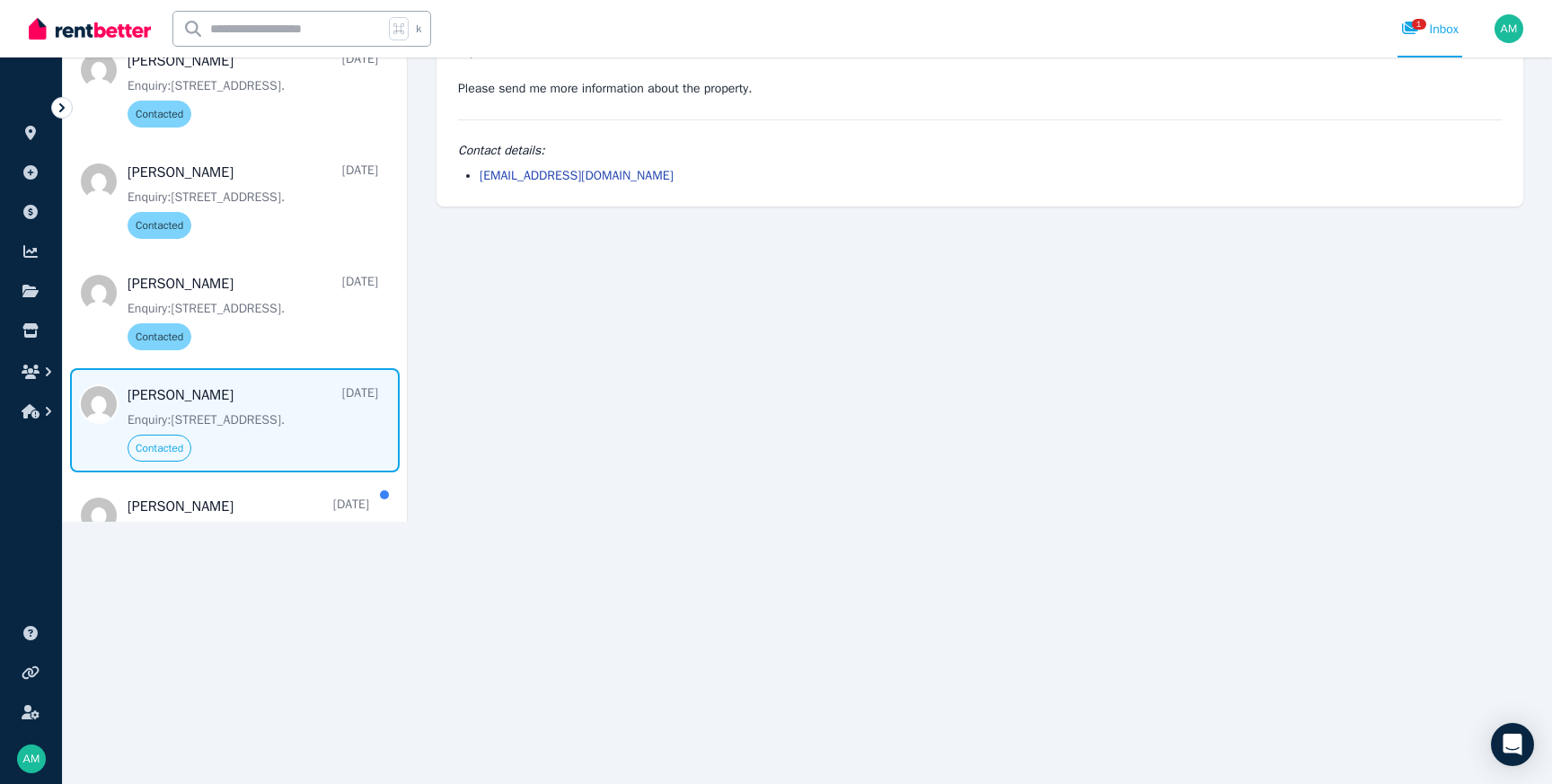 scroll, scrollTop: 264, scrollLeft: 0, axis: vertical 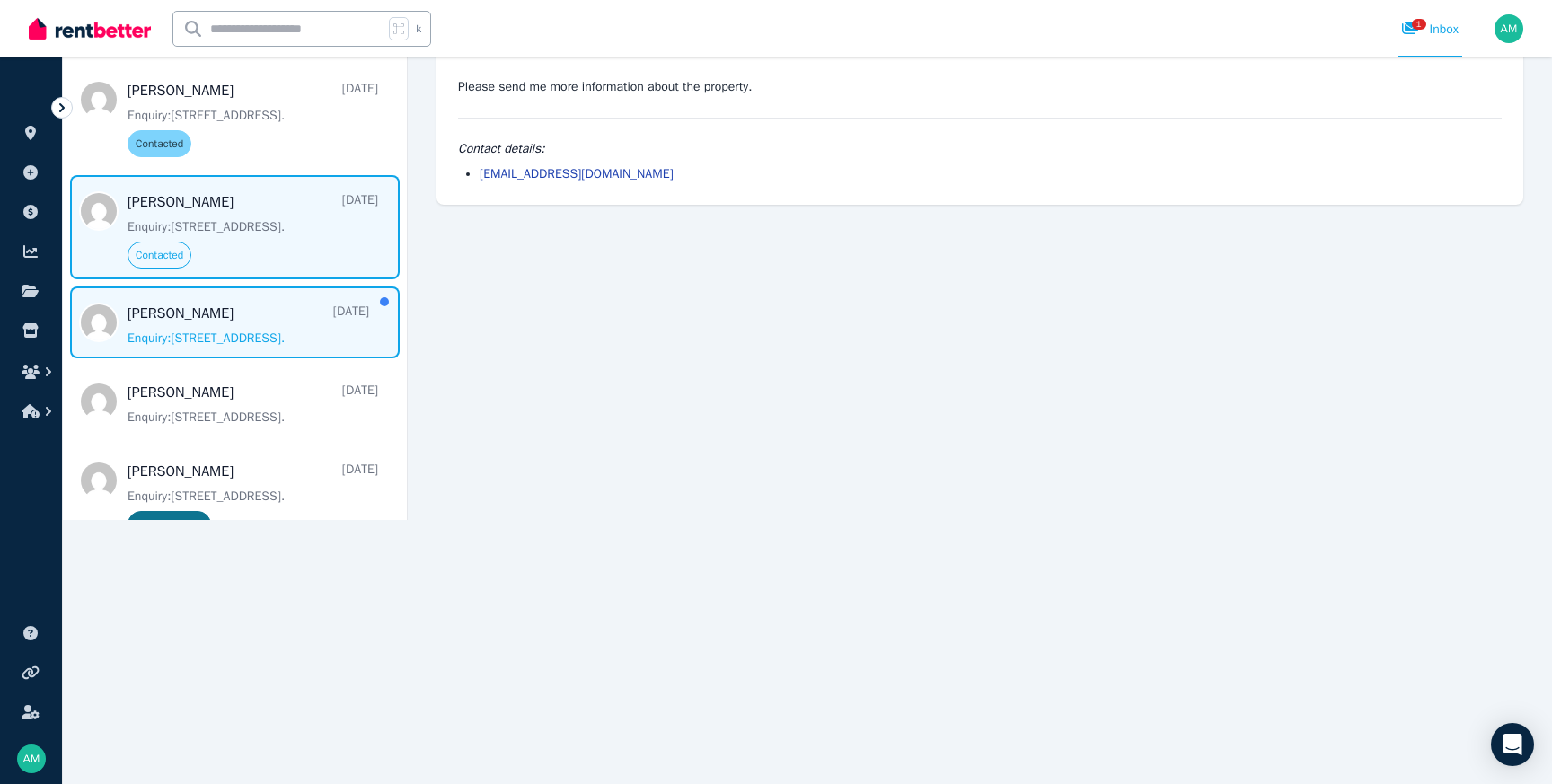 click at bounding box center [234, 322] 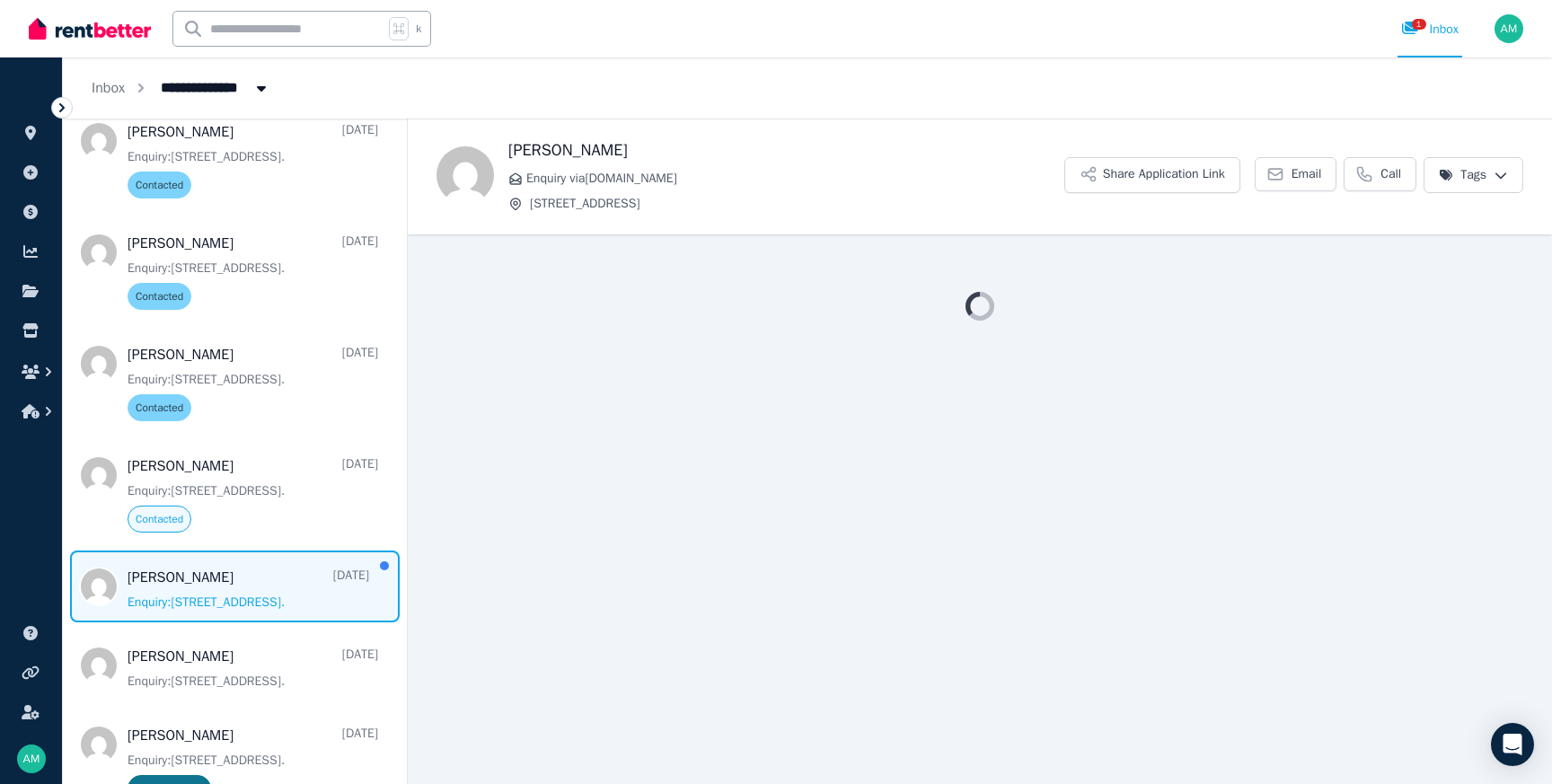 click at bounding box center [980, 306] 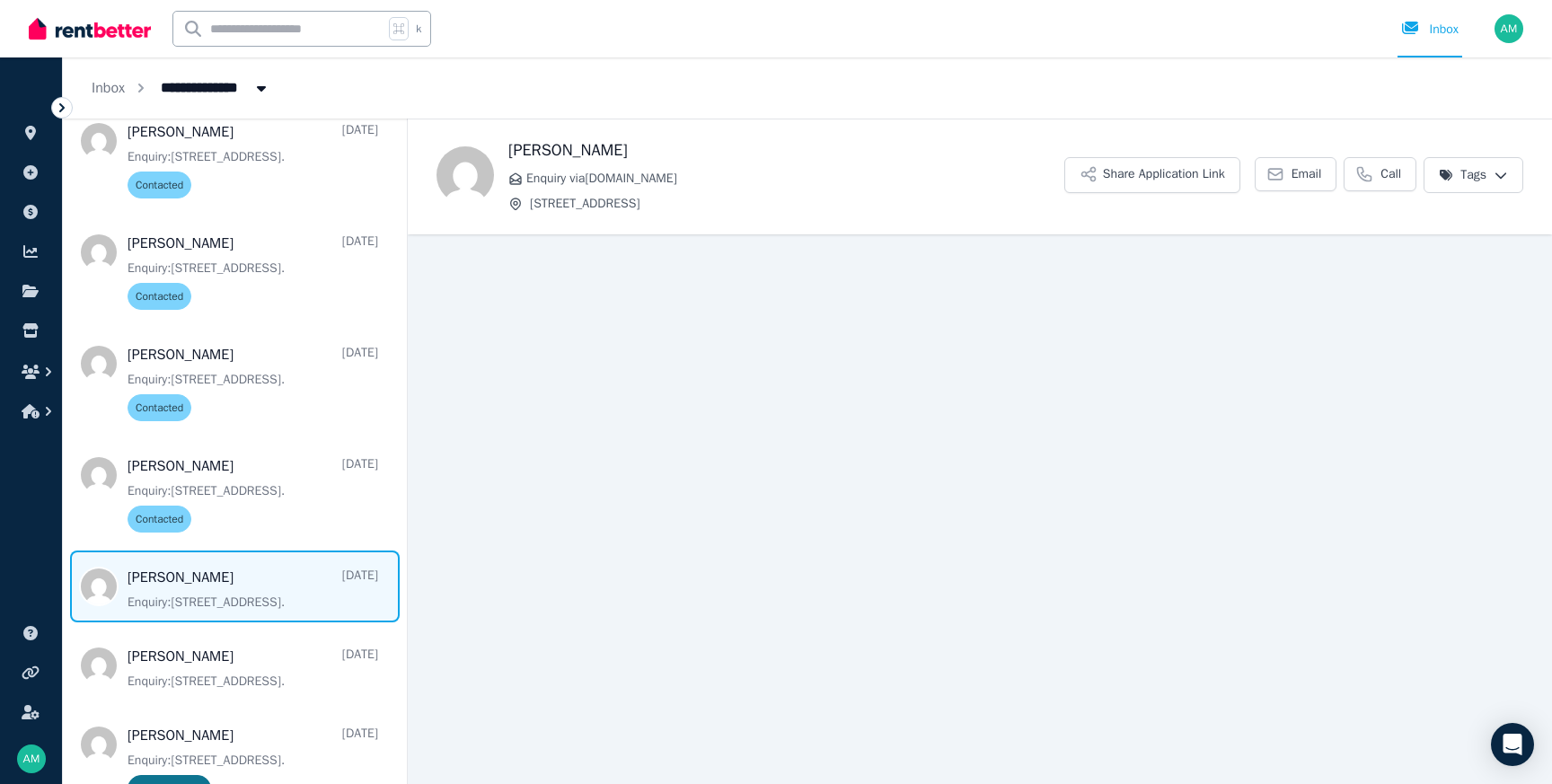 click on "Enquiry via  [DOMAIN_NAME]" at bounding box center (795, 179) 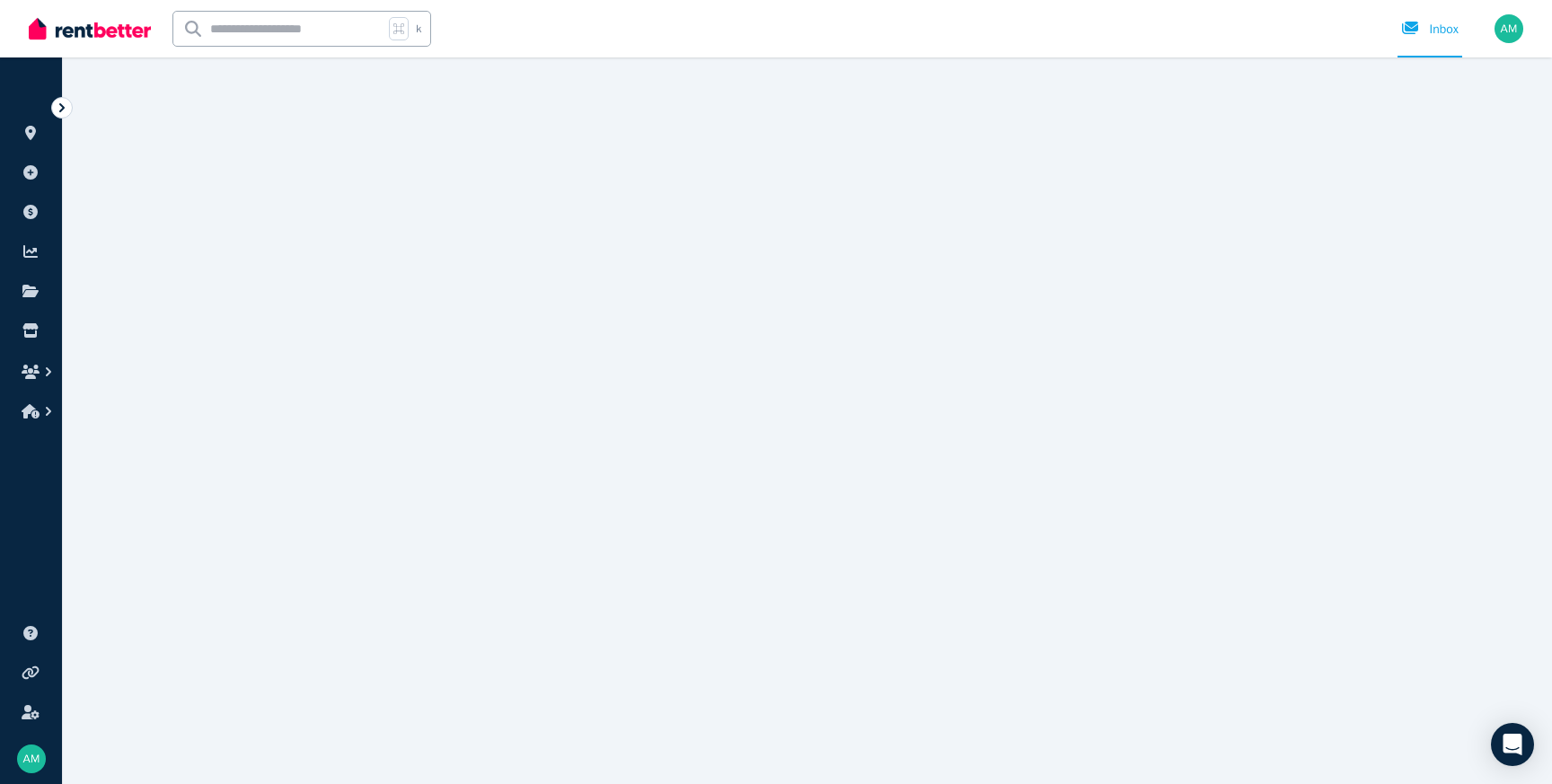 scroll, scrollTop: 0, scrollLeft: 0, axis: both 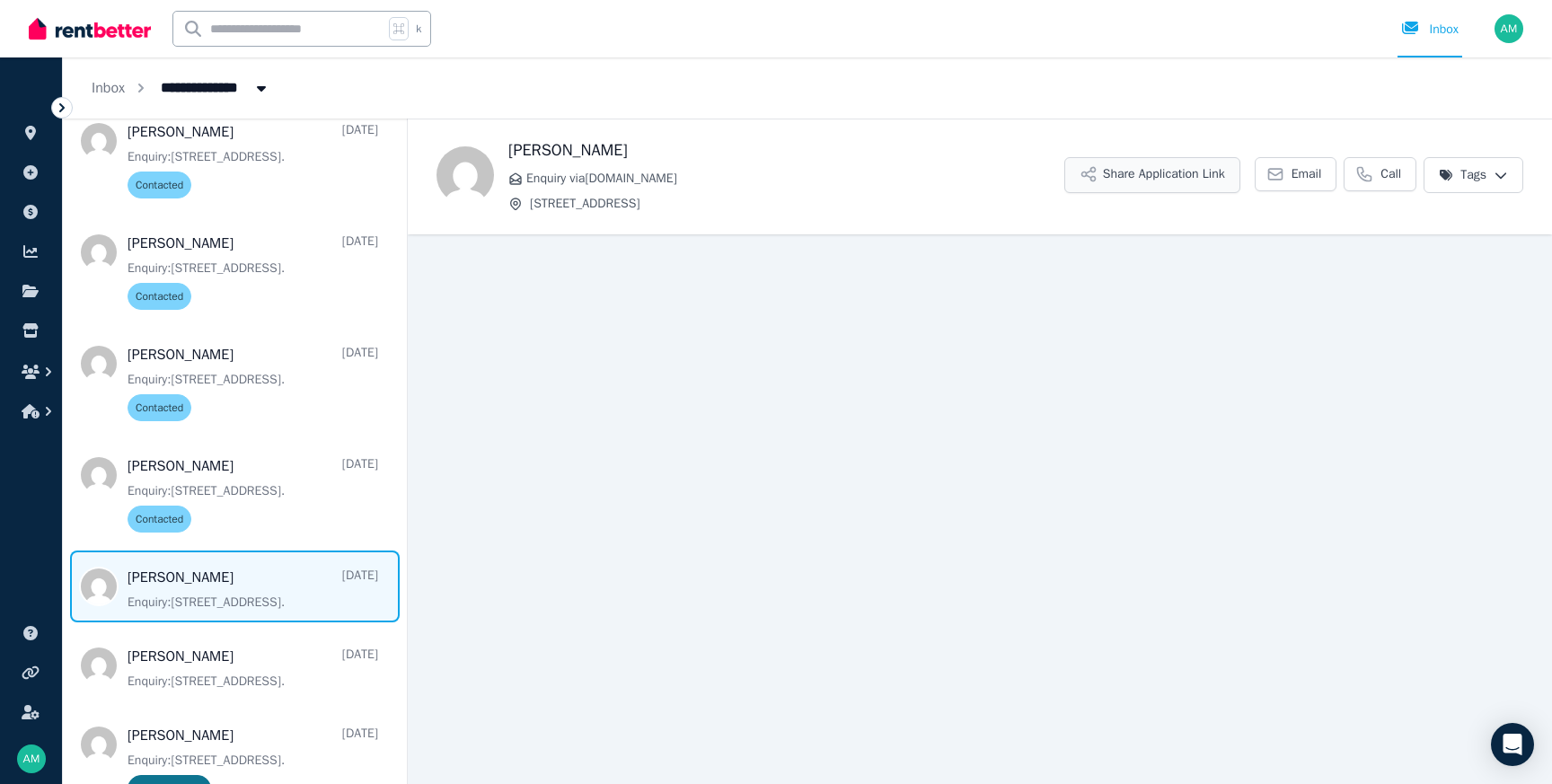 click on "Share Application Link" at bounding box center (1152, 175) 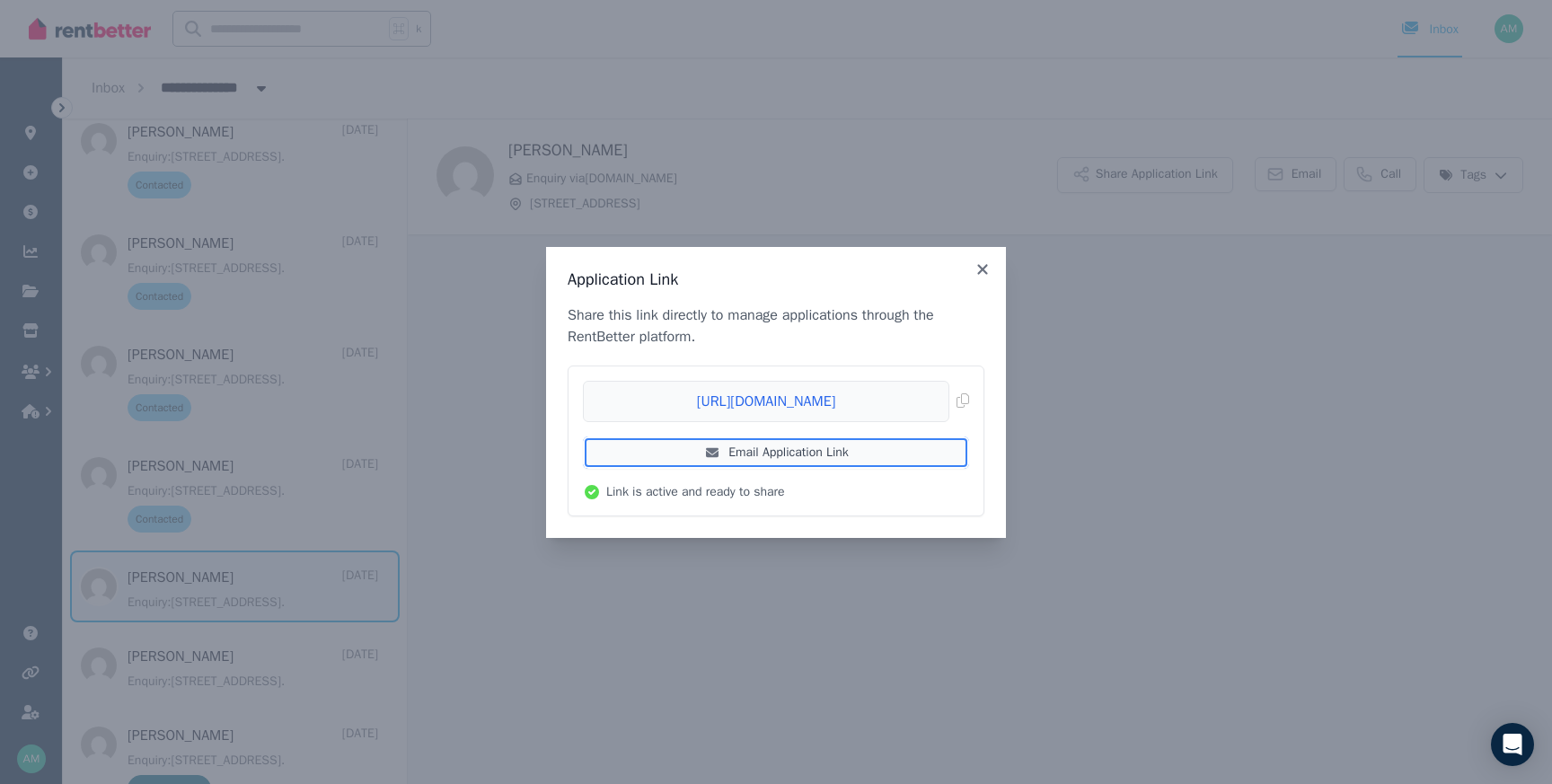 click on "Email Application Link" at bounding box center [776, 453] 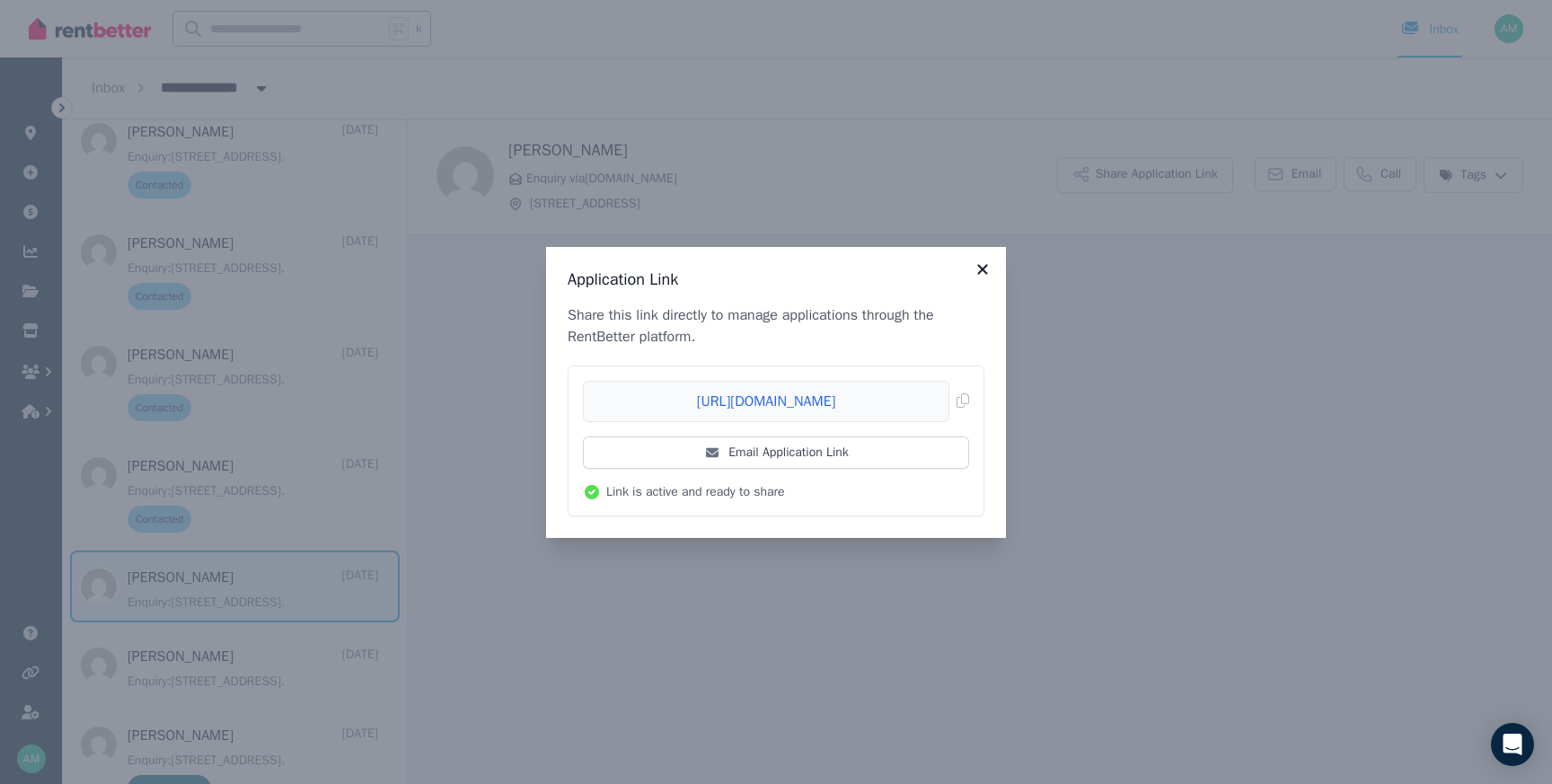 click 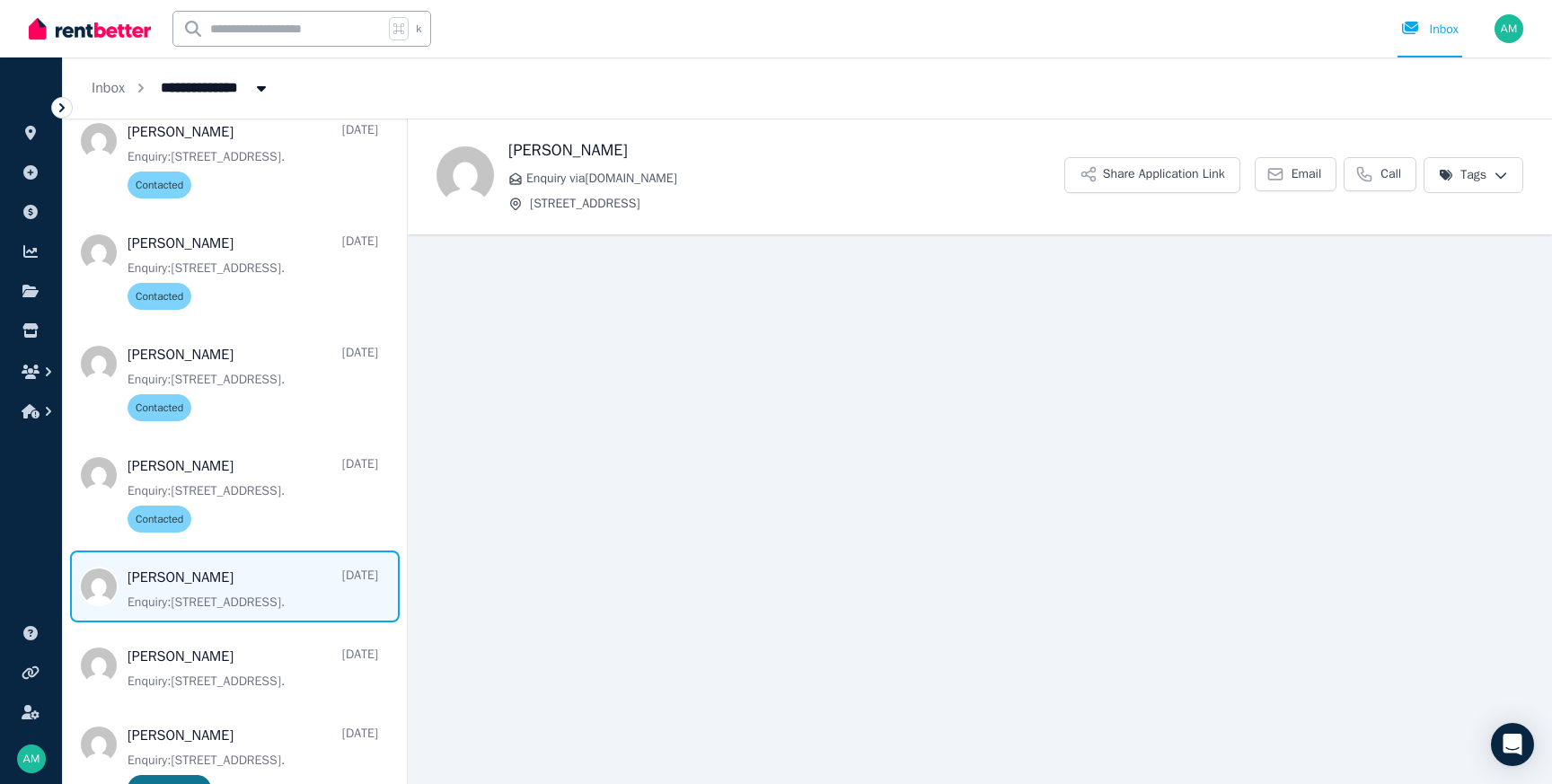 click on "**********" at bounding box center (776, 392) 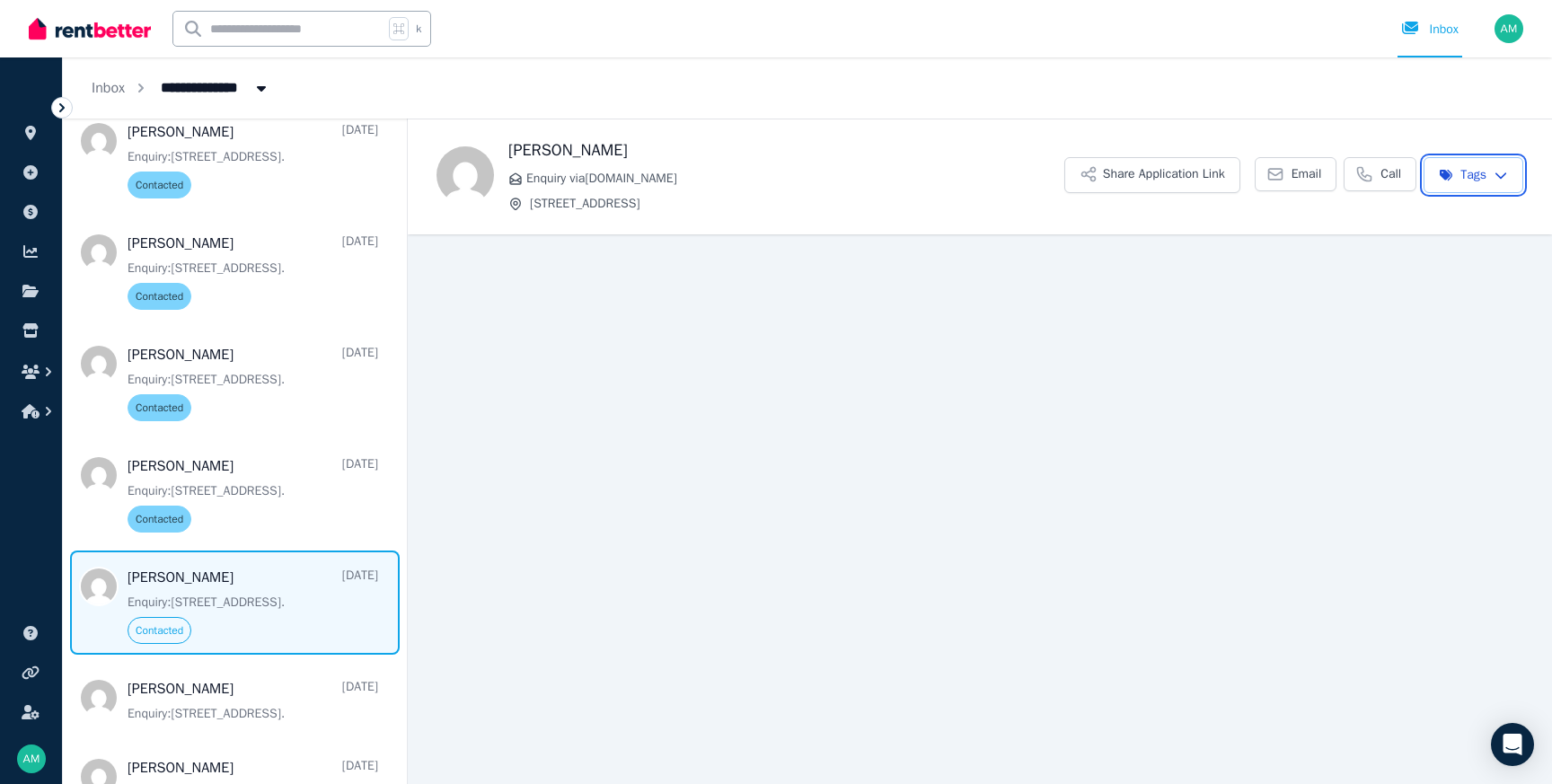 click on "**********" at bounding box center [776, 392] 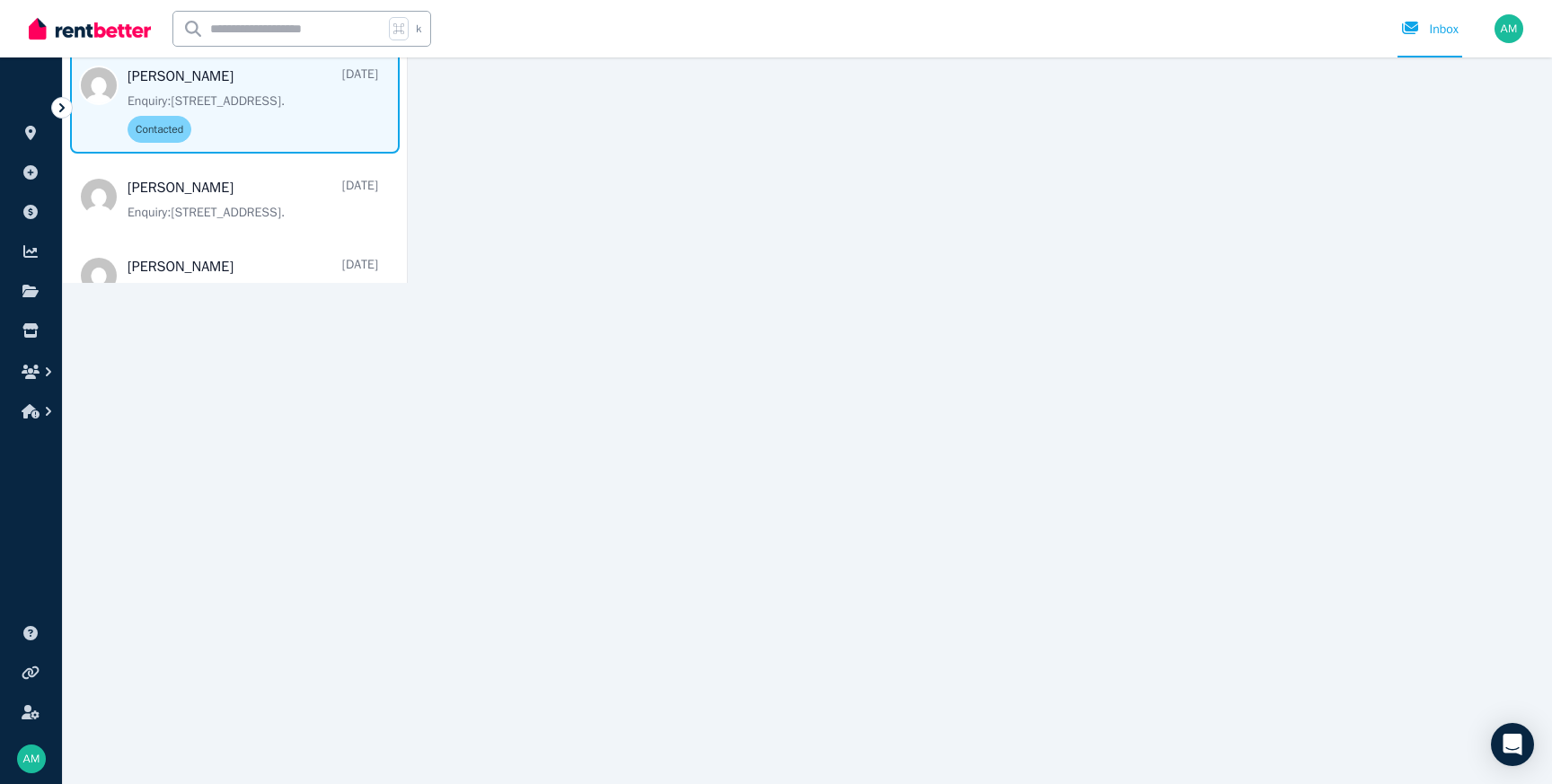 click at bounding box center (776, 674) 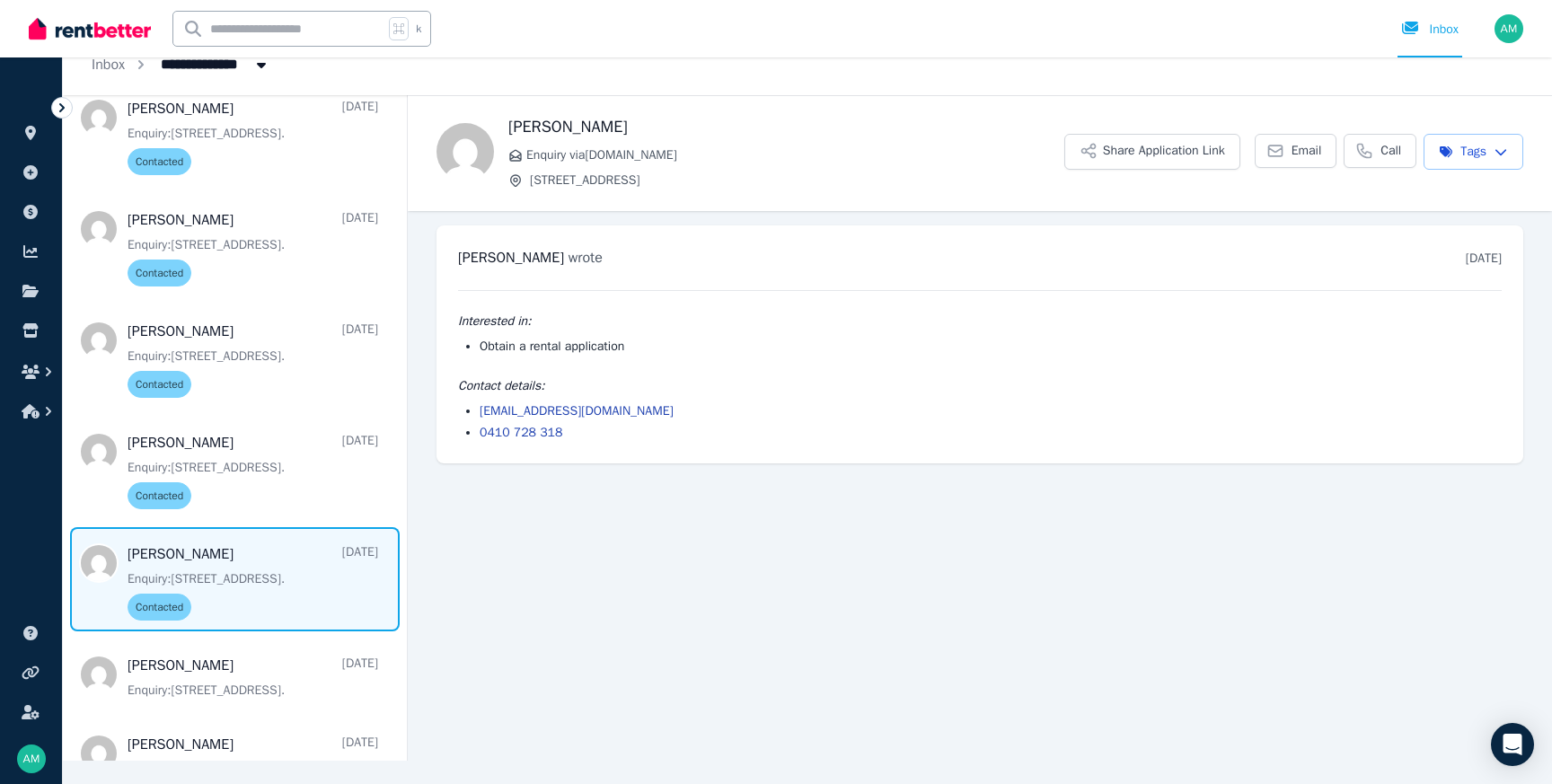 scroll, scrollTop: 0, scrollLeft: 0, axis: both 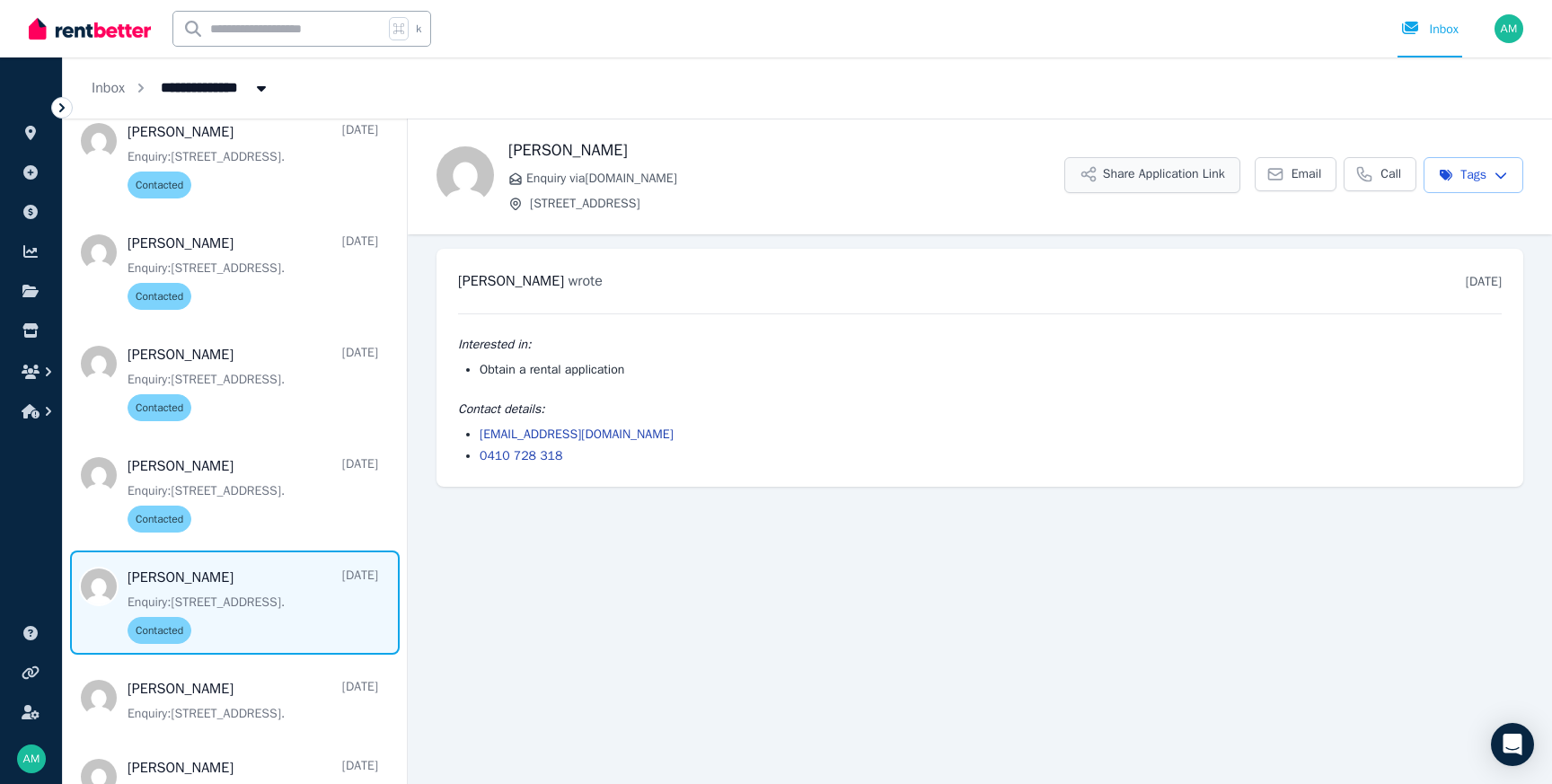 click on "Share Application Link" at bounding box center [1152, 175] 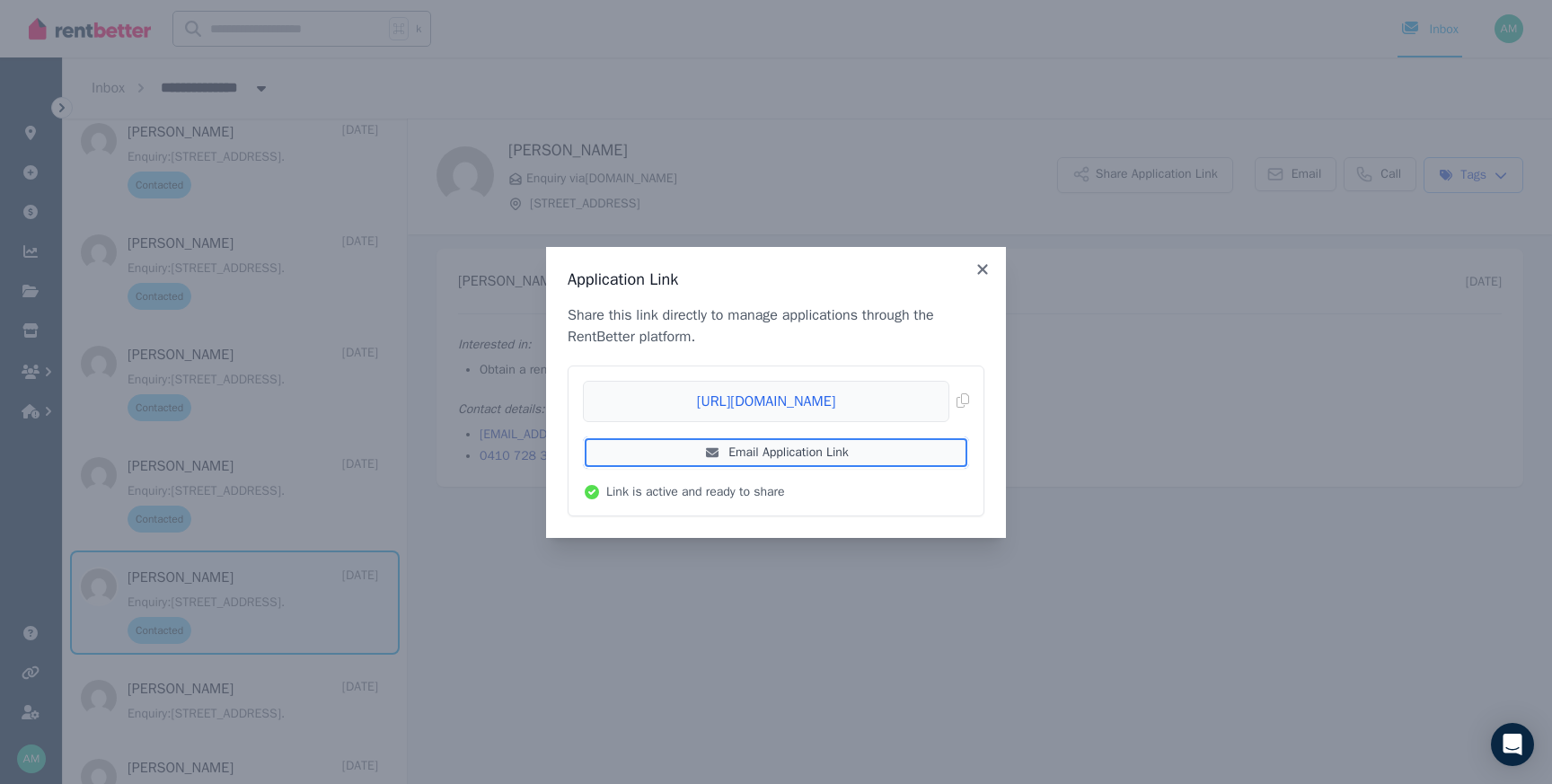 click on "Email Application Link" at bounding box center [776, 453] 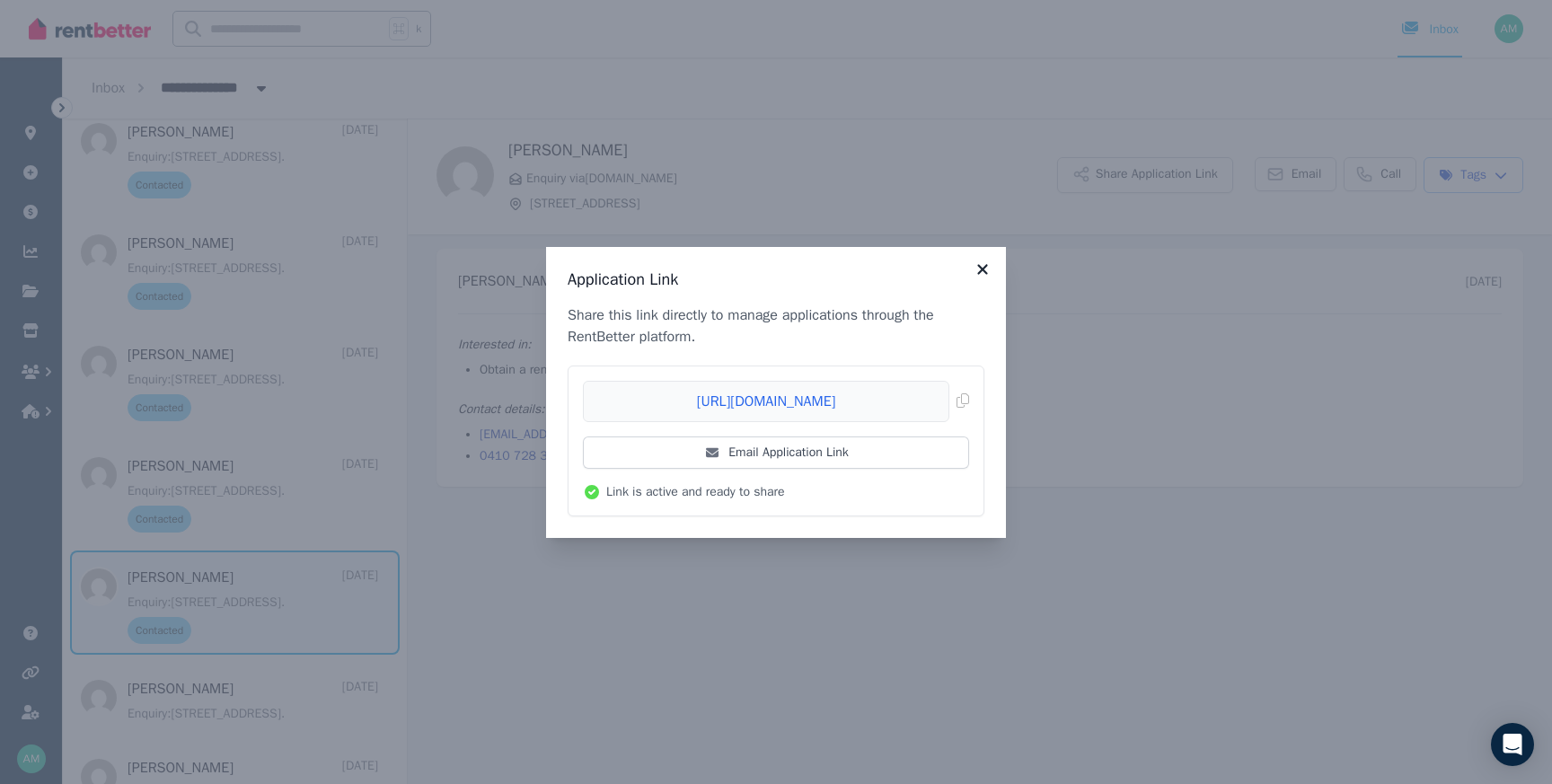 click 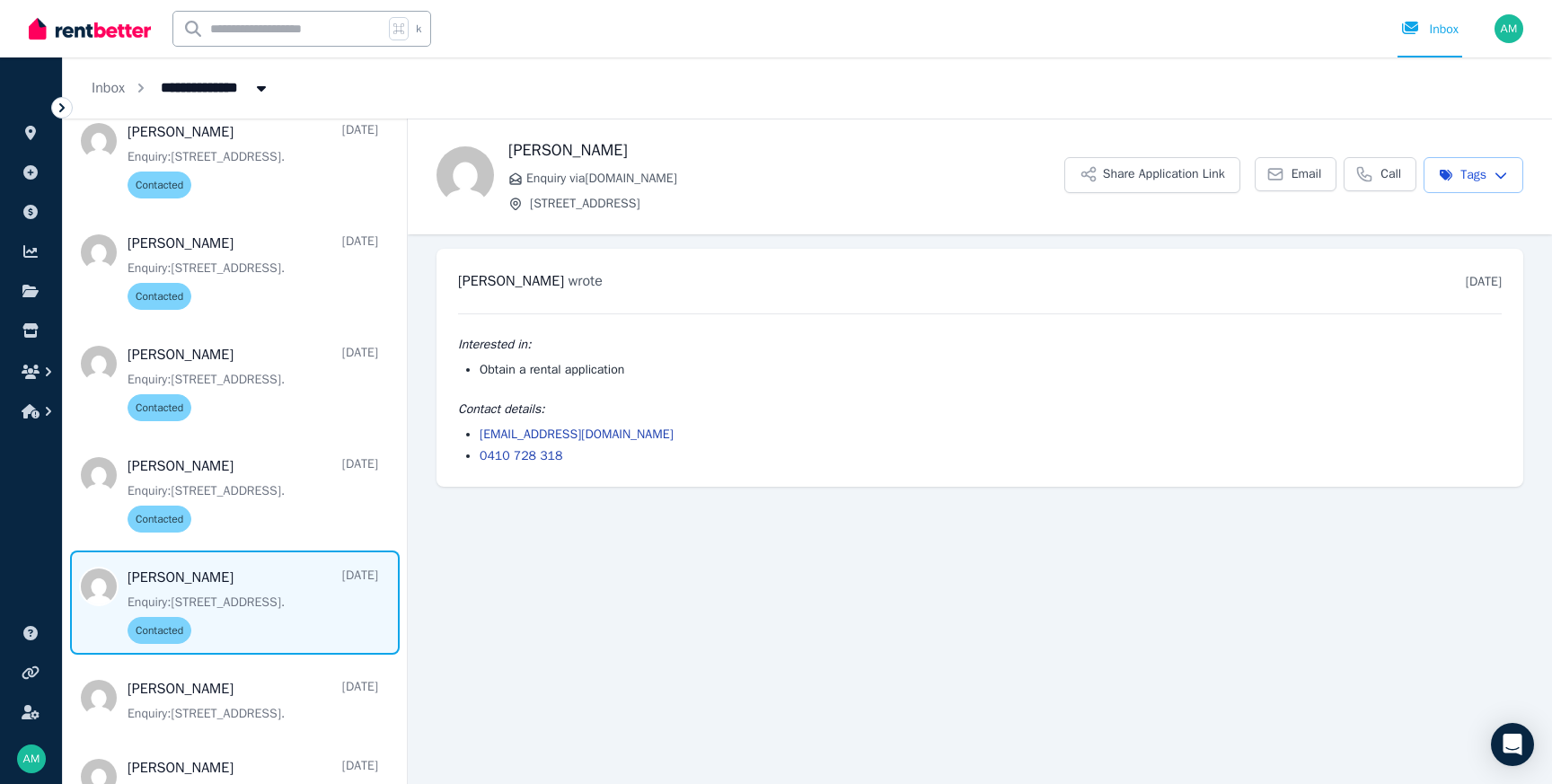 click on "**********" at bounding box center (776, 392) 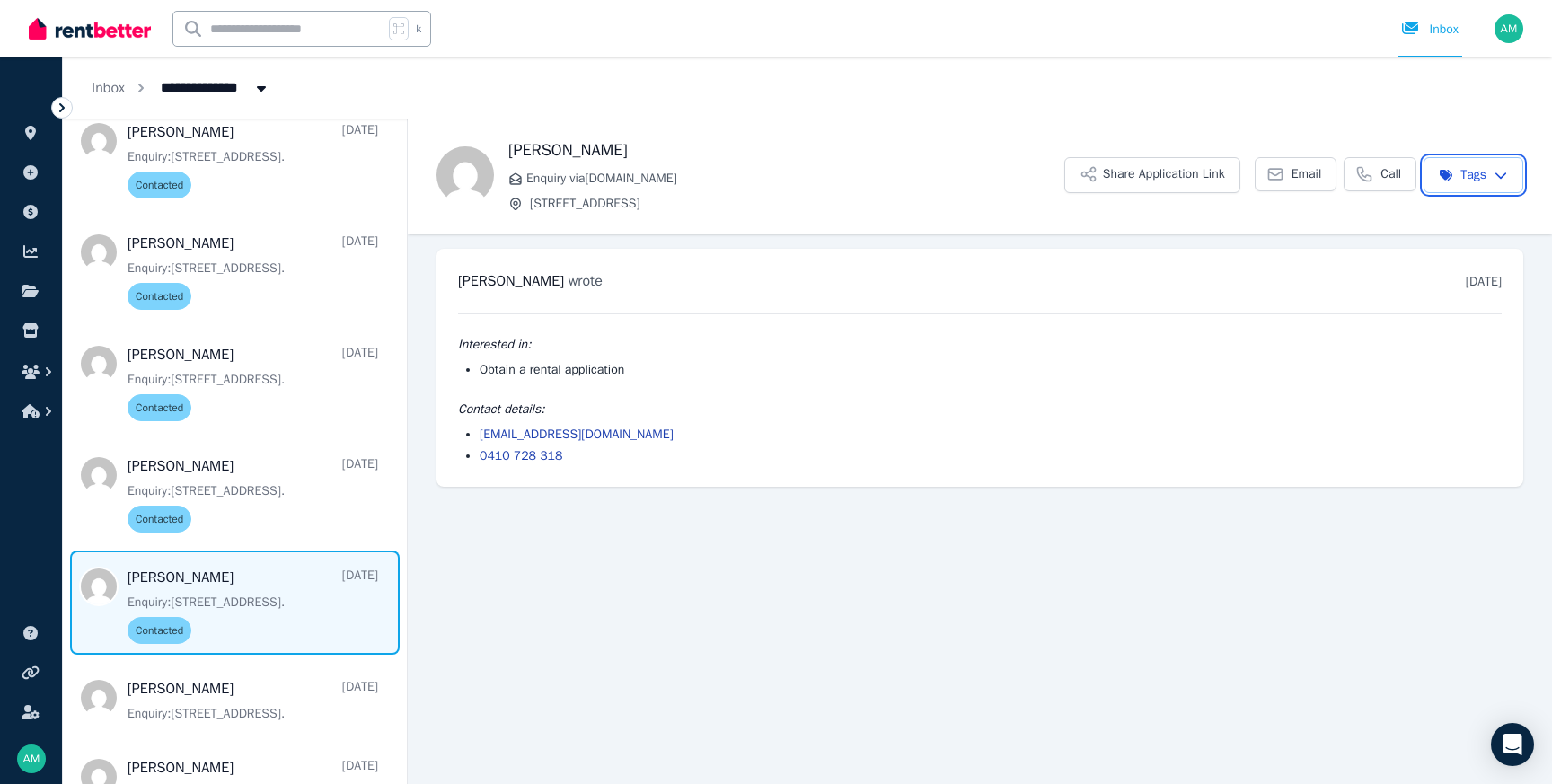 click on "**********" at bounding box center (776, 392) 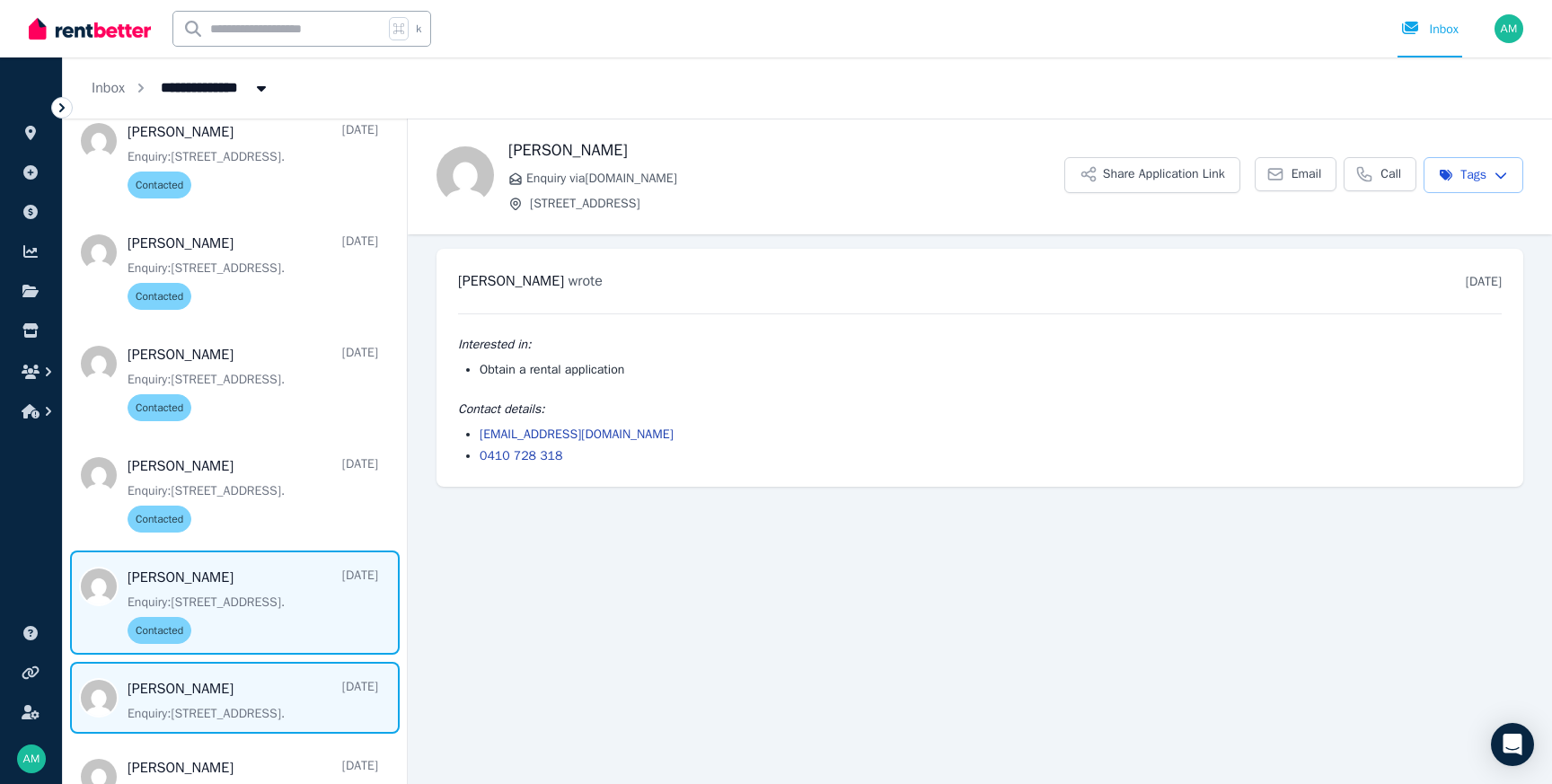 click at bounding box center [234, 698] 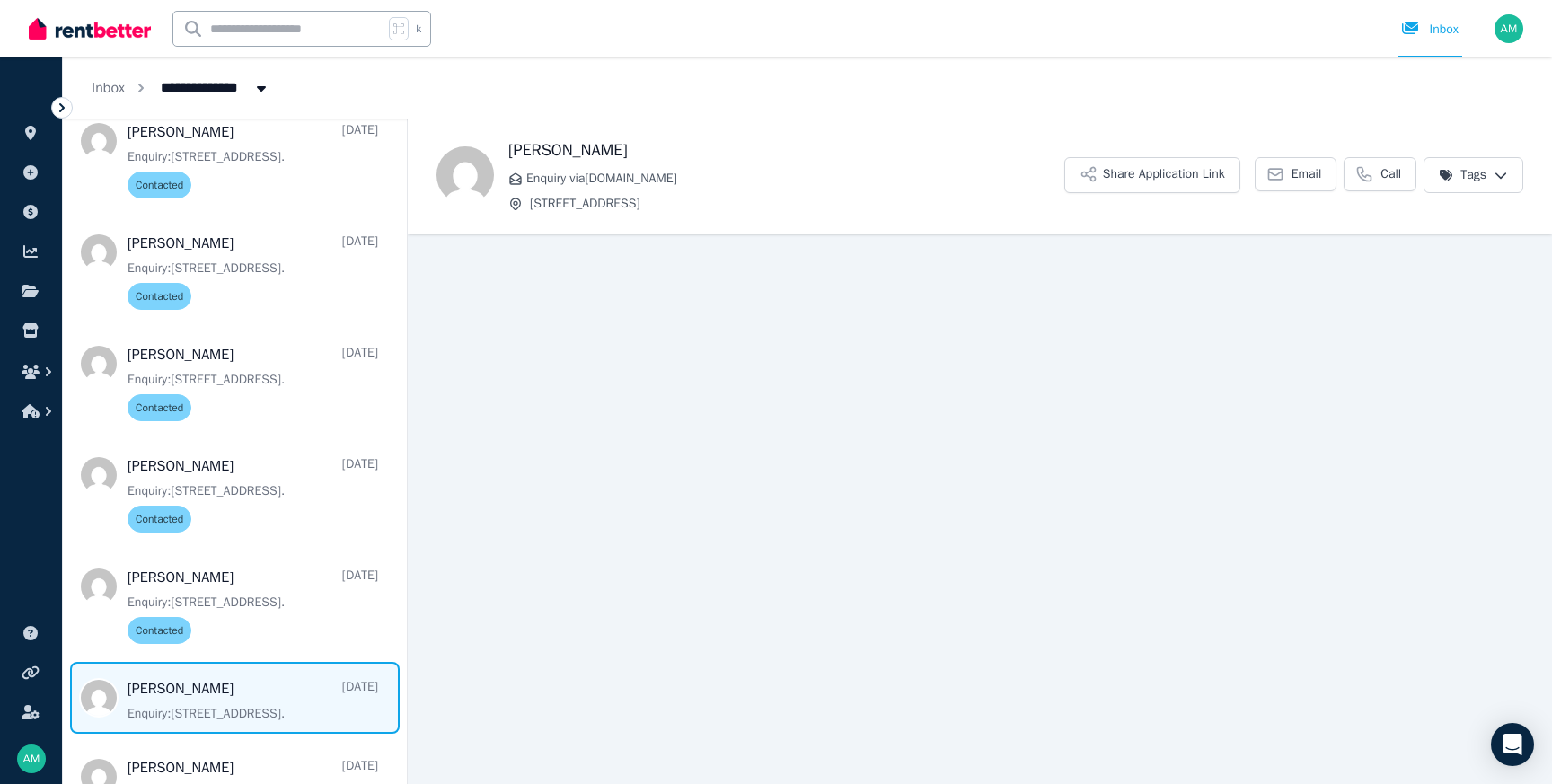 click on "Back [PERSON_NAME] Enquiry via  [DOMAIN_NAME] [STREET_ADDRESS] Application Link Email Call Tags" at bounding box center (980, 451) 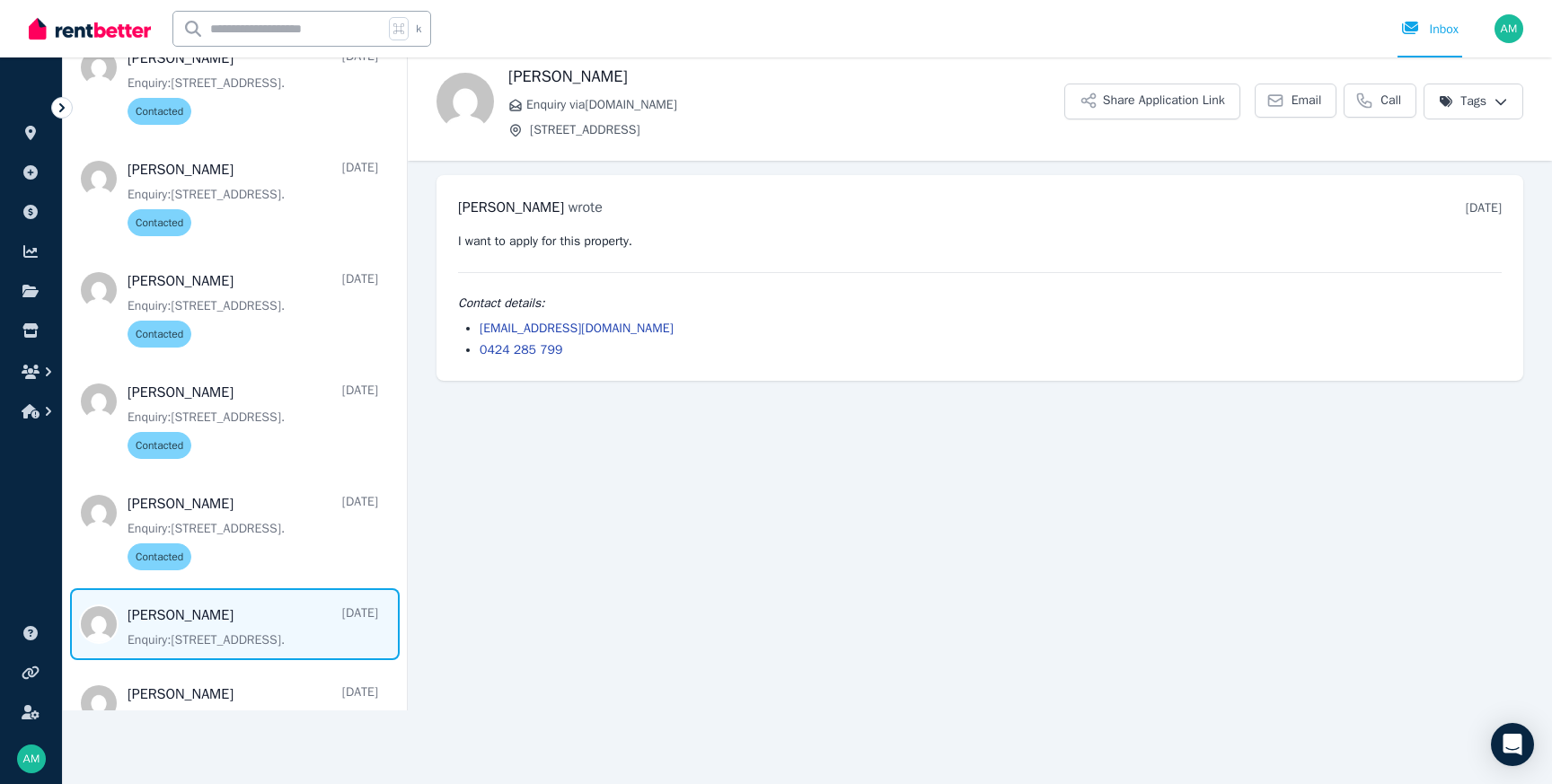 scroll, scrollTop: 0, scrollLeft: 0, axis: both 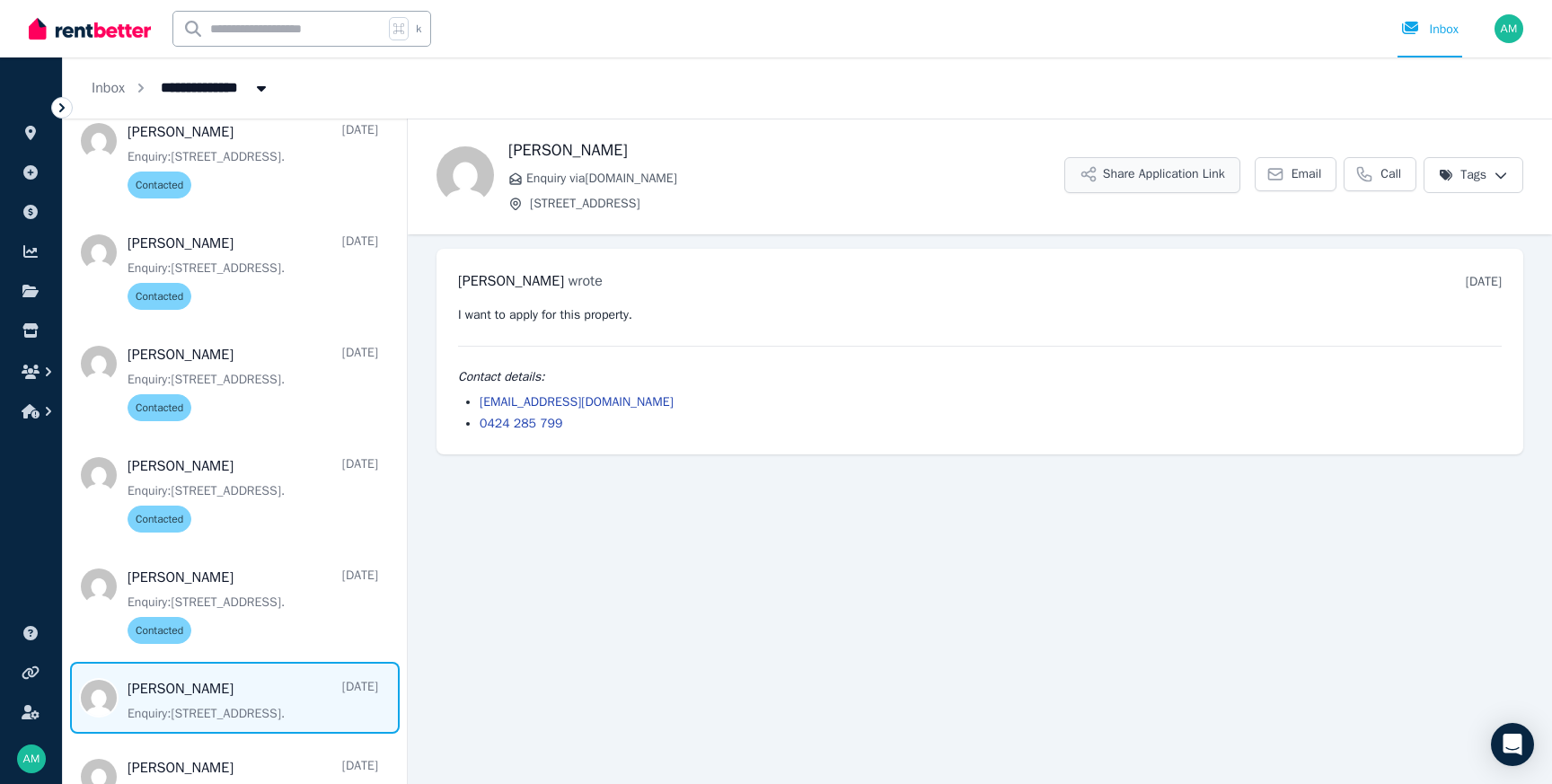 click on "Share Application Link" at bounding box center [1152, 175] 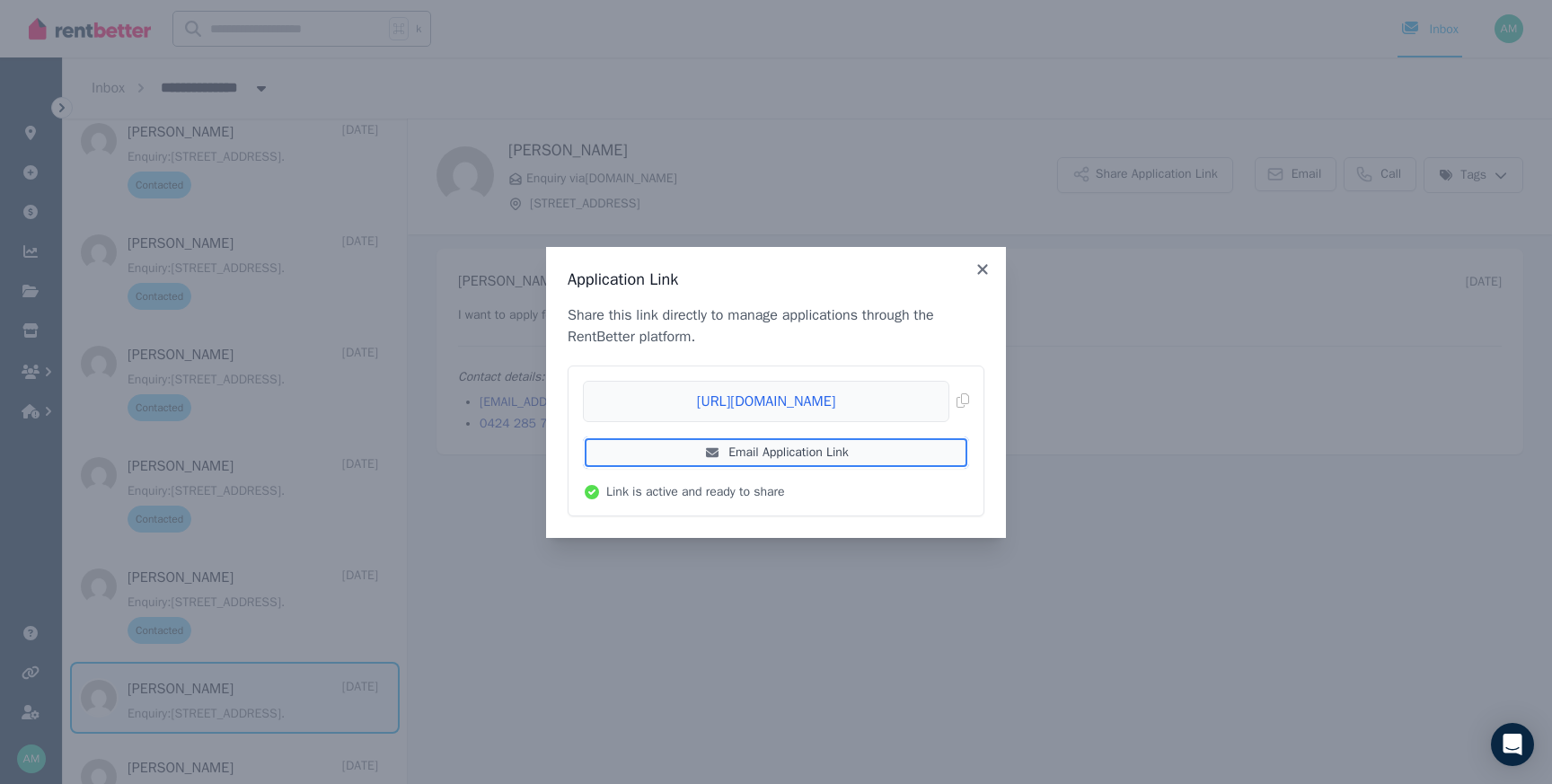 click on "Email Application Link" at bounding box center [776, 453] 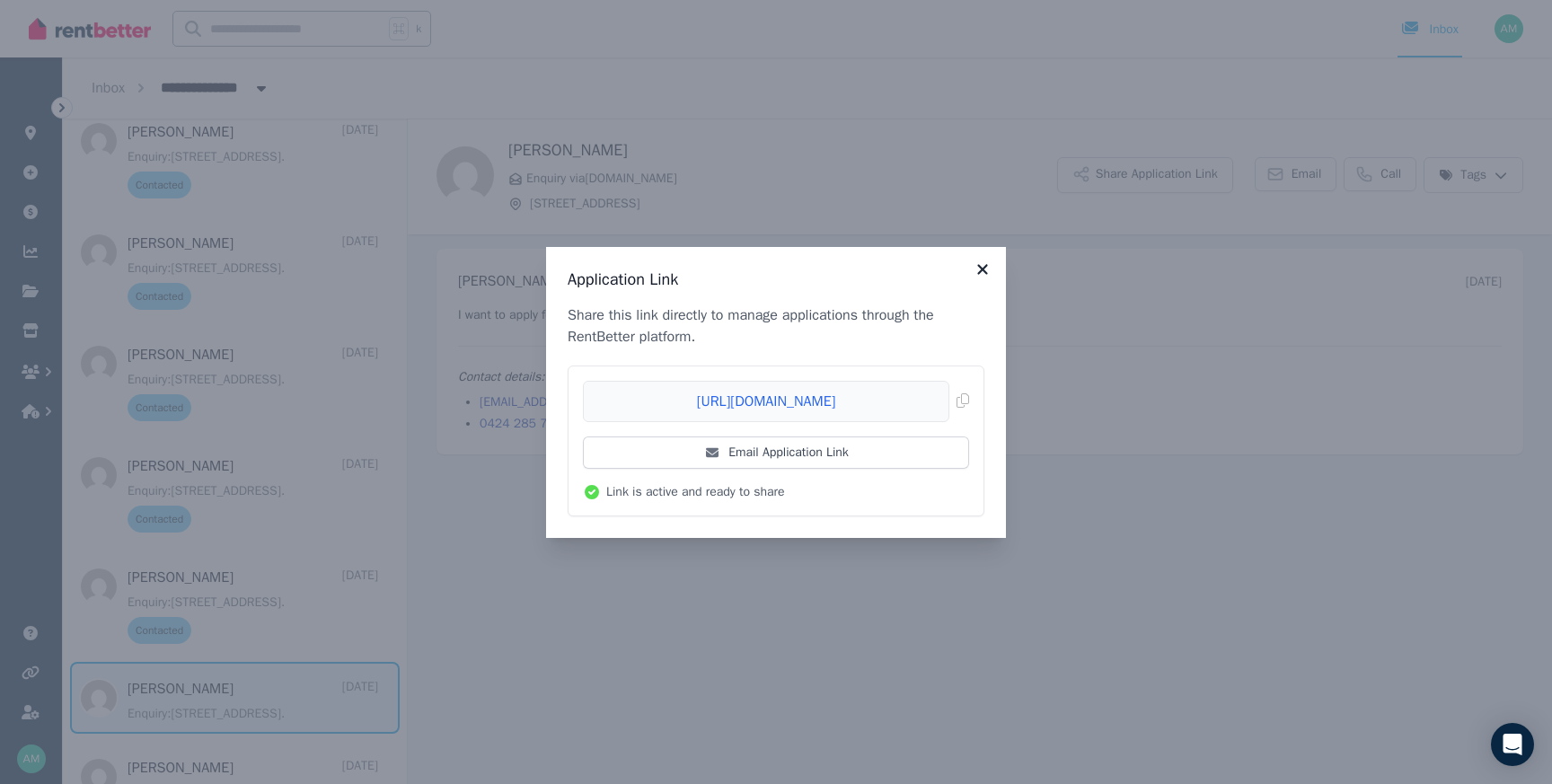 click 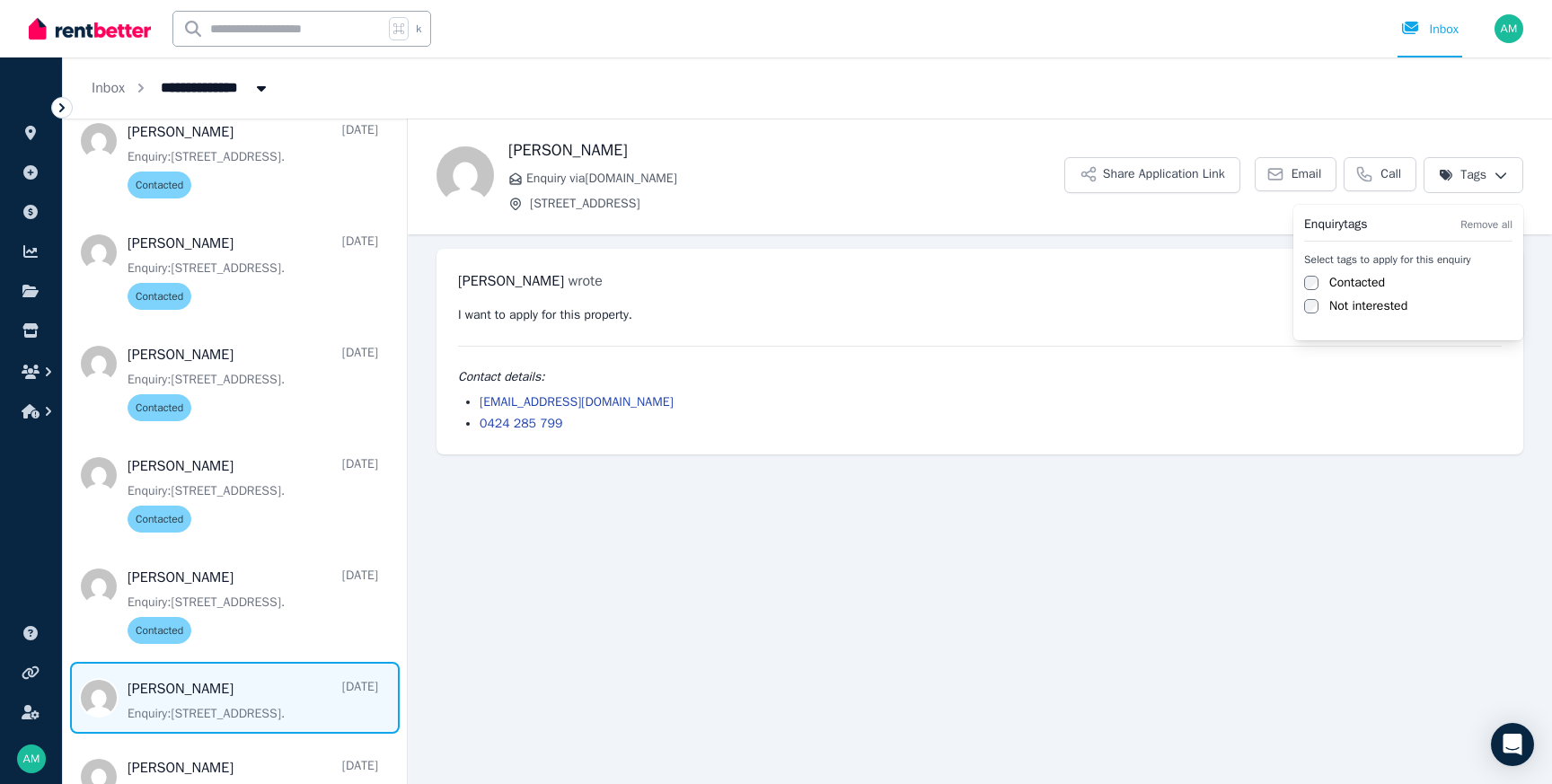 click on "**********" at bounding box center (776, 392) 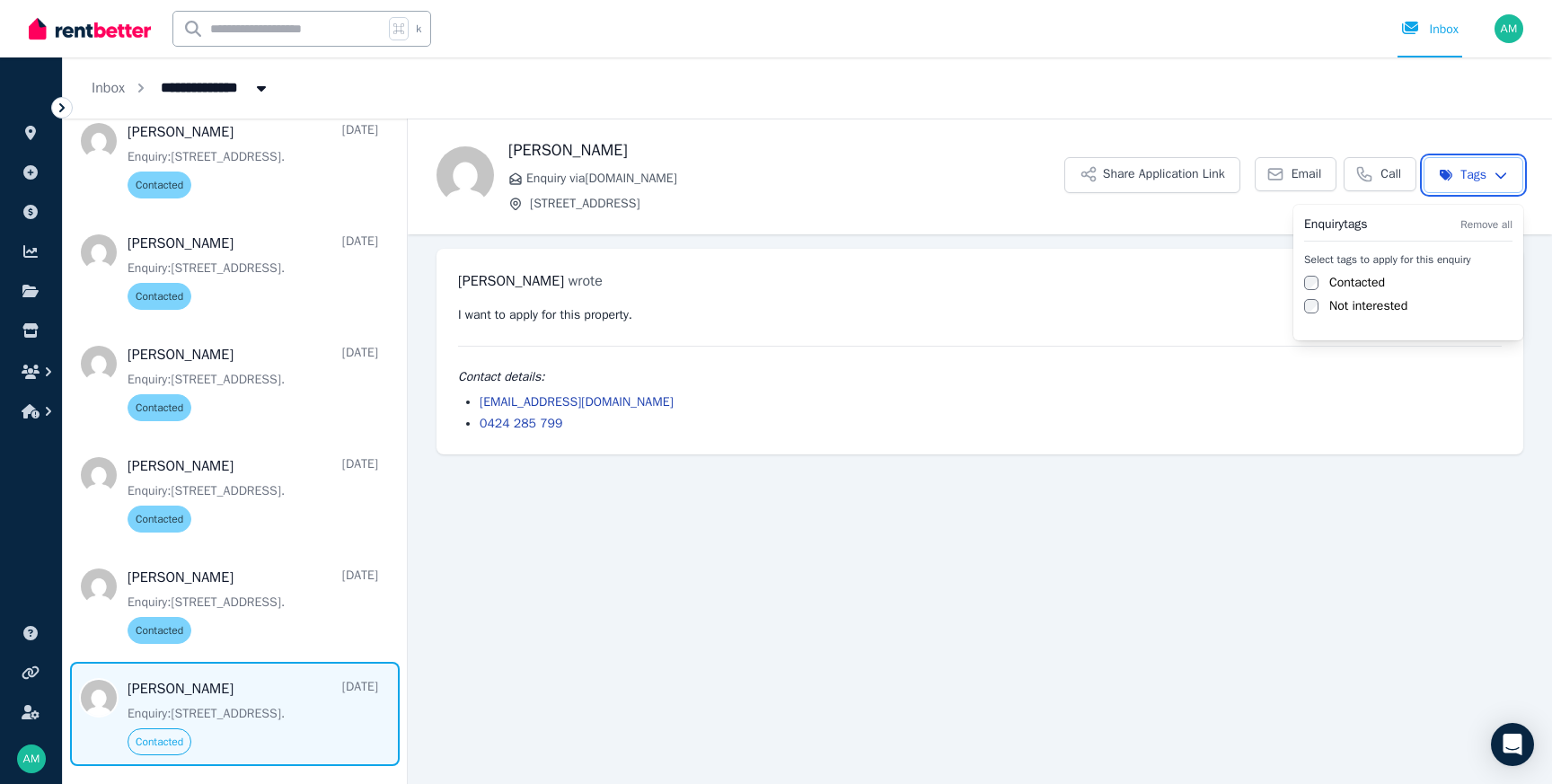 click on "**********" at bounding box center (776, 392) 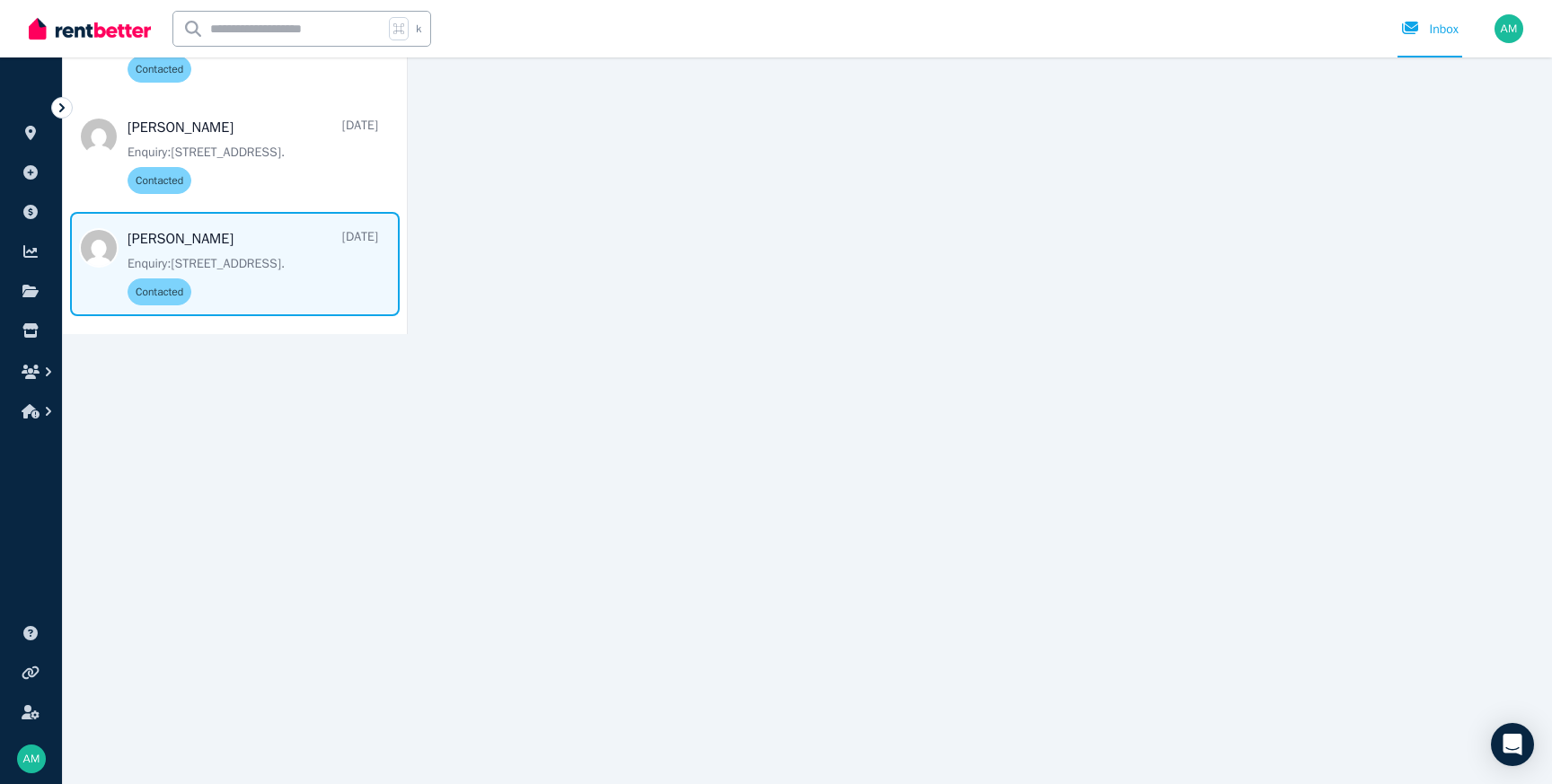 scroll, scrollTop: 469, scrollLeft: 0, axis: vertical 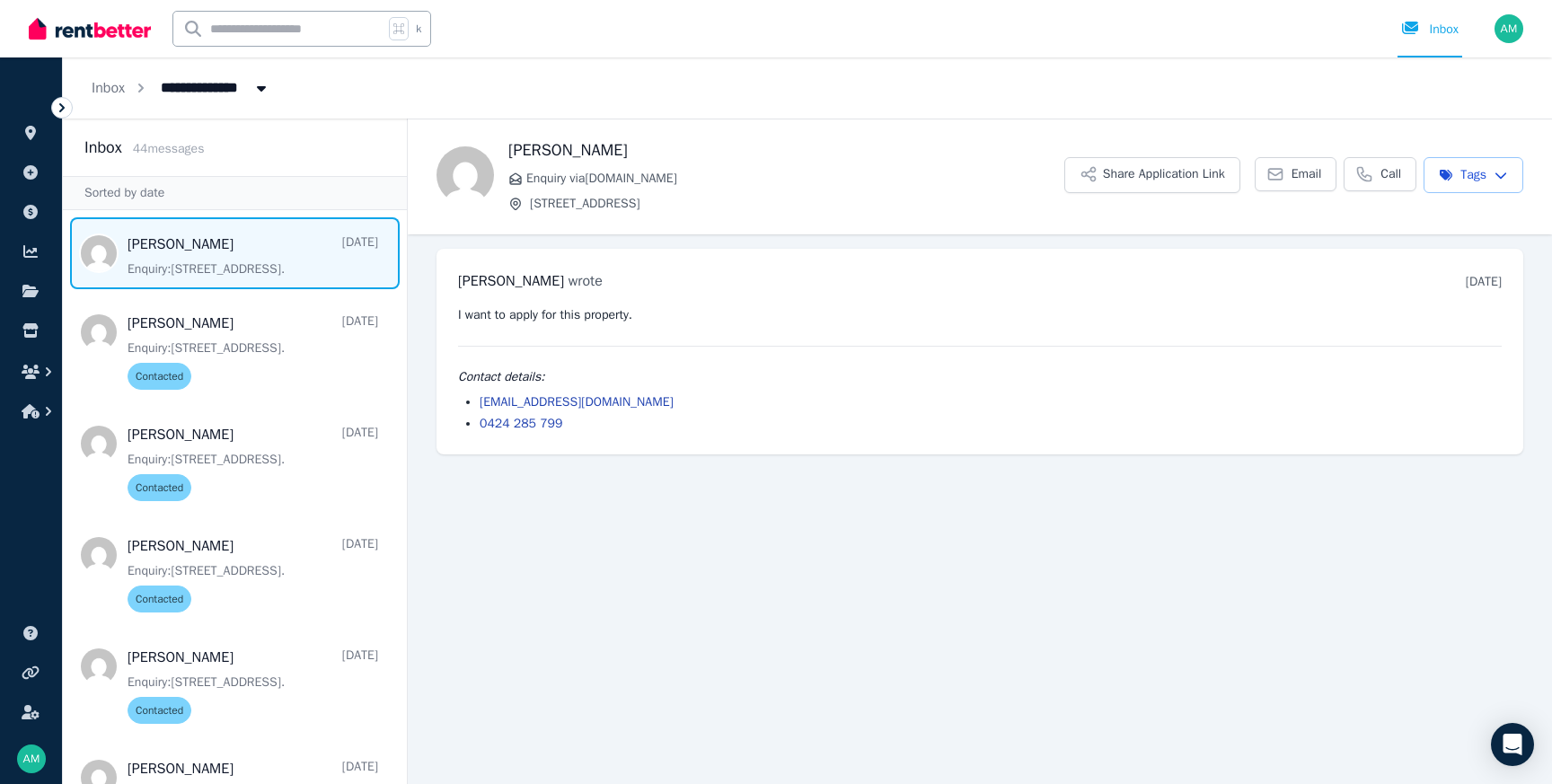 click at bounding box center [234, 253] 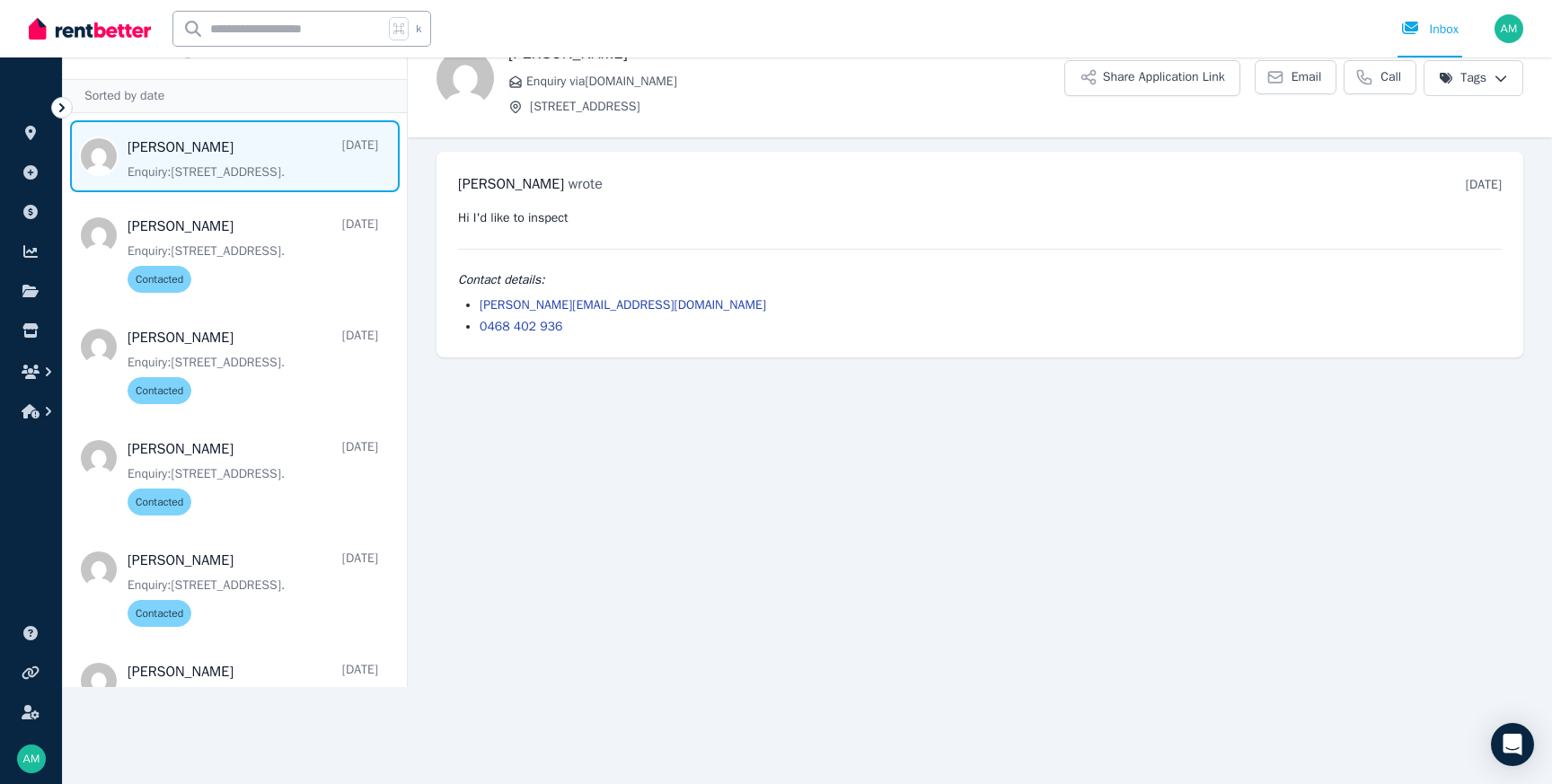 scroll, scrollTop: 0, scrollLeft: 0, axis: both 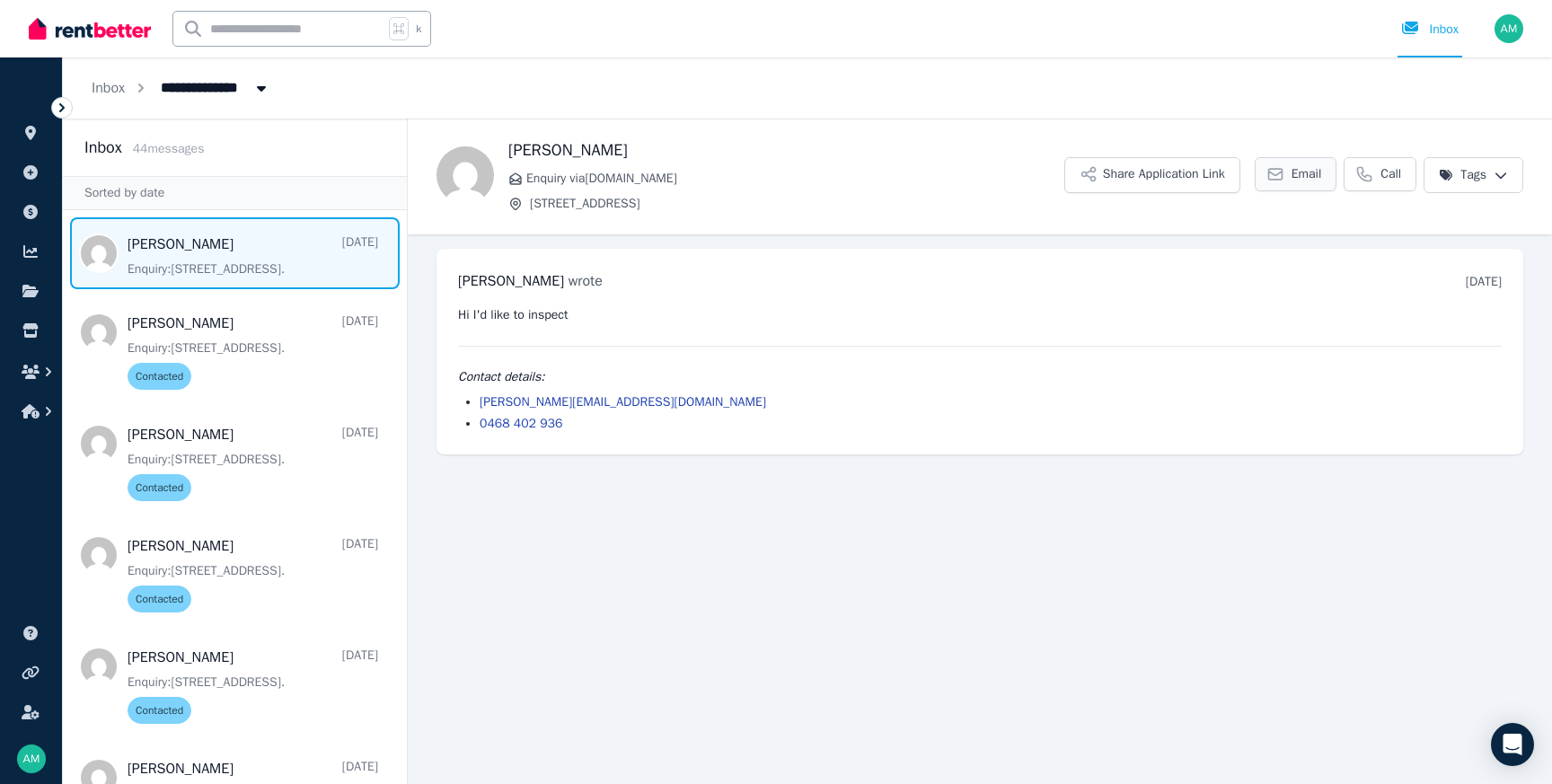 click on "Email" at bounding box center (1296, 174) 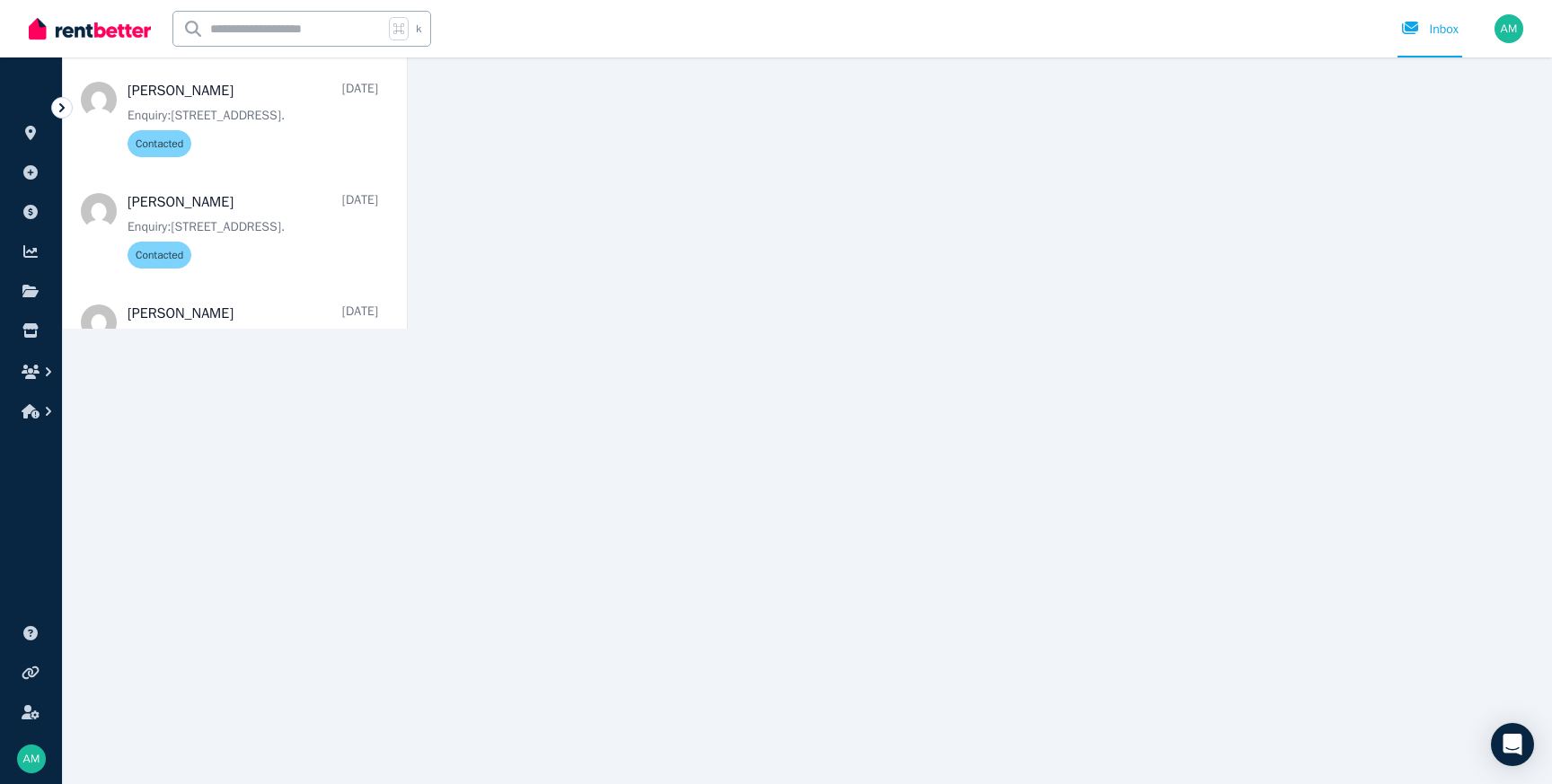 scroll, scrollTop: 469, scrollLeft: 0, axis: vertical 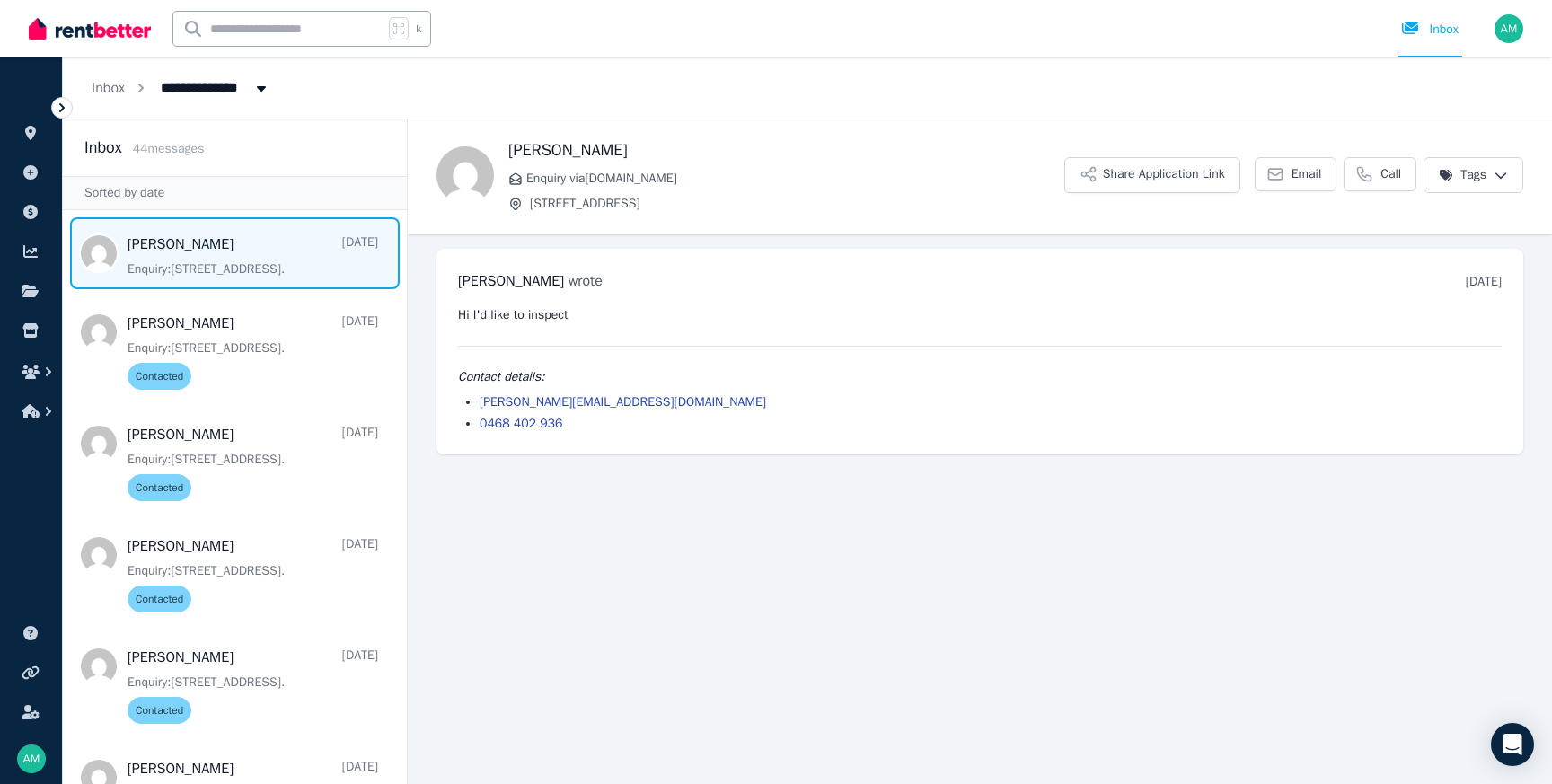 click 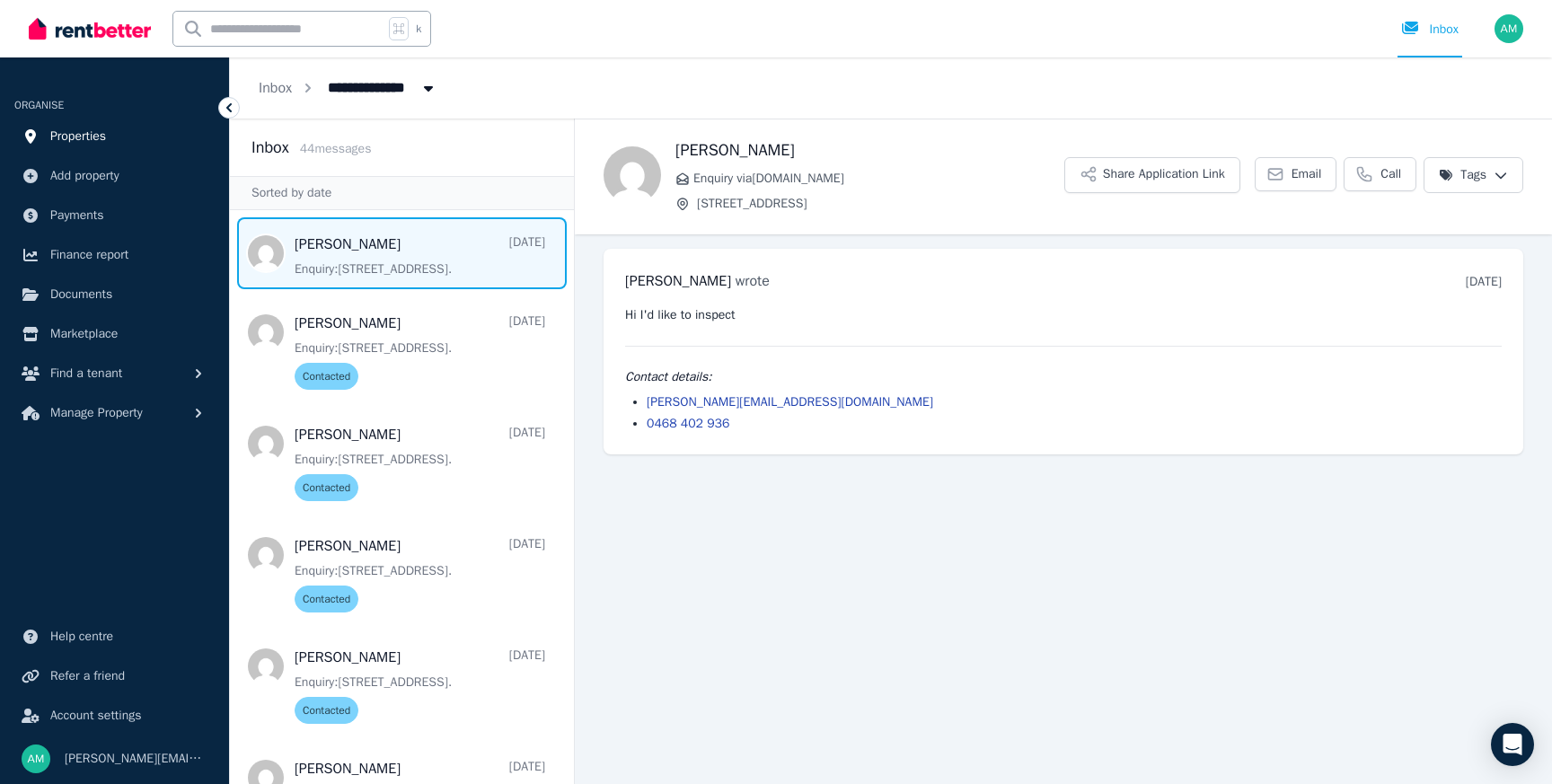 click on "Properties" at bounding box center [78, 137] 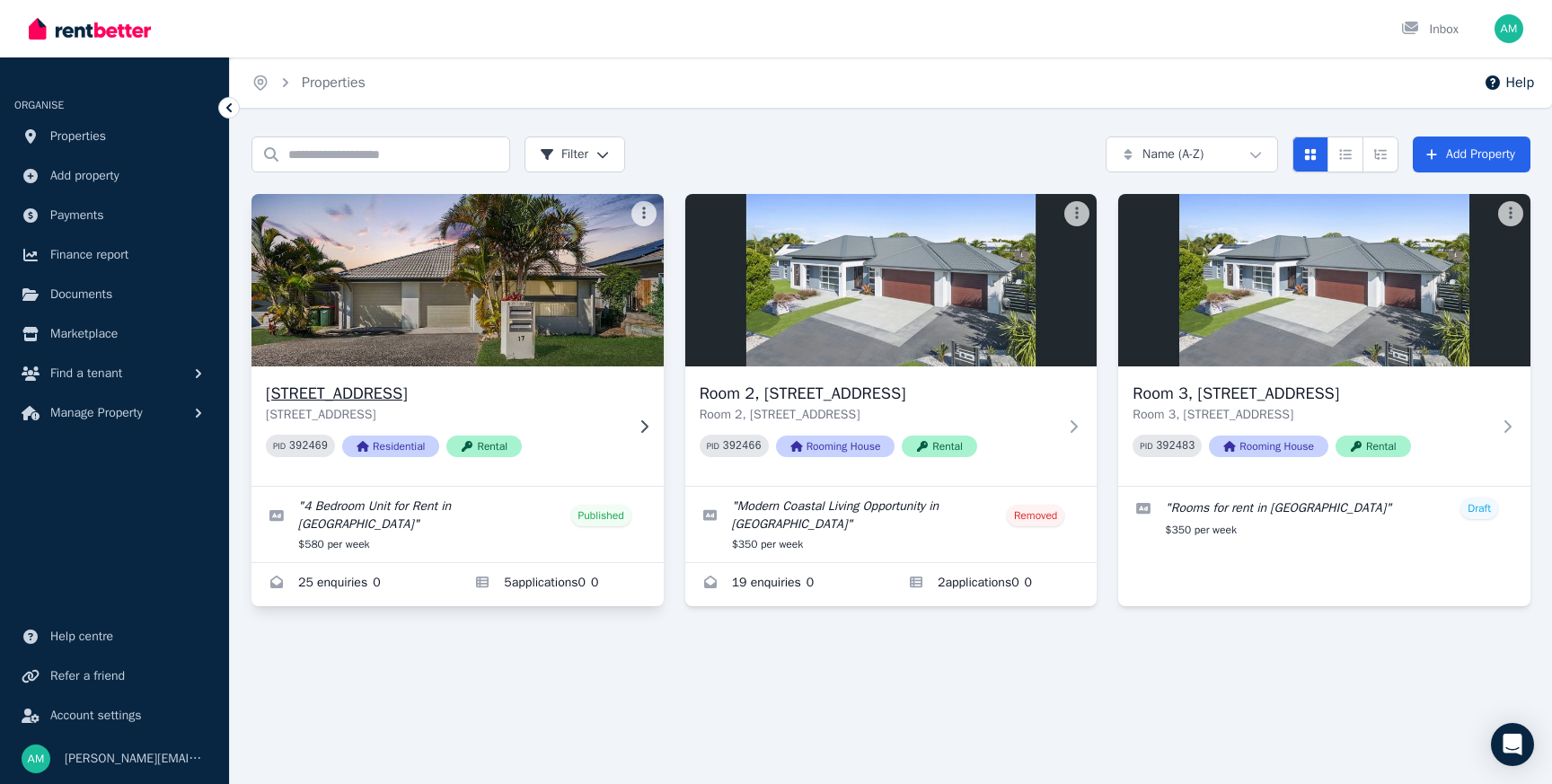 click at bounding box center [458, 280] 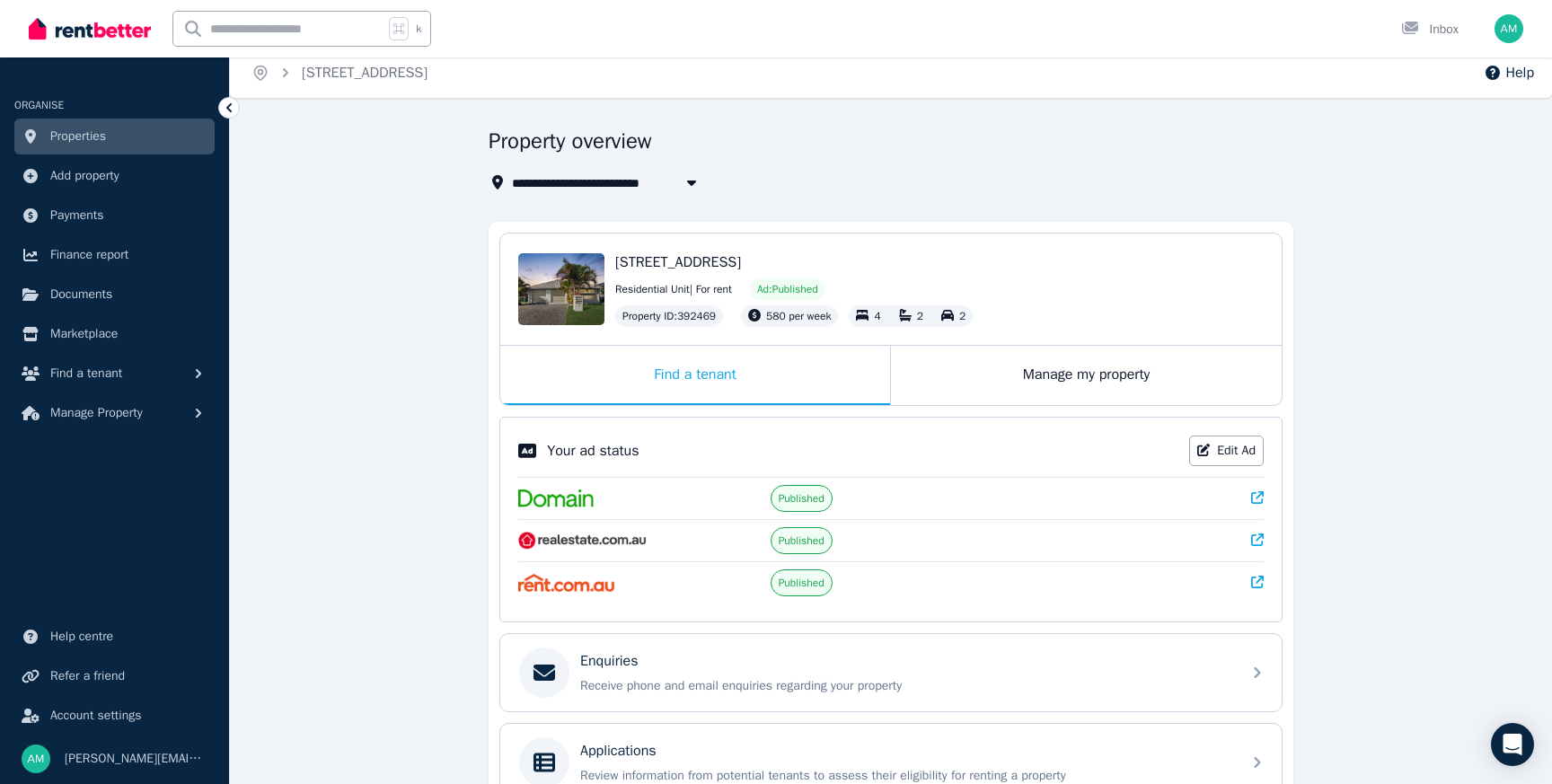 scroll, scrollTop: 0, scrollLeft: 0, axis: both 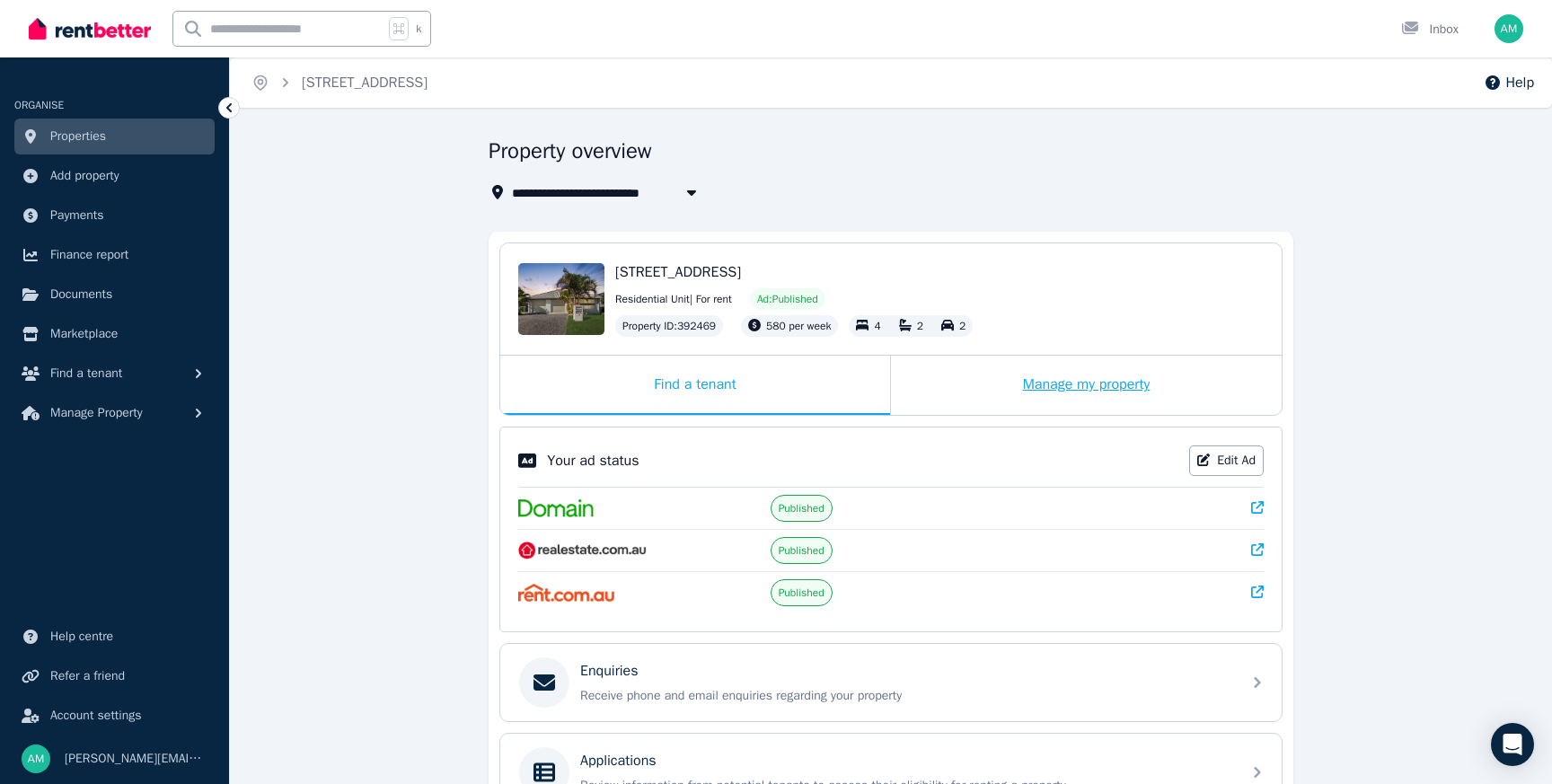click on "Manage my property" at bounding box center [1086, 385] 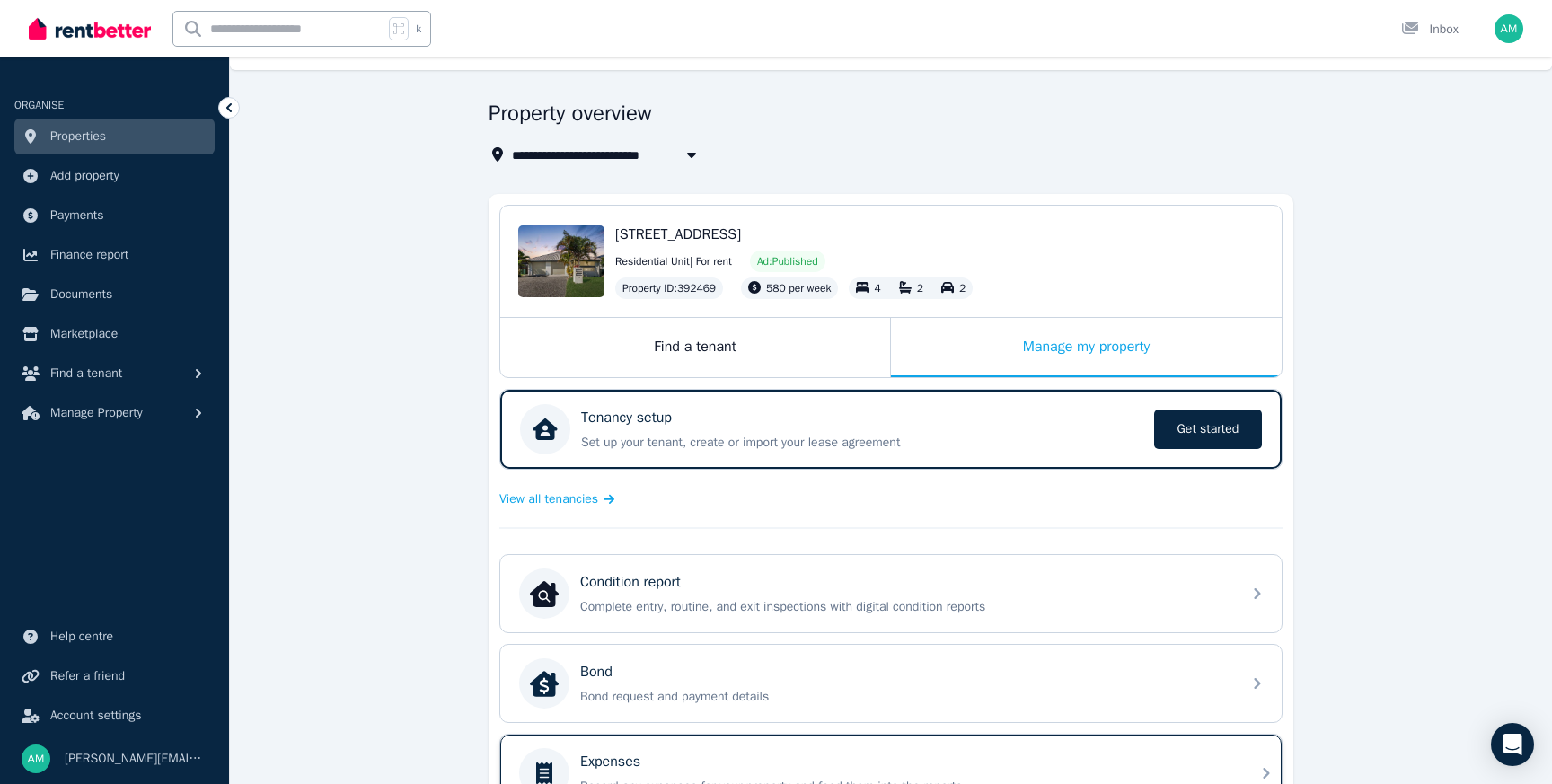 scroll, scrollTop: 0, scrollLeft: 0, axis: both 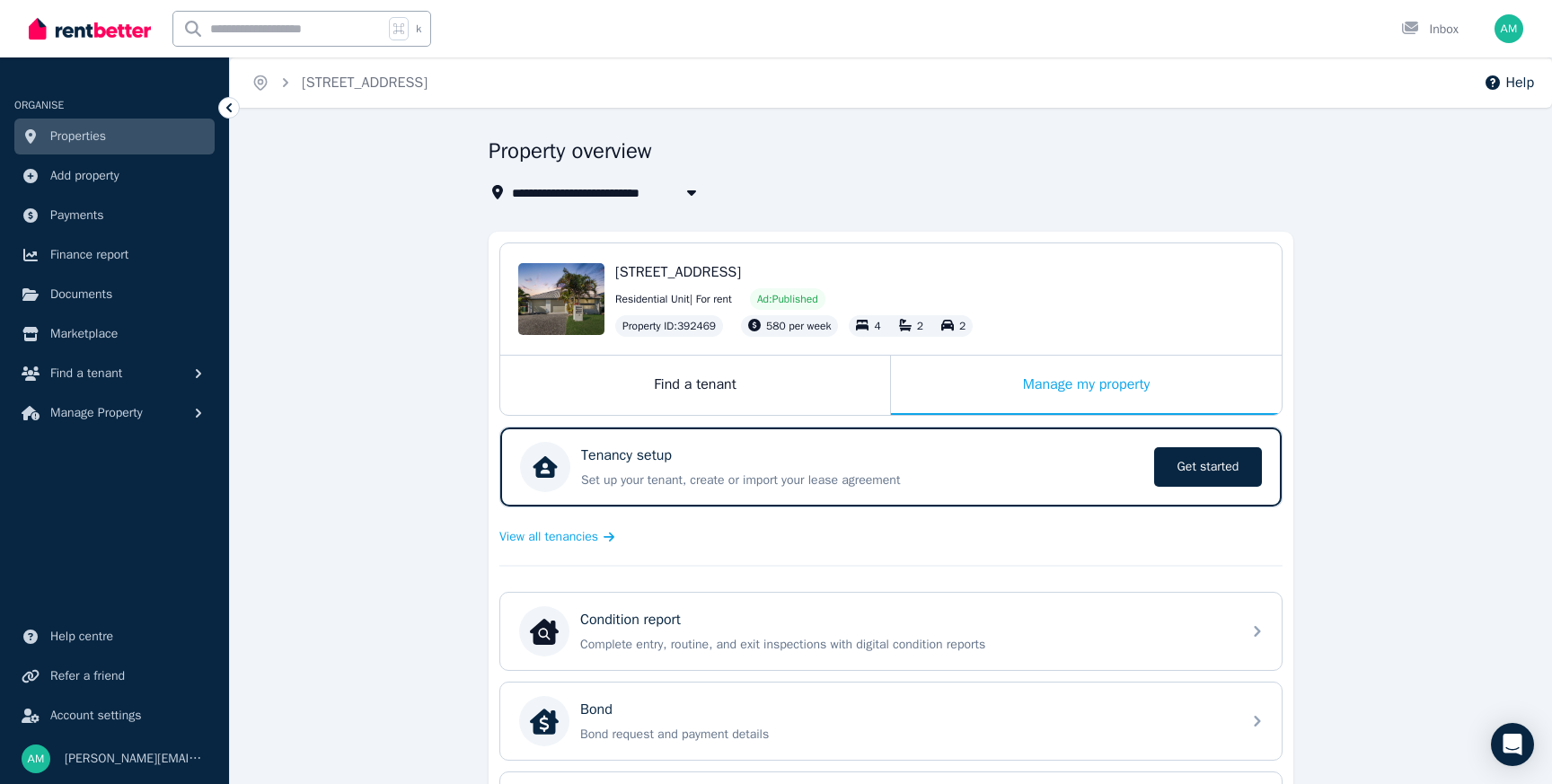 click on "[STREET_ADDRESS] Residential   Unit  | For rent Ad:  Published Property ID :  392469 580 per week 4 2 2" at bounding box center (939, 299) 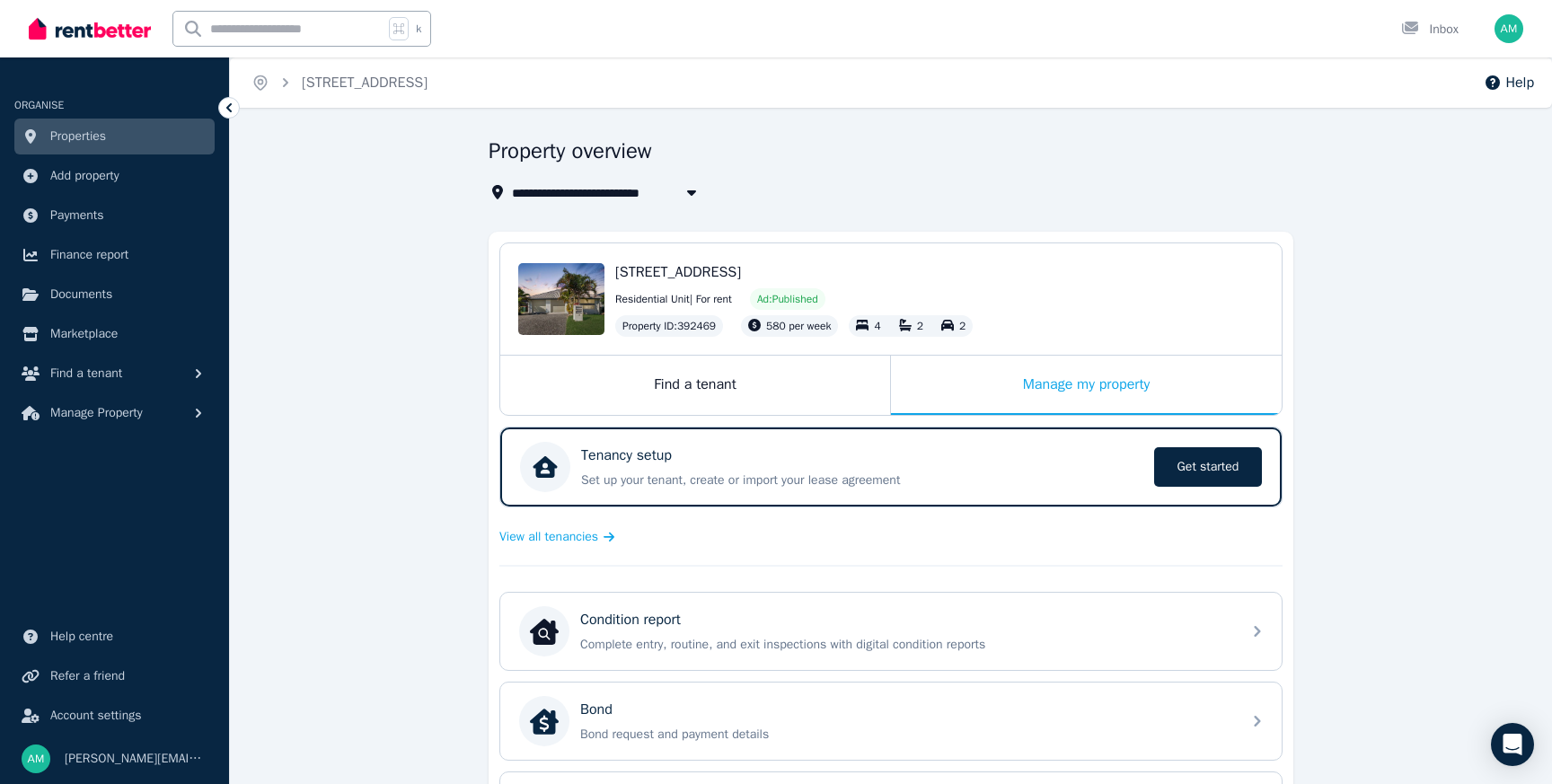 click on "Properties" at bounding box center [114, 137] 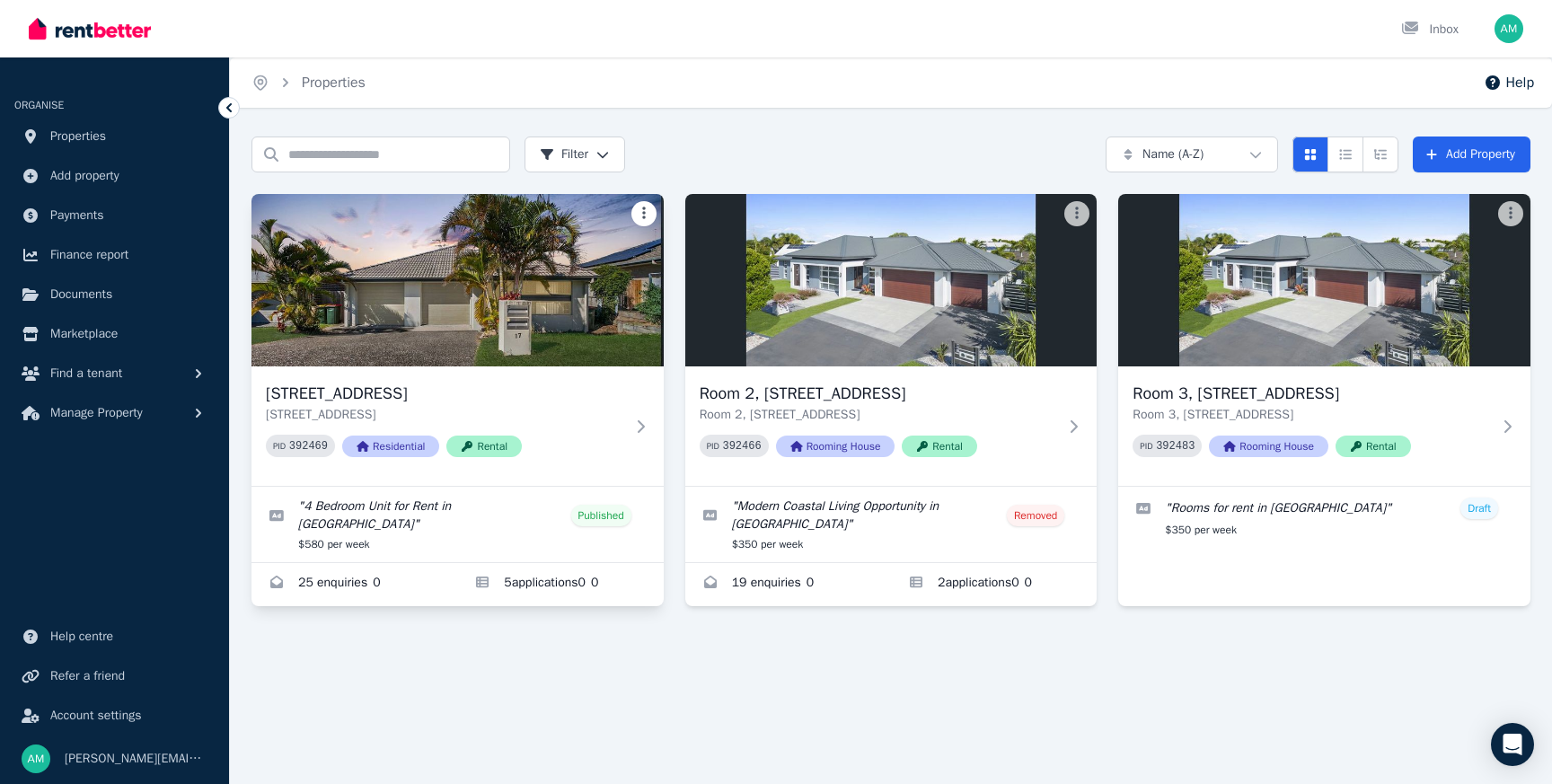 click on "Open main menu Inbox Open user menu ORGANISE Properties Add property Payments Finance report Documents Marketplace Find a tenant Manage Property Help centre Refer a friend Account settings Your profile [PERSON_NAME][EMAIL_ADDRESS][DOMAIN_NAME] Home Properties Help Search properties Filter Name (A-Z) Add Property [STREET_ADDRESS] PID   392469 Residential Rental " 4 Bedroom Unit for Rent in [GEOGRAPHIC_DATA] " Published $580 per week 25   enquiries 0 5  application s 0 0 Room 2, 19-[STREET_ADDRESS] PID   392466 Rooming House Rental " Modern Coastal Living Opportunity in [GEOGRAPHIC_DATA] " Removed $350 per week 19   enquiries 0 2  application s 0 0 Room 3, 19-[GEOGRAPHIC_DATA] 3, [STREET_ADDRESS] PID   392483 Rooming House Rental " Rooms for rent in [GEOGRAPHIC_DATA] " Draft $350 per week /portal" at bounding box center (776, 392) 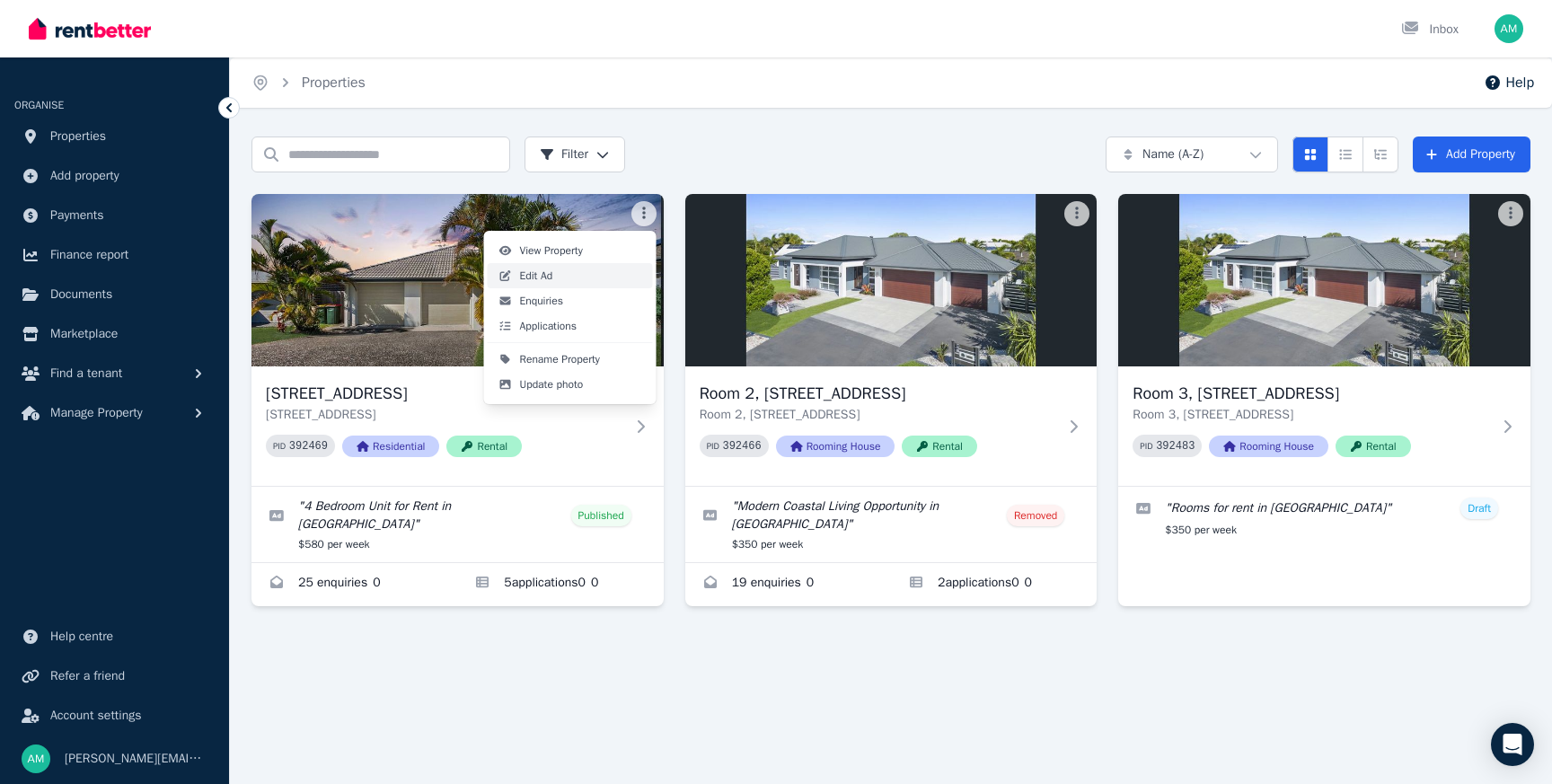 click on "Edit Ad" at bounding box center (570, 276) 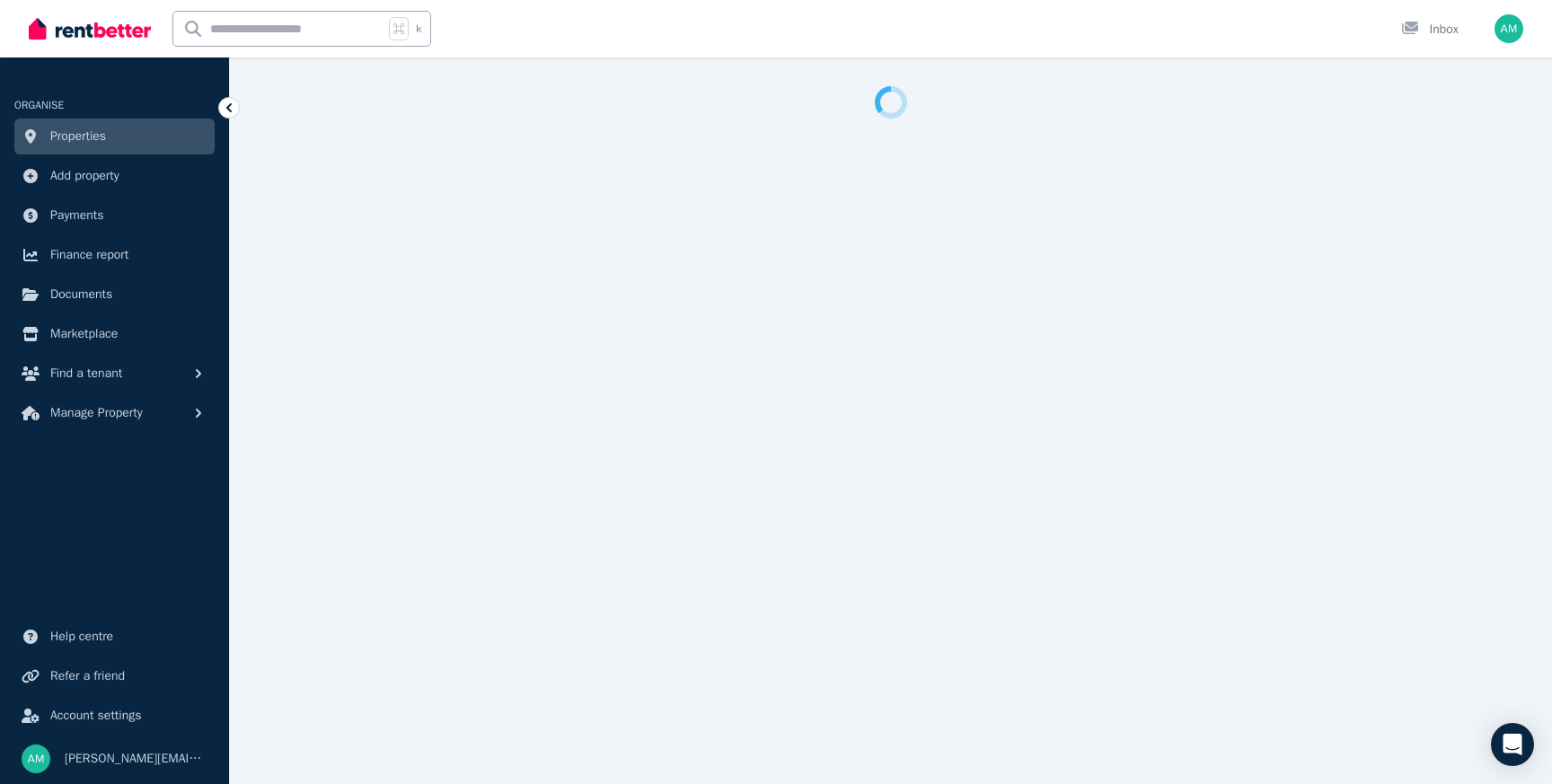 select on "**********" 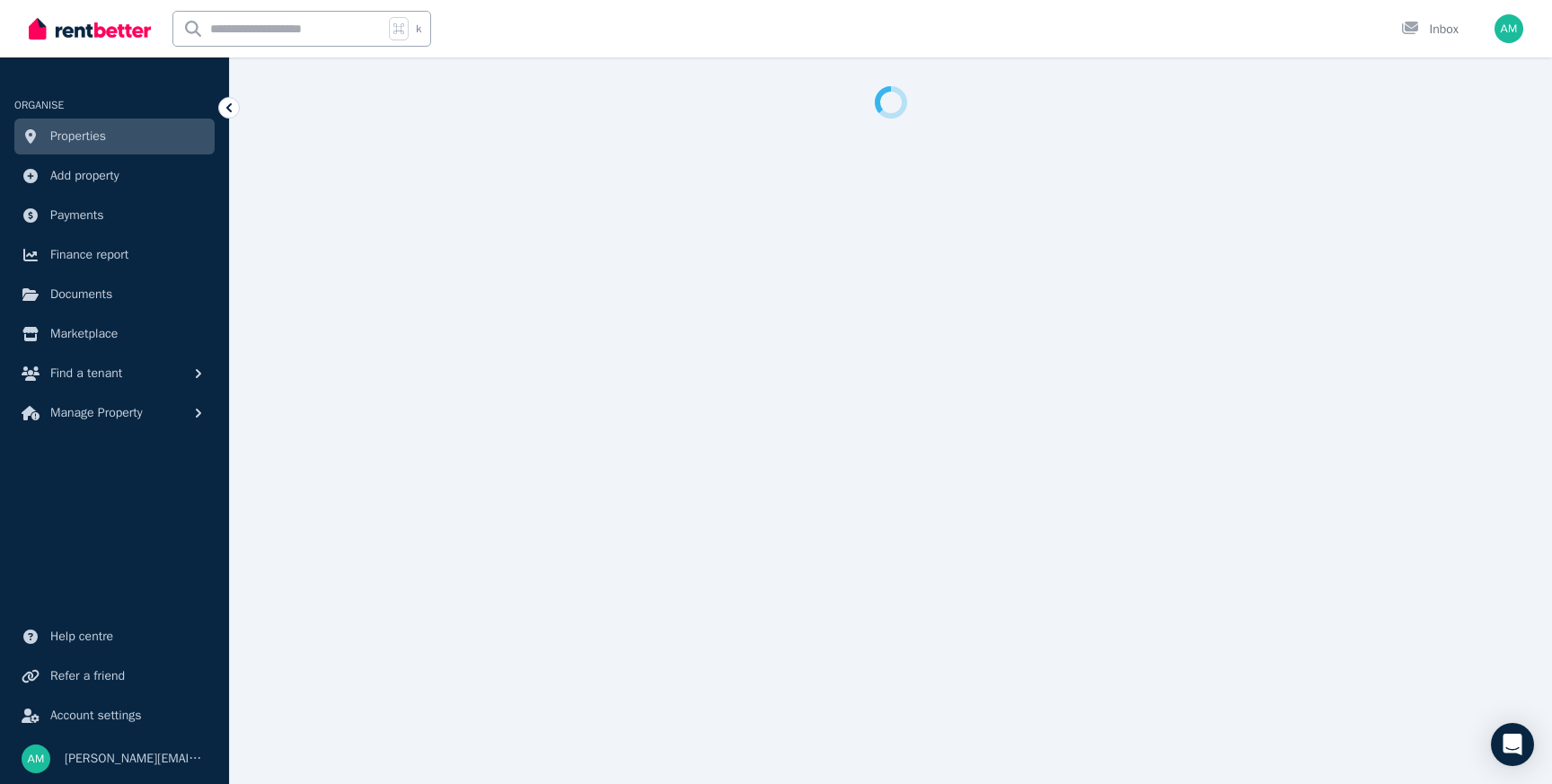 select on "**********" 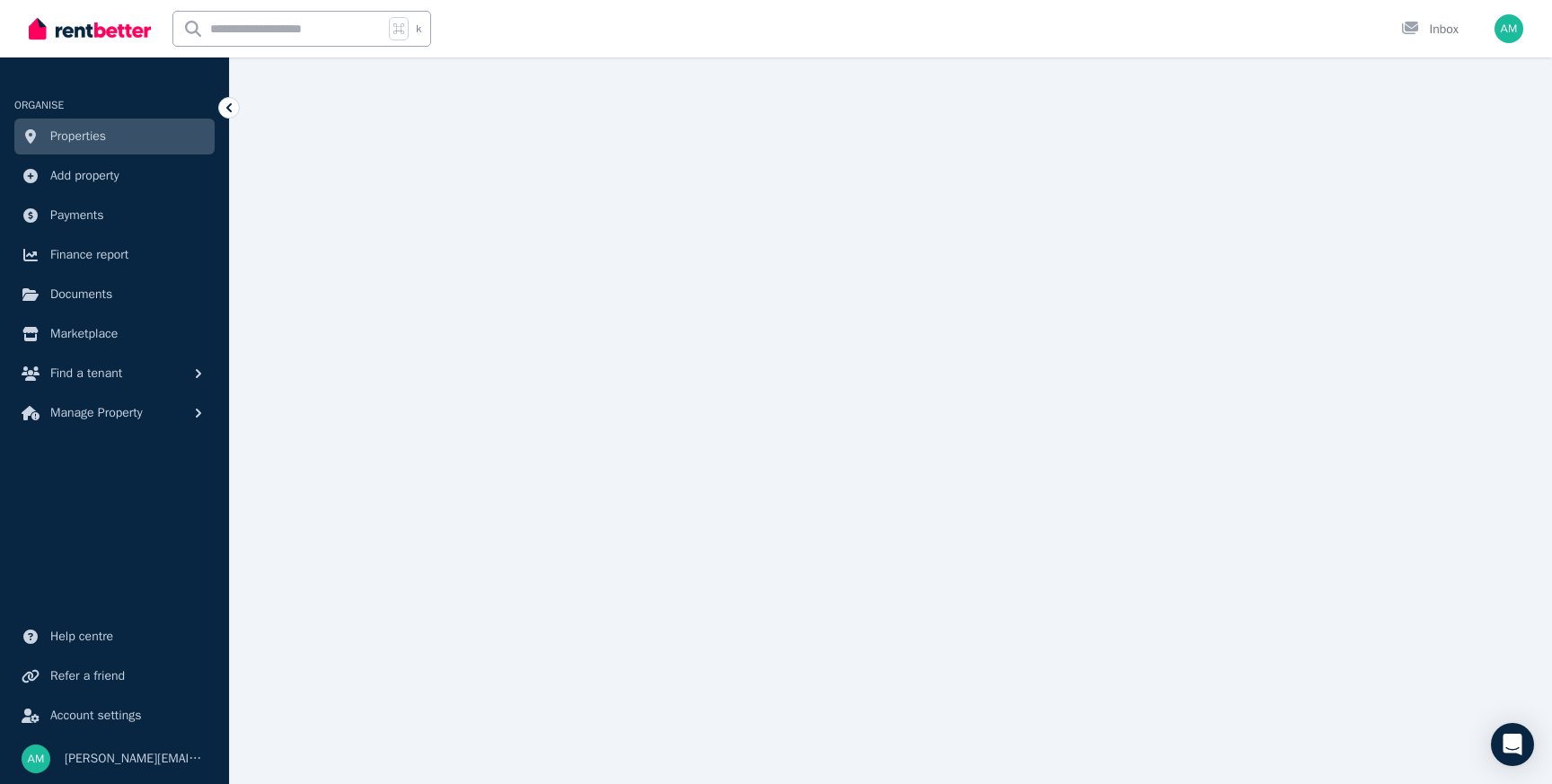 click at bounding box center (776, 392) 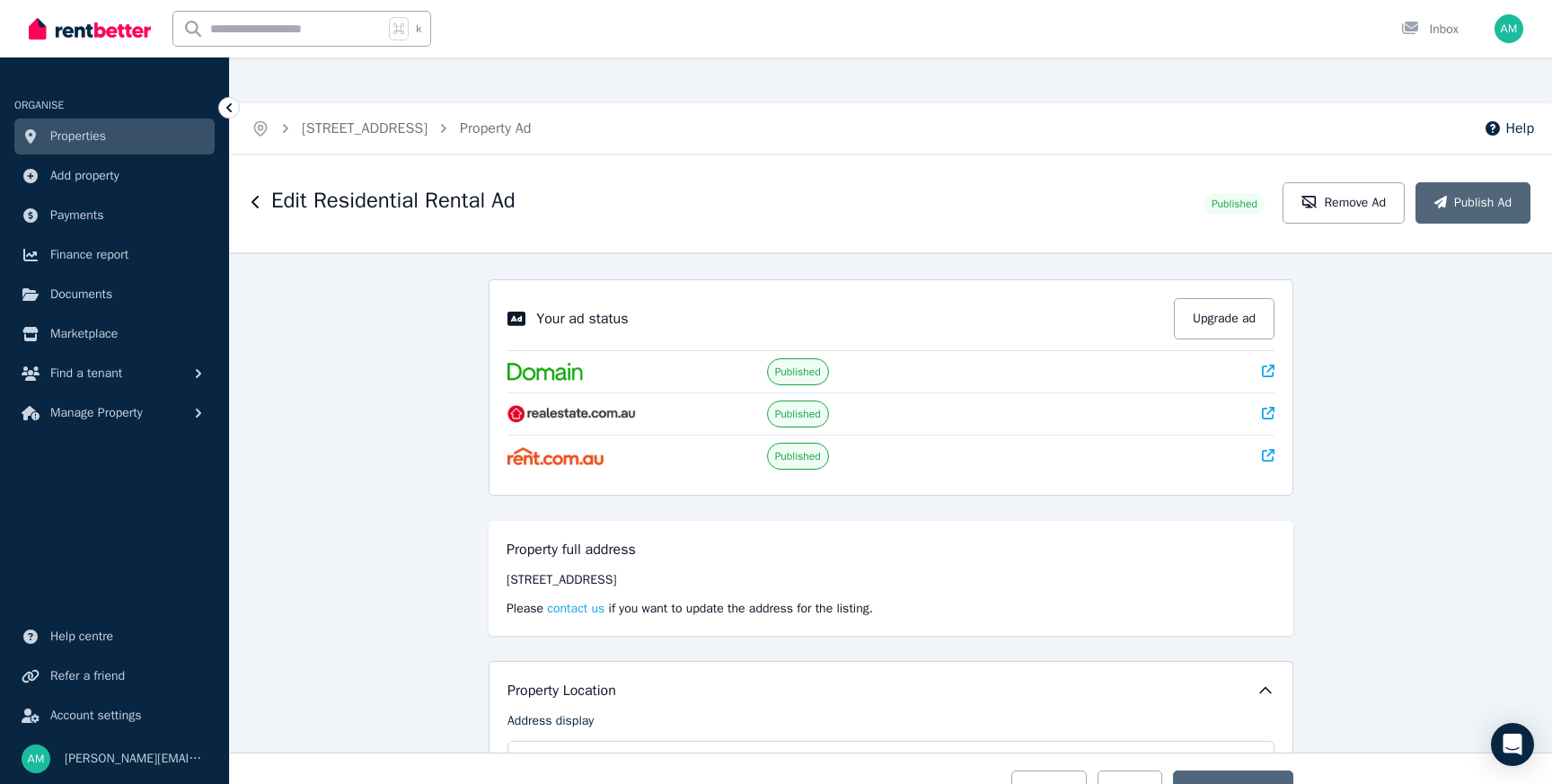 scroll, scrollTop: 784, scrollLeft: 0, axis: vertical 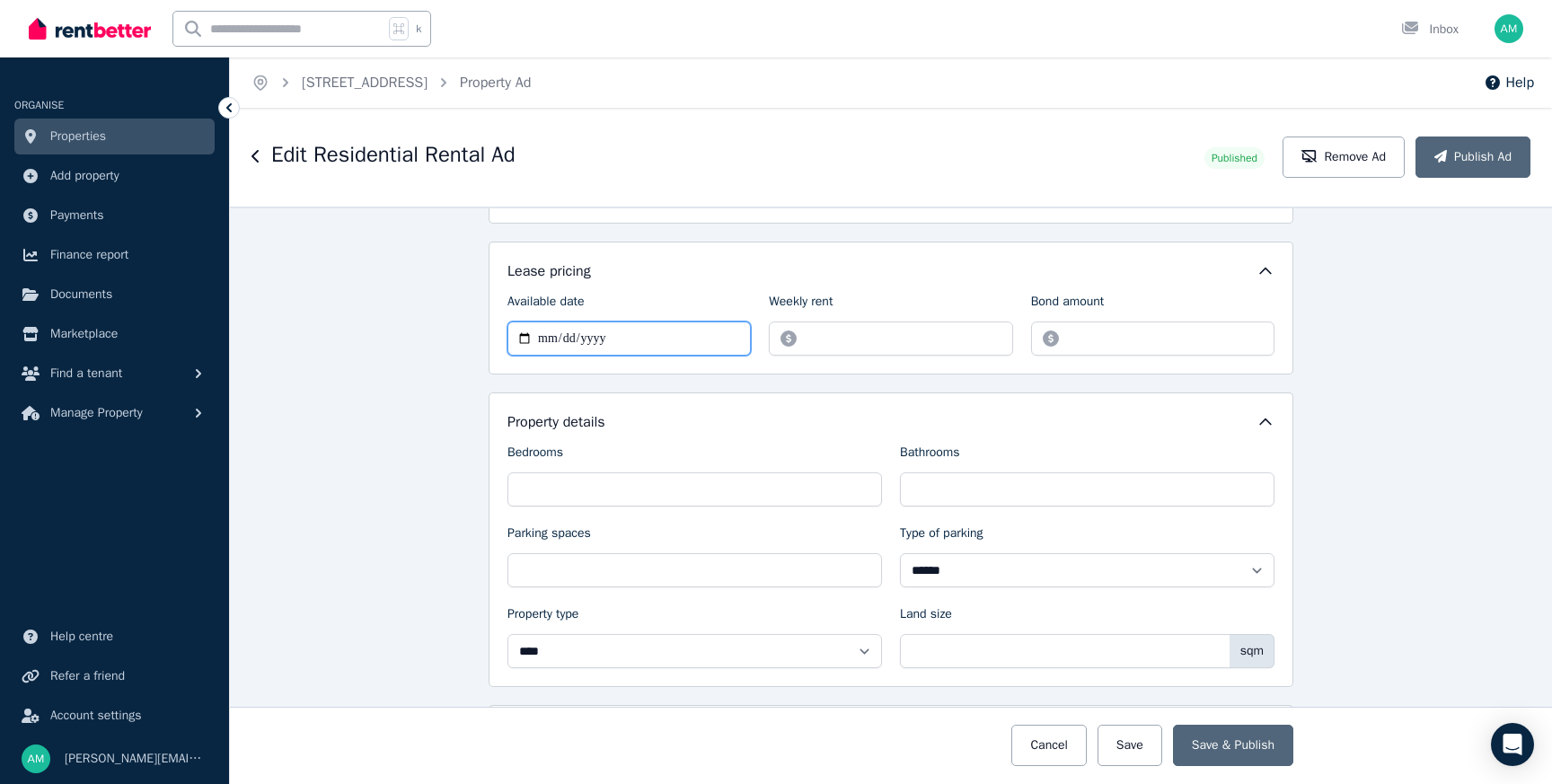 click on "**********" at bounding box center (629, 339) 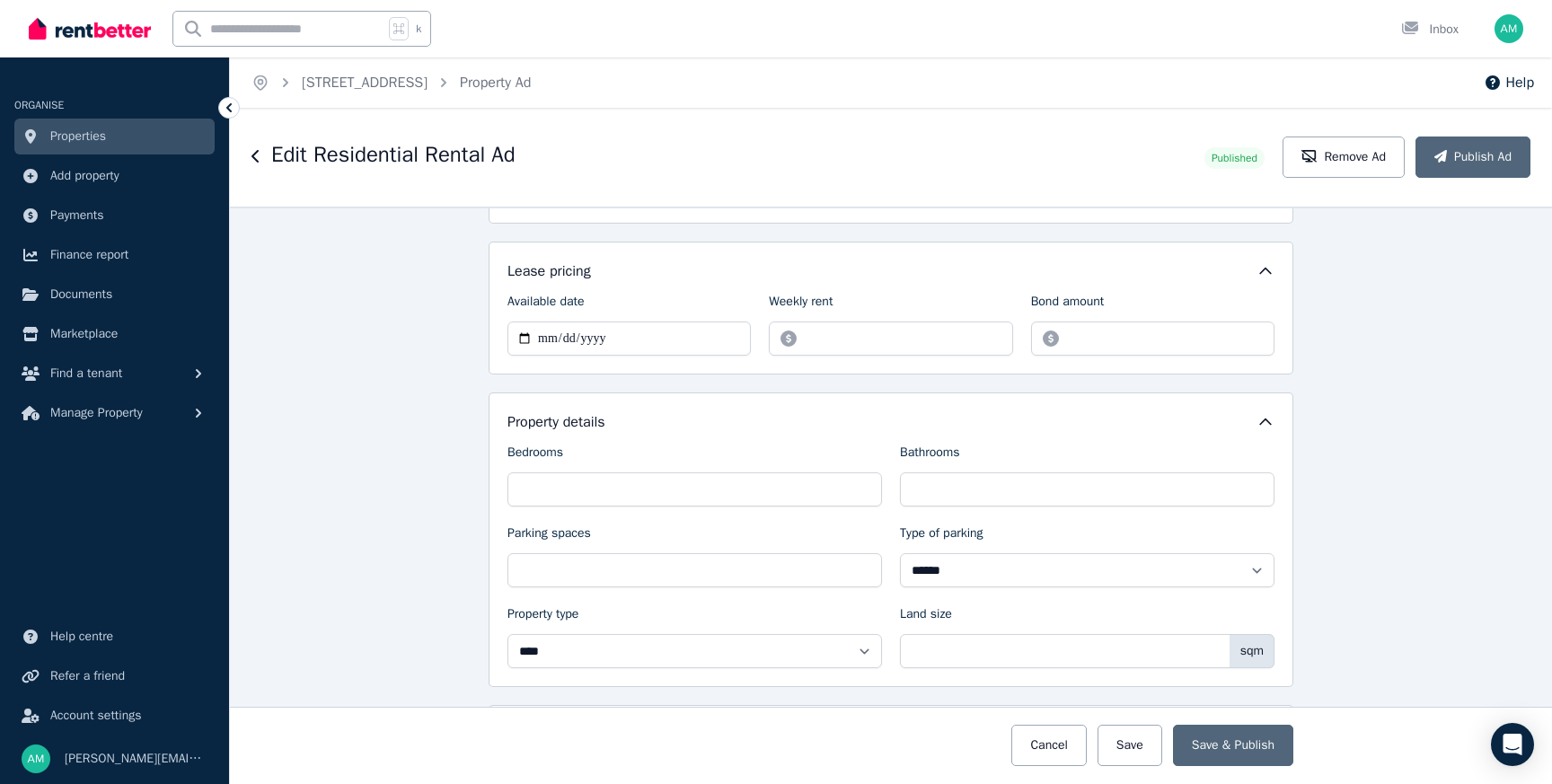 click on "**********" at bounding box center (891, 495) 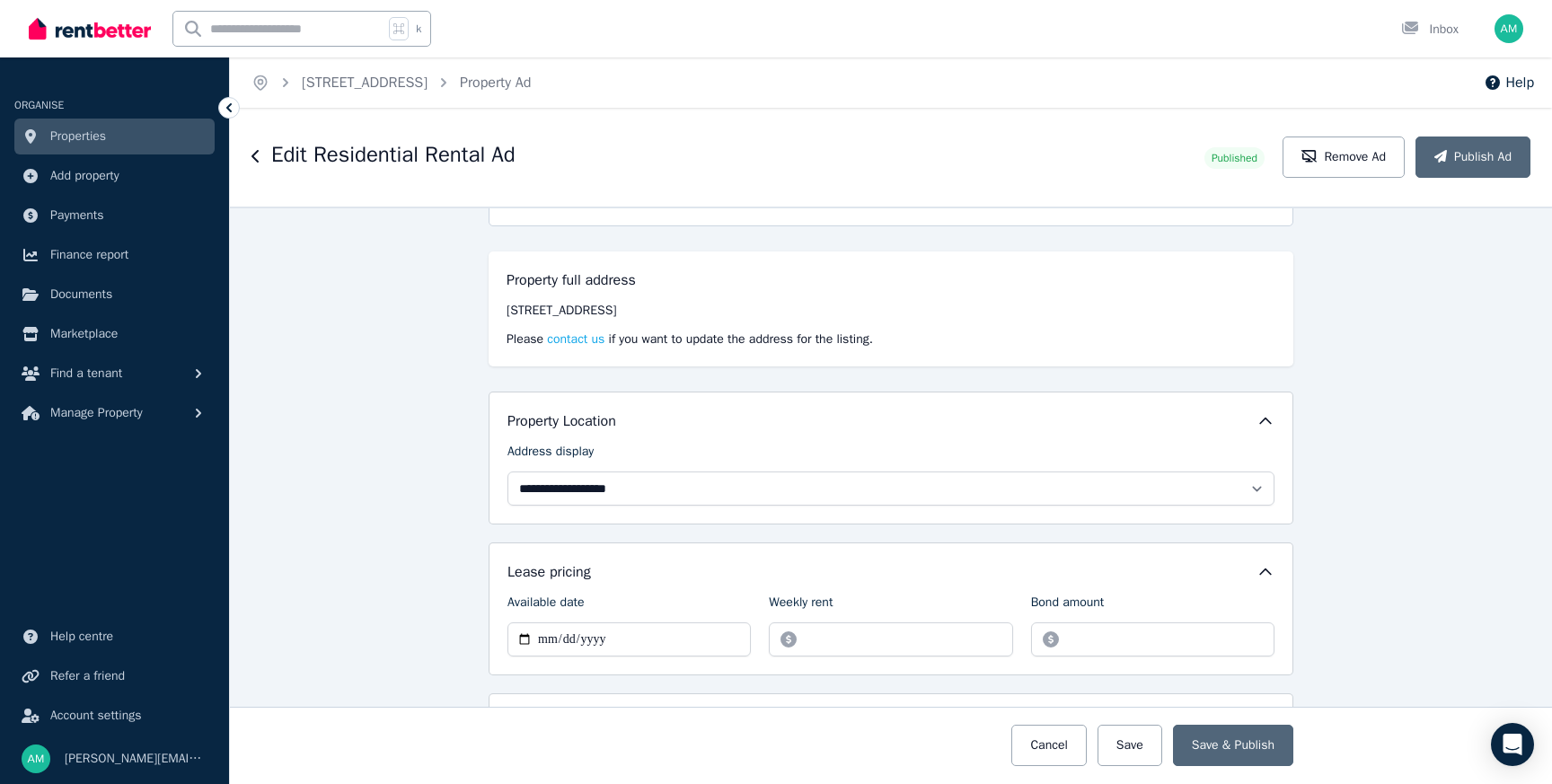 scroll, scrollTop: 0, scrollLeft: 0, axis: both 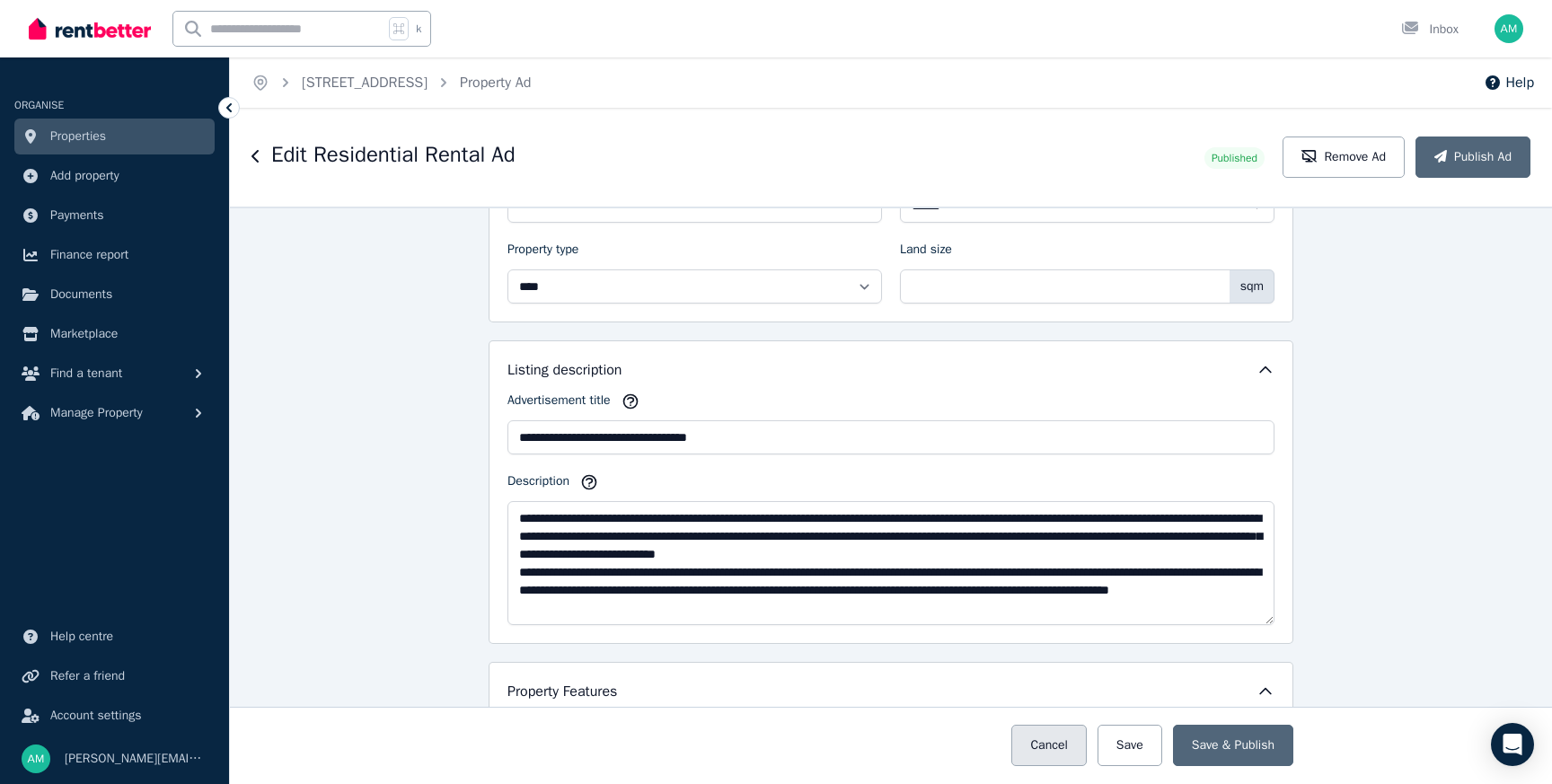 click on "Cancel" at bounding box center [1048, 745] 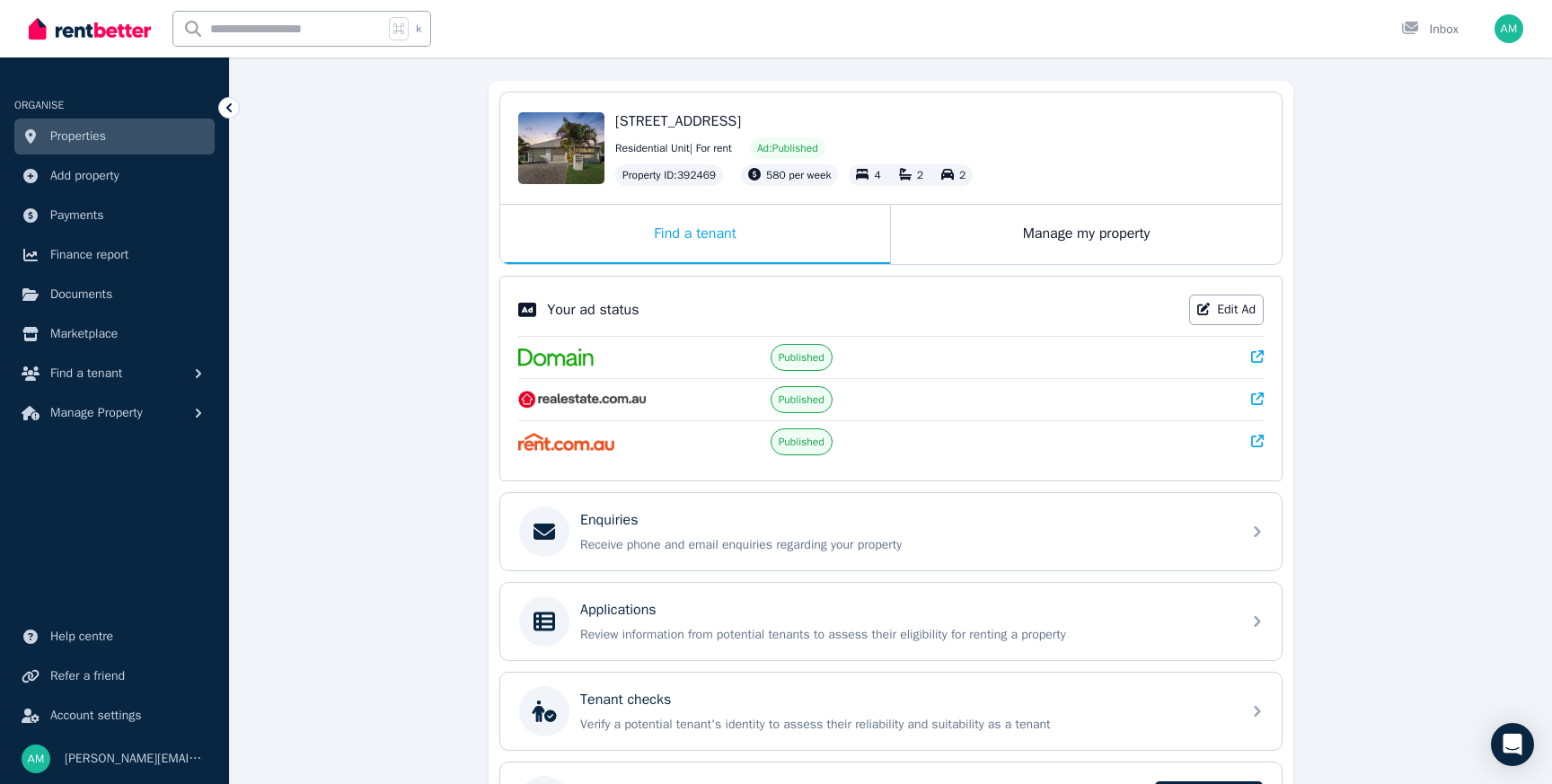 scroll, scrollTop: 0, scrollLeft: 0, axis: both 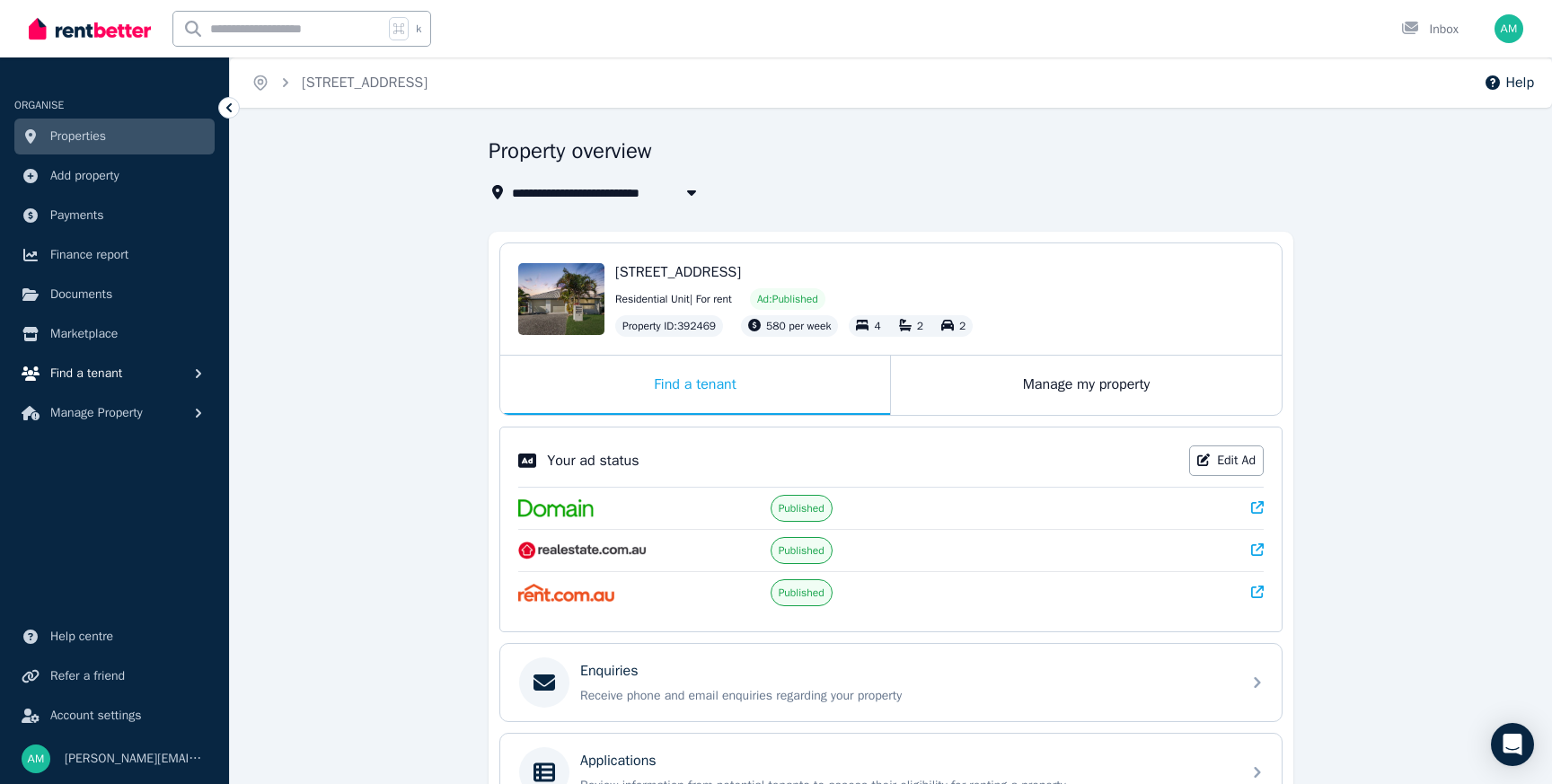 click on "Find a tenant" at bounding box center (86, 374) 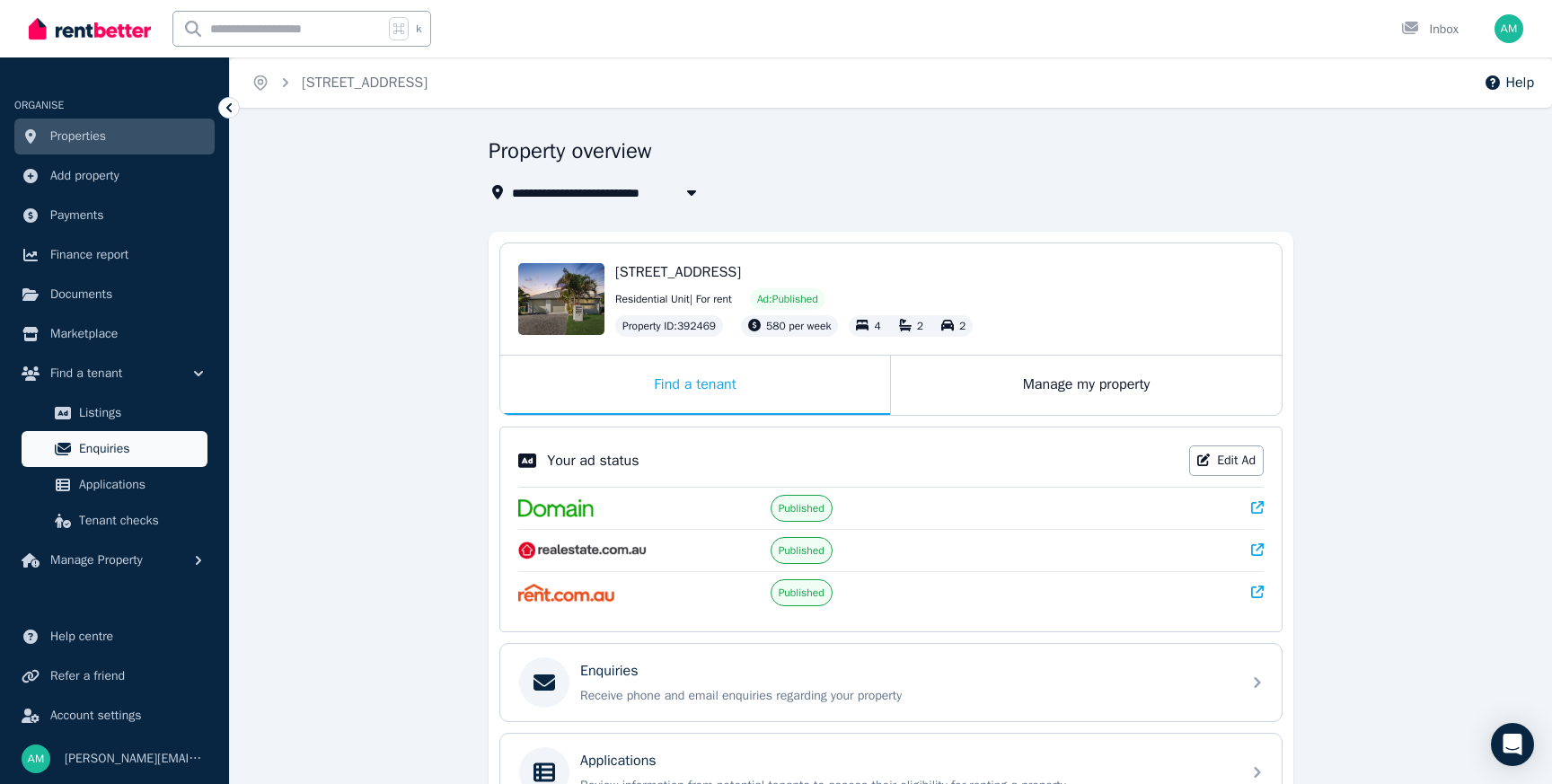 click on "Enquiries" at bounding box center [139, 449] 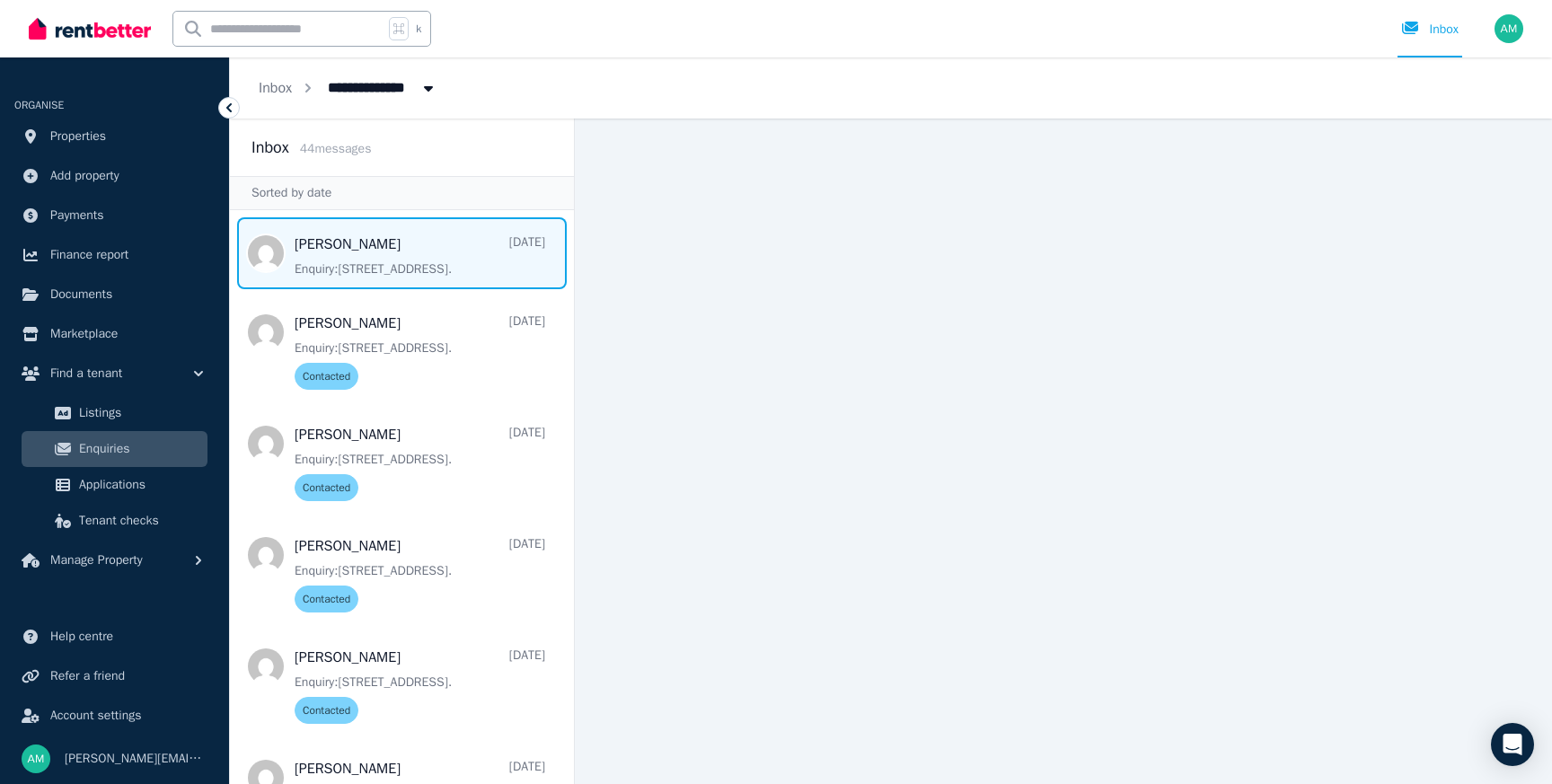 click at bounding box center [401, 253] 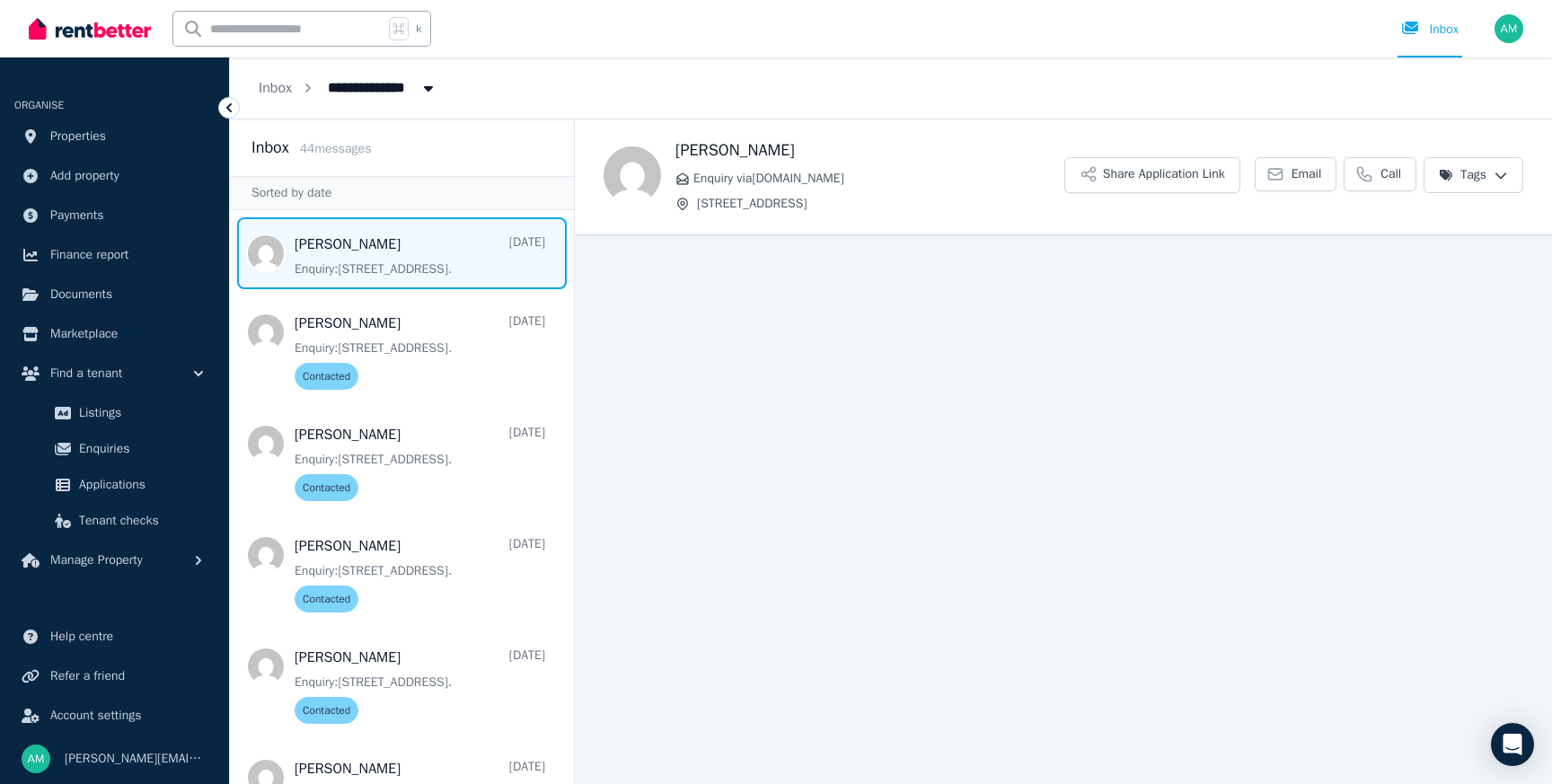 click on "Back [PERSON_NAME] Enquiry via  [DOMAIN_NAME] [STREET_ADDRESS] Application Link Email Call Tags" at bounding box center [1063, 451] 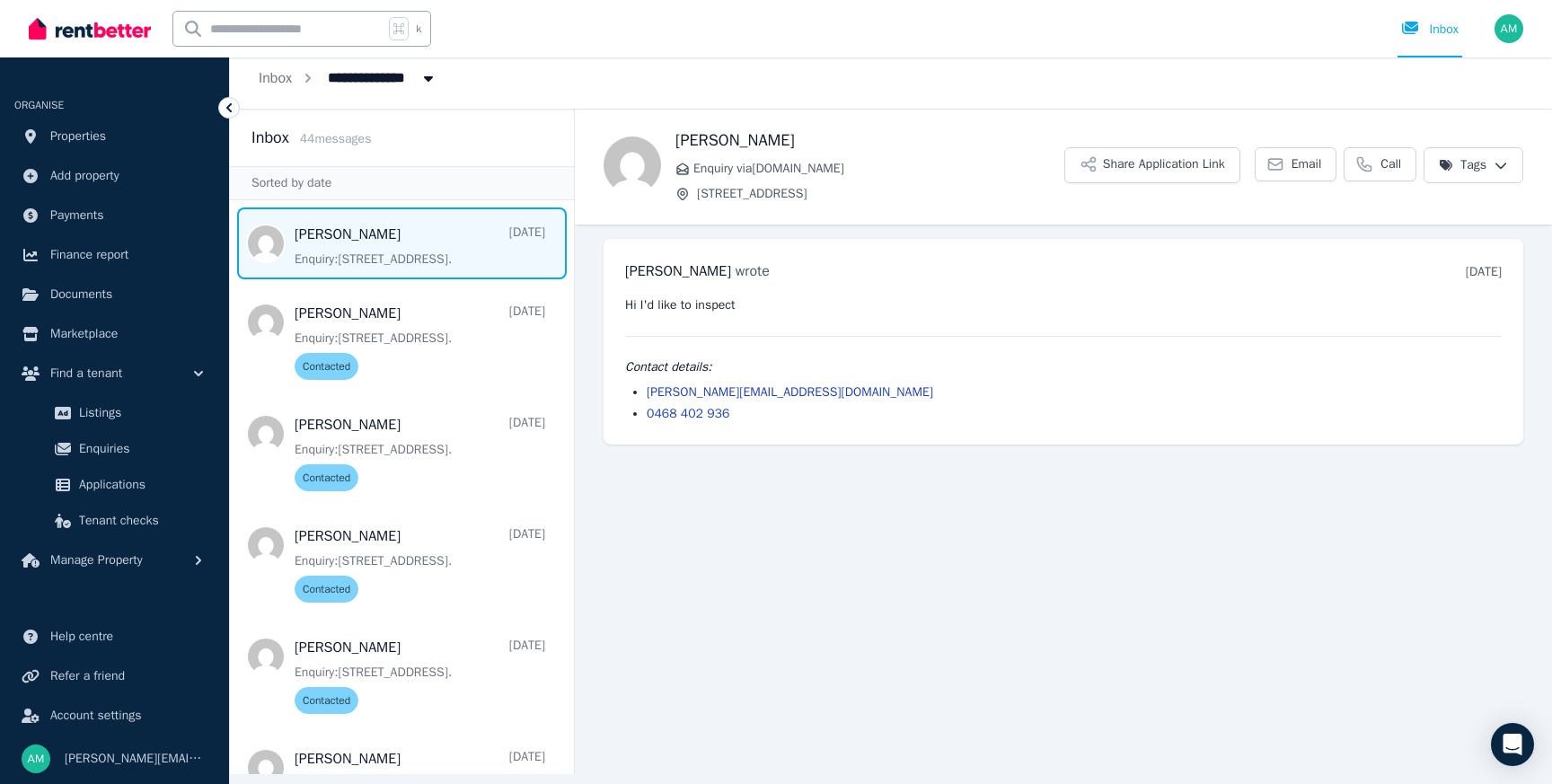 scroll, scrollTop: 0, scrollLeft: 0, axis: both 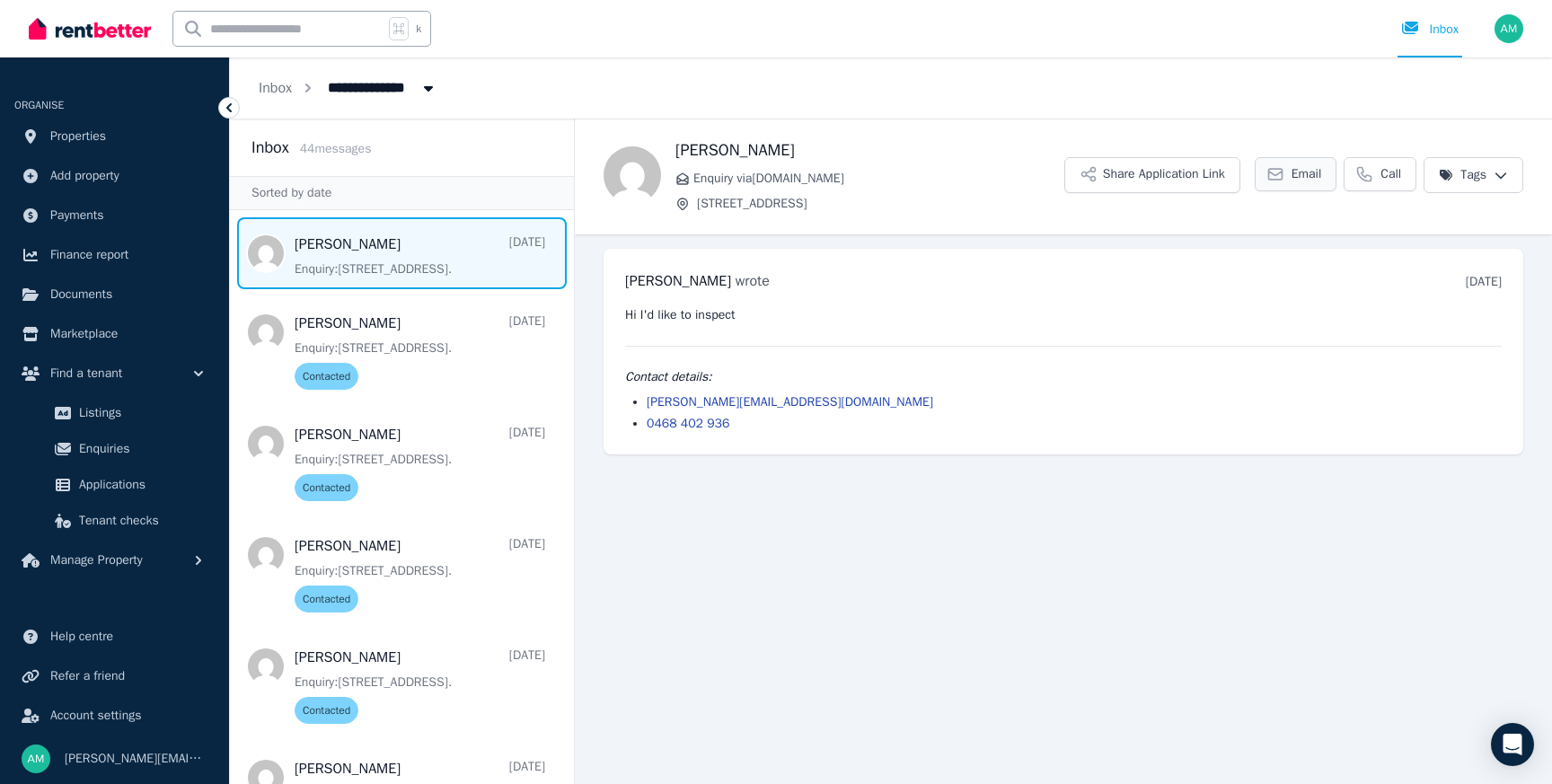 click on "Email" at bounding box center (1307, 174) 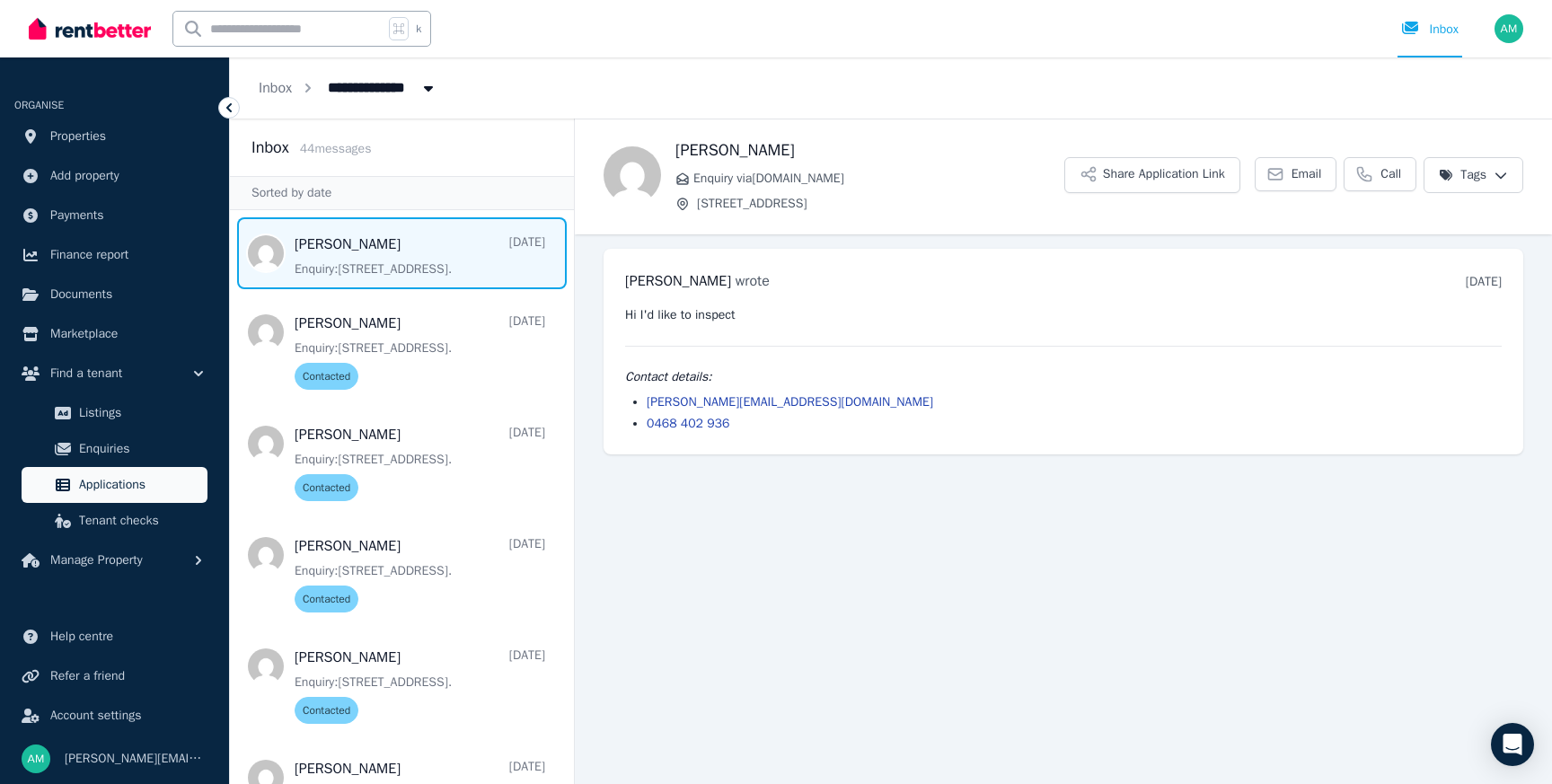 click on "Applications" at bounding box center [139, 485] 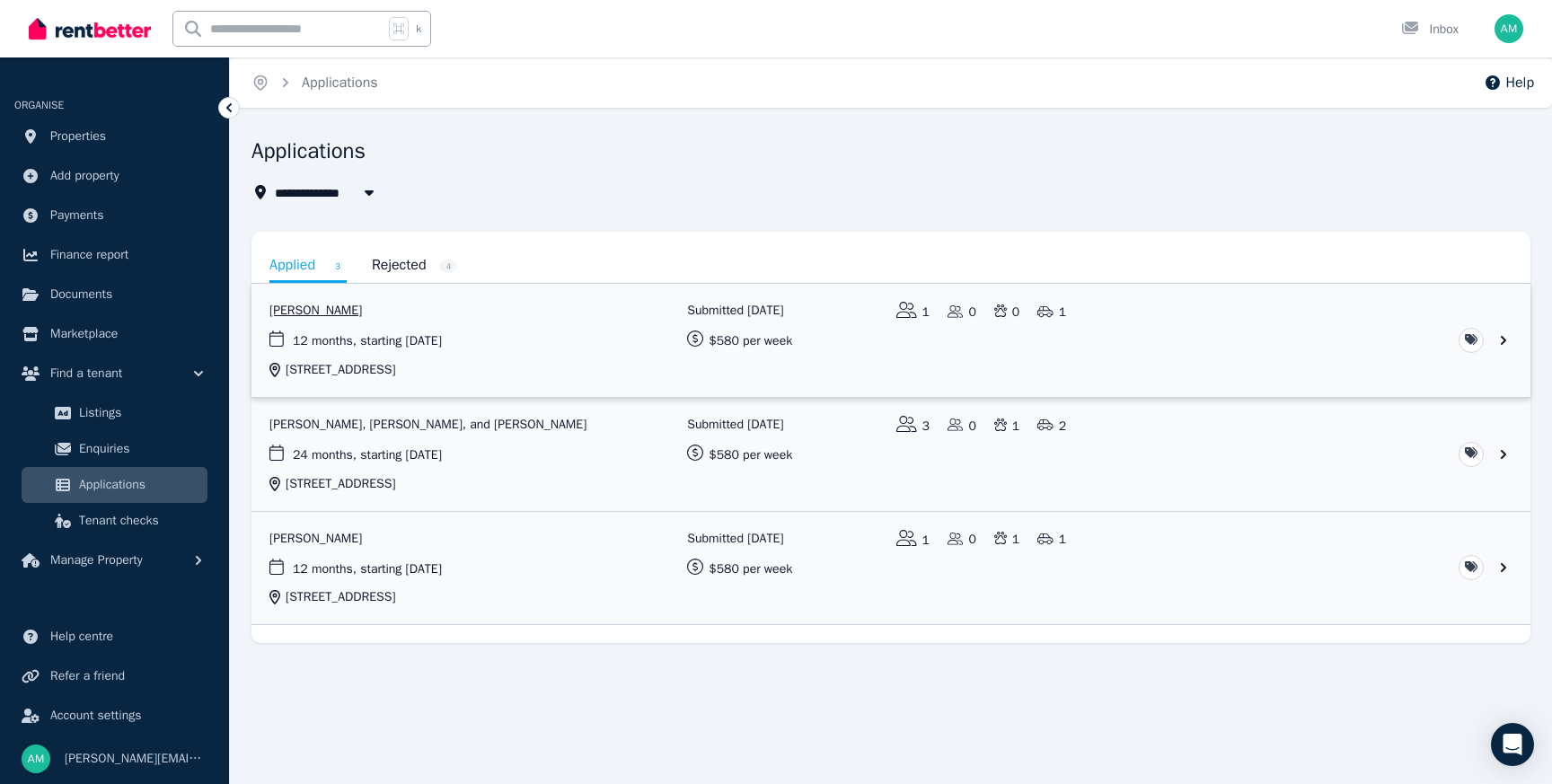 click at bounding box center [891, 340] 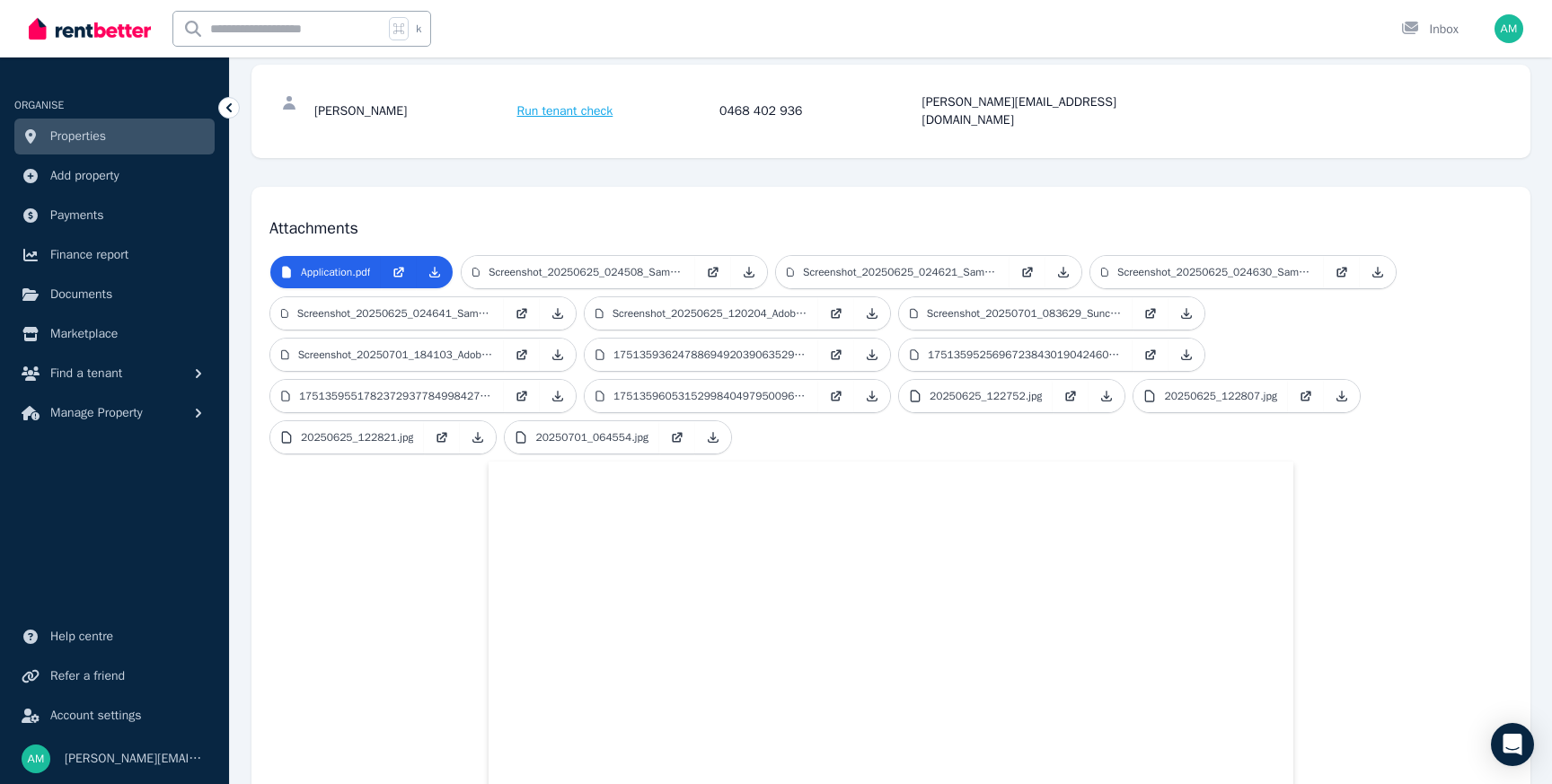 scroll, scrollTop: 0, scrollLeft: 0, axis: both 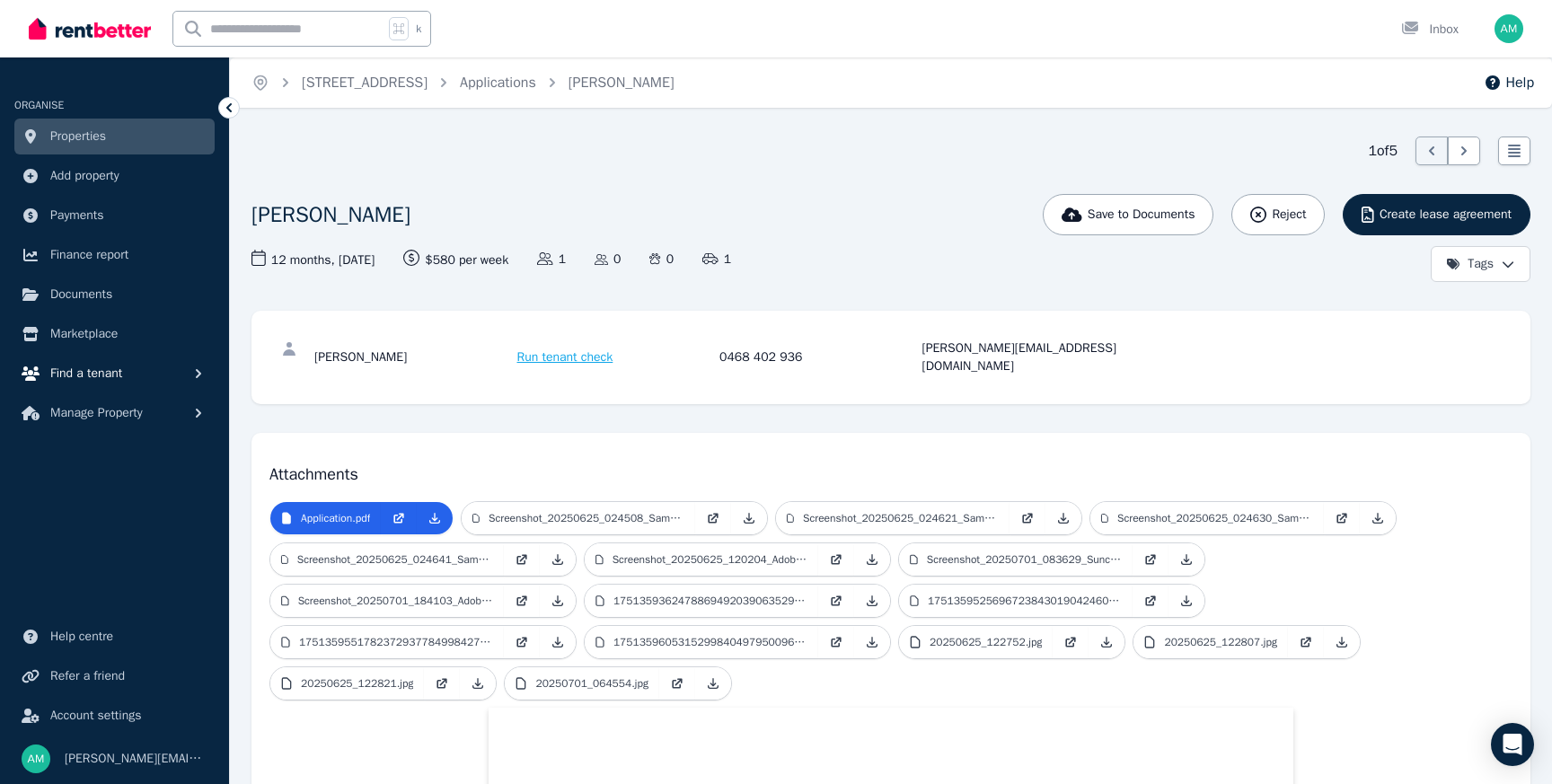 click on "Find a tenant" at bounding box center [86, 374] 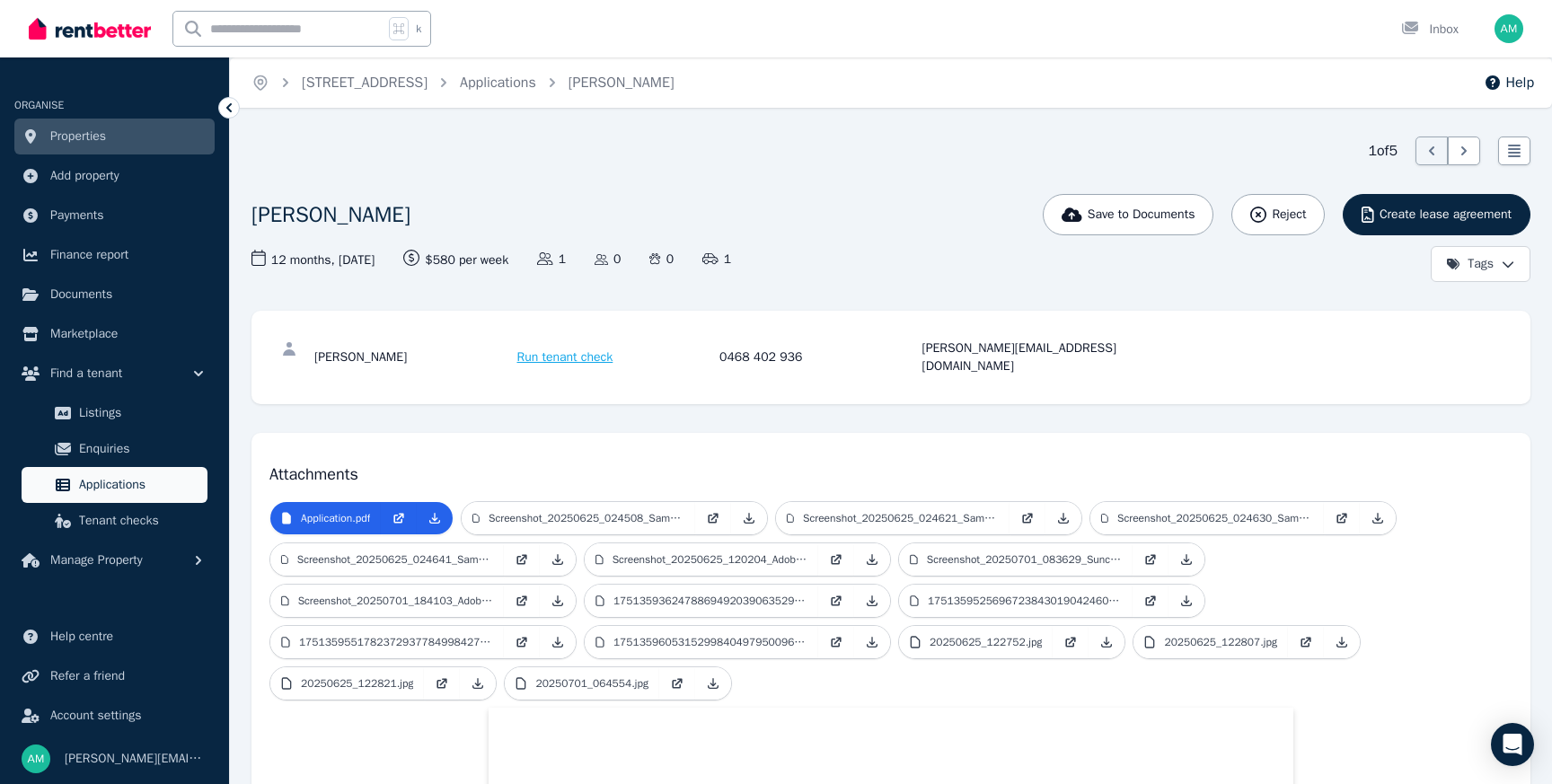 click on "Applications" at bounding box center (114, 485) 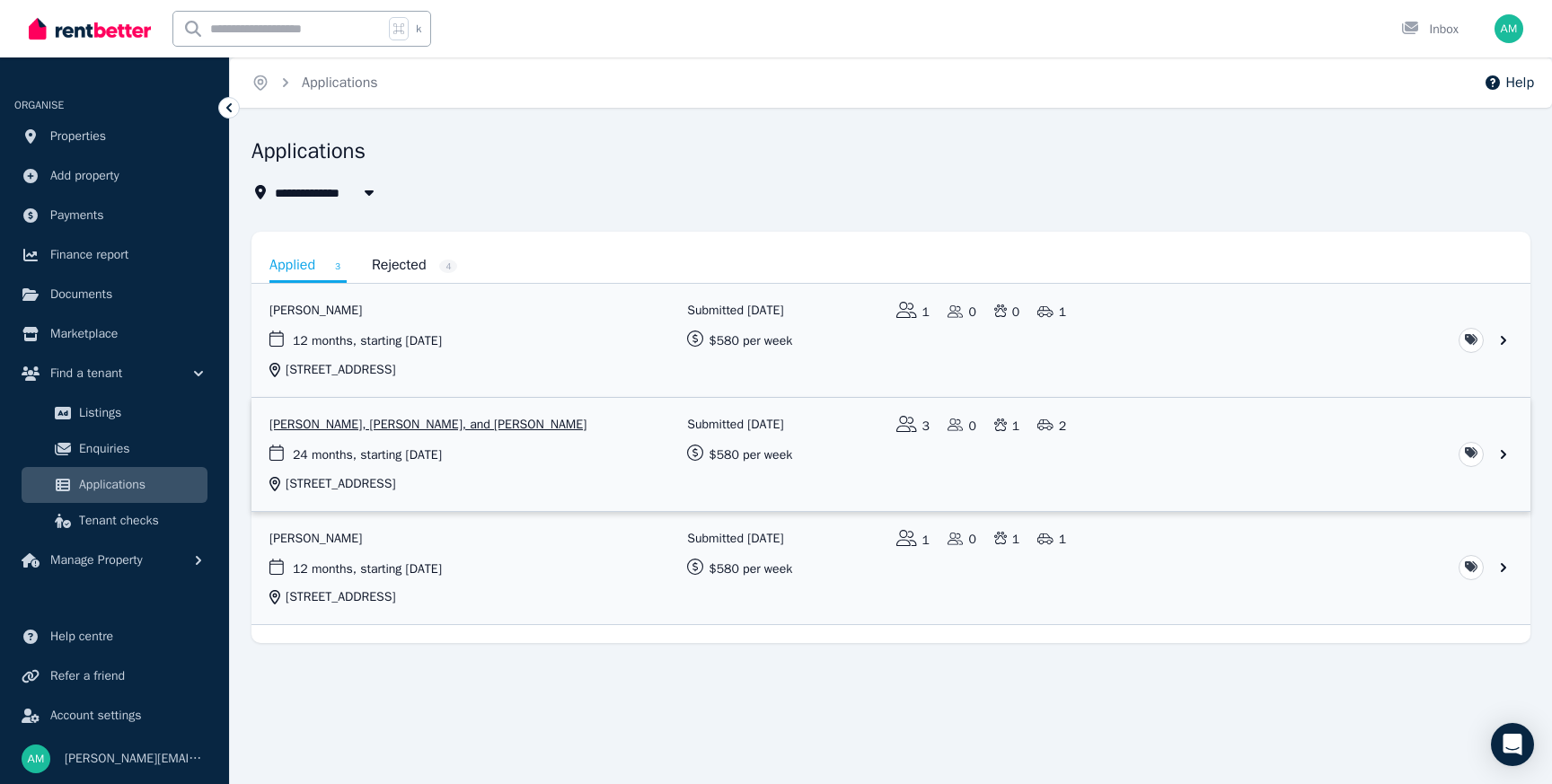 click at bounding box center (891, 454) 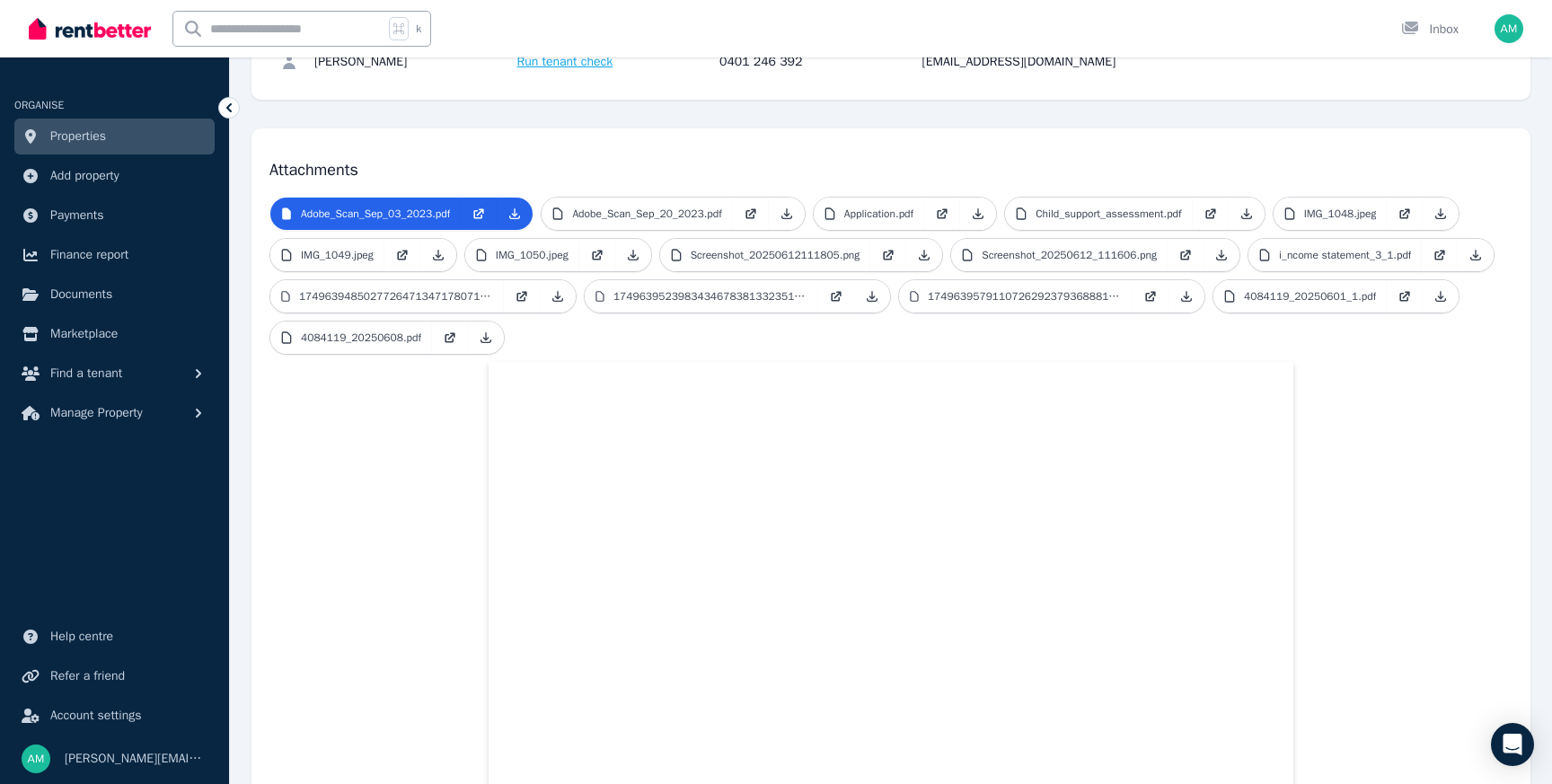 scroll, scrollTop: 0, scrollLeft: 0, axis: both 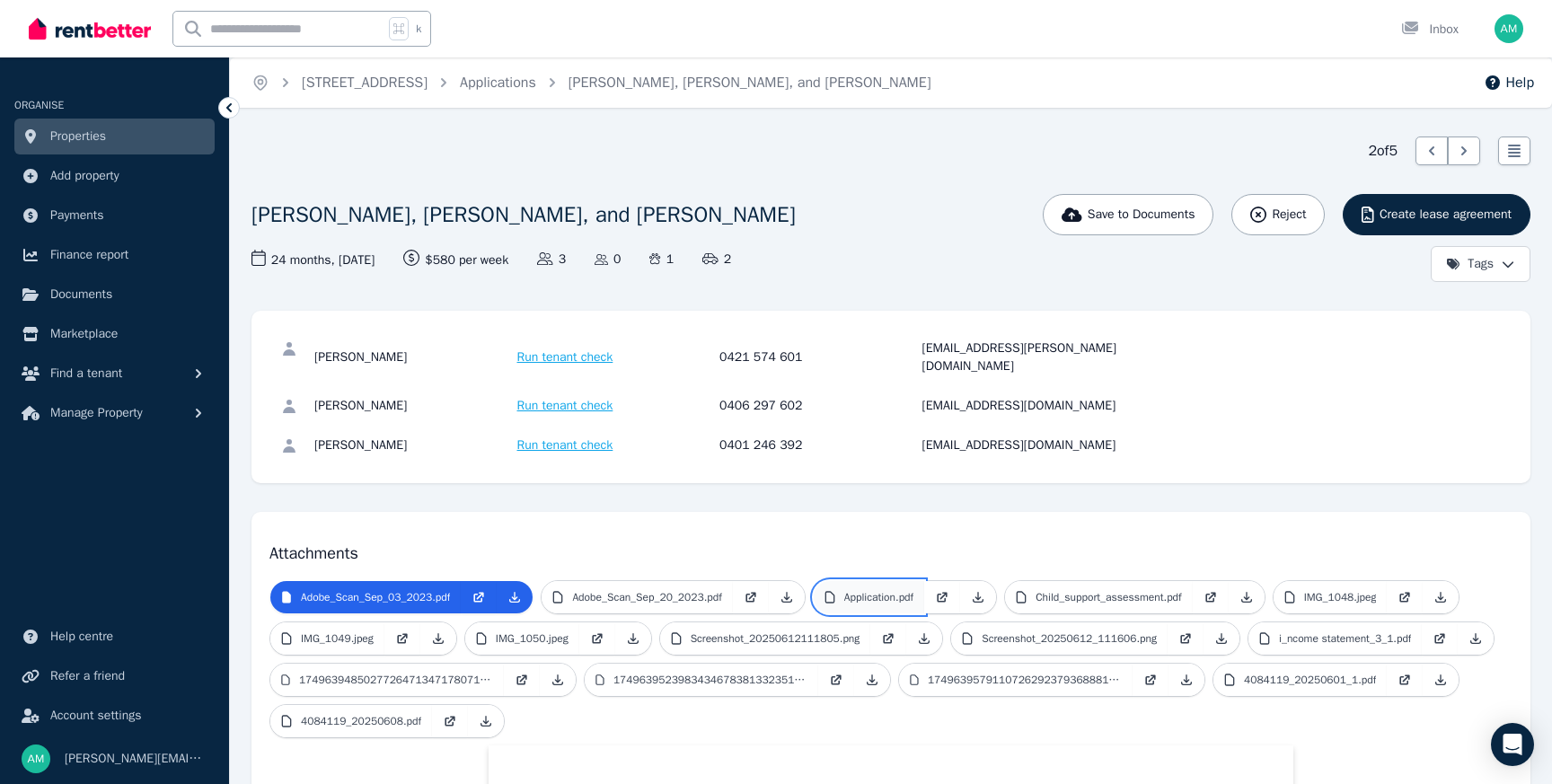 click on "Application.pdf" at bounding box center (878, 597) 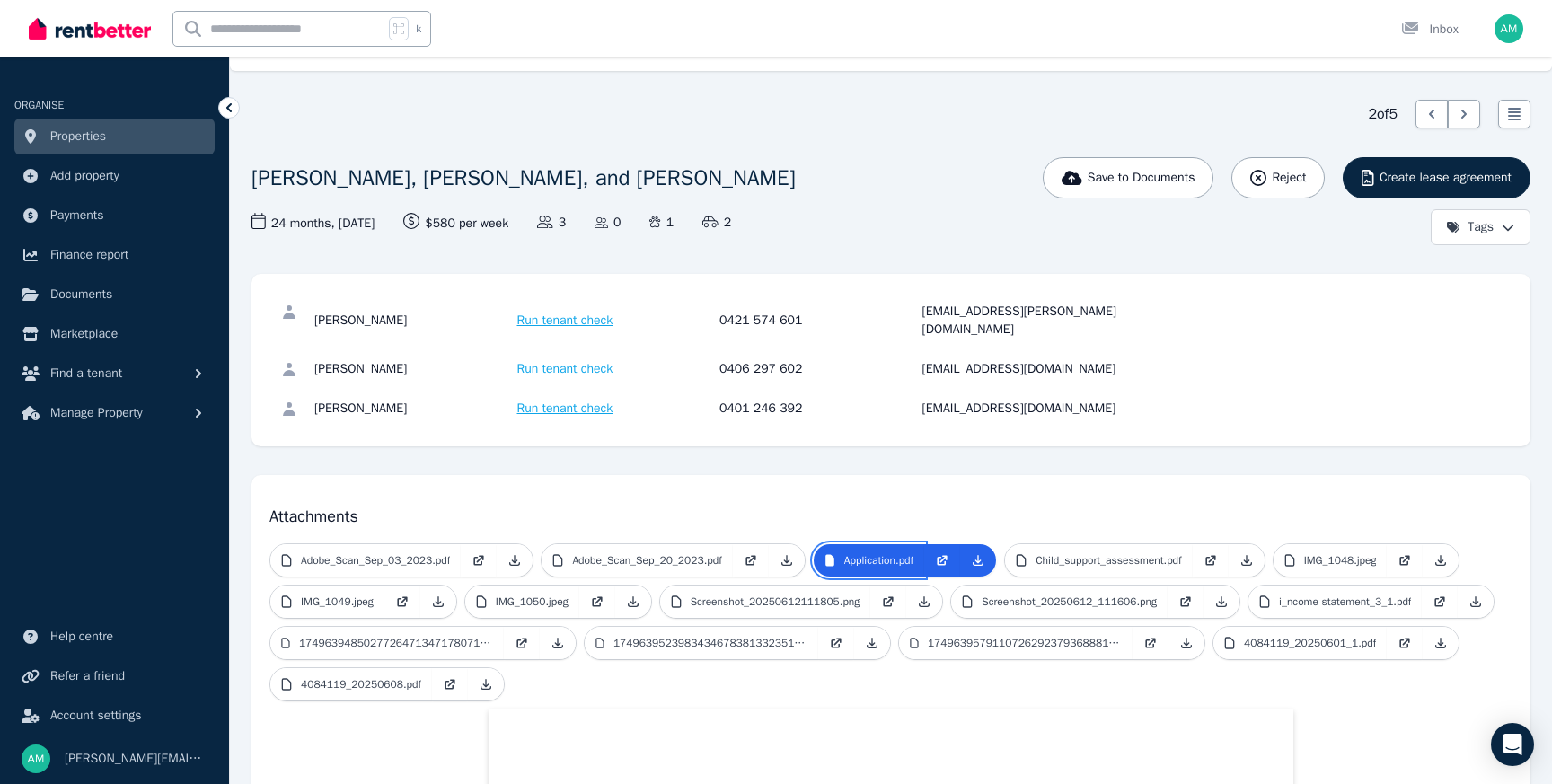 scroll, scrollTop: 0, scrollLeft: 0, axis: both 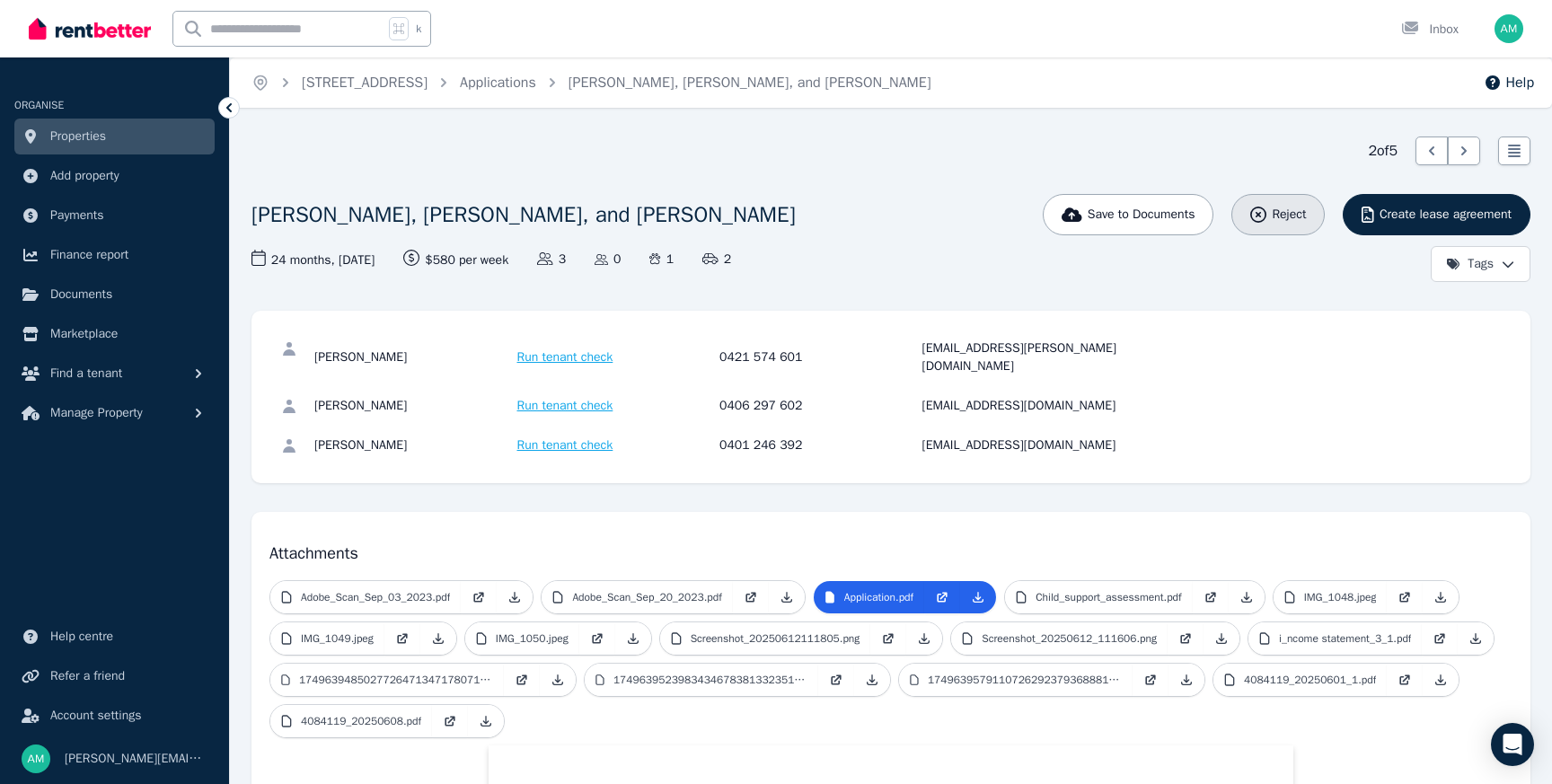 click on "Reject" at bounding box center [1289, 215] 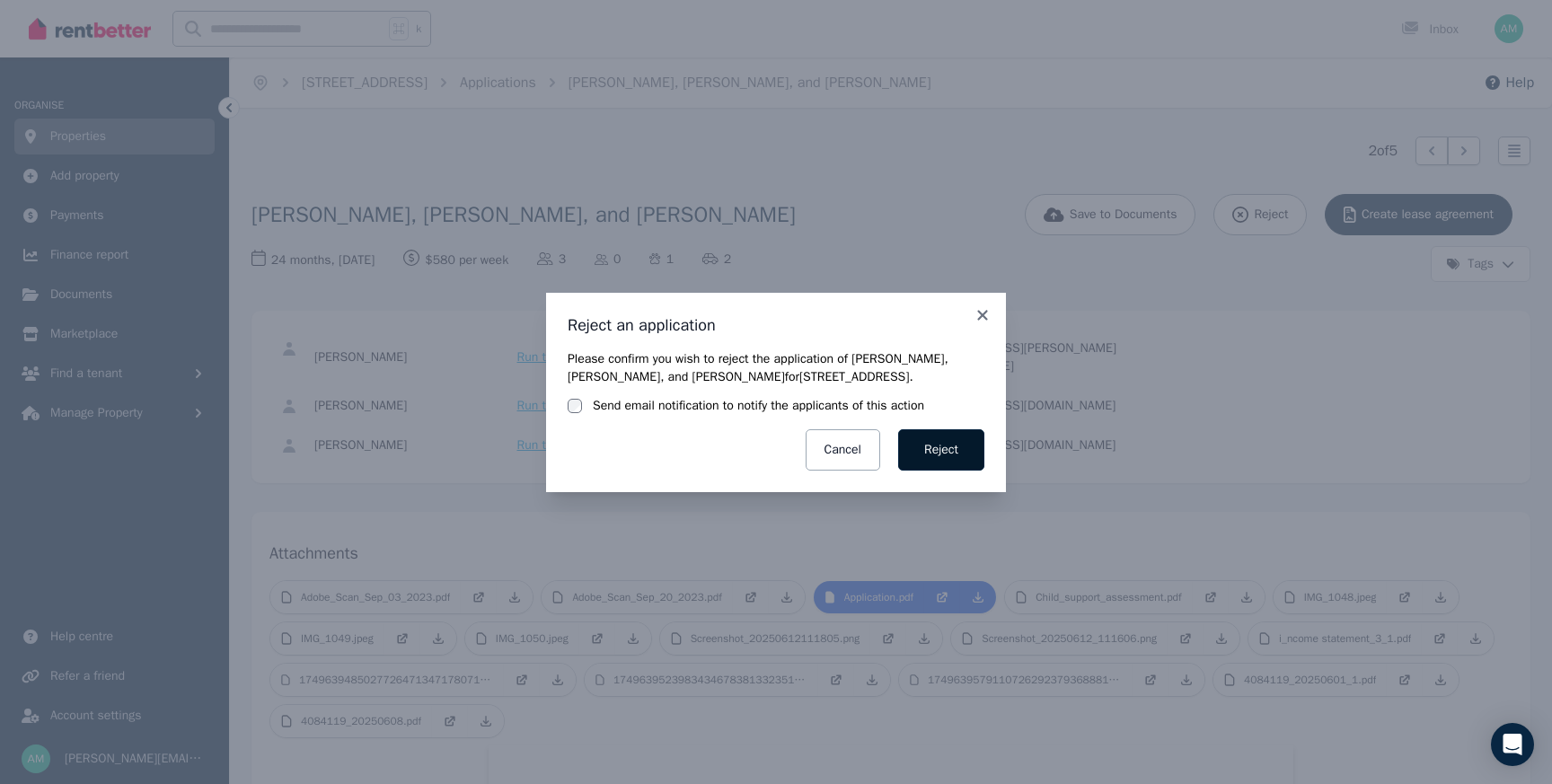 click on "Reject" at bounding box center [941, 450] 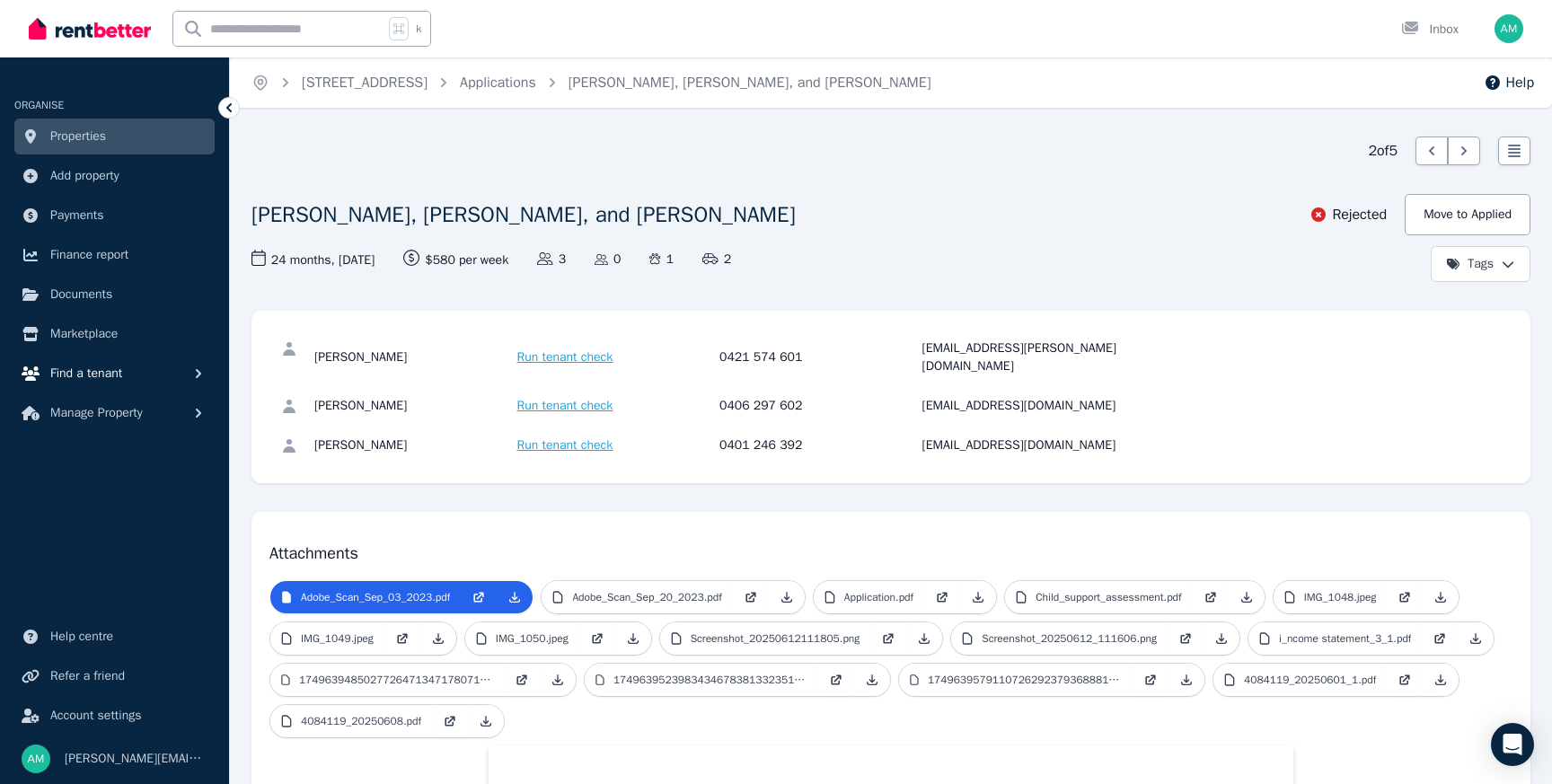 click on "Find a tenant" at bounding box center (114, 374) 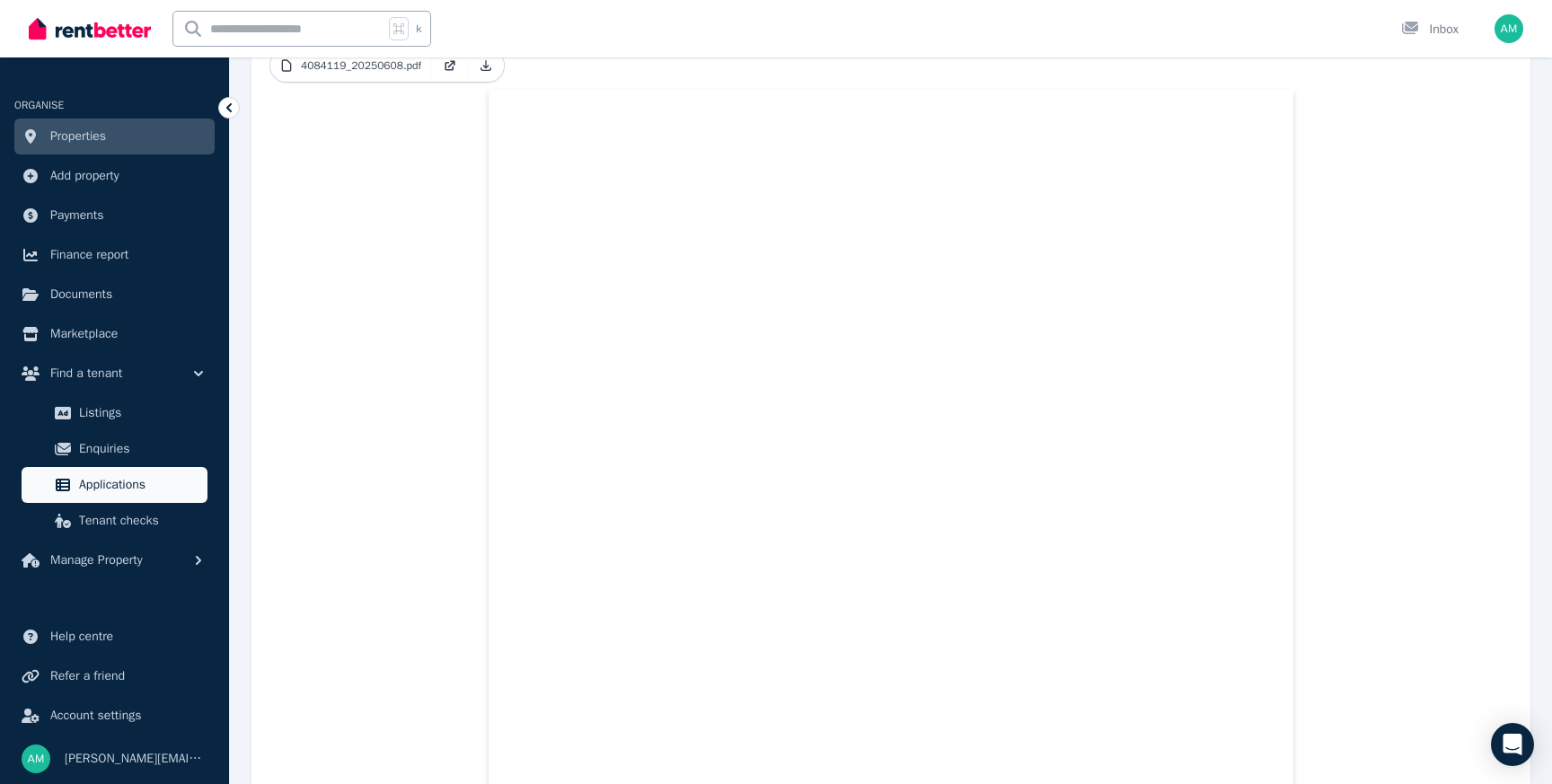 scroll, scrollTop: 727, scrollLeft: 0, axis: vertical 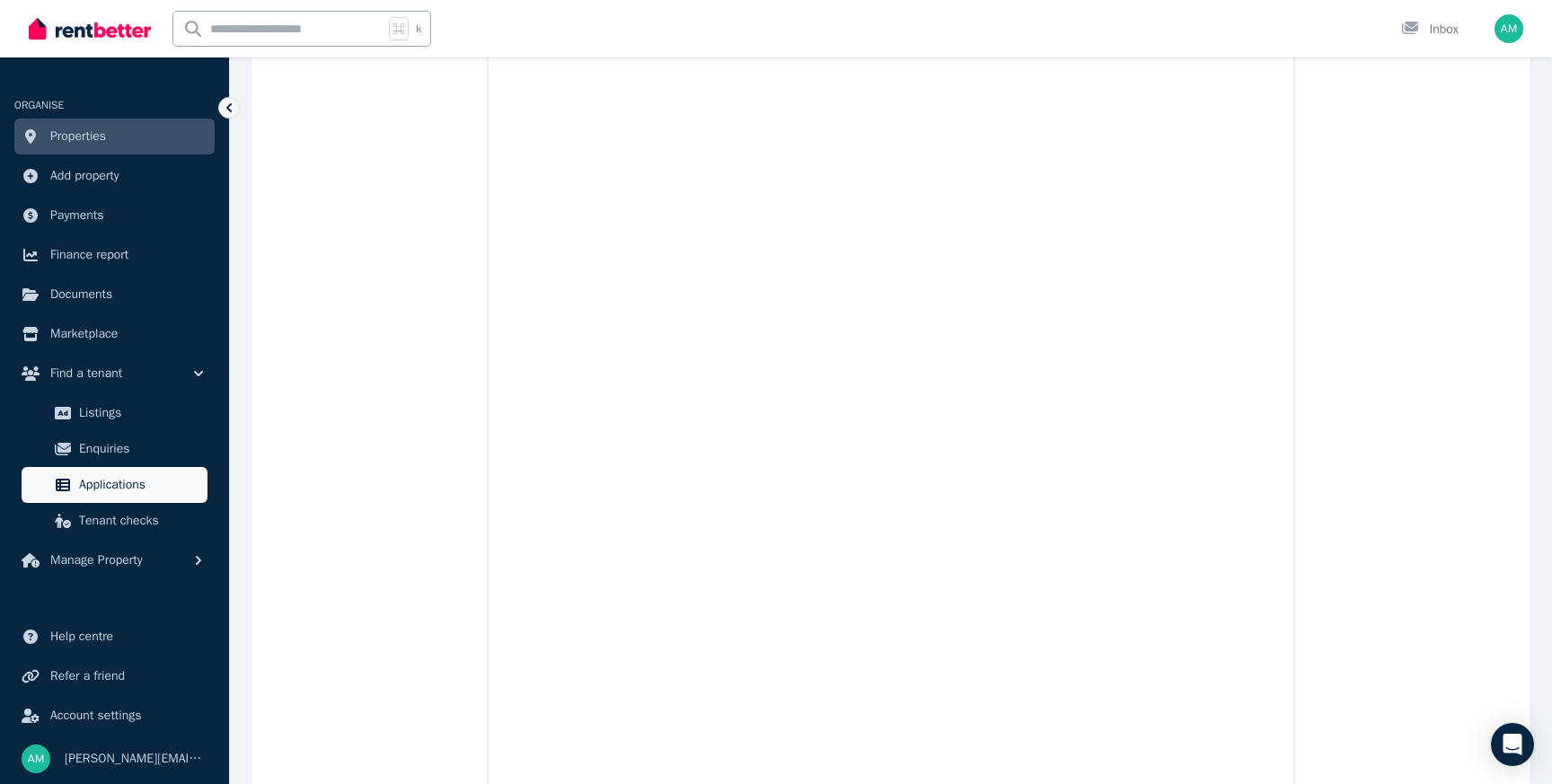 click on "Applications" at bounding box center (139, 485) 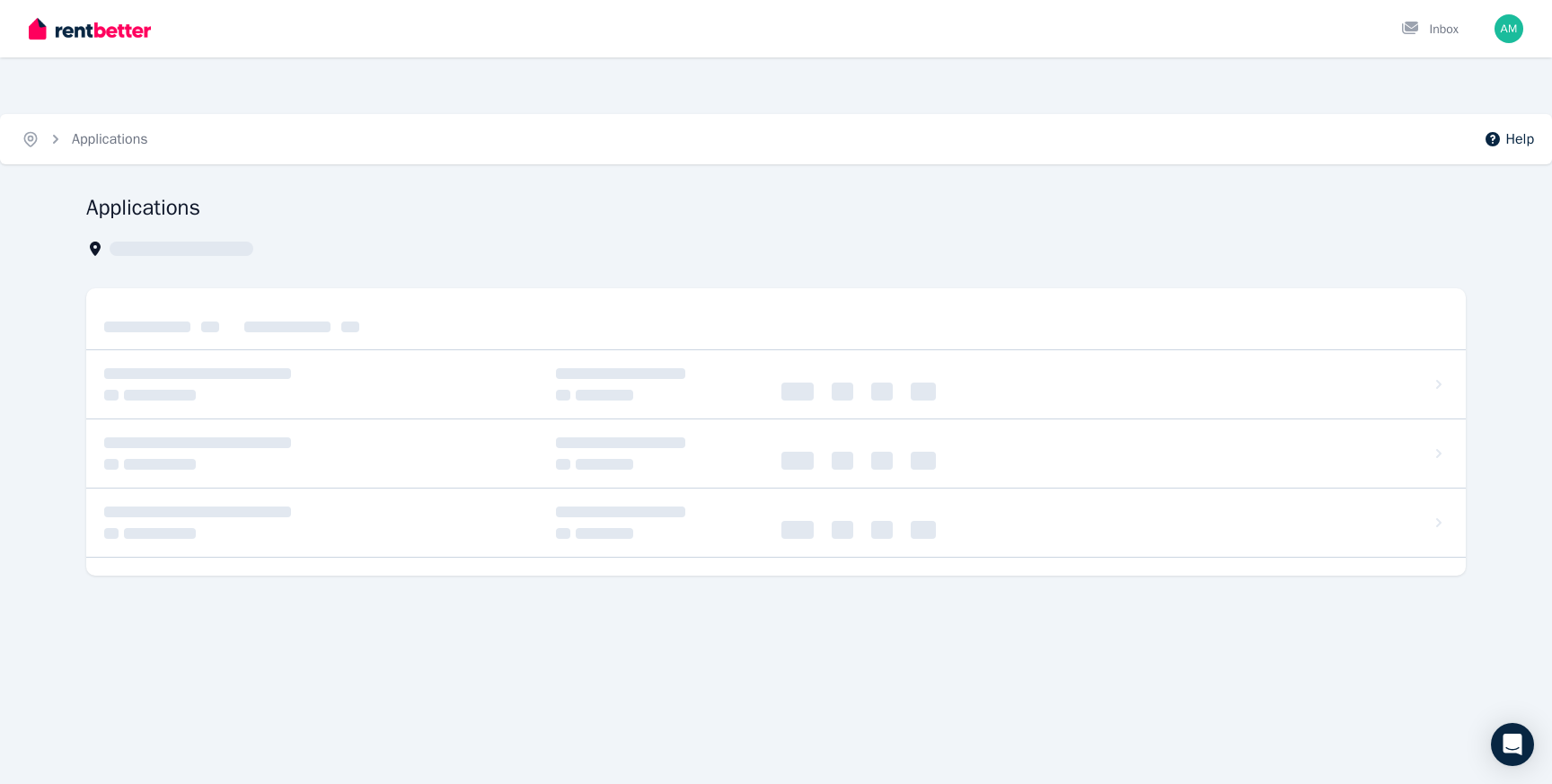 scroll, scrollTop: 0, scrollLeft: 0, axis: both 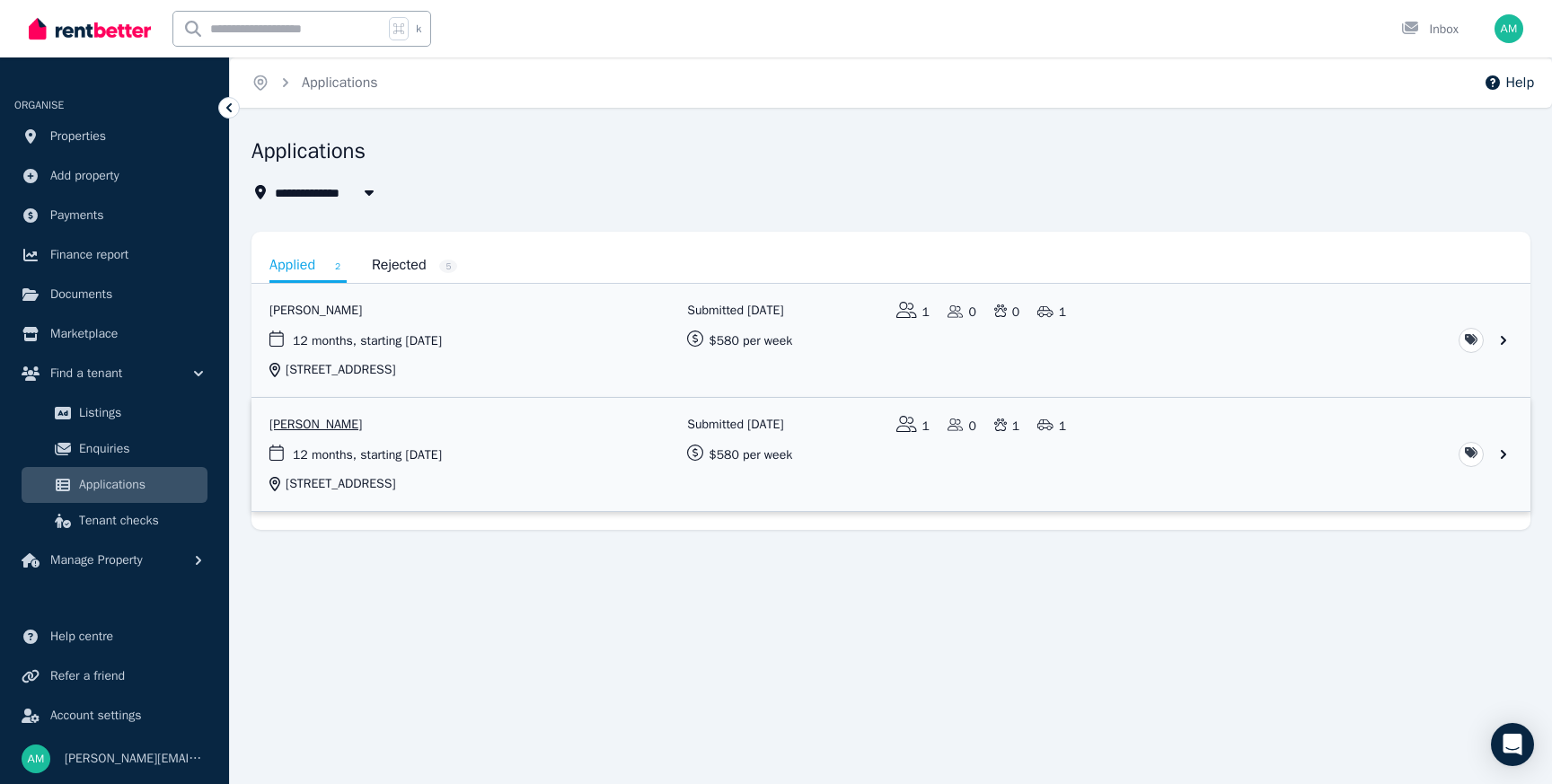 click at bounding box center (891, 454) 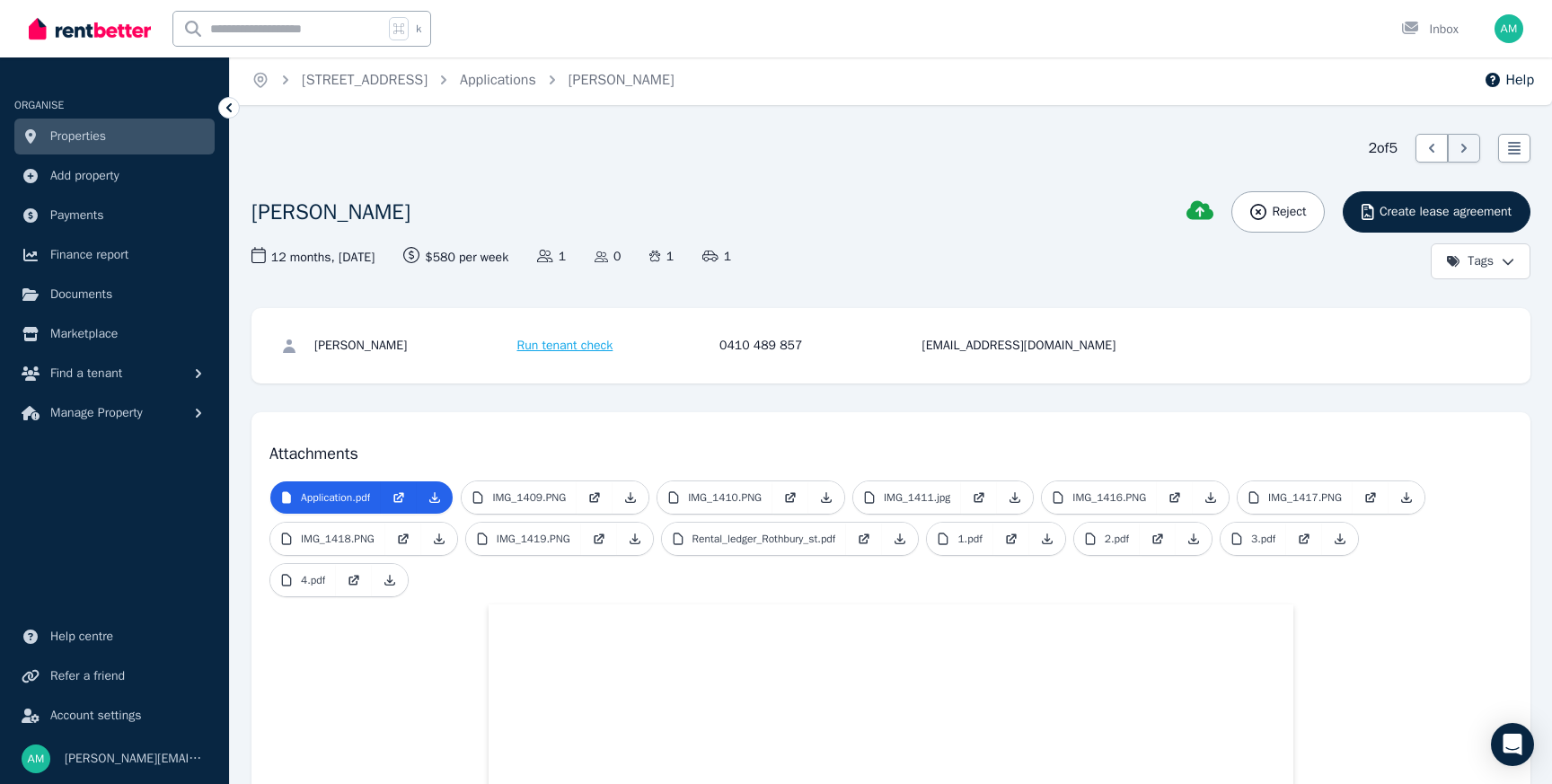 scroll, scrollTop: 0, scrollLeft: 0, axis: both 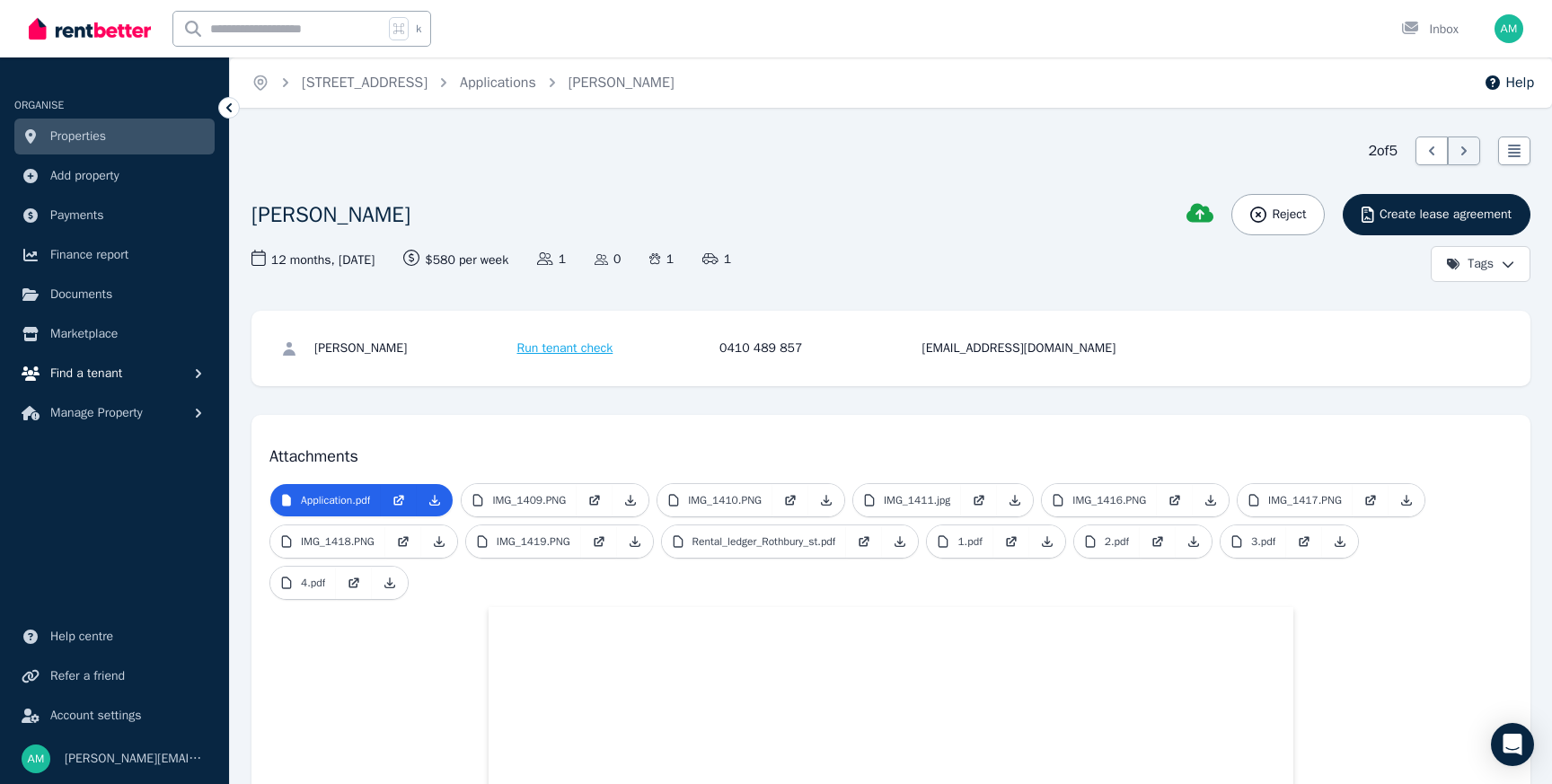 click on "Find a tenant" at bounding box center (86, 374) 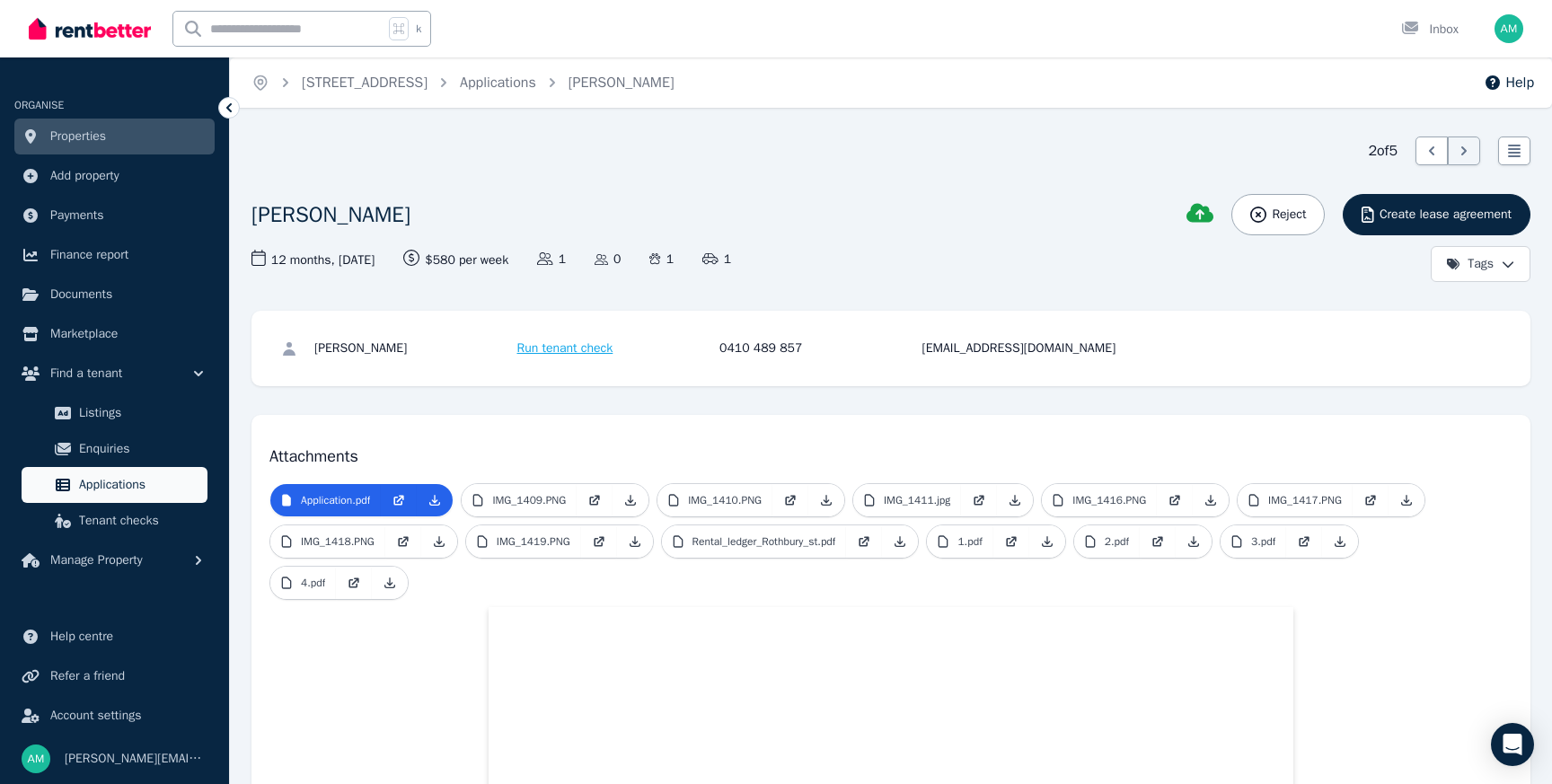 click on "Applications" at bounding box center (139, 485) 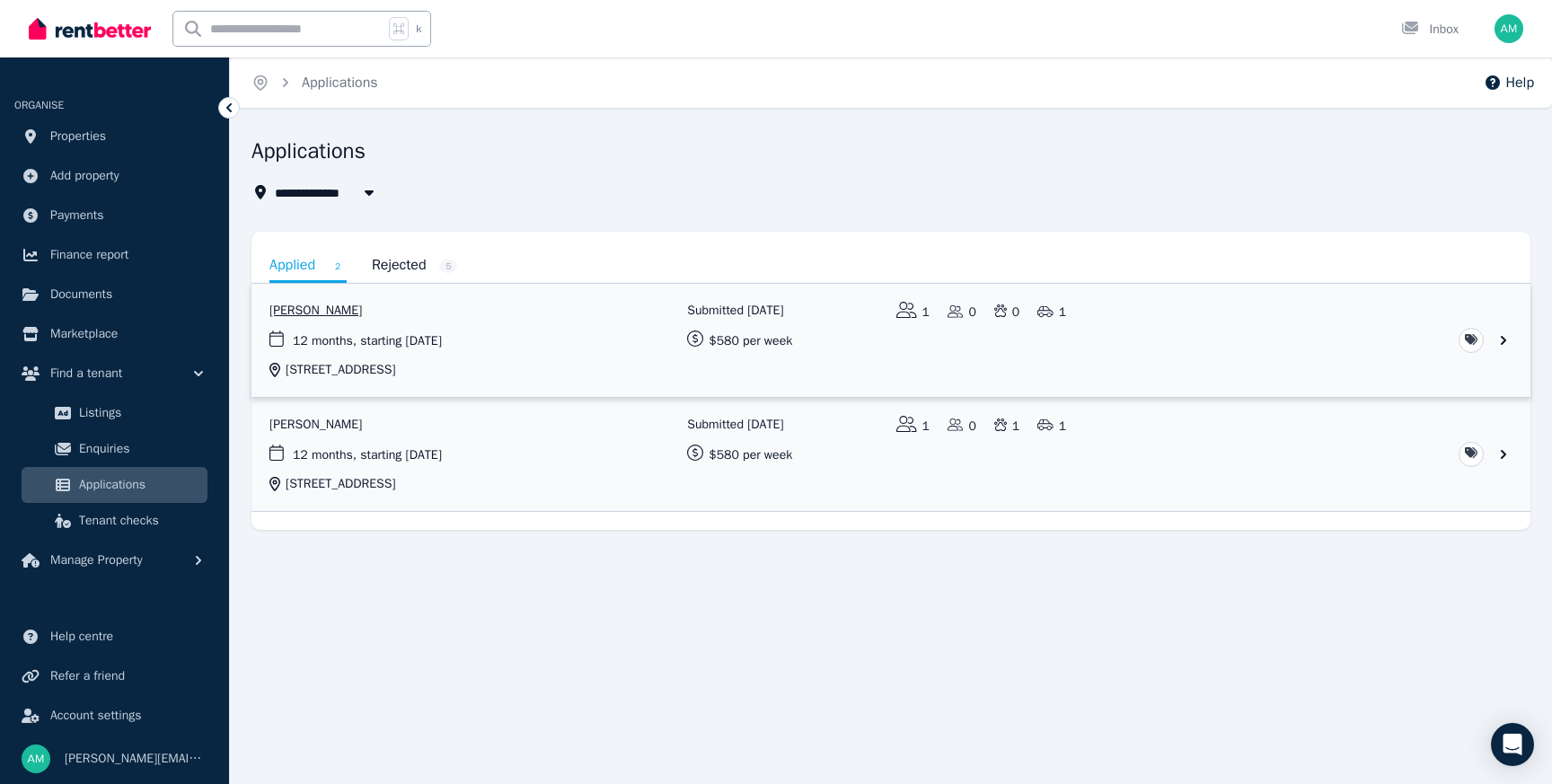 click at bounding box center (891, 340) 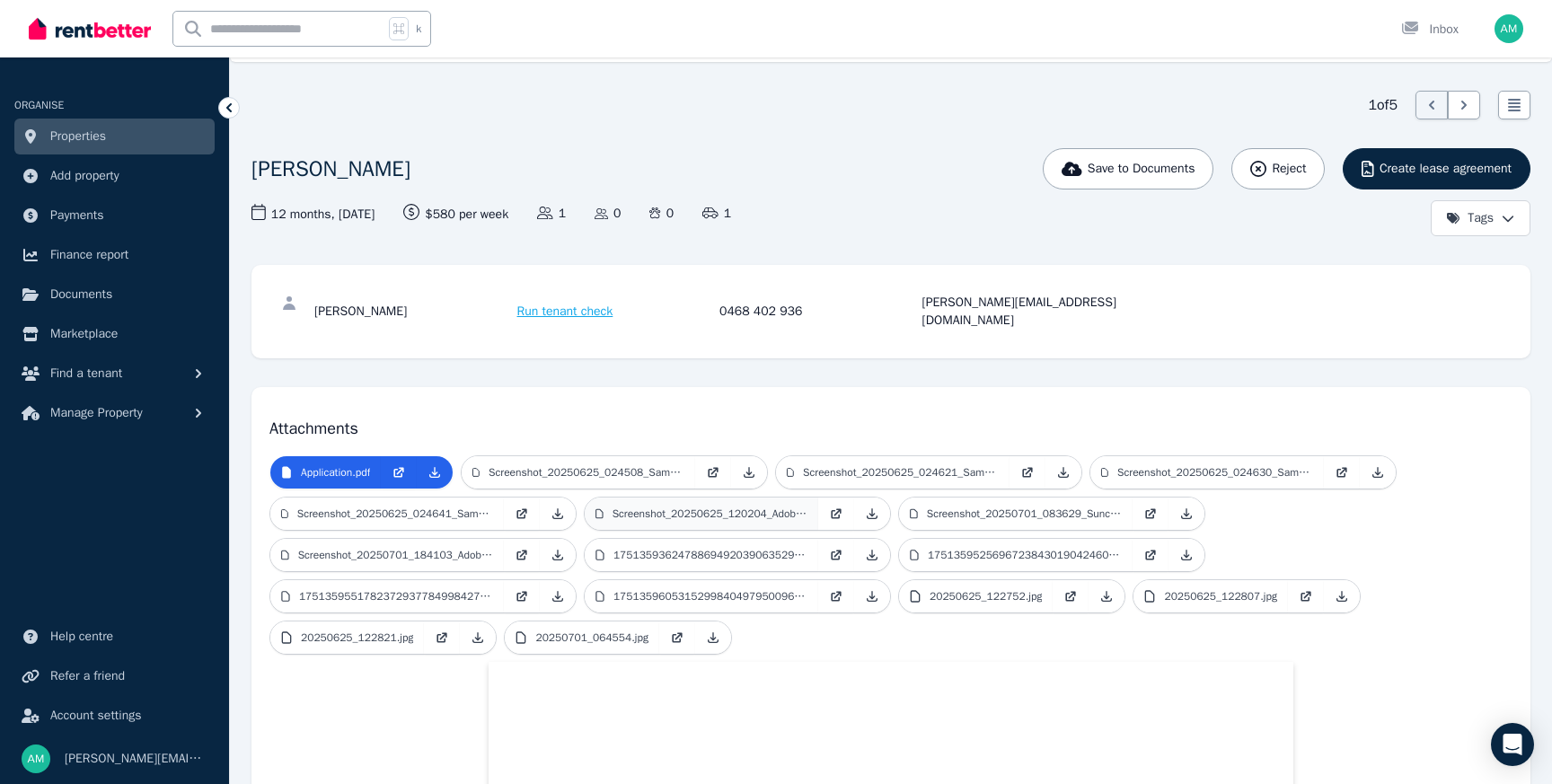 scroll, scrollTop: 41, scrollLeft: 0, axis: vertical 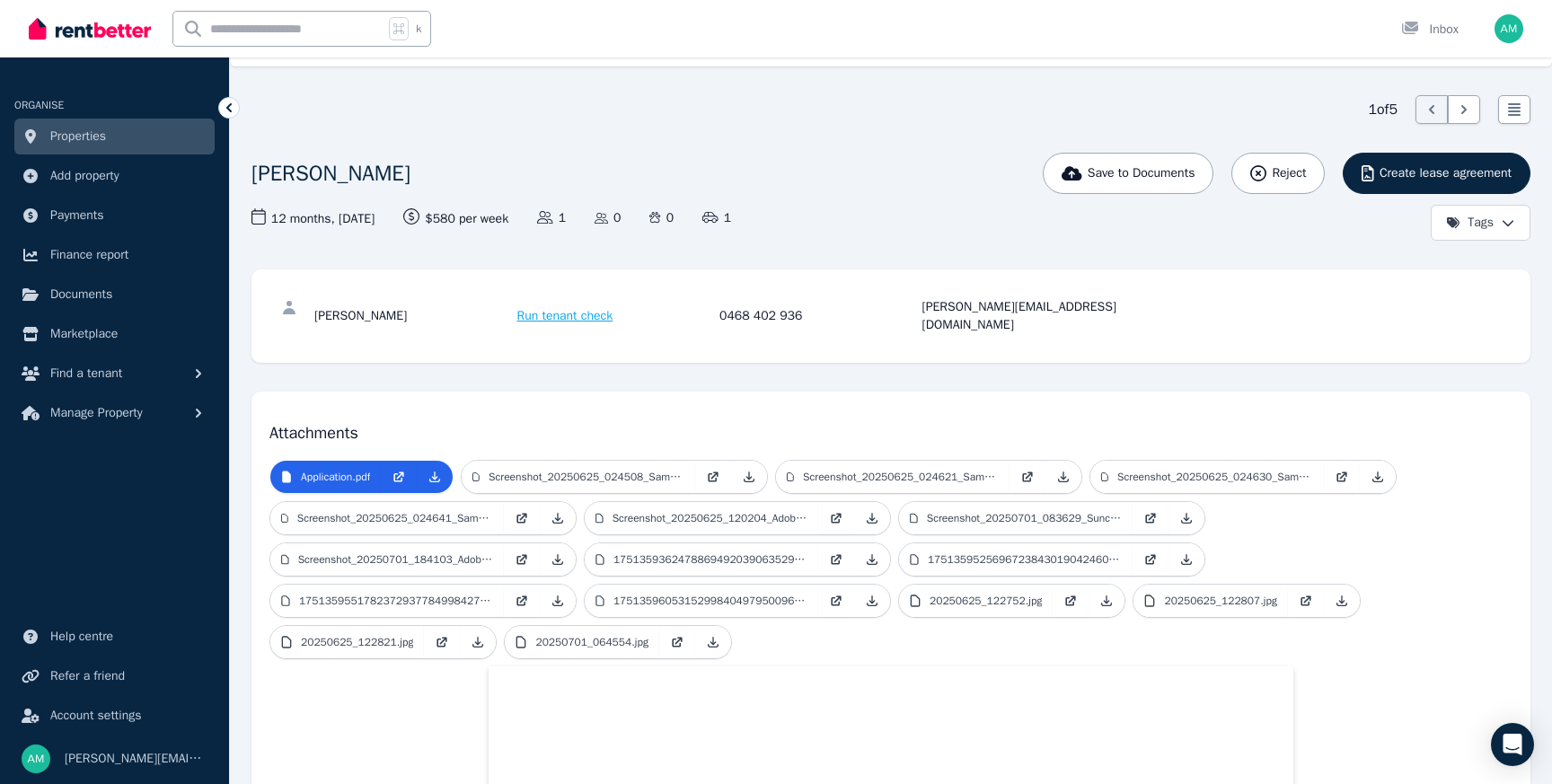 click on "Run tenant check" at bounding box center [565, 316] 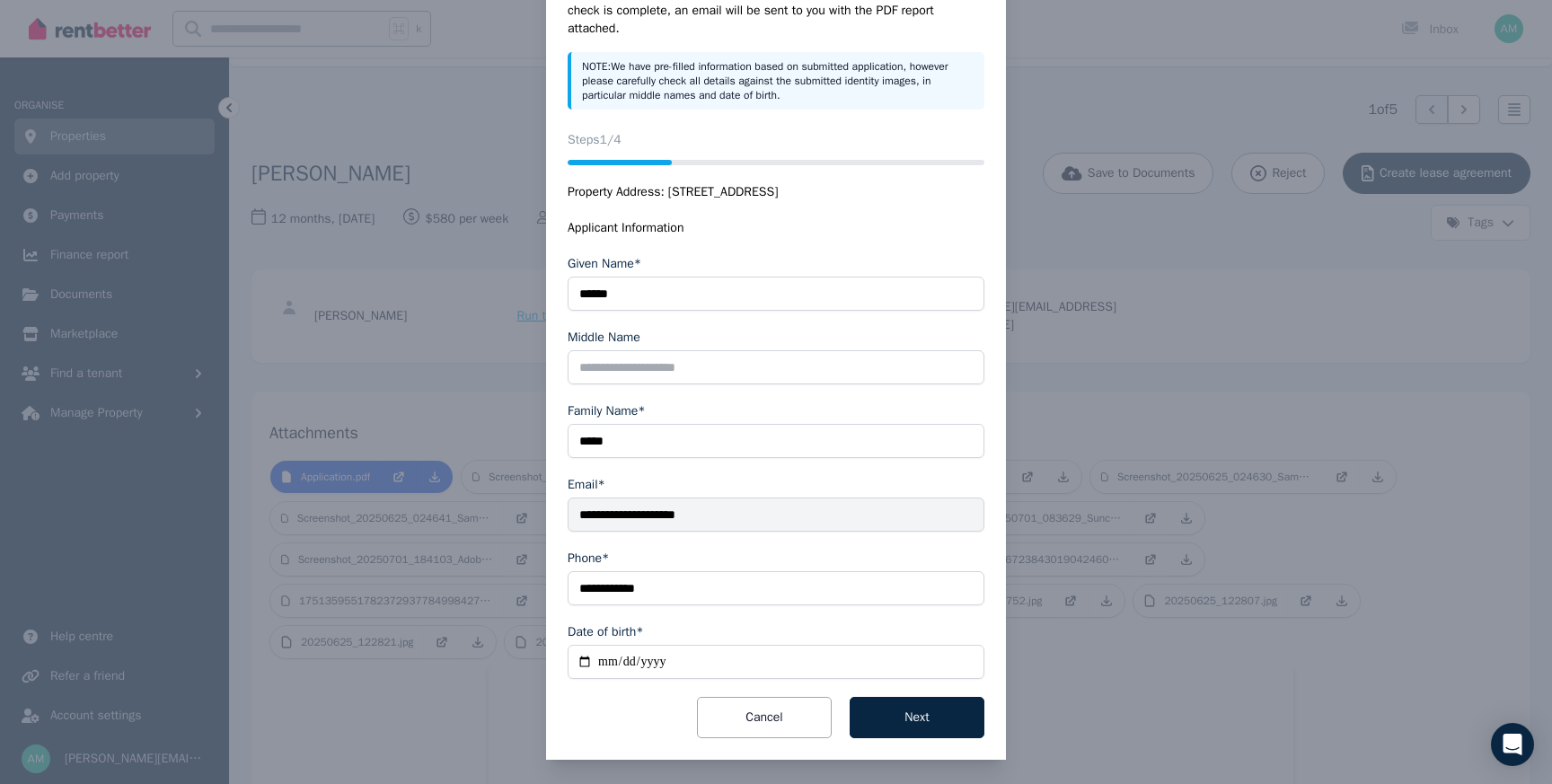 scroll, scrollTop: 103, scrollLeft: 0, axis: vertical 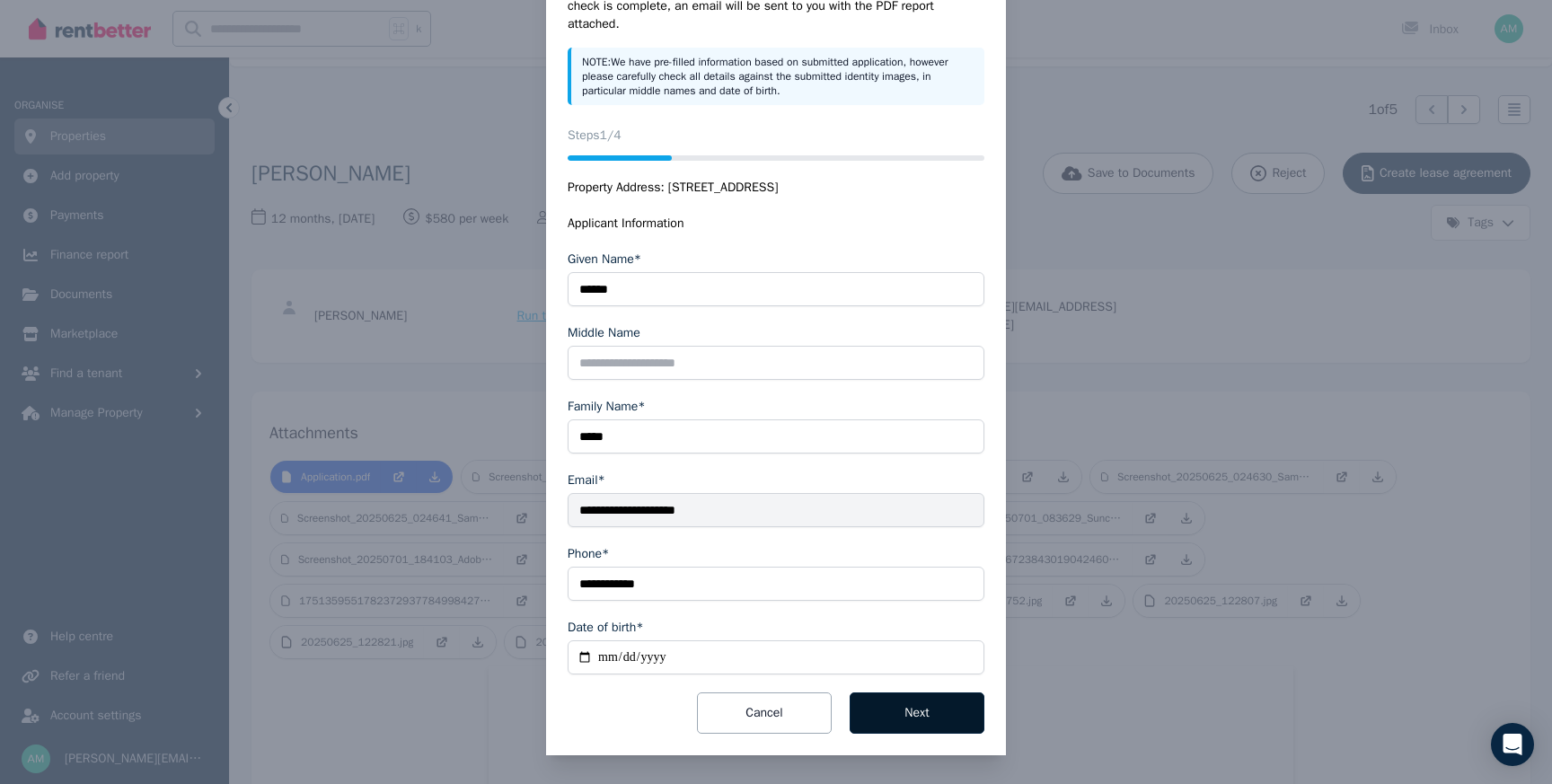 click on "Next" at bounding box center (917, 713) 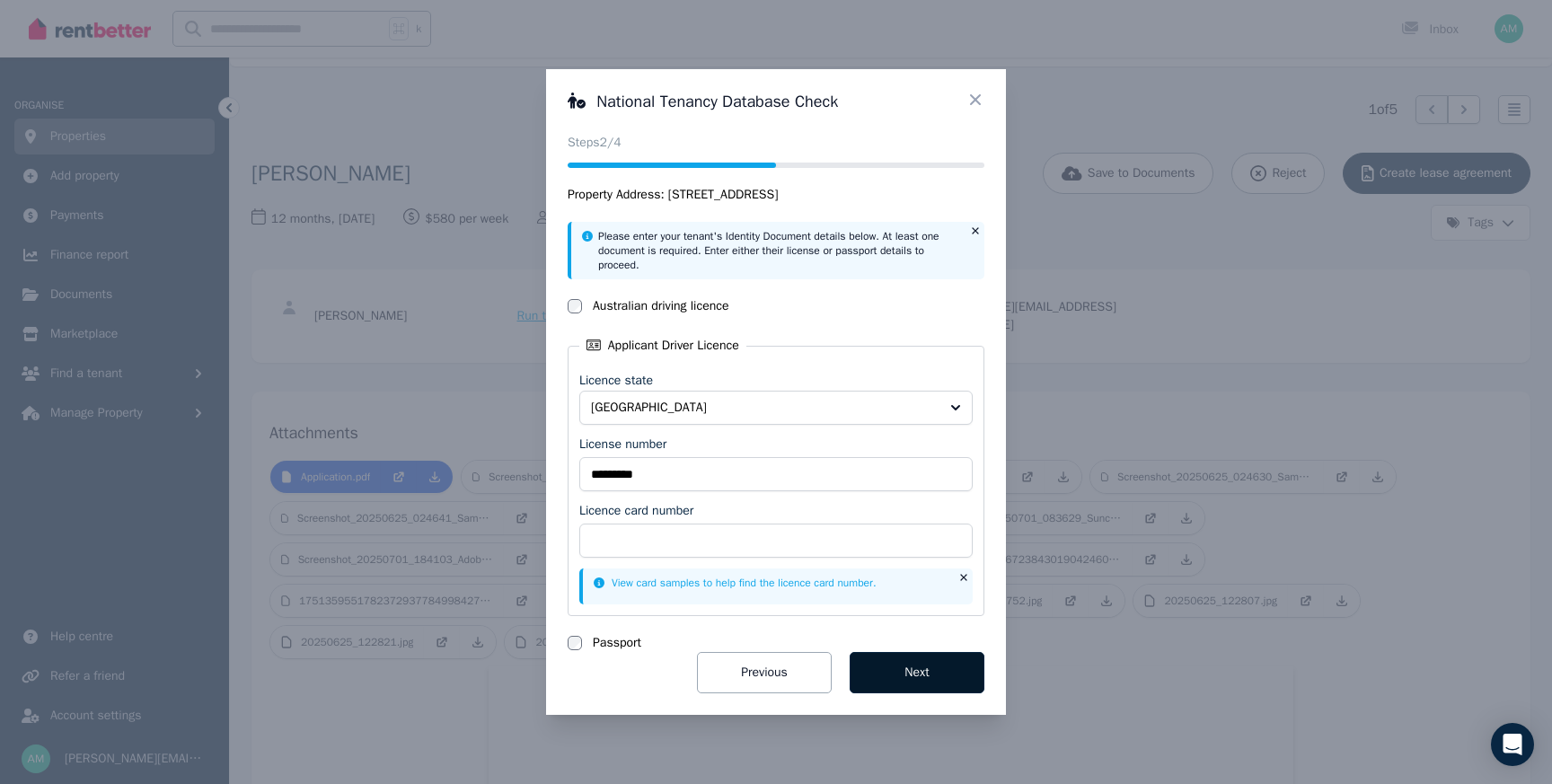 click on "Next" at bounding box center (917, 673) 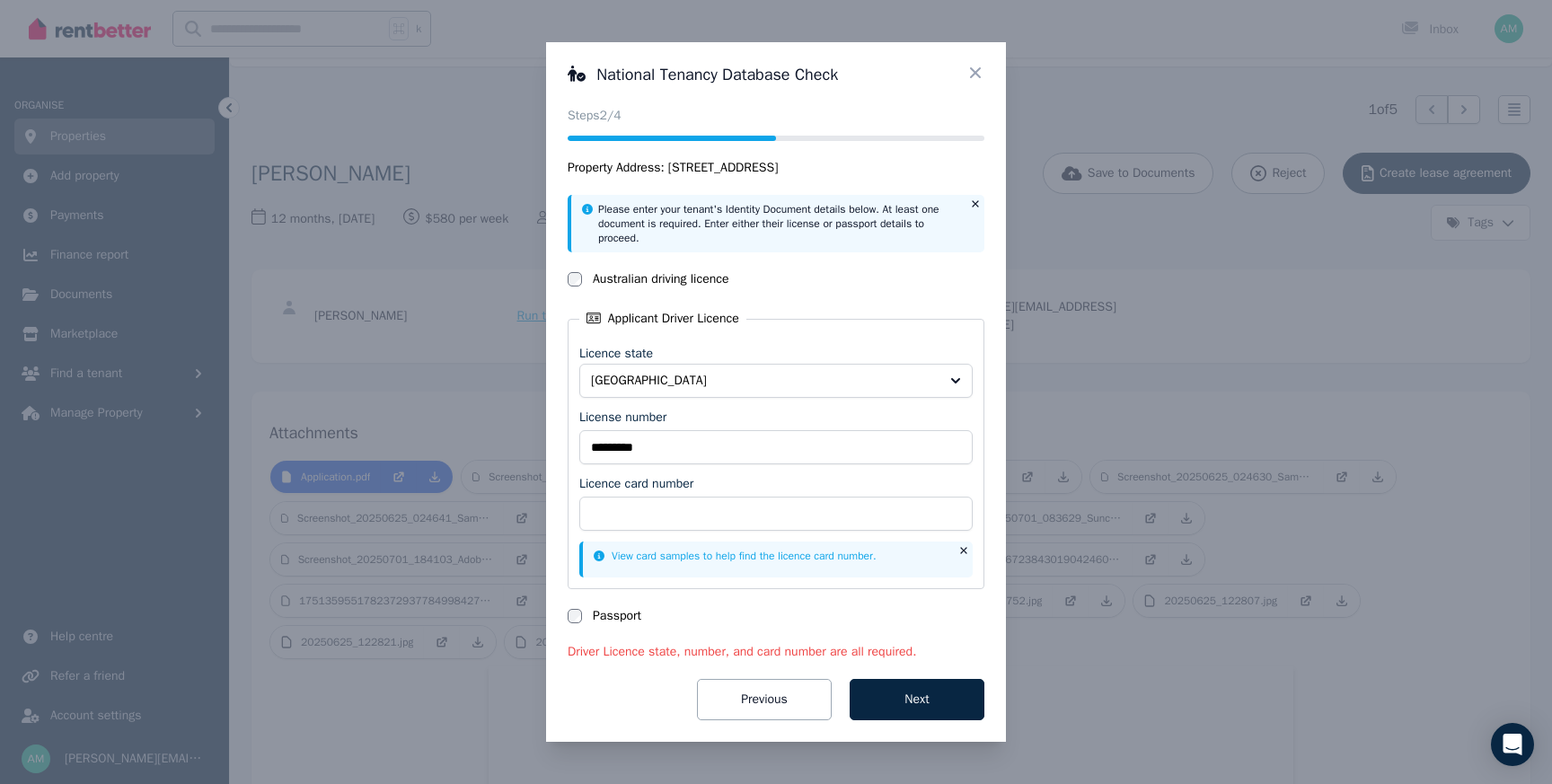 drag, startPoint x: 784, startPoint y: 71, endPoint x: 851, endPoint y: 71, distance: 67 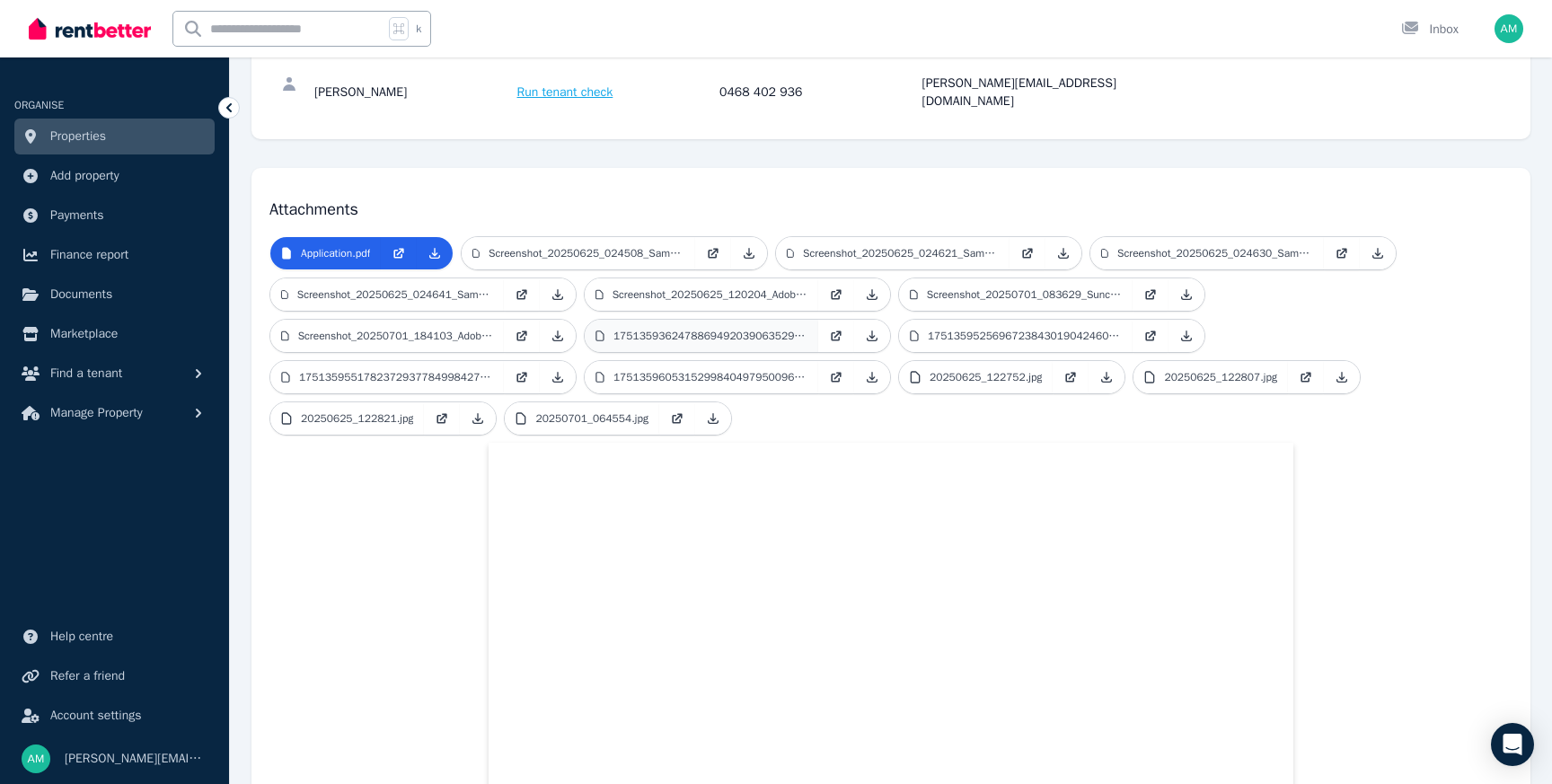scroll, scrollTop: 266, scrollLeft: 0, axis: vertical 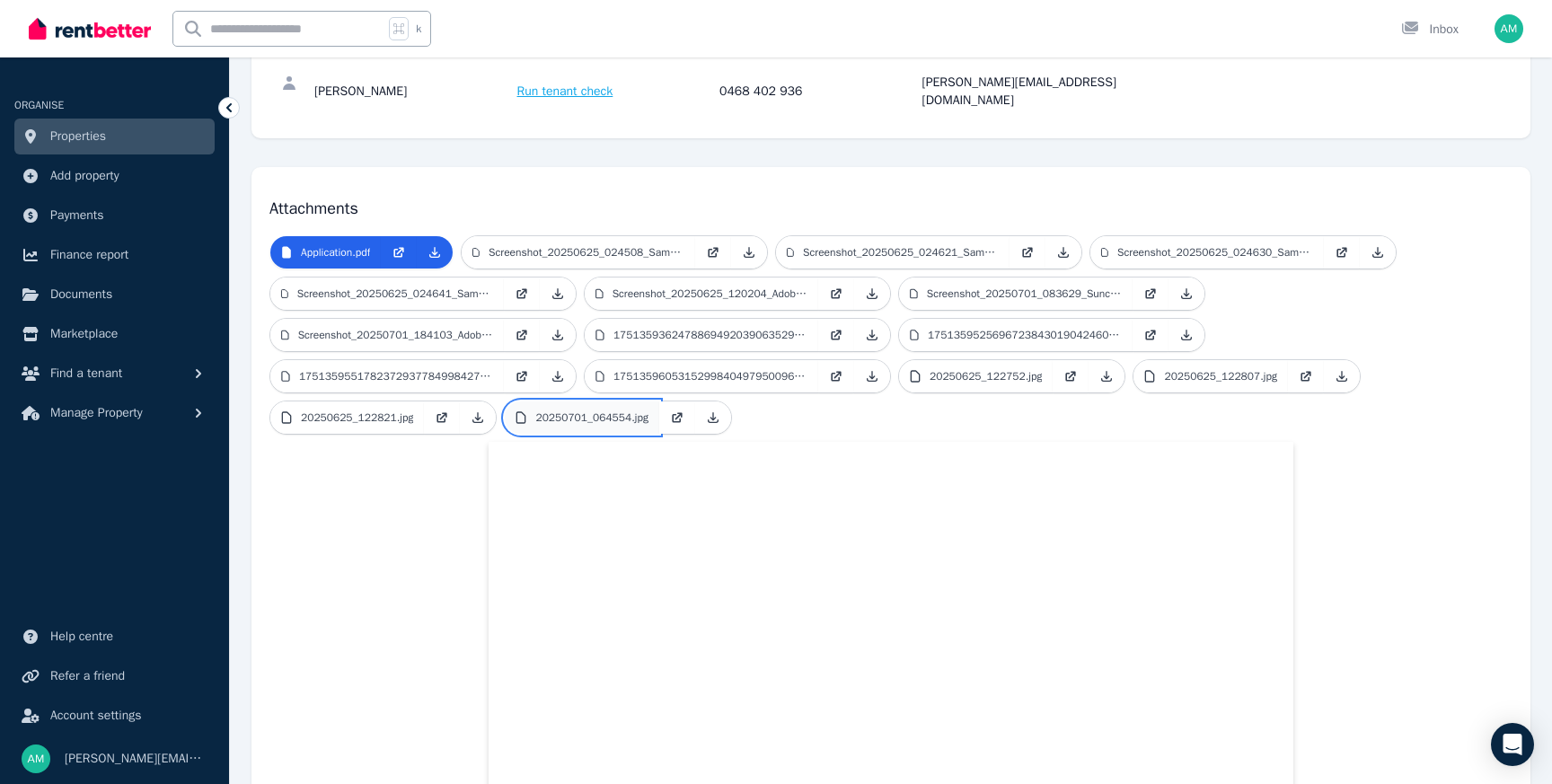 click on "20250701_064554.jpg" at bounding box center (581, 418) 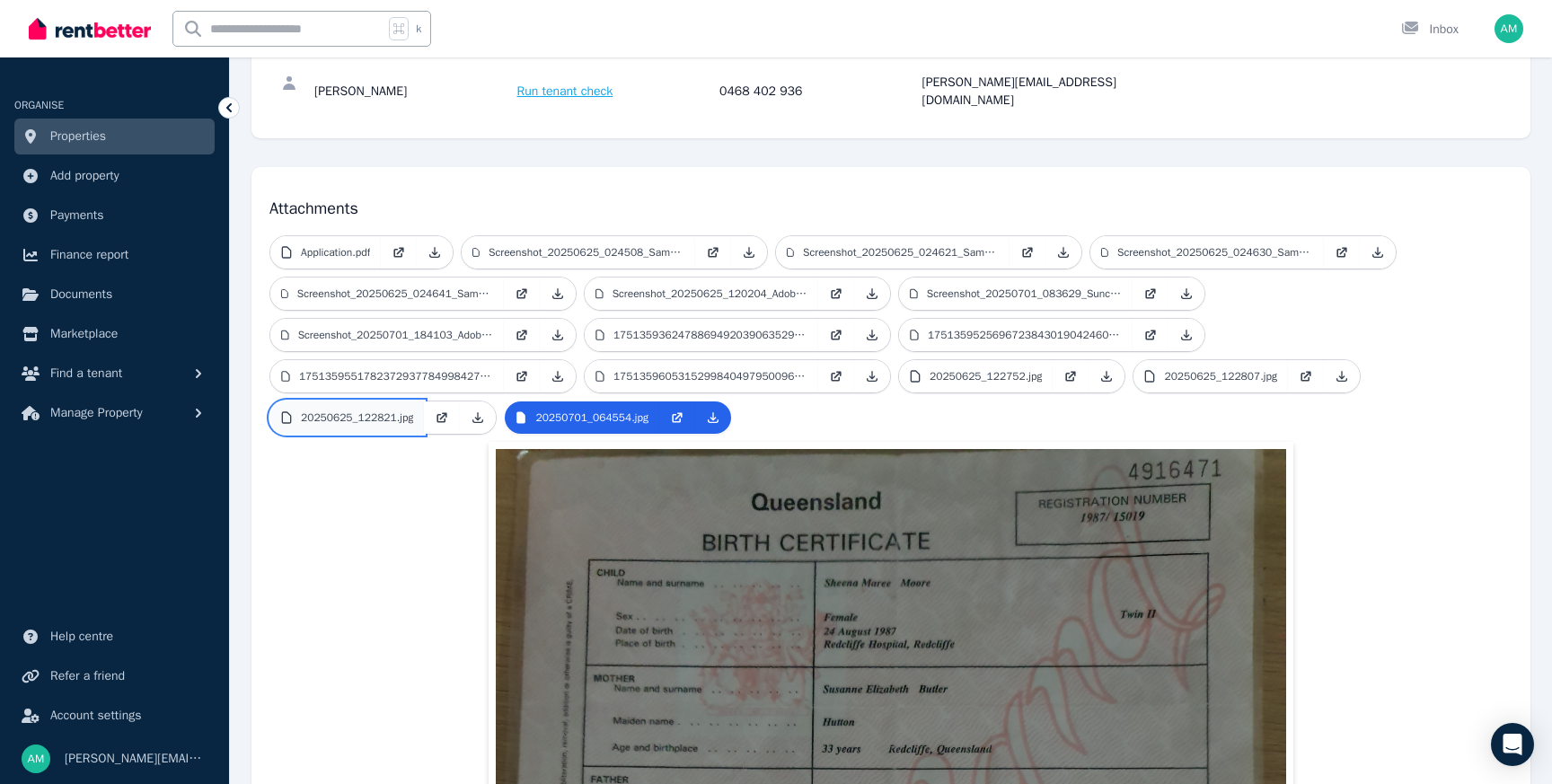 click on "20250625_122821.jpg" at bounding box center [357, 418] 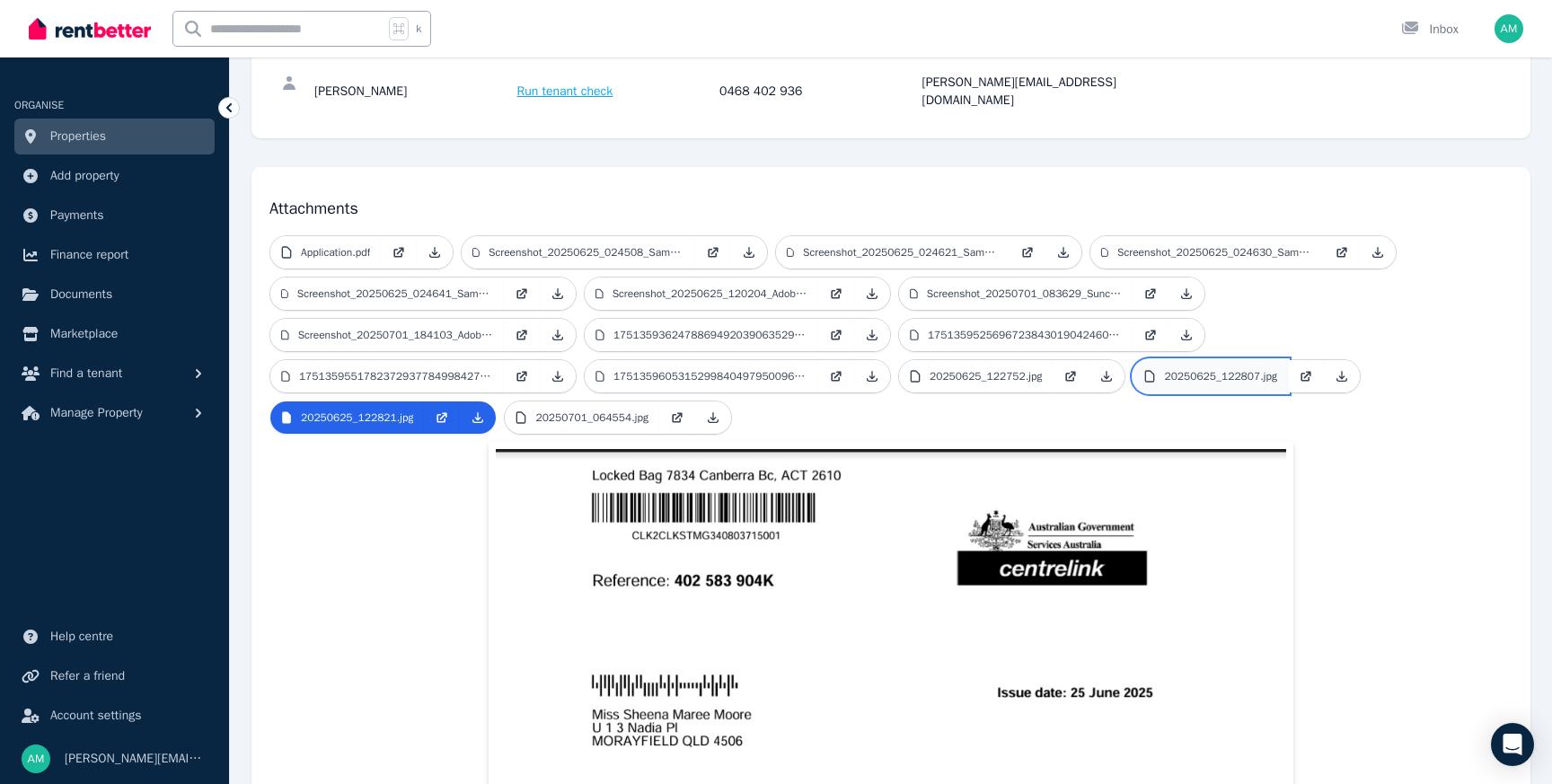 click on "20250625_122807.jpg" at bounding box center (1220, 376) 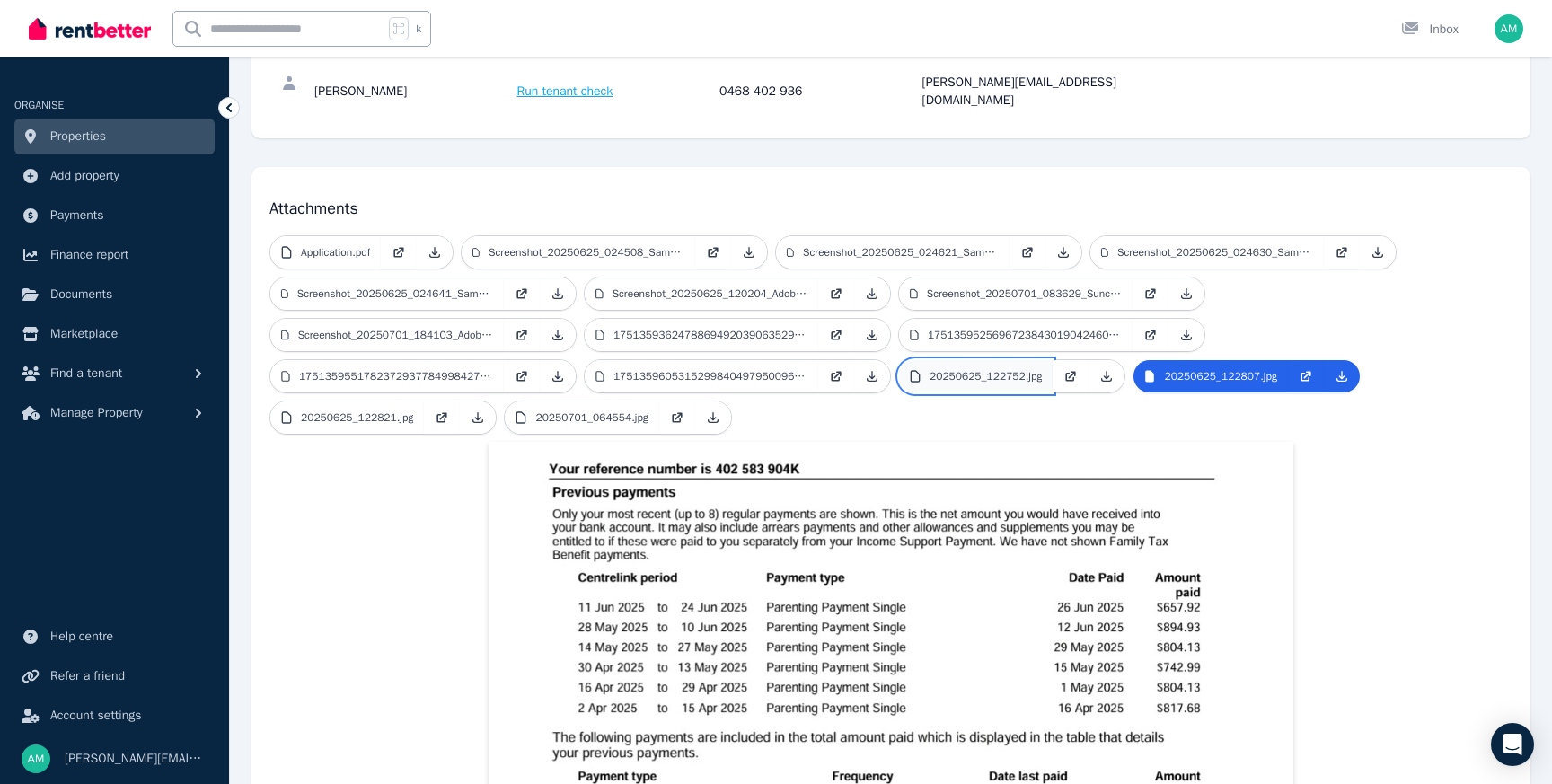 click on "20250625_122752.jpg" at bounding box center [985, 376] 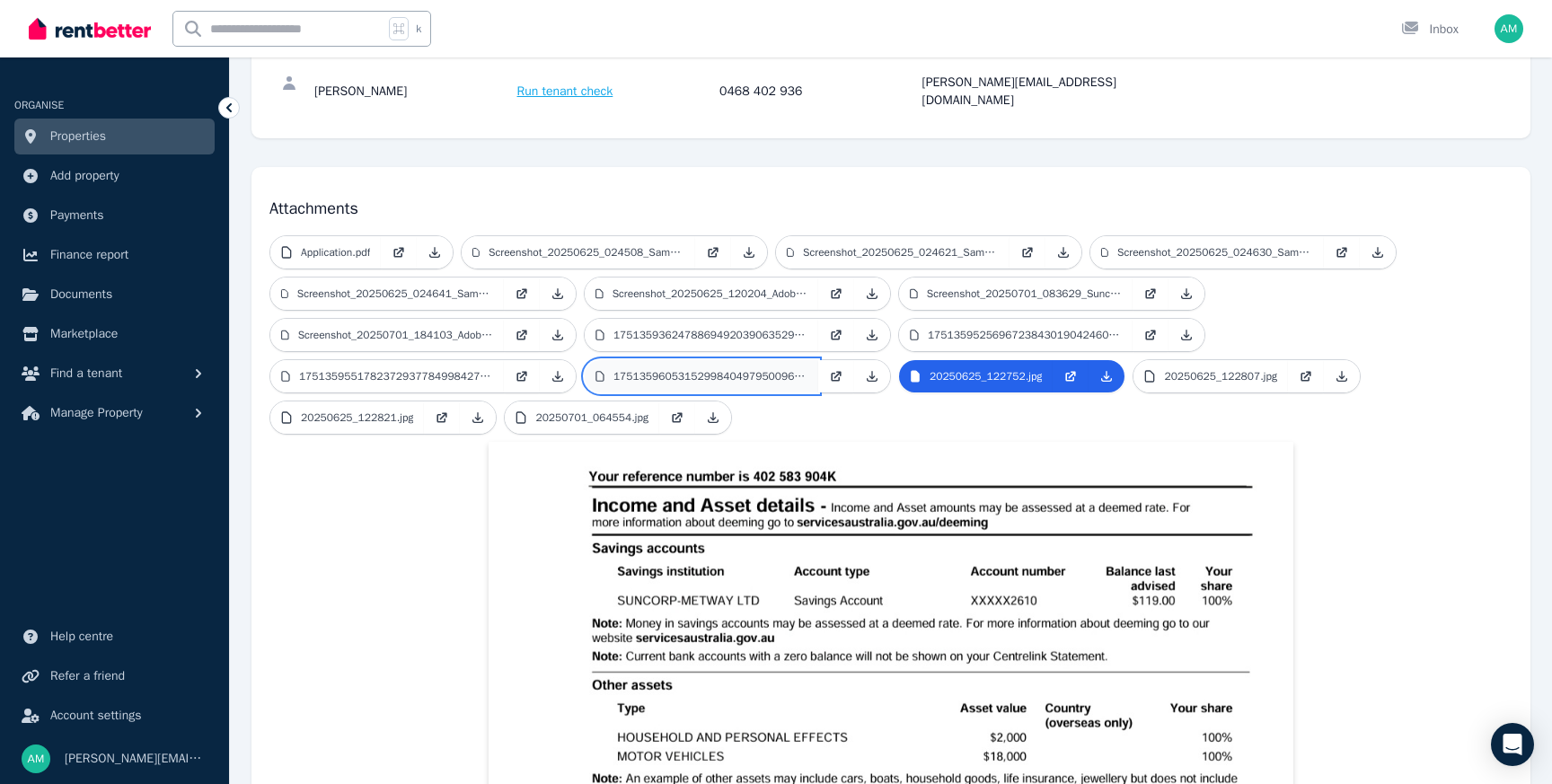 click on "17513596053152998404979500967432.jpg" at bounding box center [701, 376] 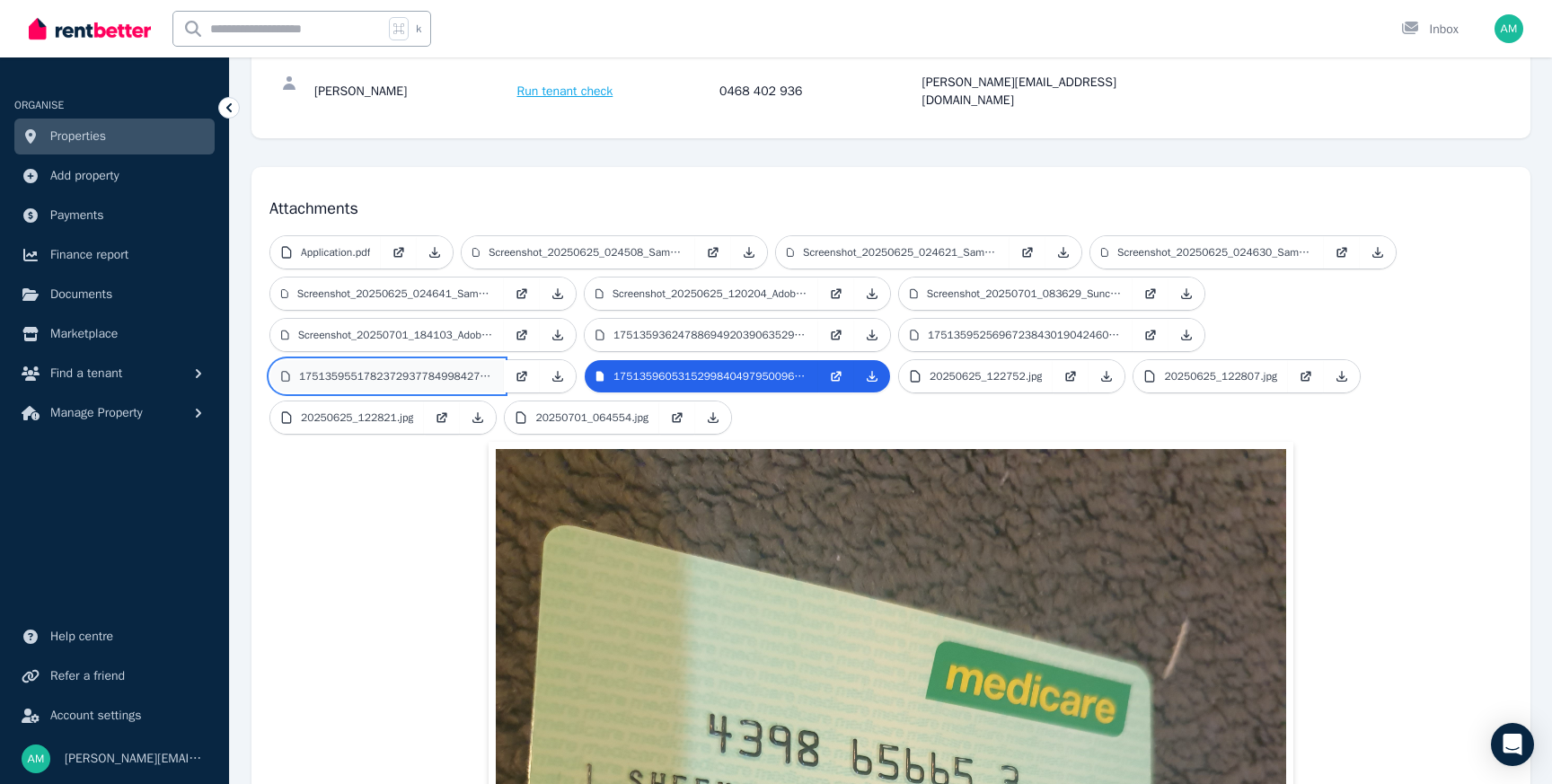 click on "17513595517823729377849984272866.jpg" at bounding box center (387, 376) 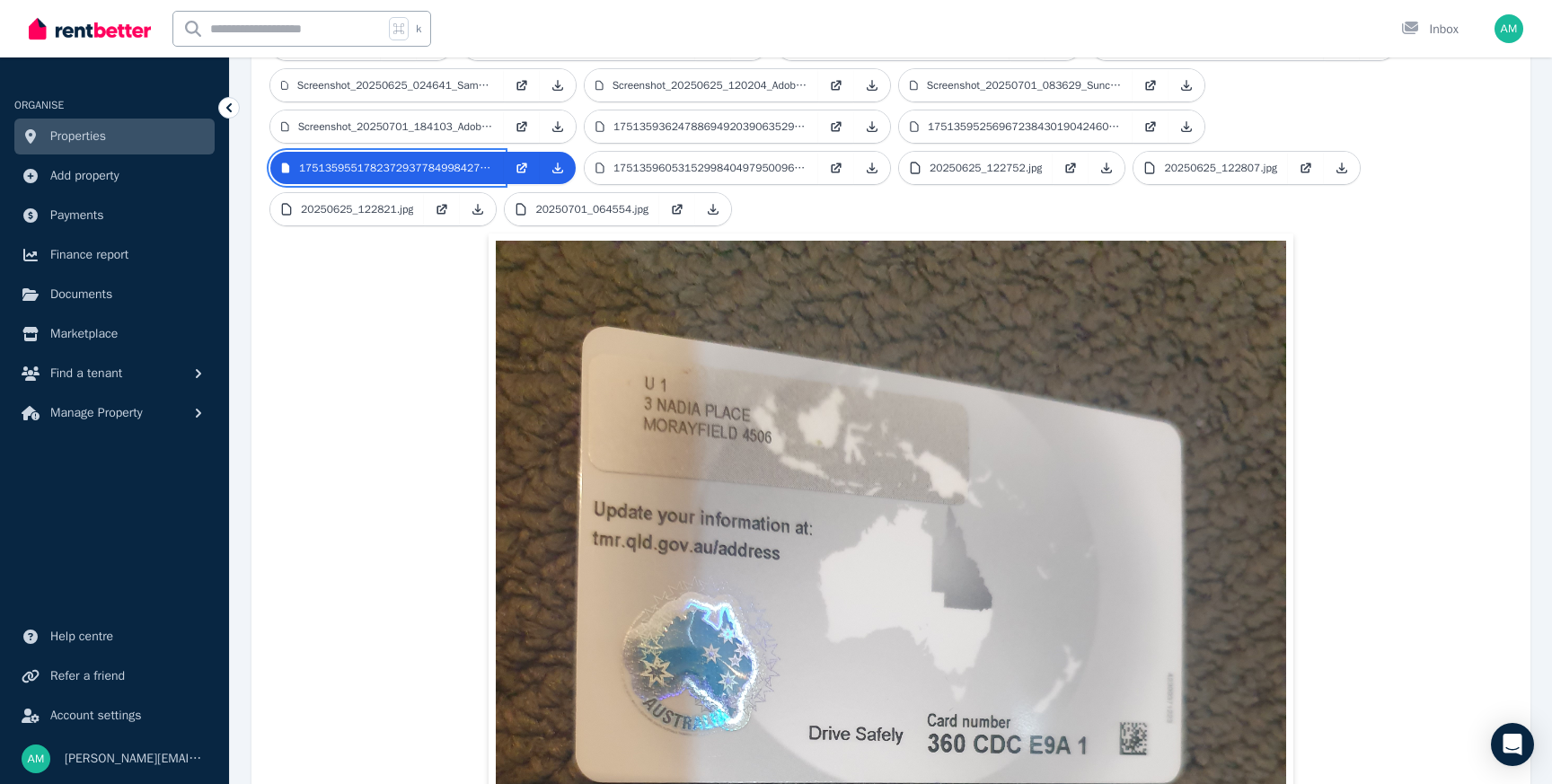 scroll, scrollTop: 476, scrollLeft: 0, axis: vertical 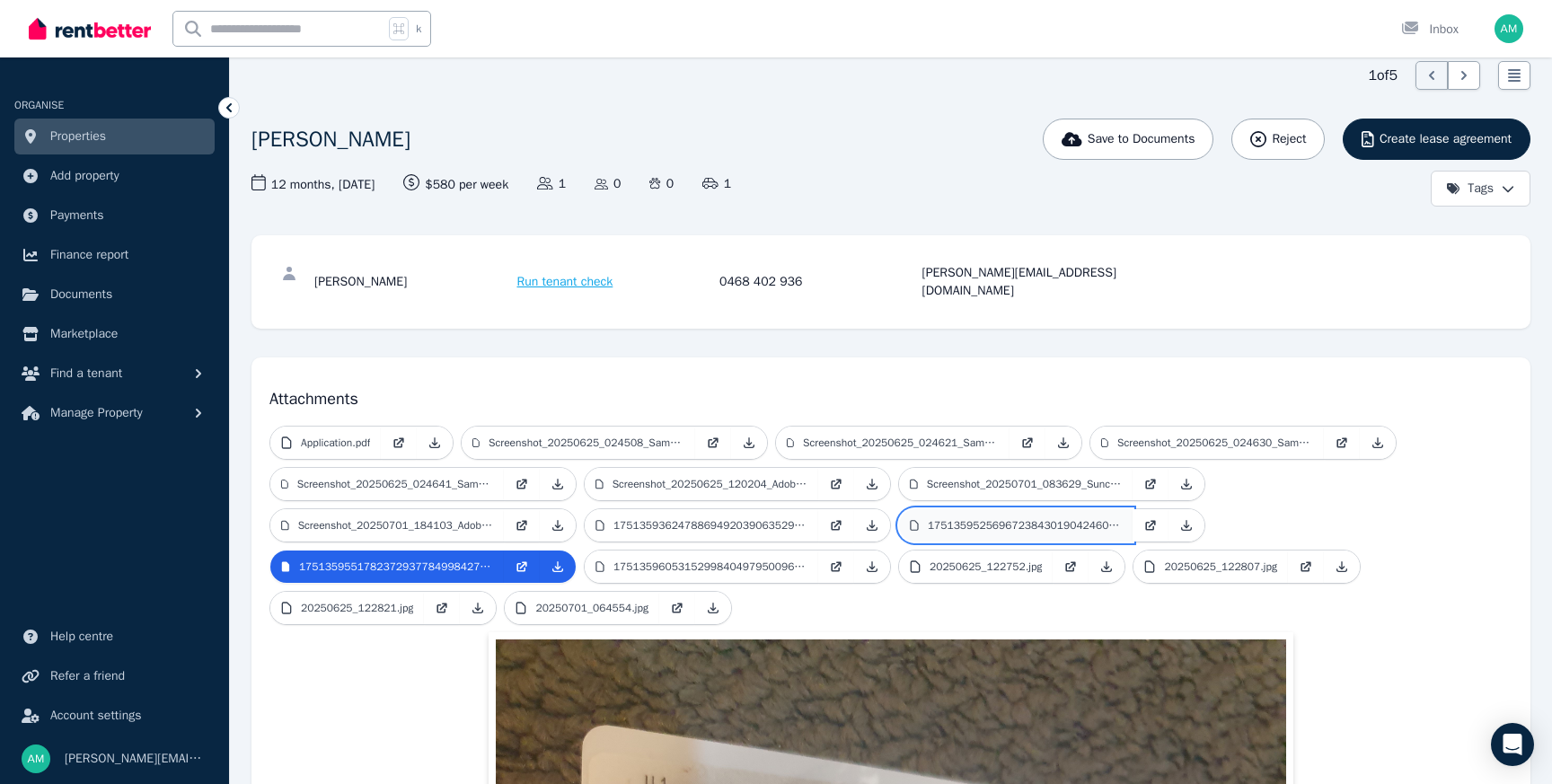 click on "17513595256967238430190424600272.jpg" at bounding box center (1016, 525) 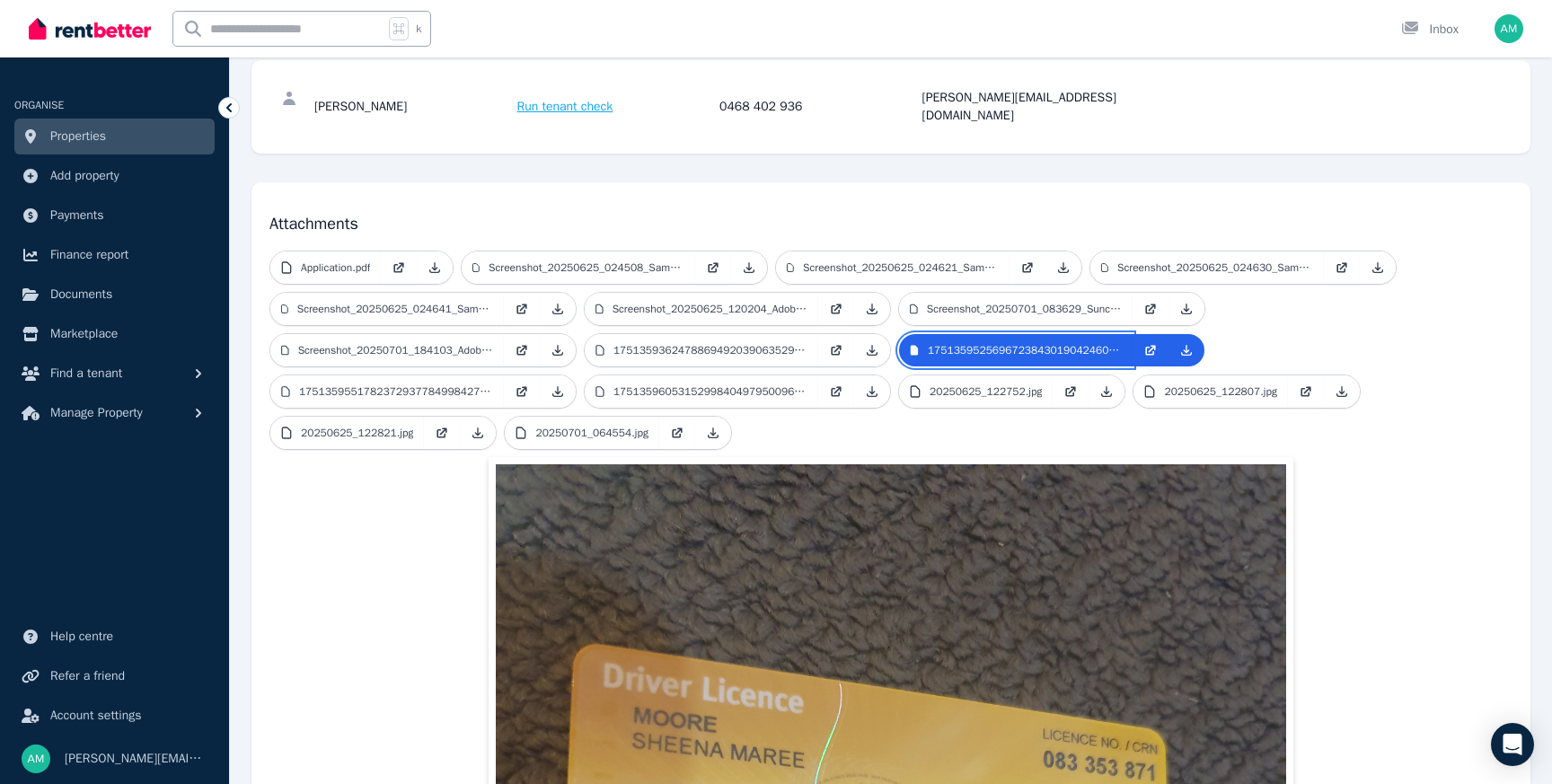 scroll, scrollTop: 0, scrollLeft: 0, axis: both 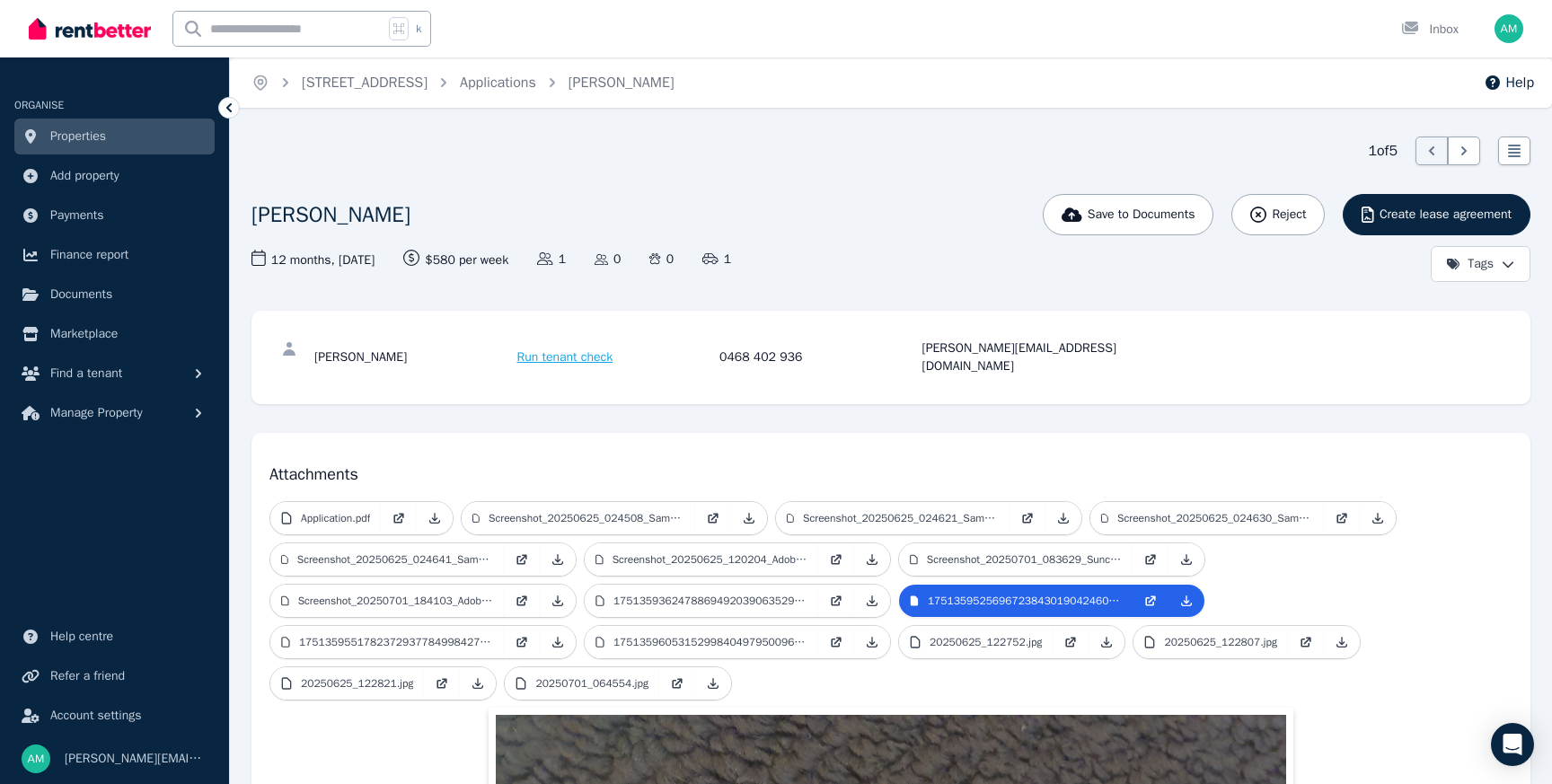 click on "Run tenant check" at bounding box center [565, 357] 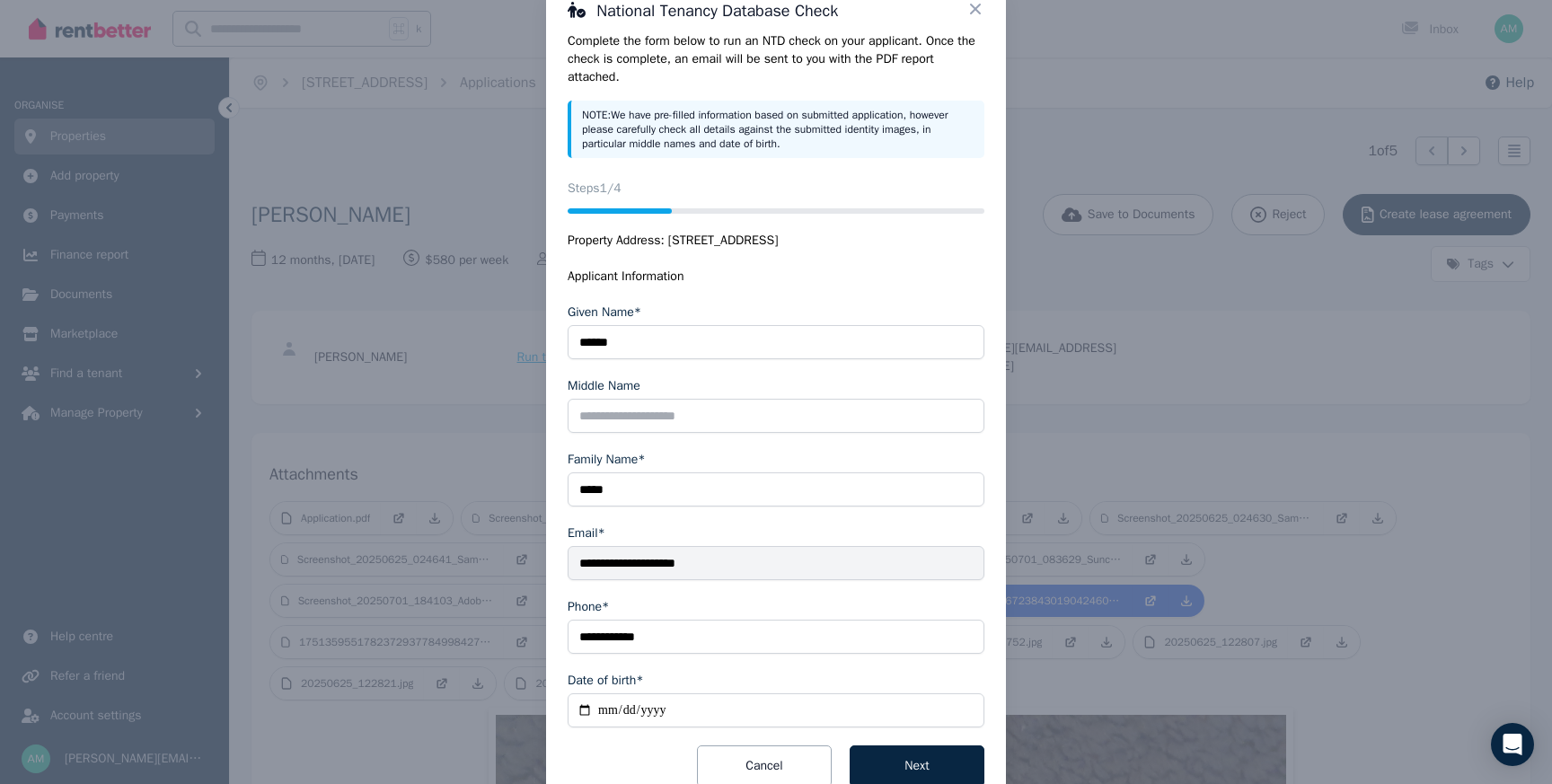 scroll, scrollTop: 103, scrollLeft: 0, axis: vertical 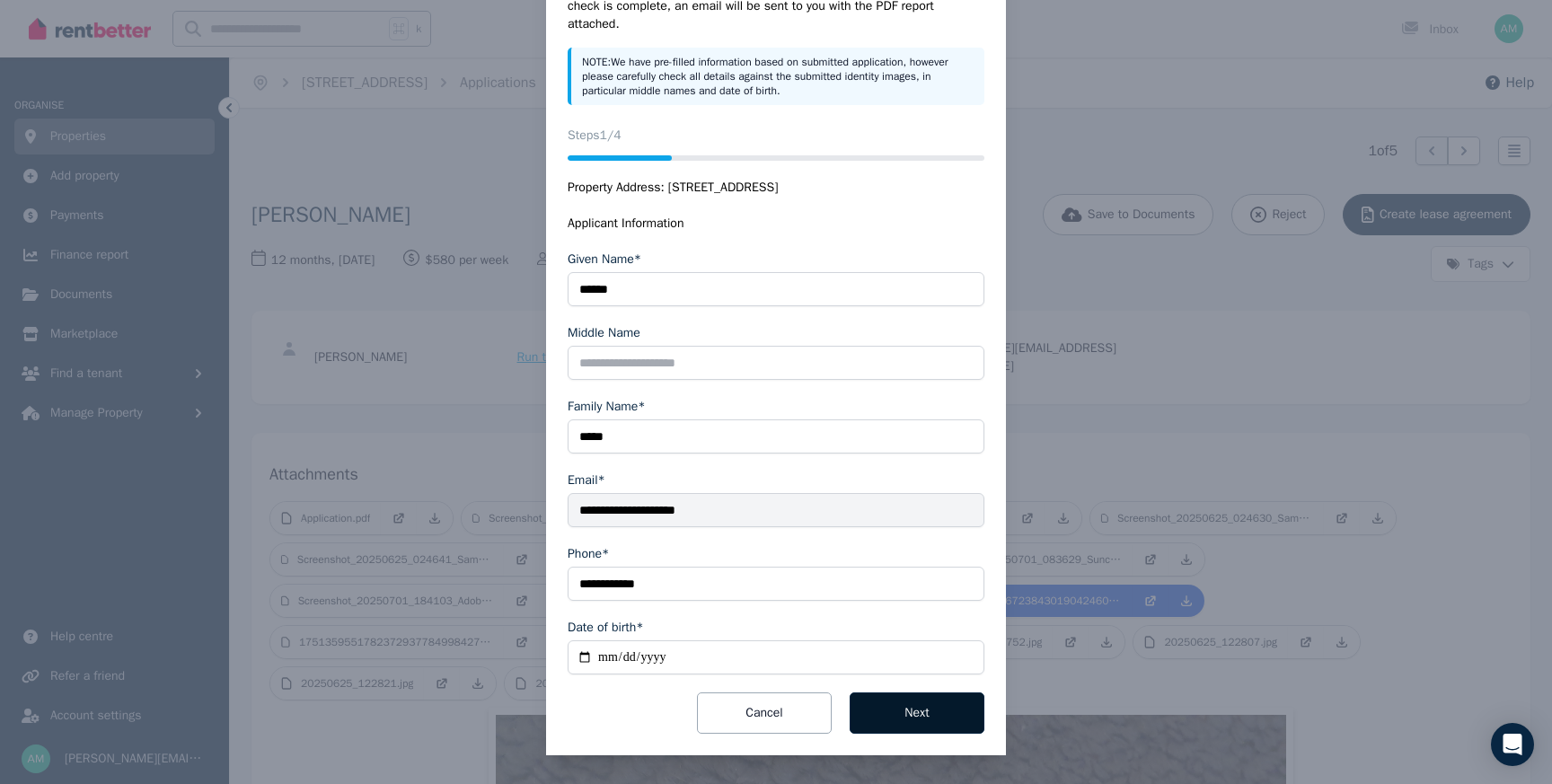 click on "Next" at bounding box center (917, 713) 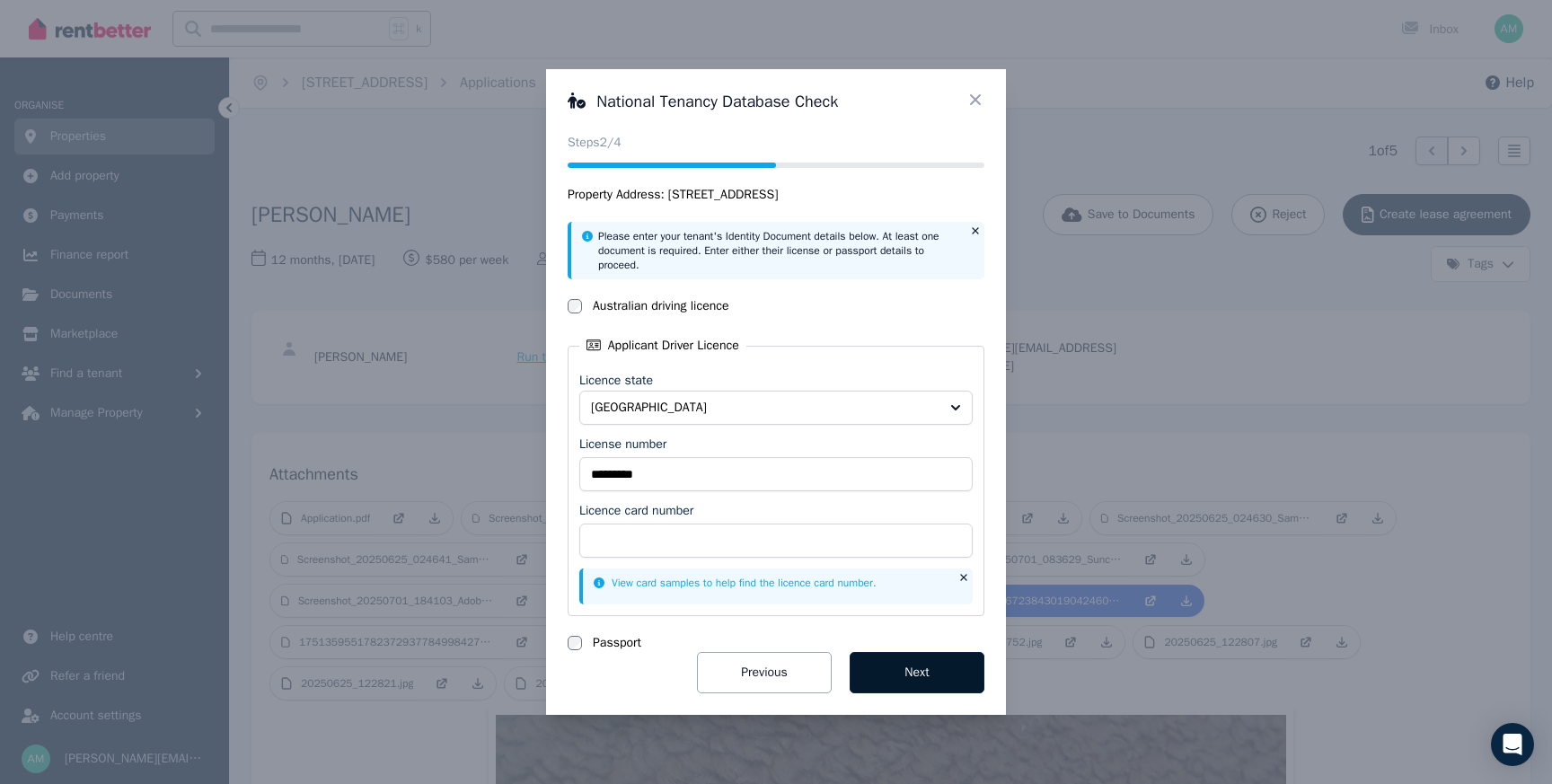 scroll, scrollTop: 0, scrollLeft: 0, axis: both 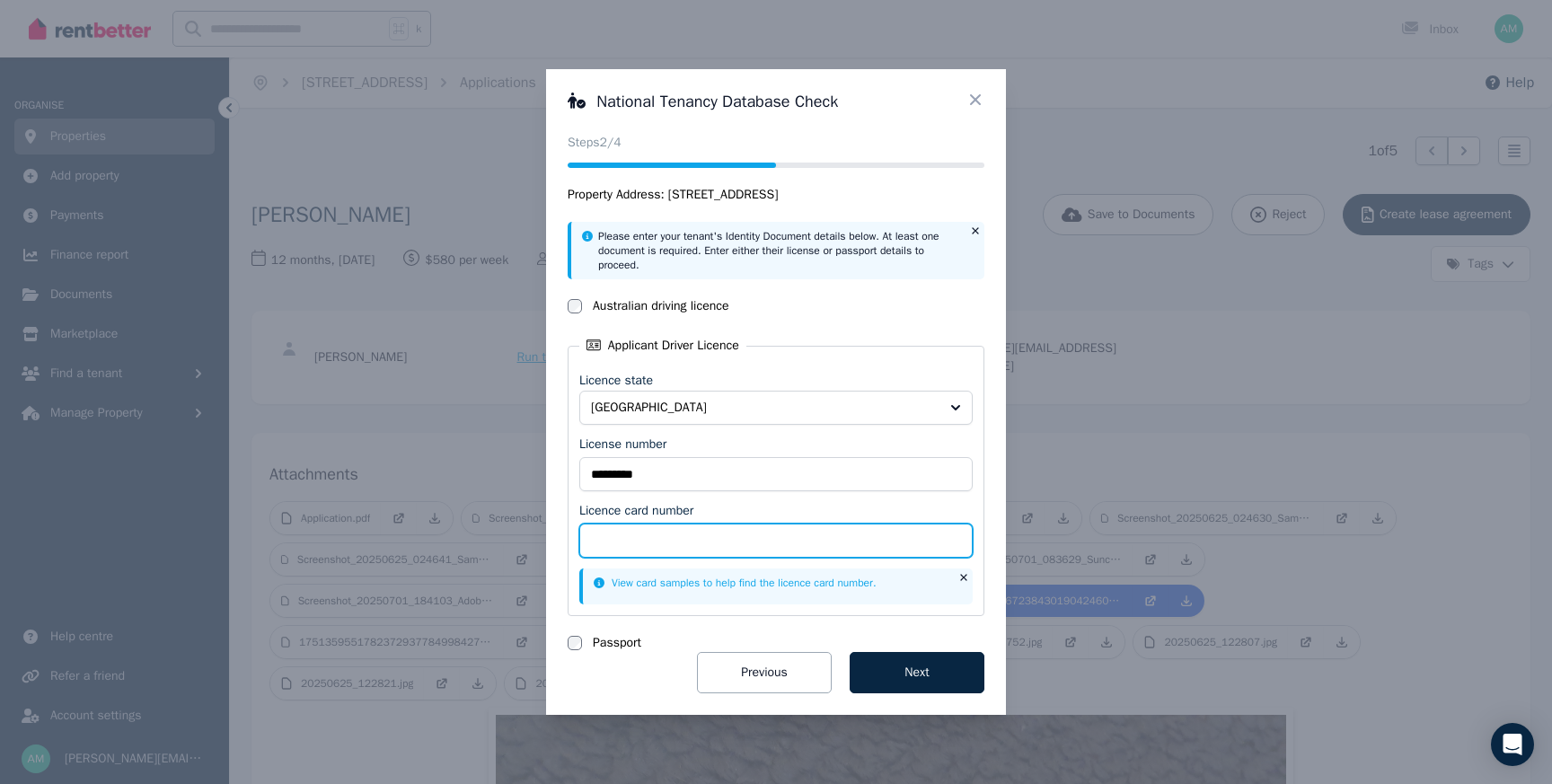 click on "Licence card number" at bounding box center [776, 541] 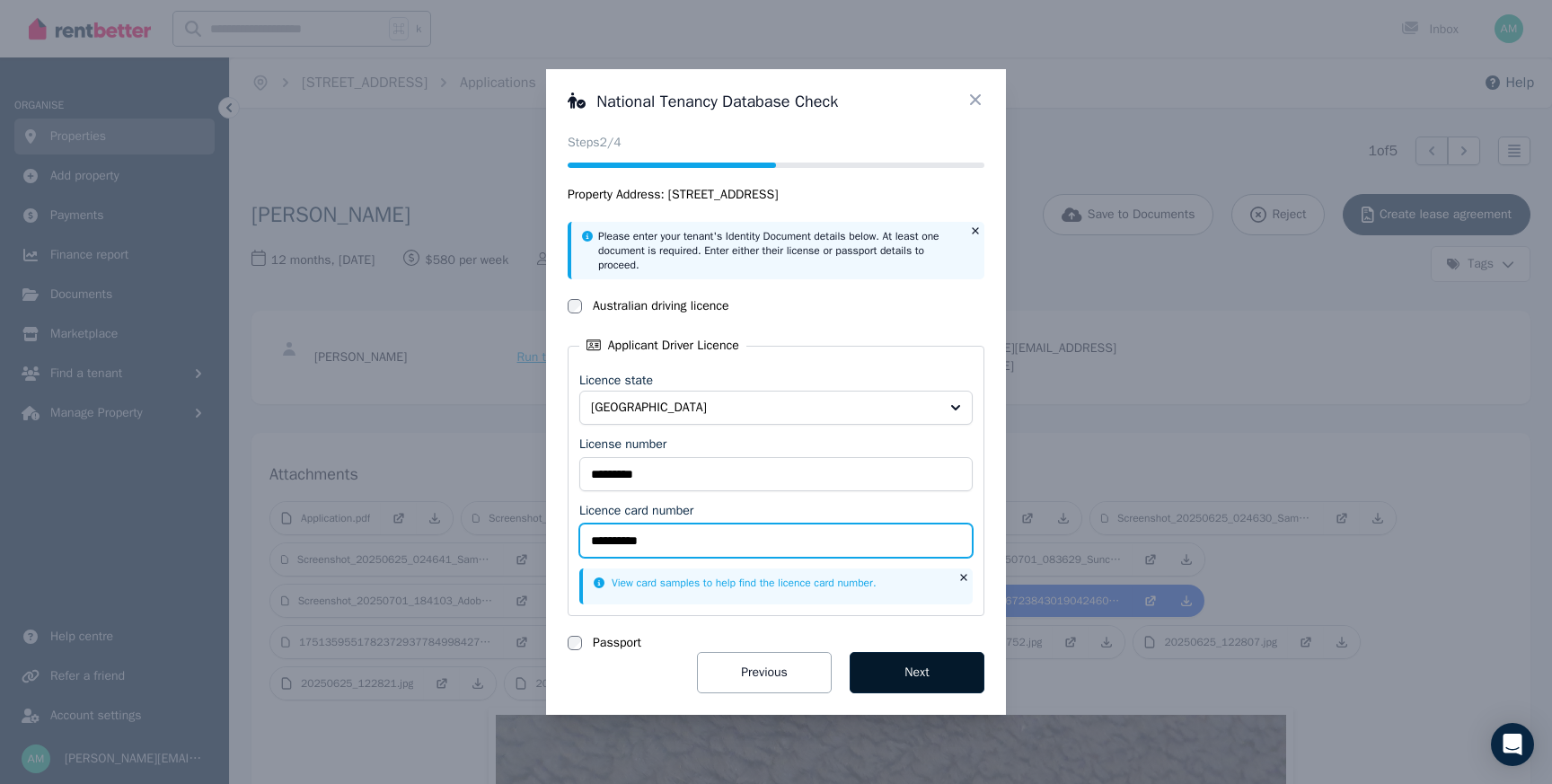 type on "**********" 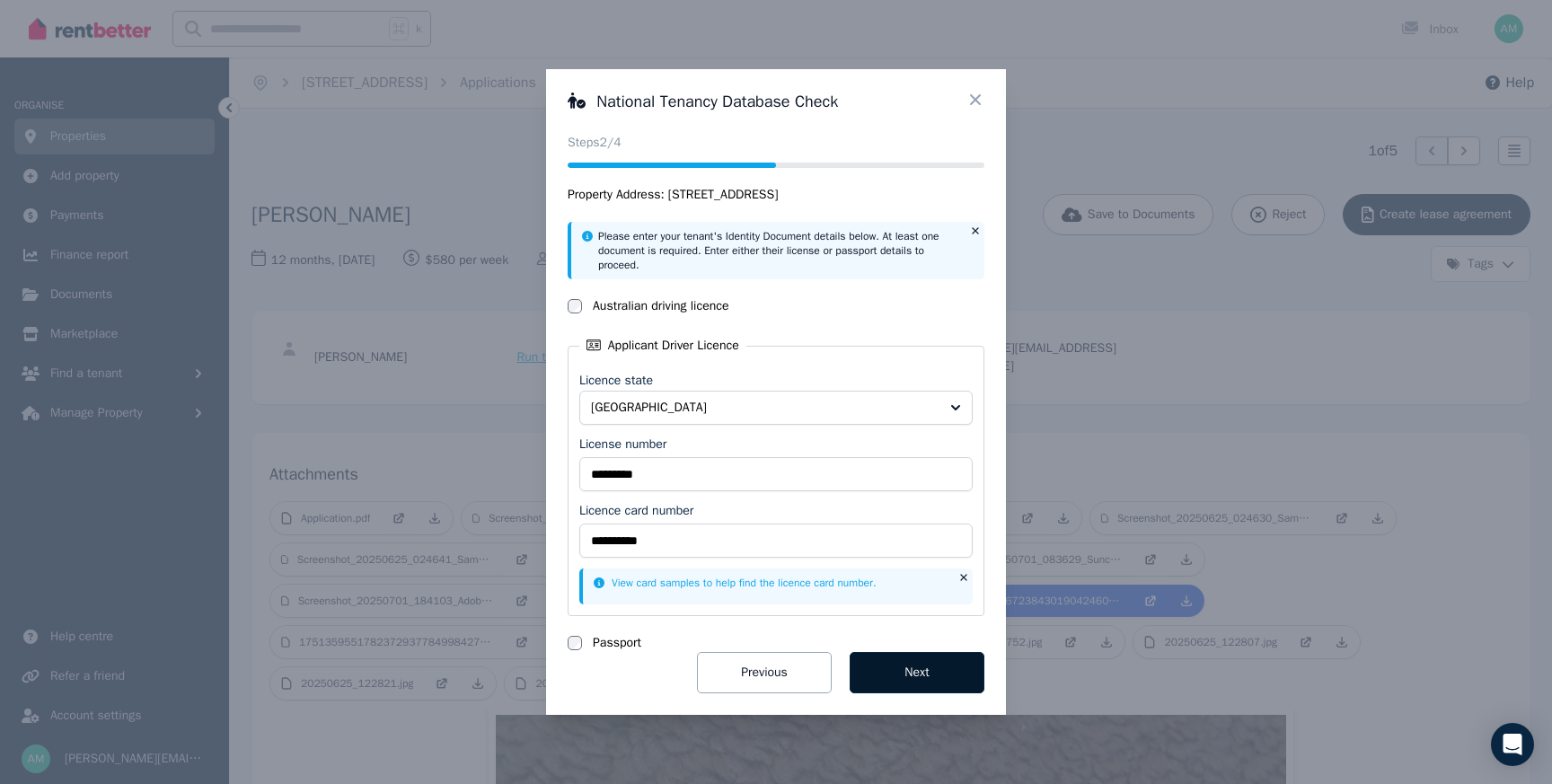 click on "Next" at bounding box center [917, 673] 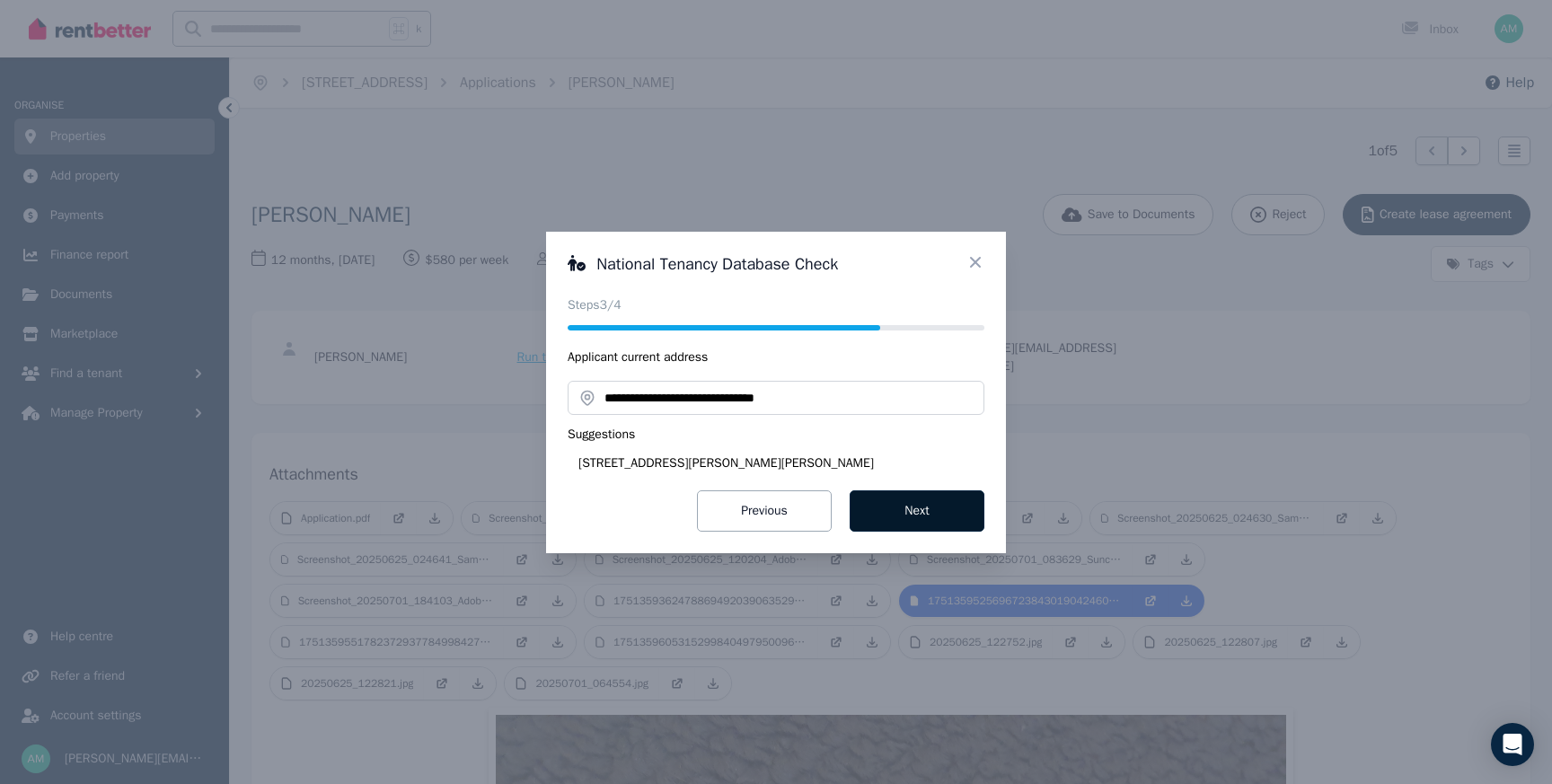 click on "Next" at bounding box center (917, 511) 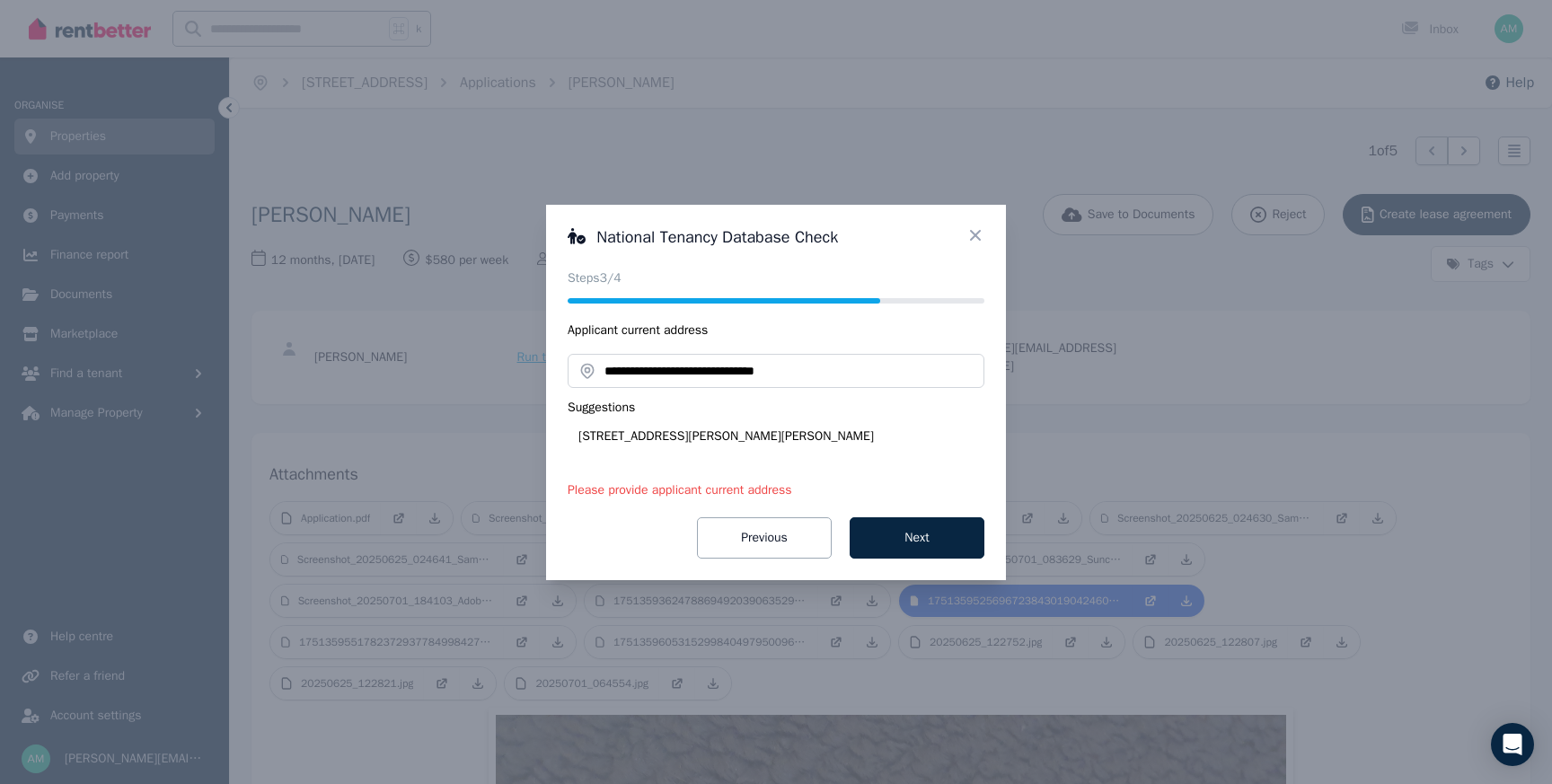 click on "[STREET_ADDRESS][PERSON_NAME][PERSON_NAME]" at bounding box center [781, 436] 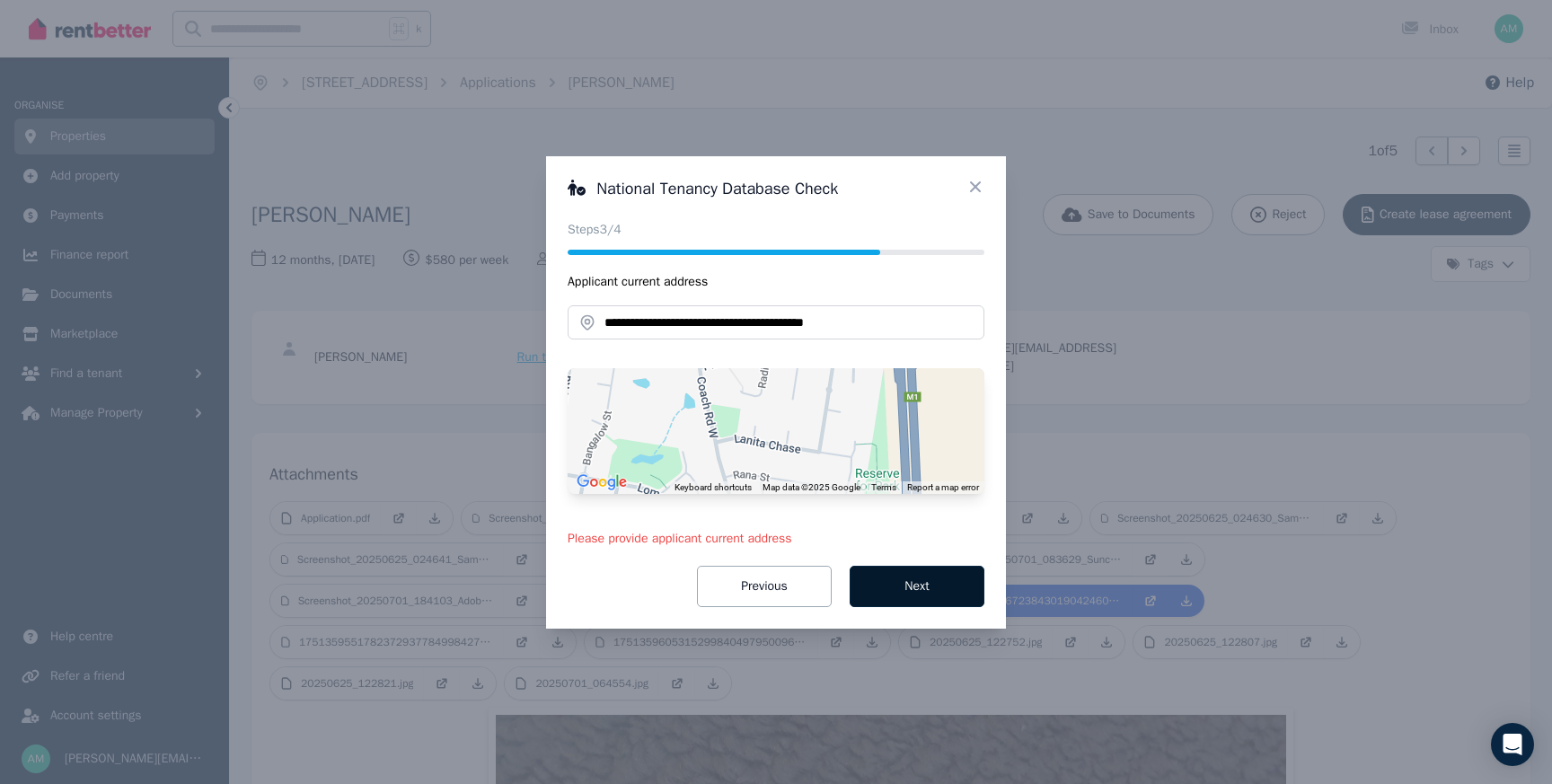 click on "Next" at bounding box center [917, 586] 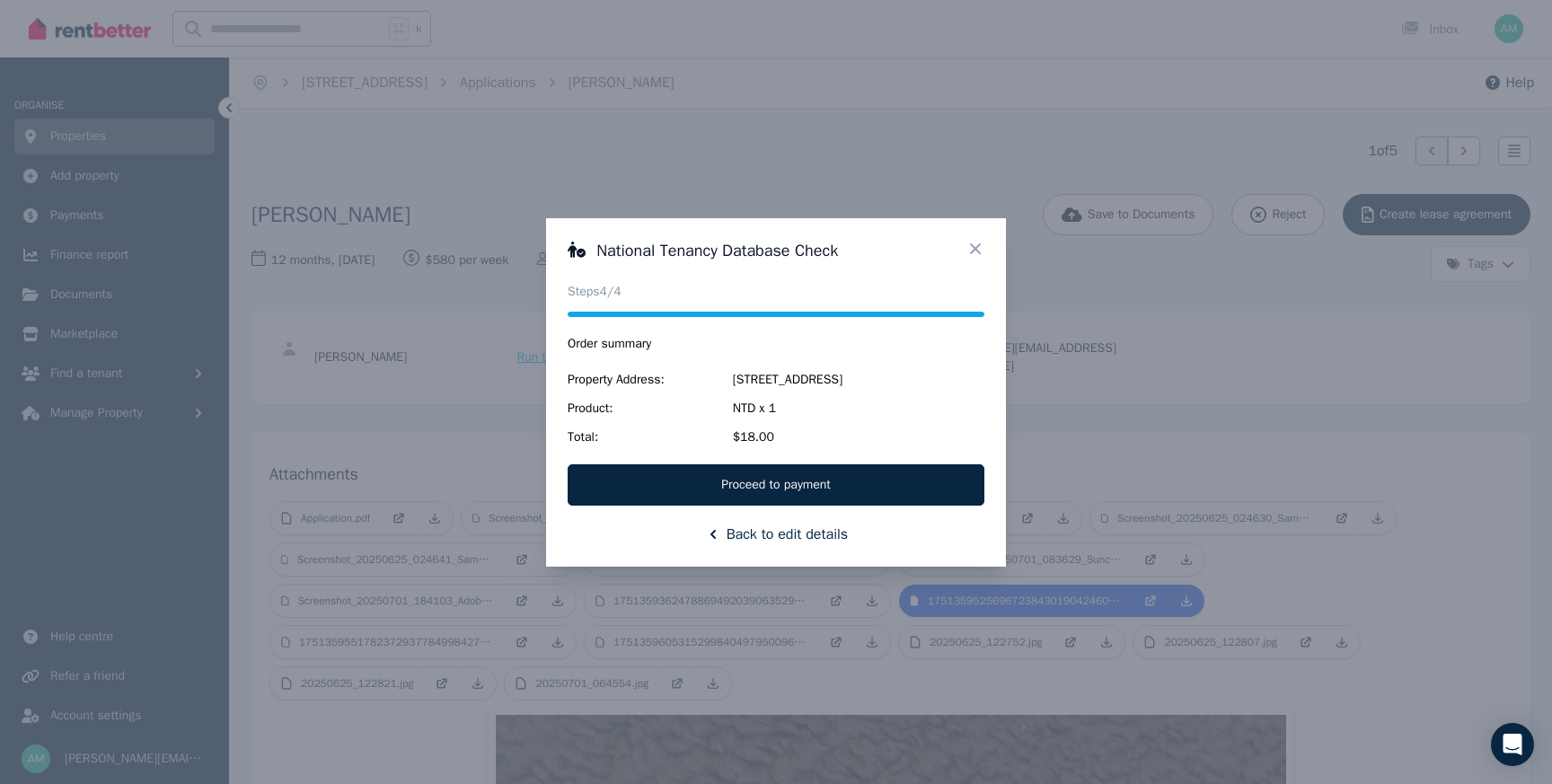 click 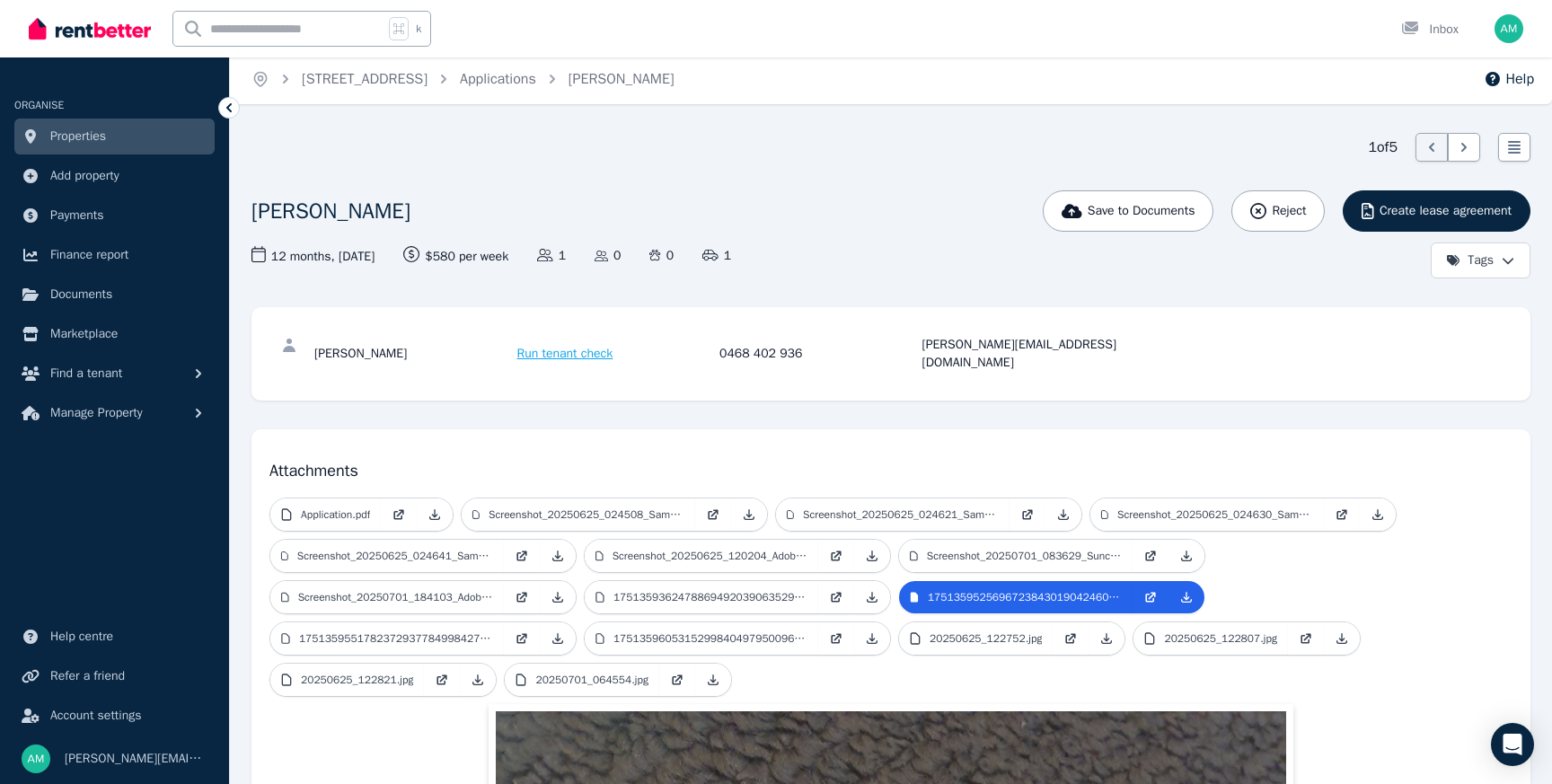 scroll, scrollTop: 0, scrollLeft: 0, axis: both 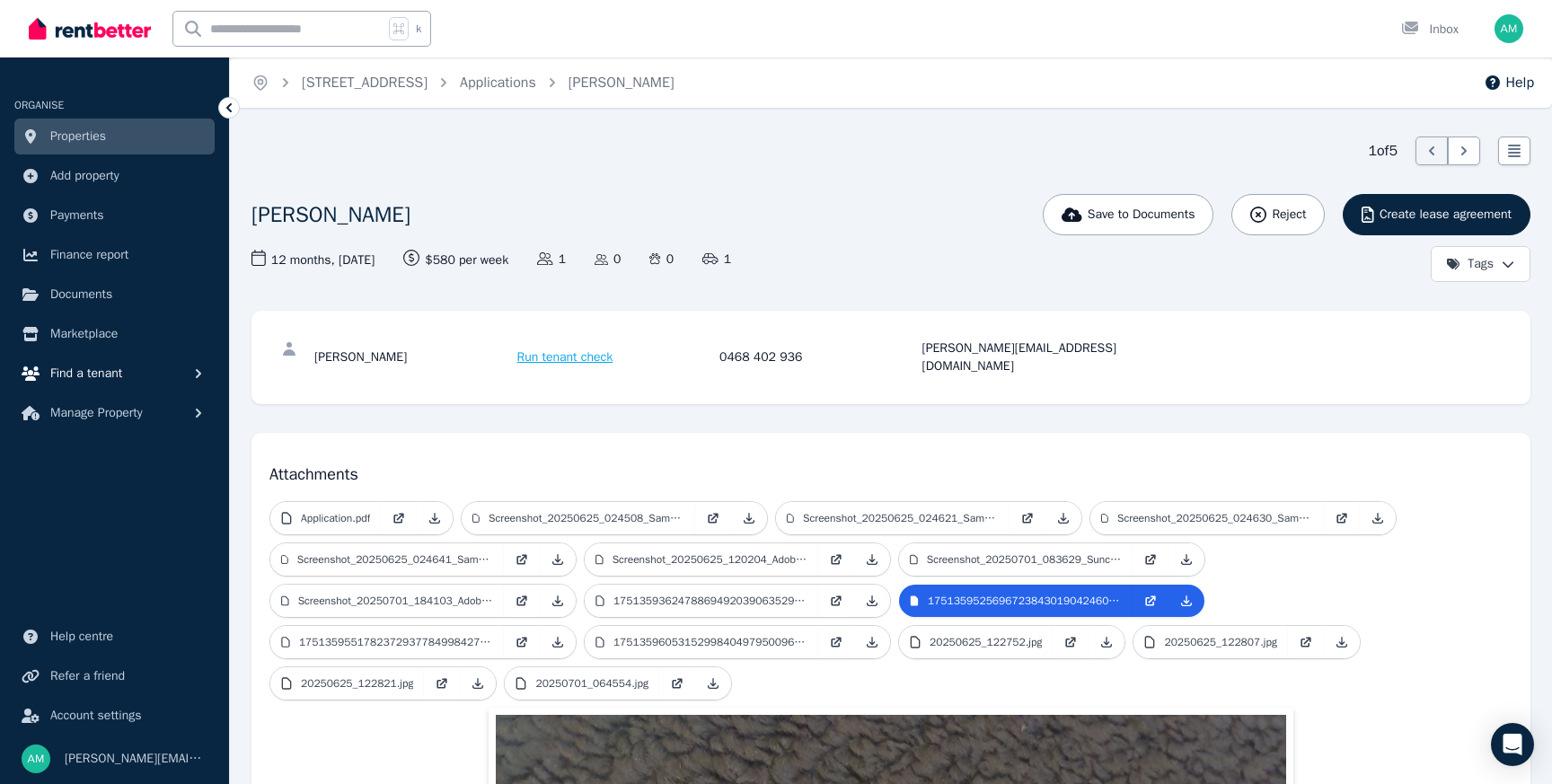 click on "Find a tenant" at bounding box center [86, 374] 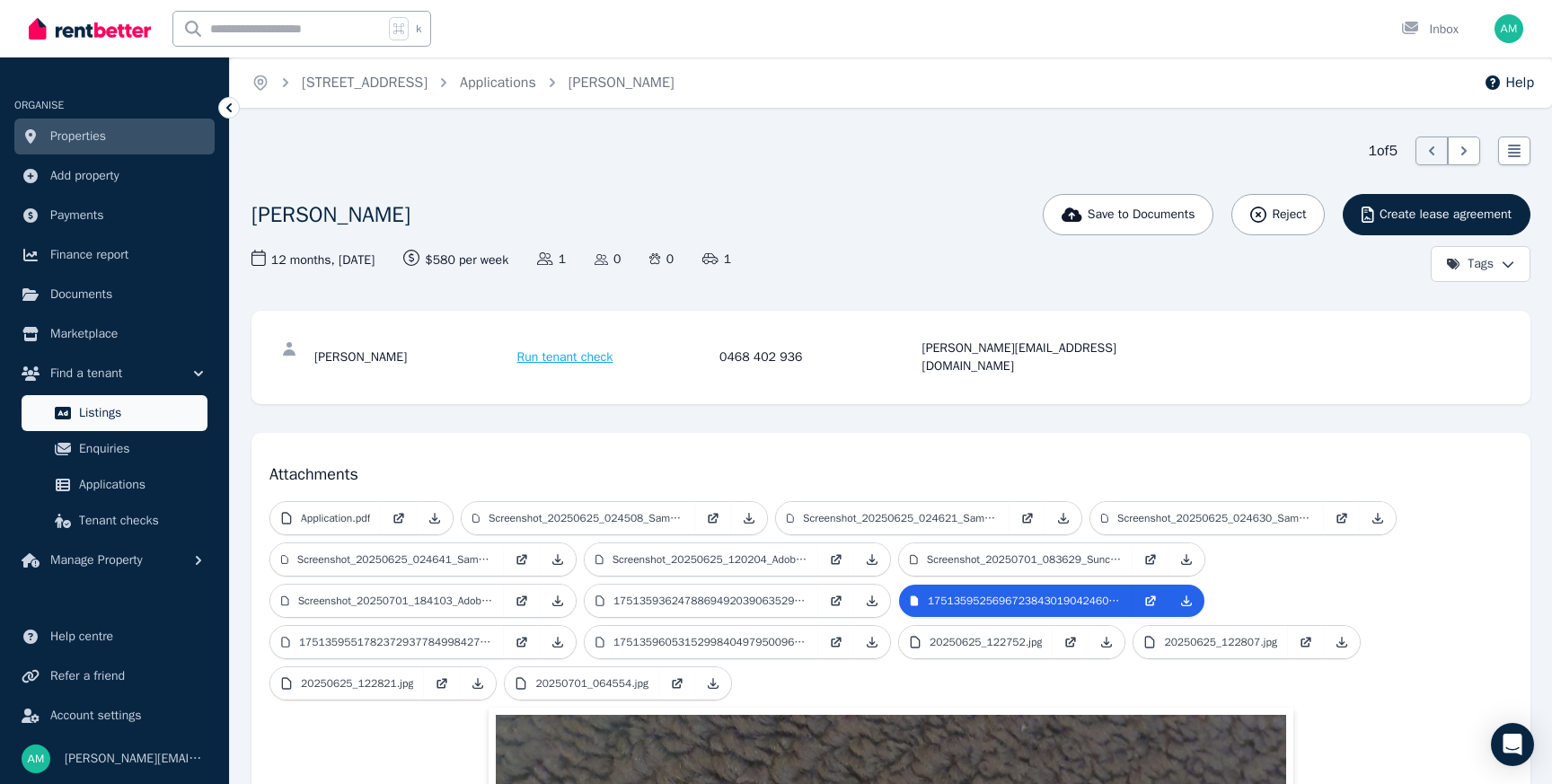 click on "Listings" at bounding box center (139, 413) 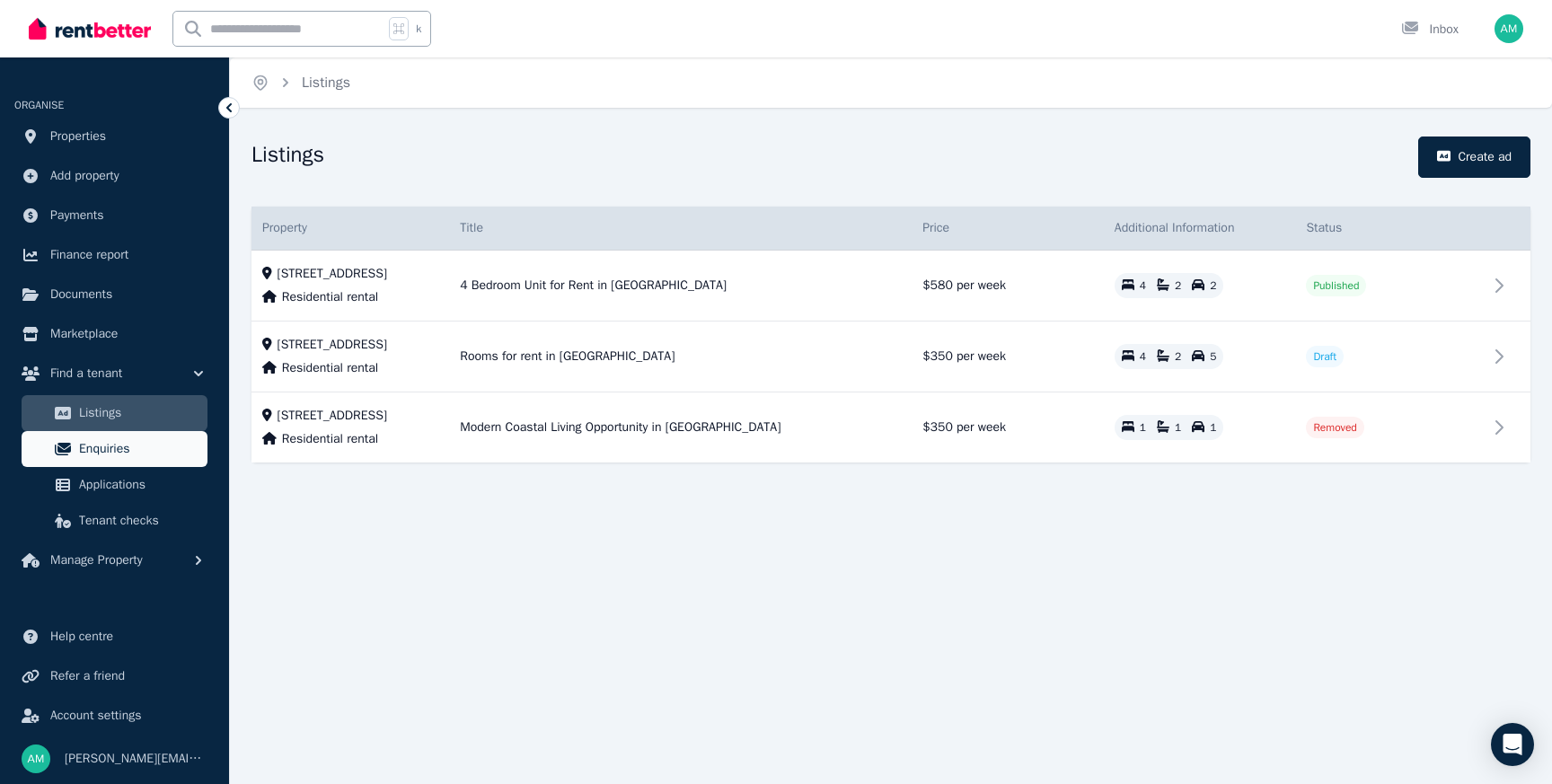 click on "Enquiries" at bounding box center [139, 449] 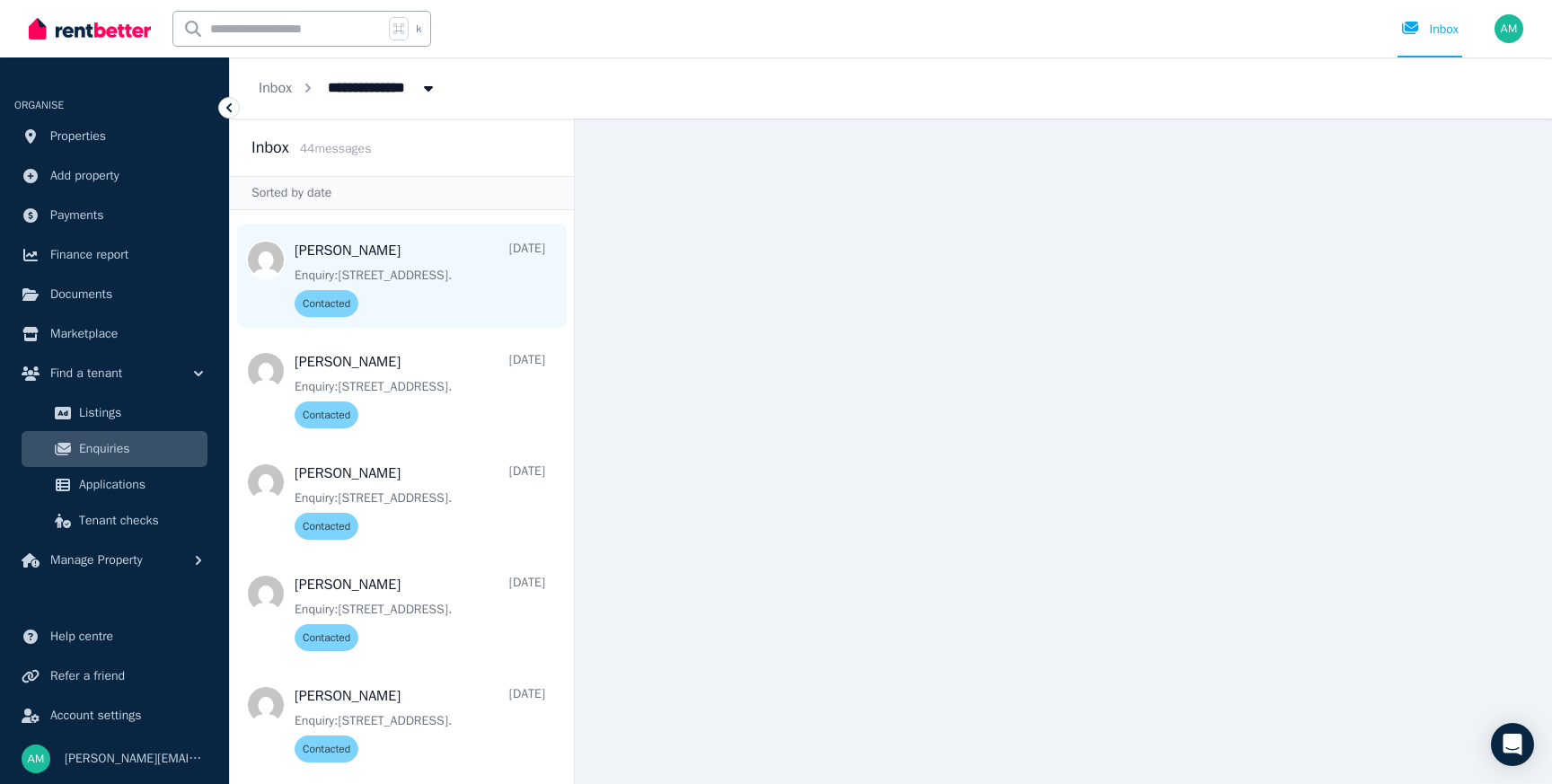 scroll, scrollTop: 242, scrollLeft: 0, axis: vertical 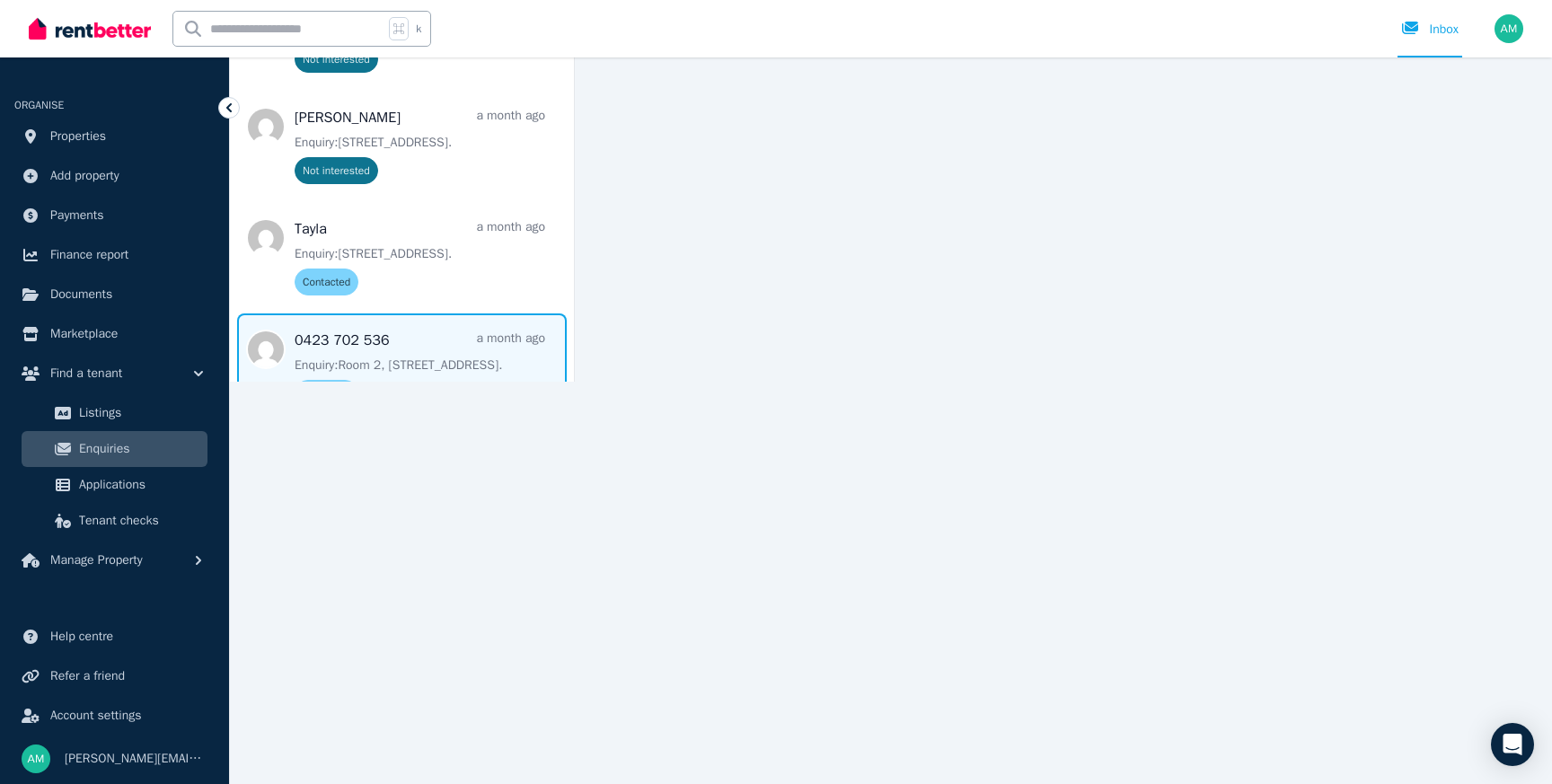 click at bounding box center (401, 366) 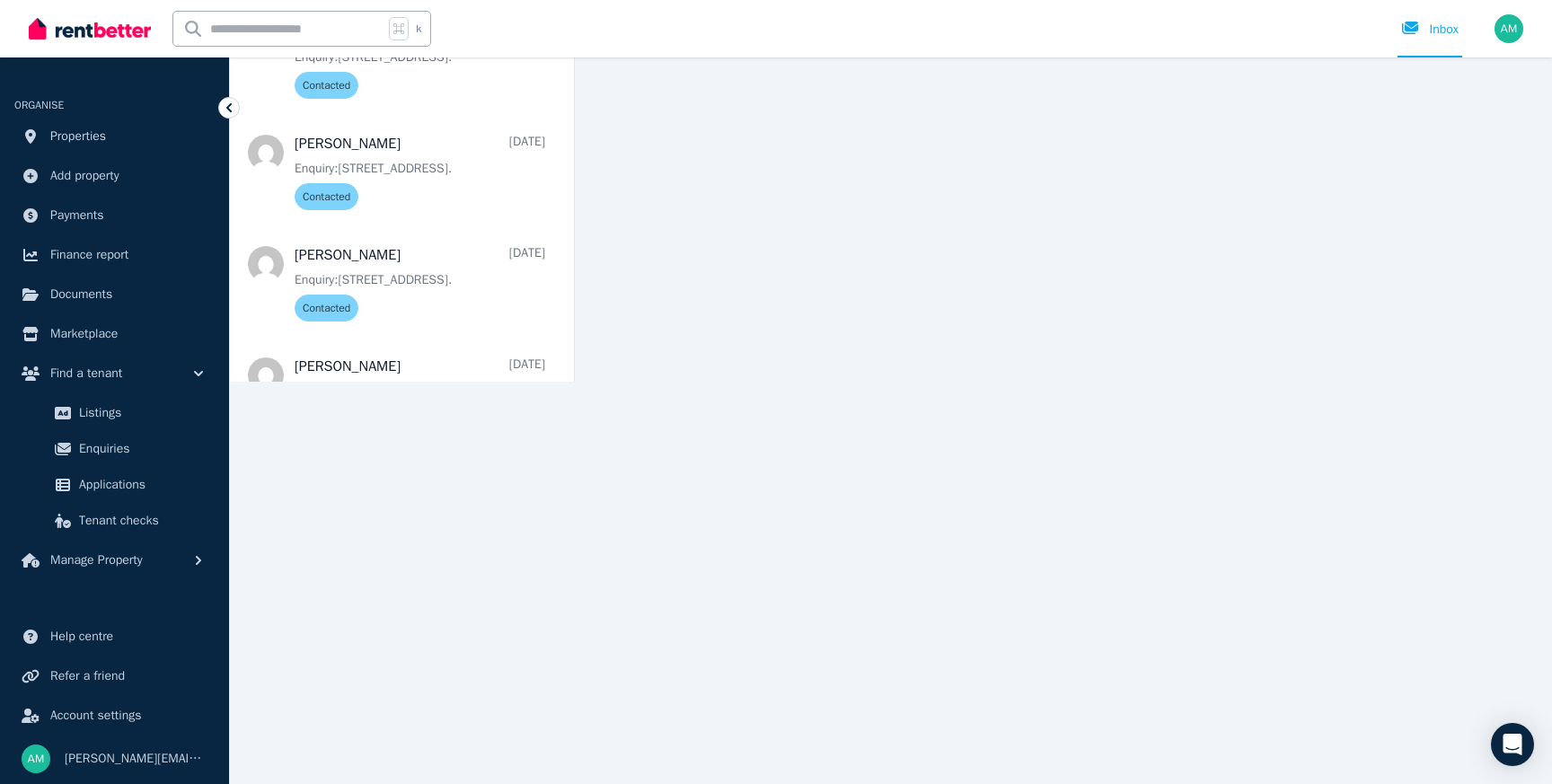 scroll, scrollTop: 0, scrollLeft: 0, axis: both 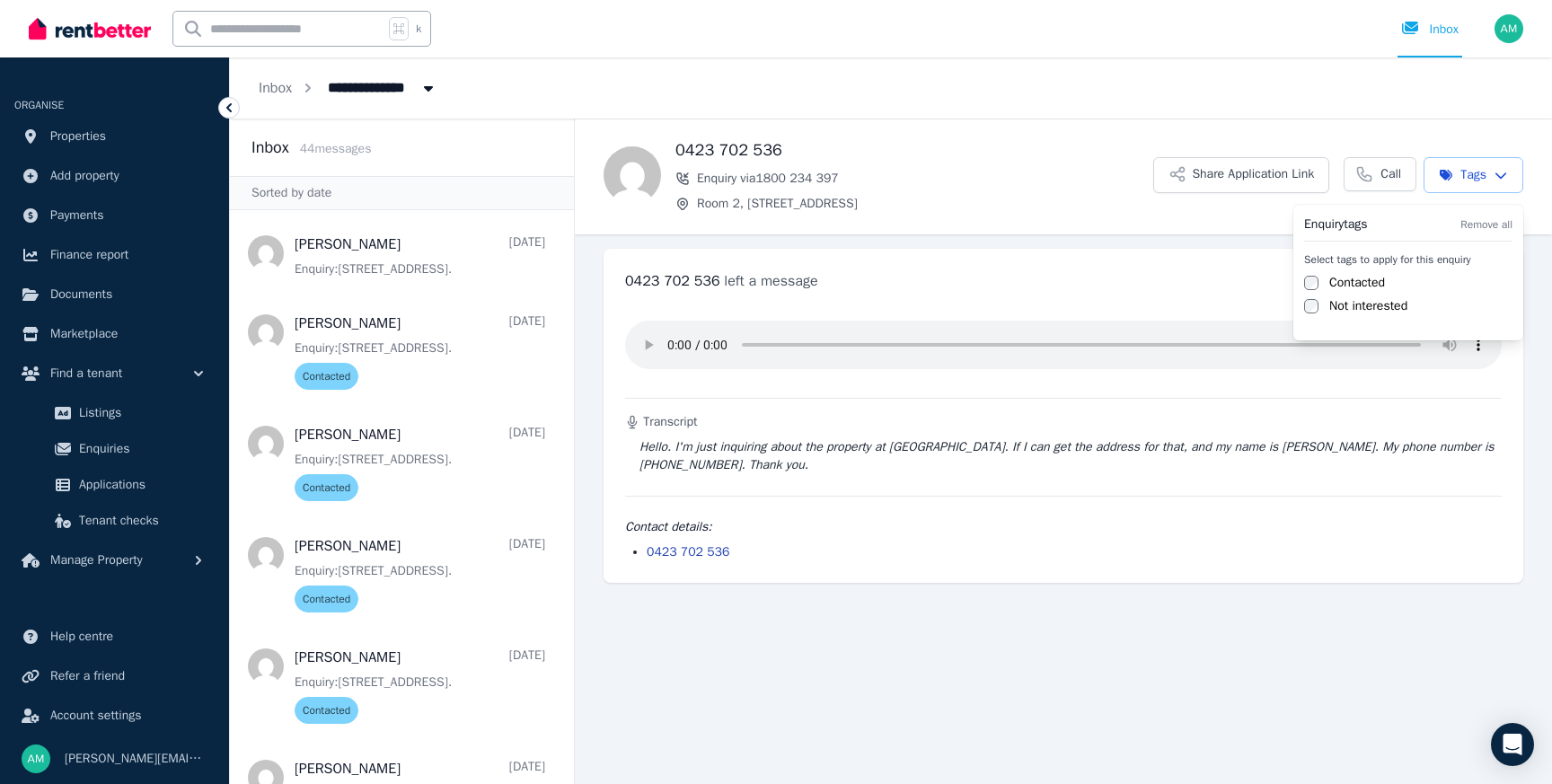 click on "**********" at bounding box center [776, 392] 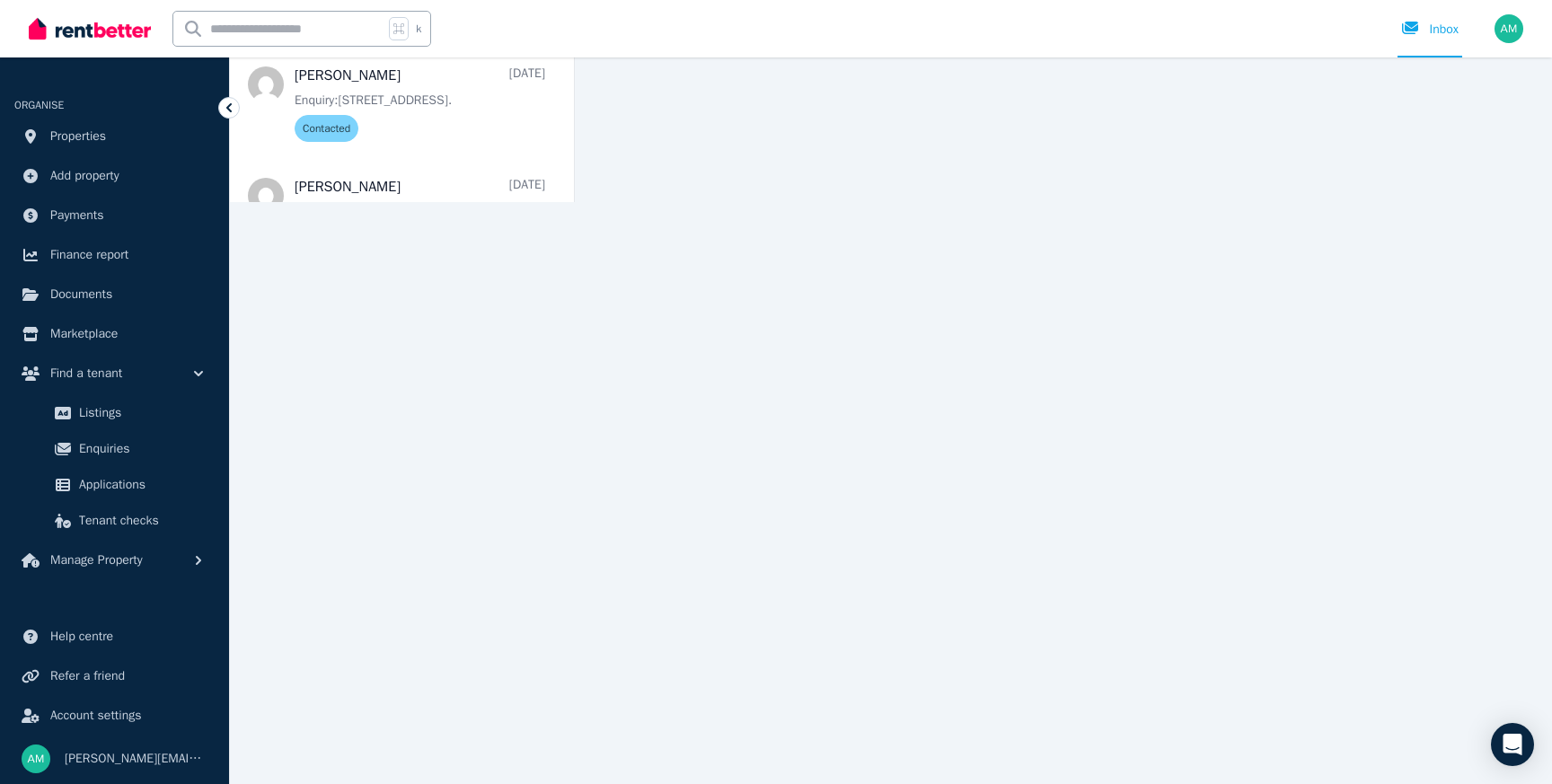 scroll, scrollTop: 597, scrollLeft: 0, axis: vertical 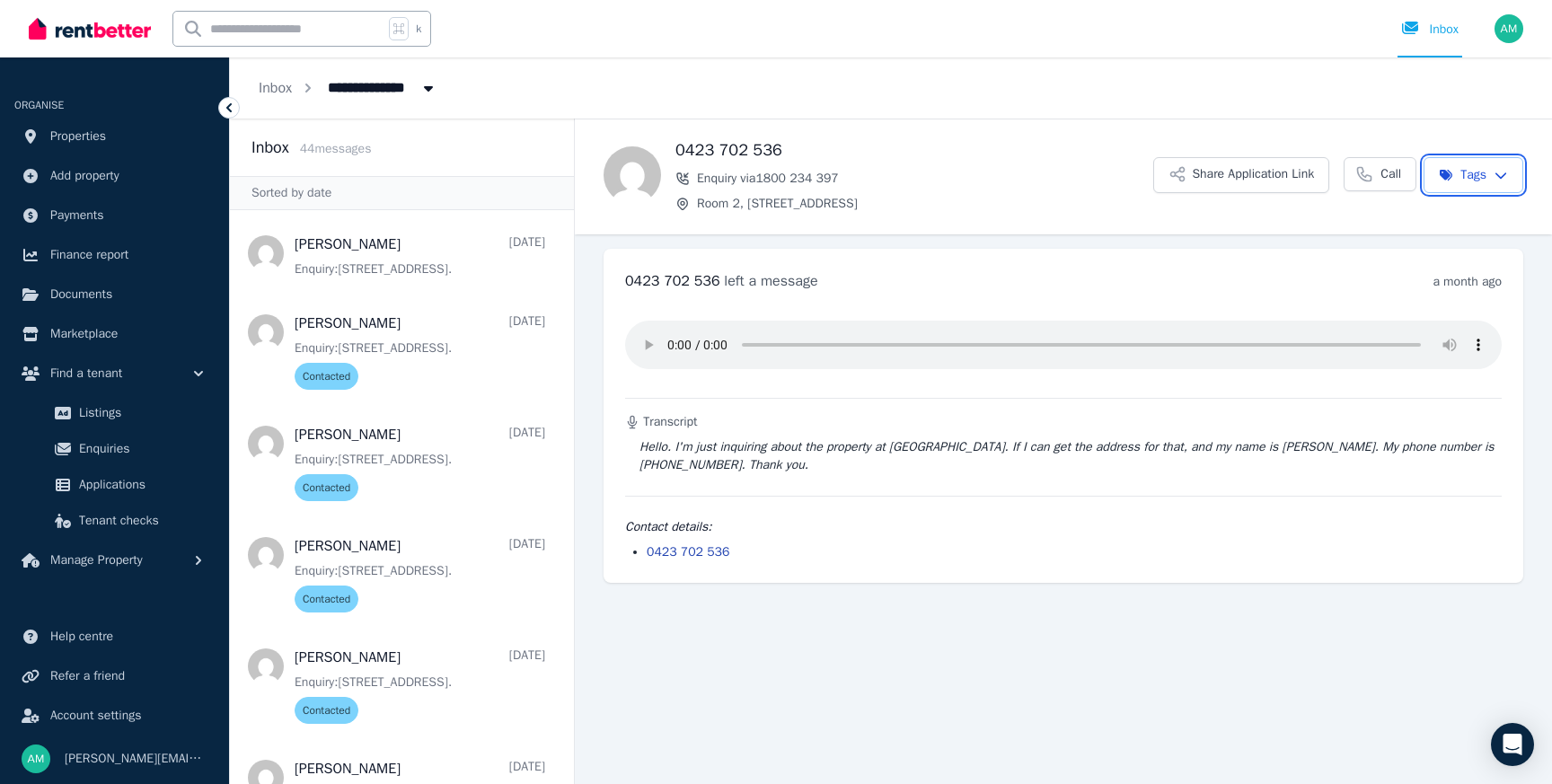 click on "**********" at bounding box center (776, 392) 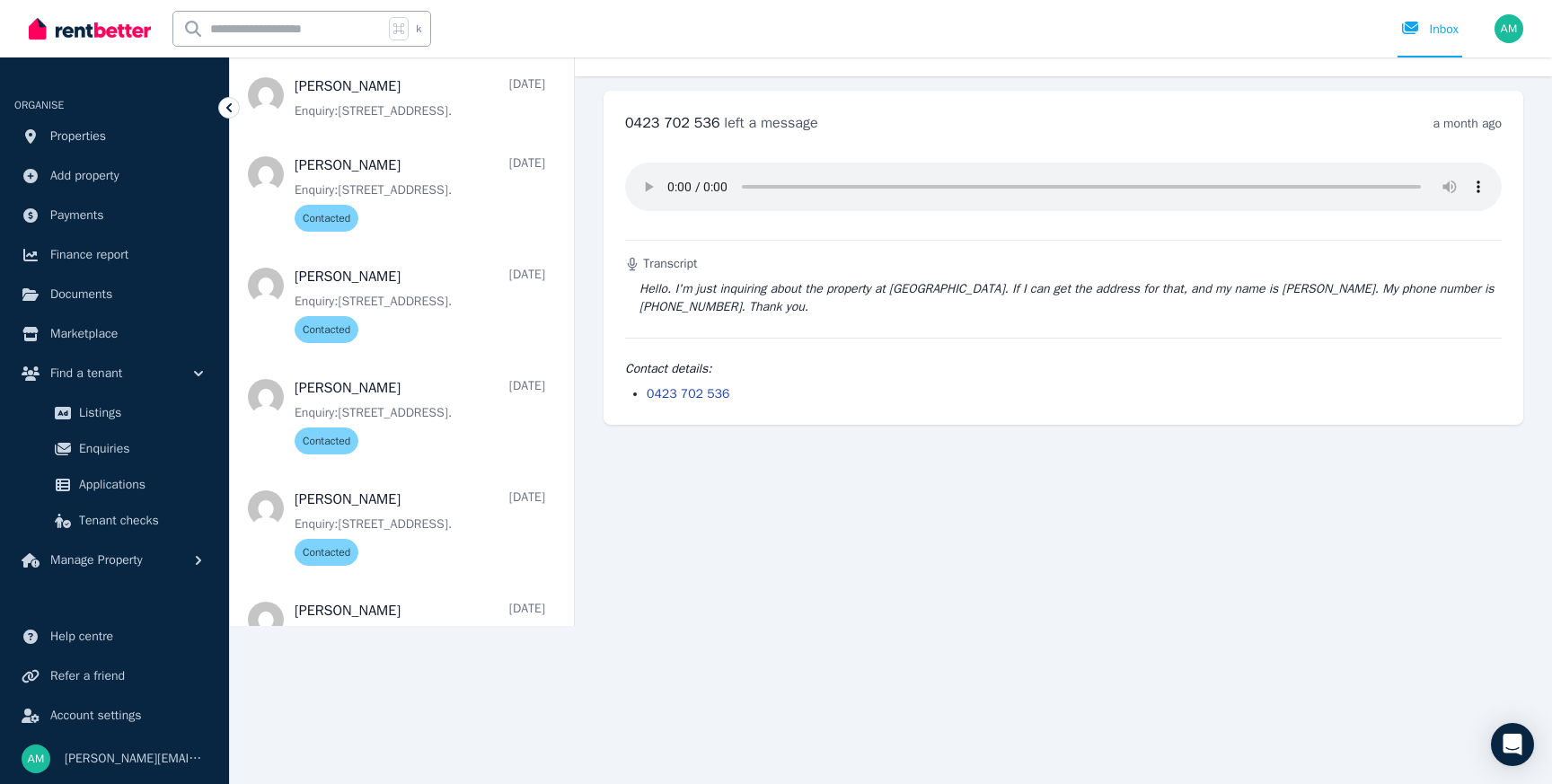 scroll, scrollTop: 154, scrollLeft: 0, axis: vertical 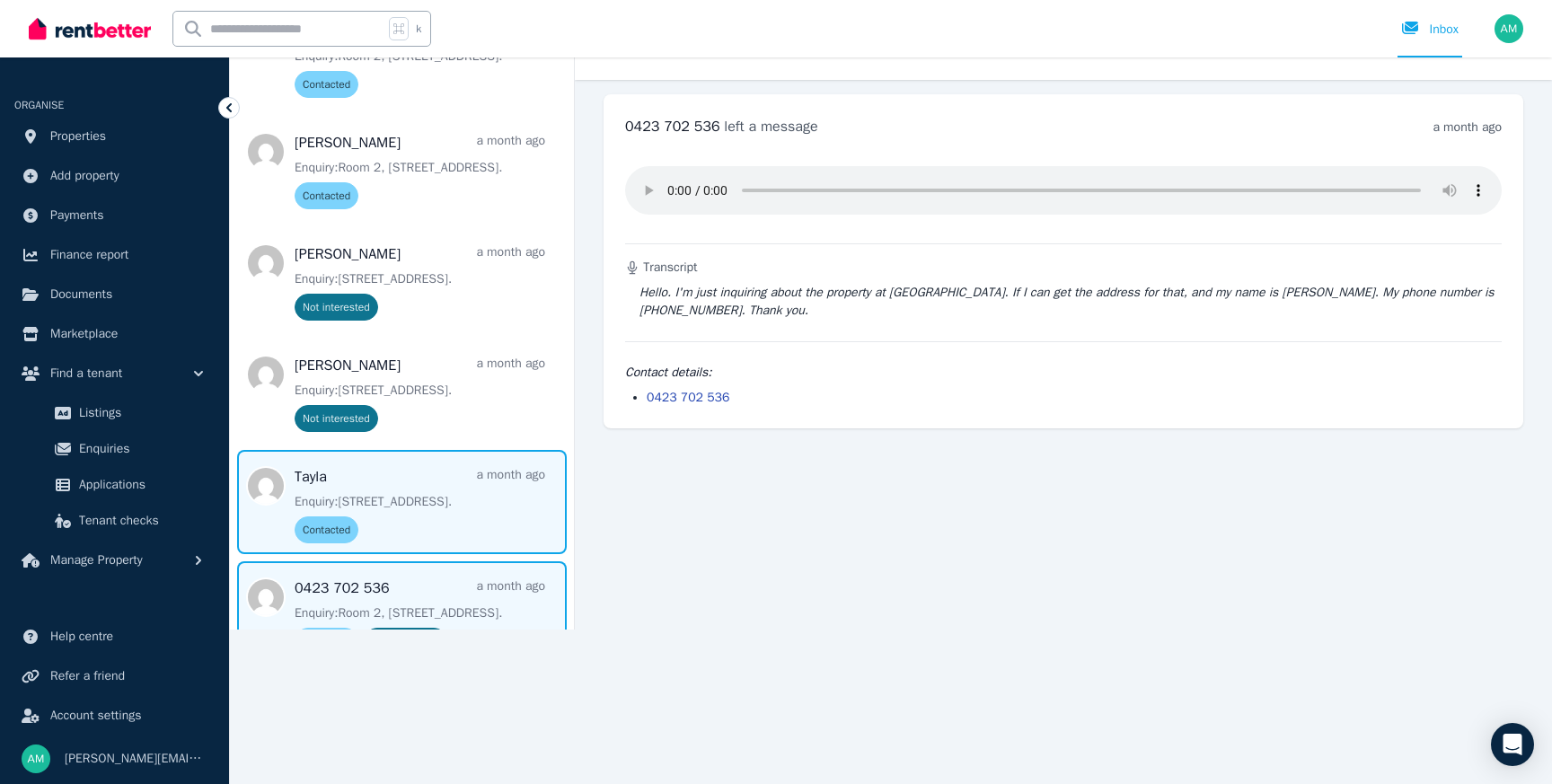 click at bounding box center [401, 502] 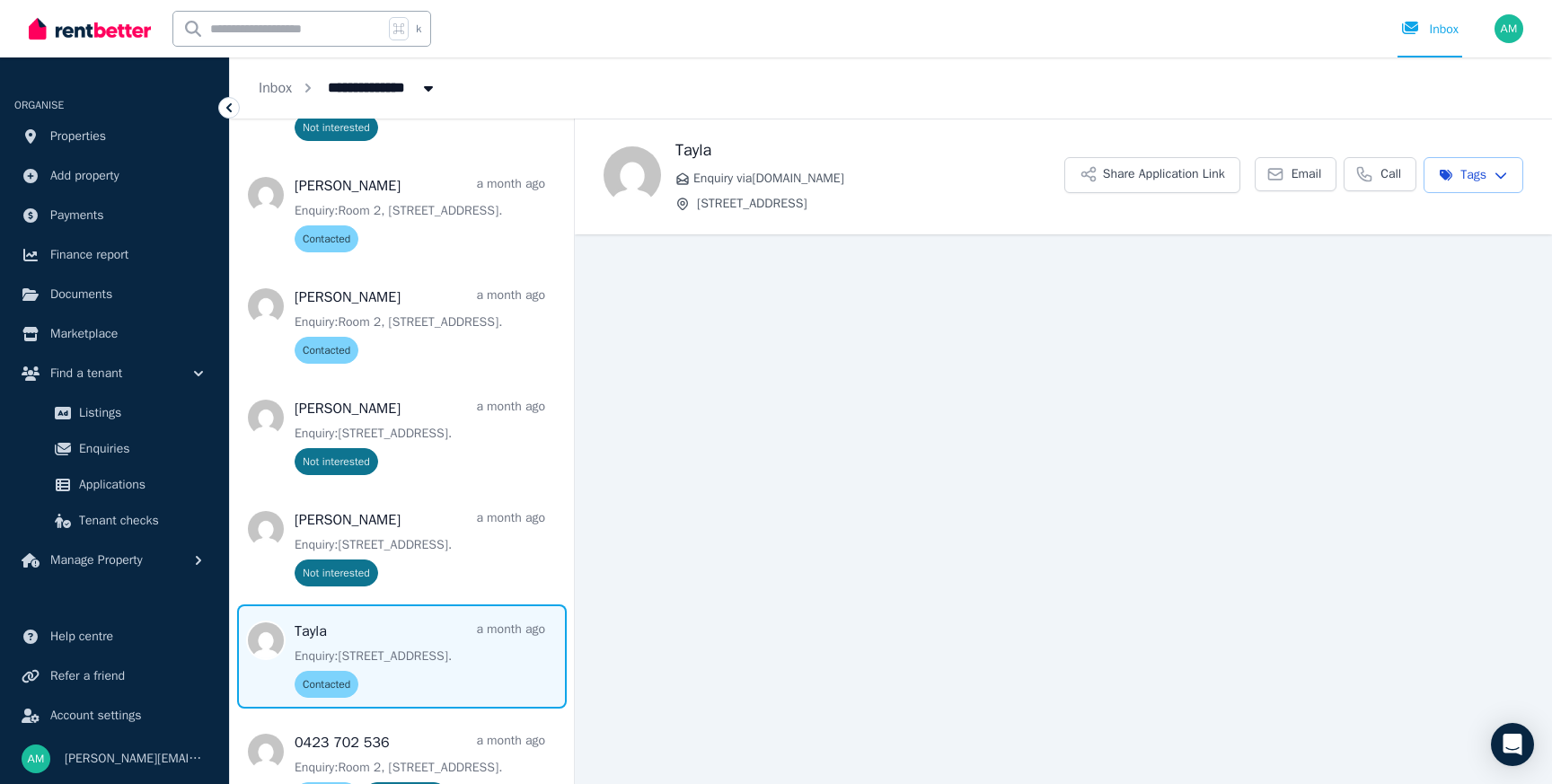 click on "**********" at bounding box center (776, 392) 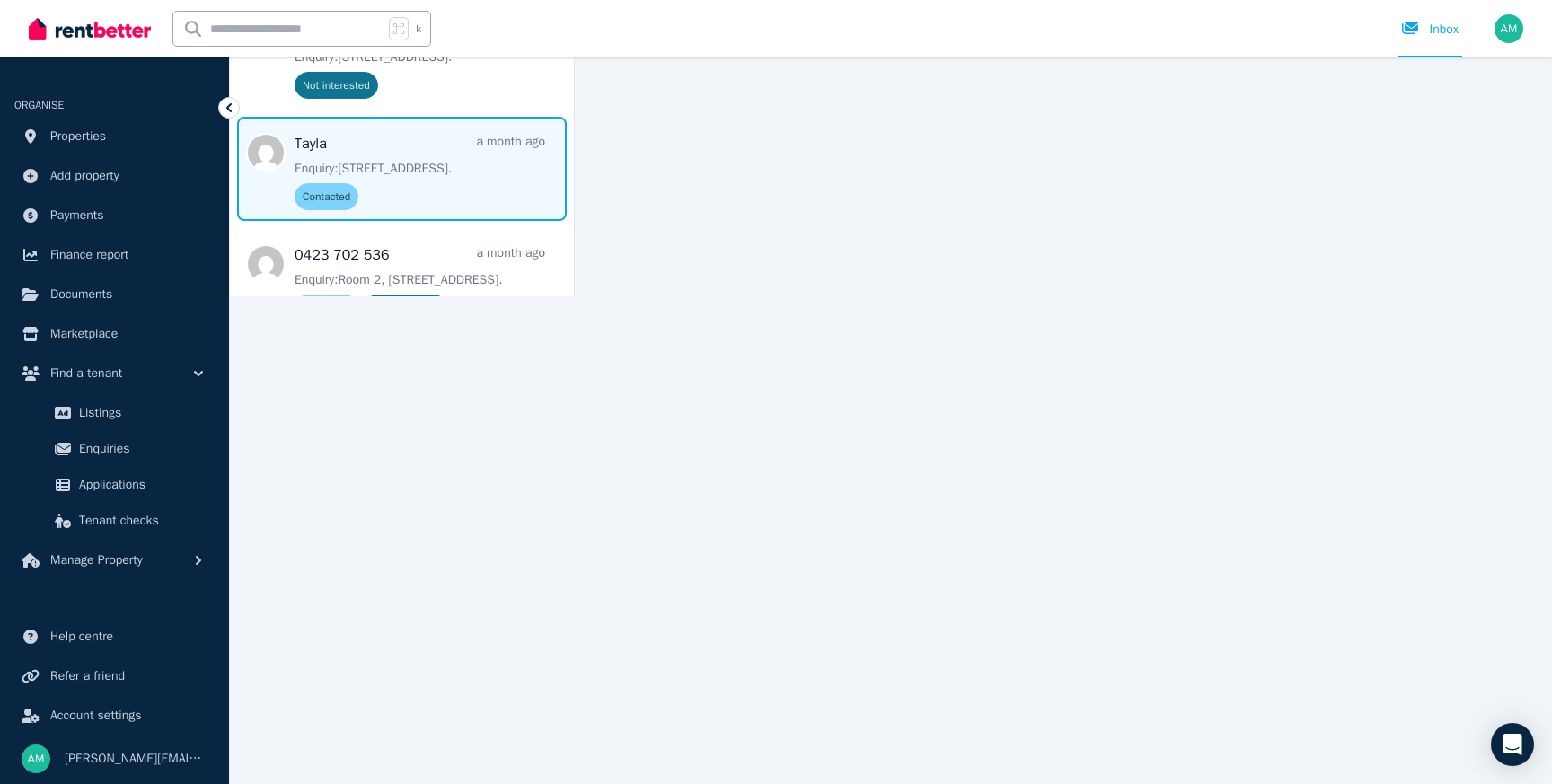 scroll, scrollTop: 501, scrollLeft: 0, axis: vertical 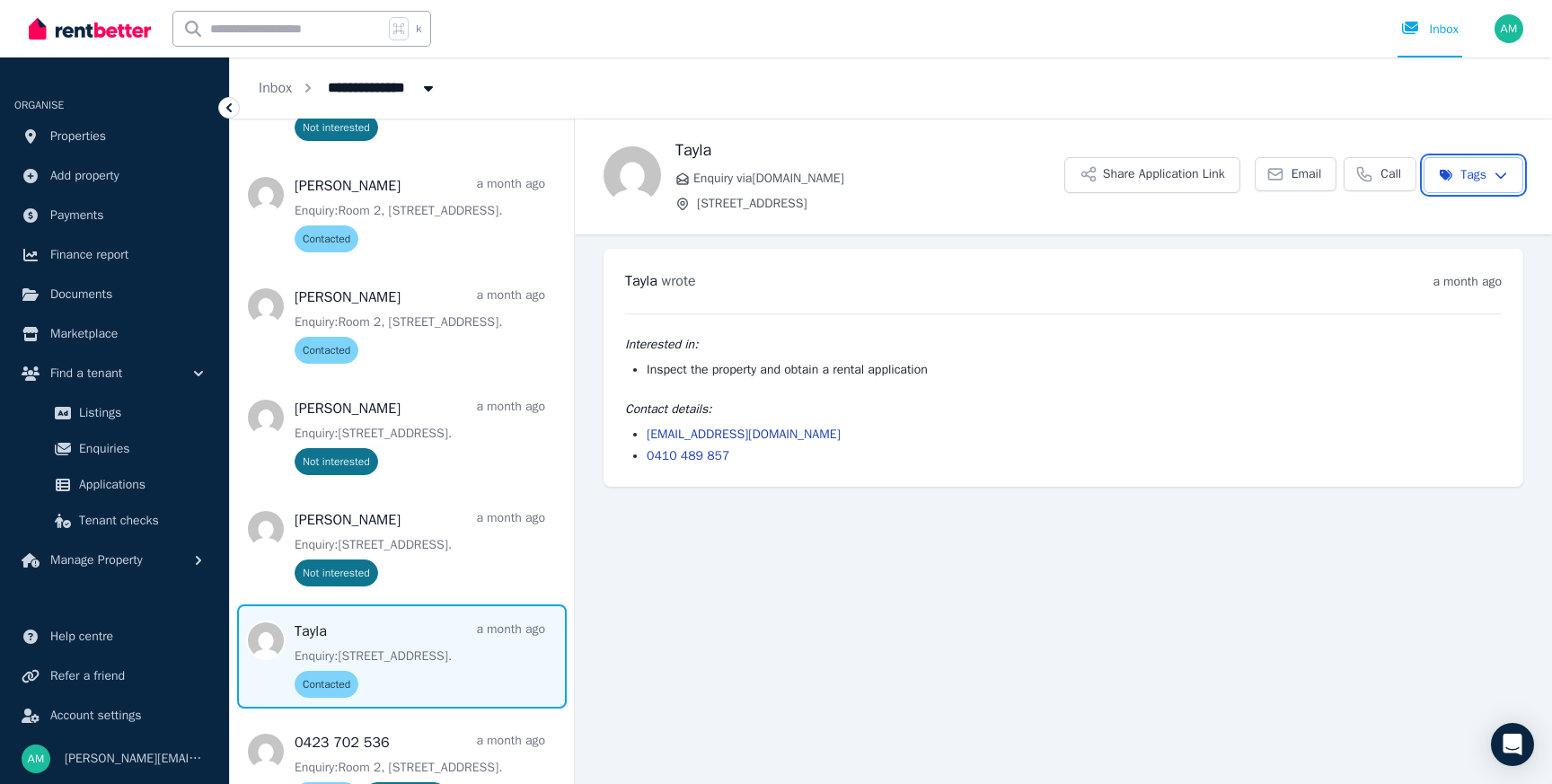click on "**********" at bounding box center (776, 392) 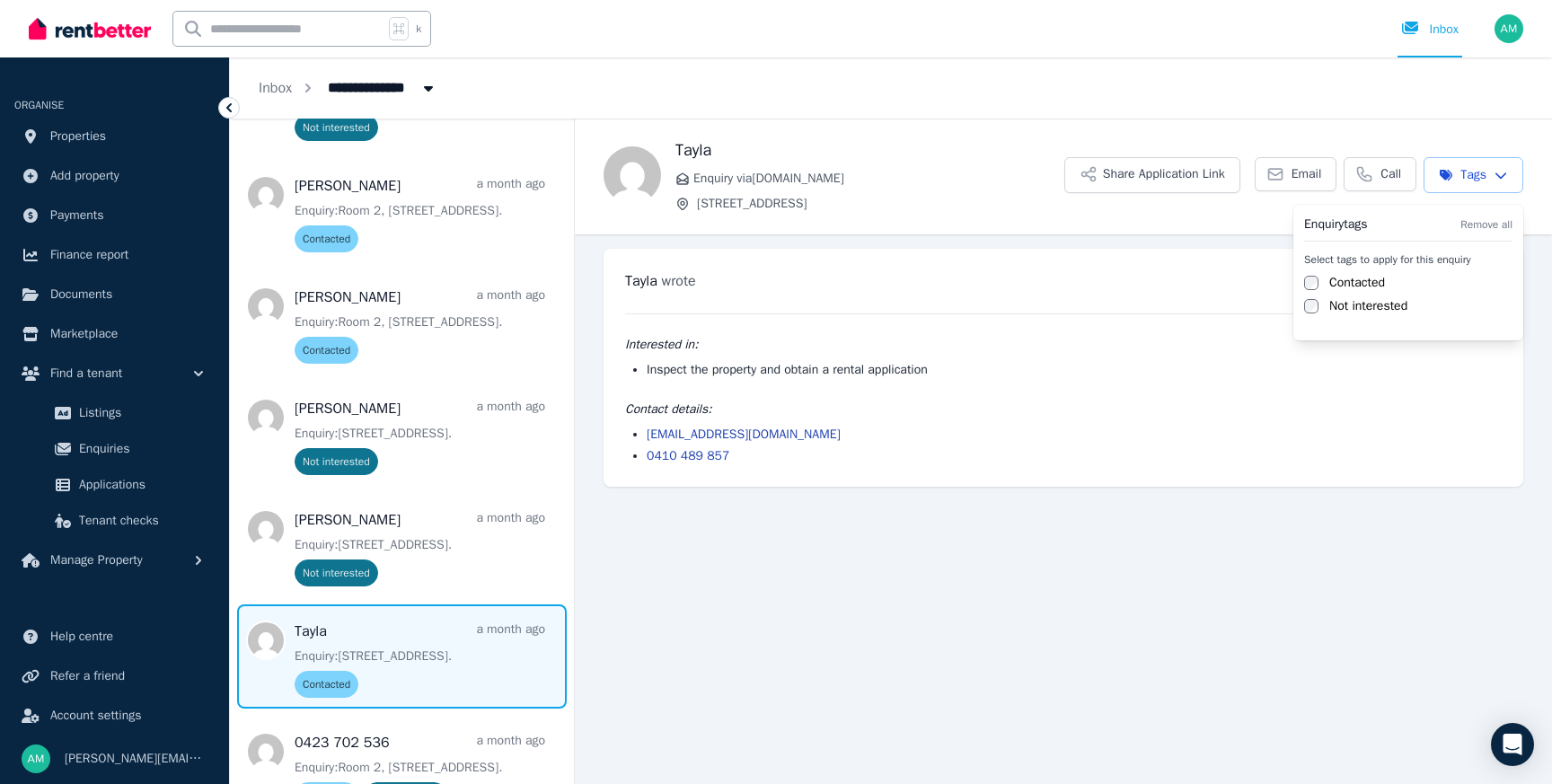 click on "**********" at bounding box center [776, 392] 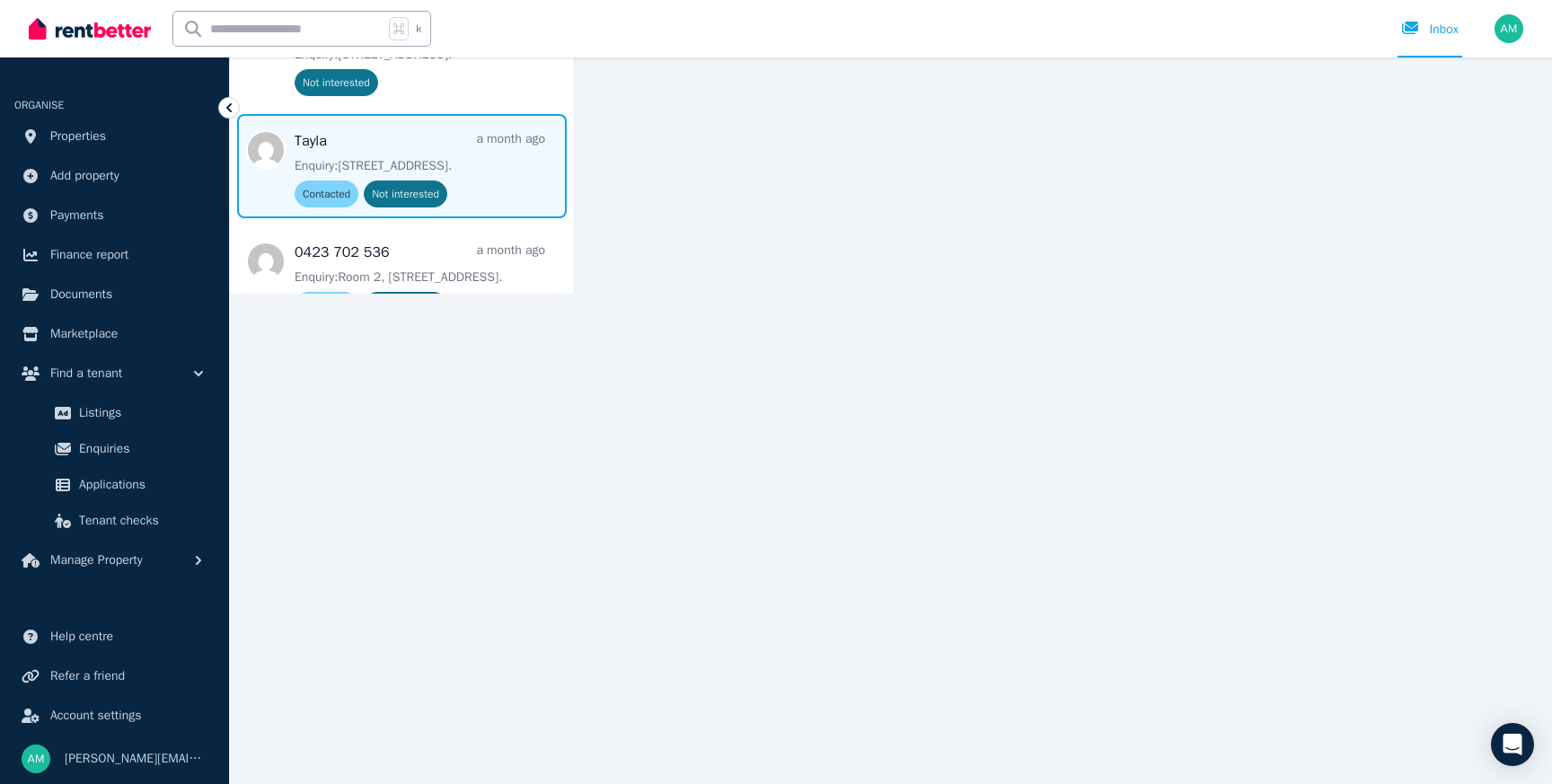scroll, scrollTop: 501, scrollLeft: 0, axis: vertical 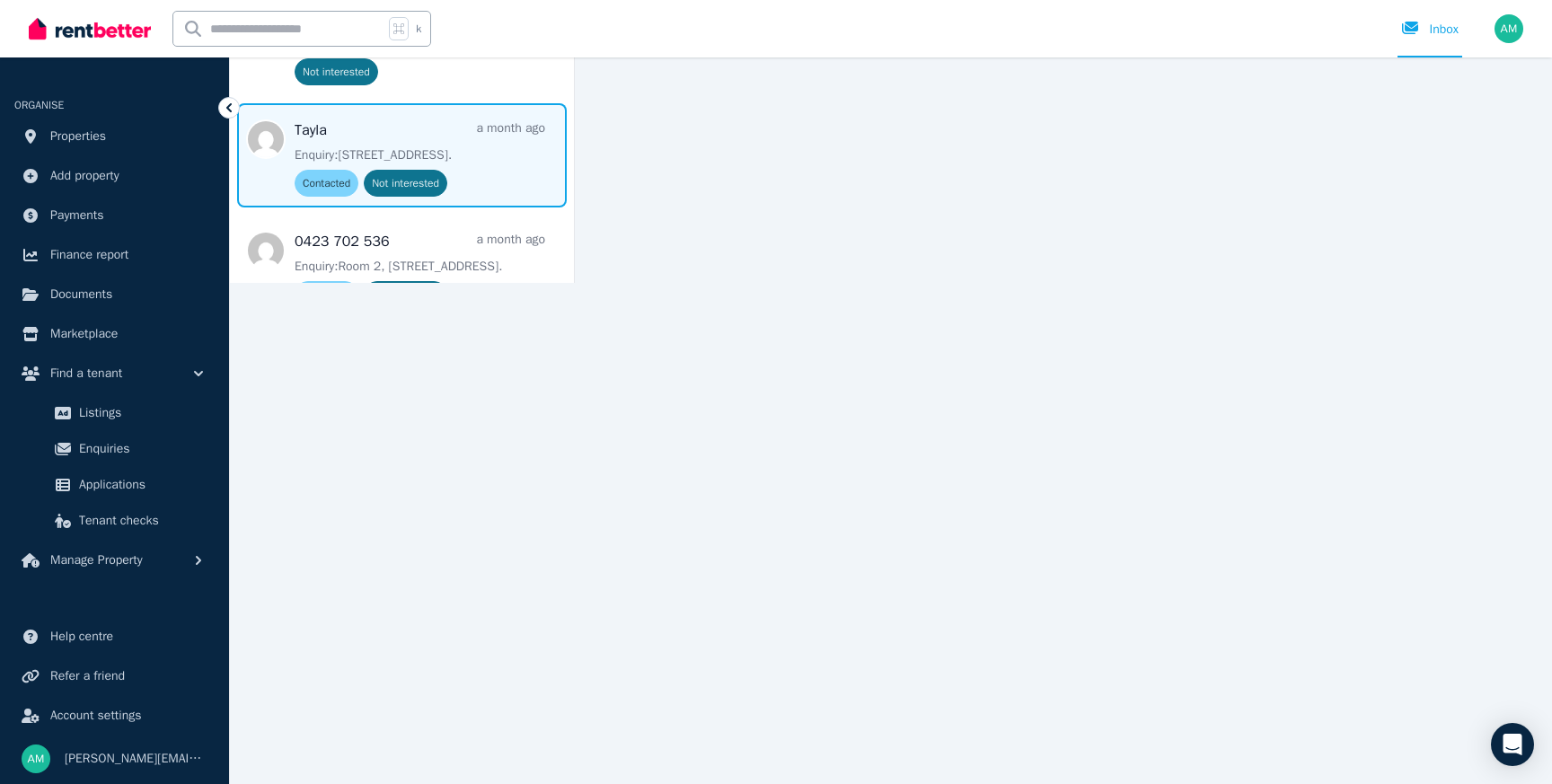 click on "**********" at bounding box center [776, -110] 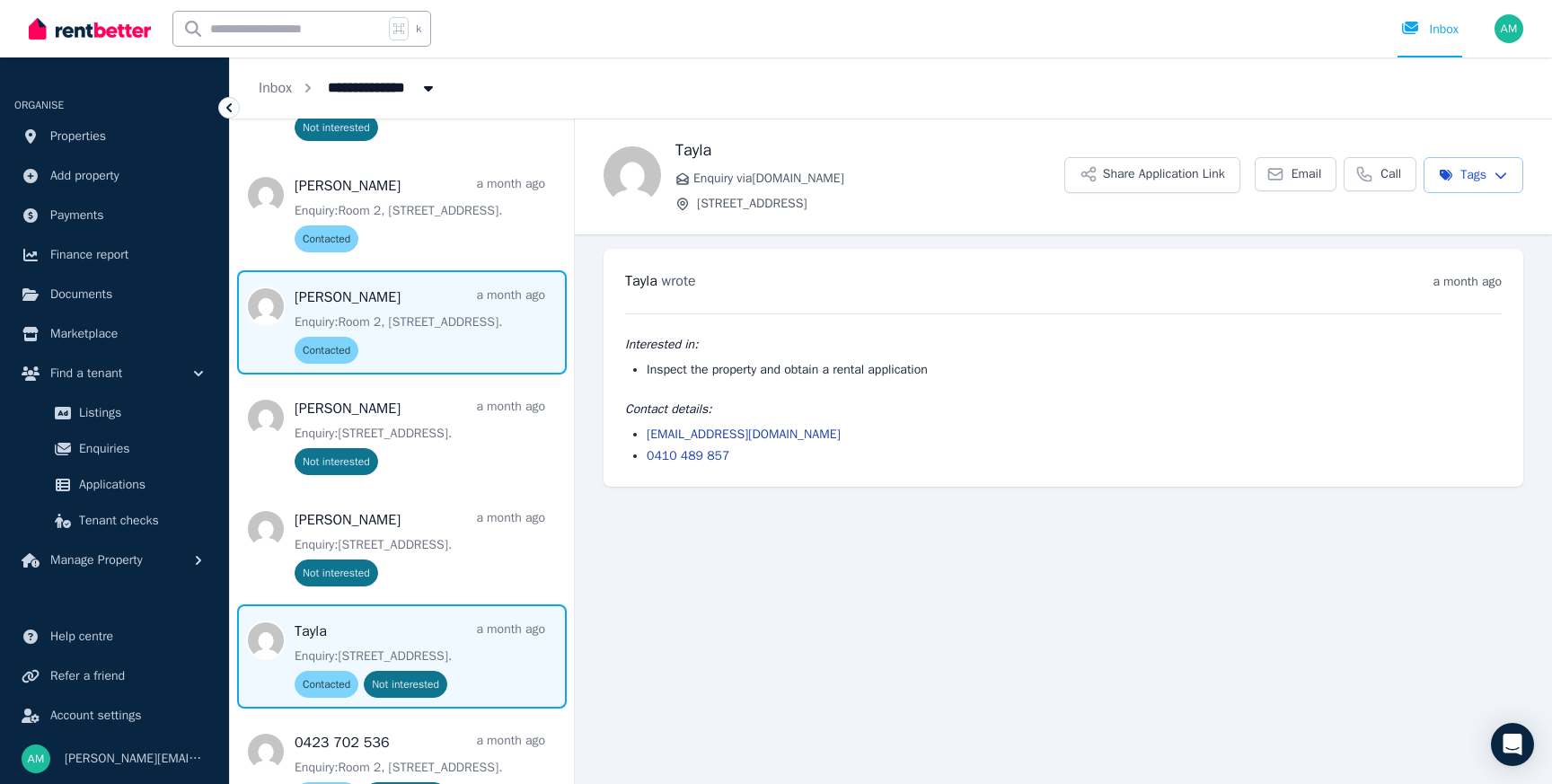 click at bounding box center (401, 322) 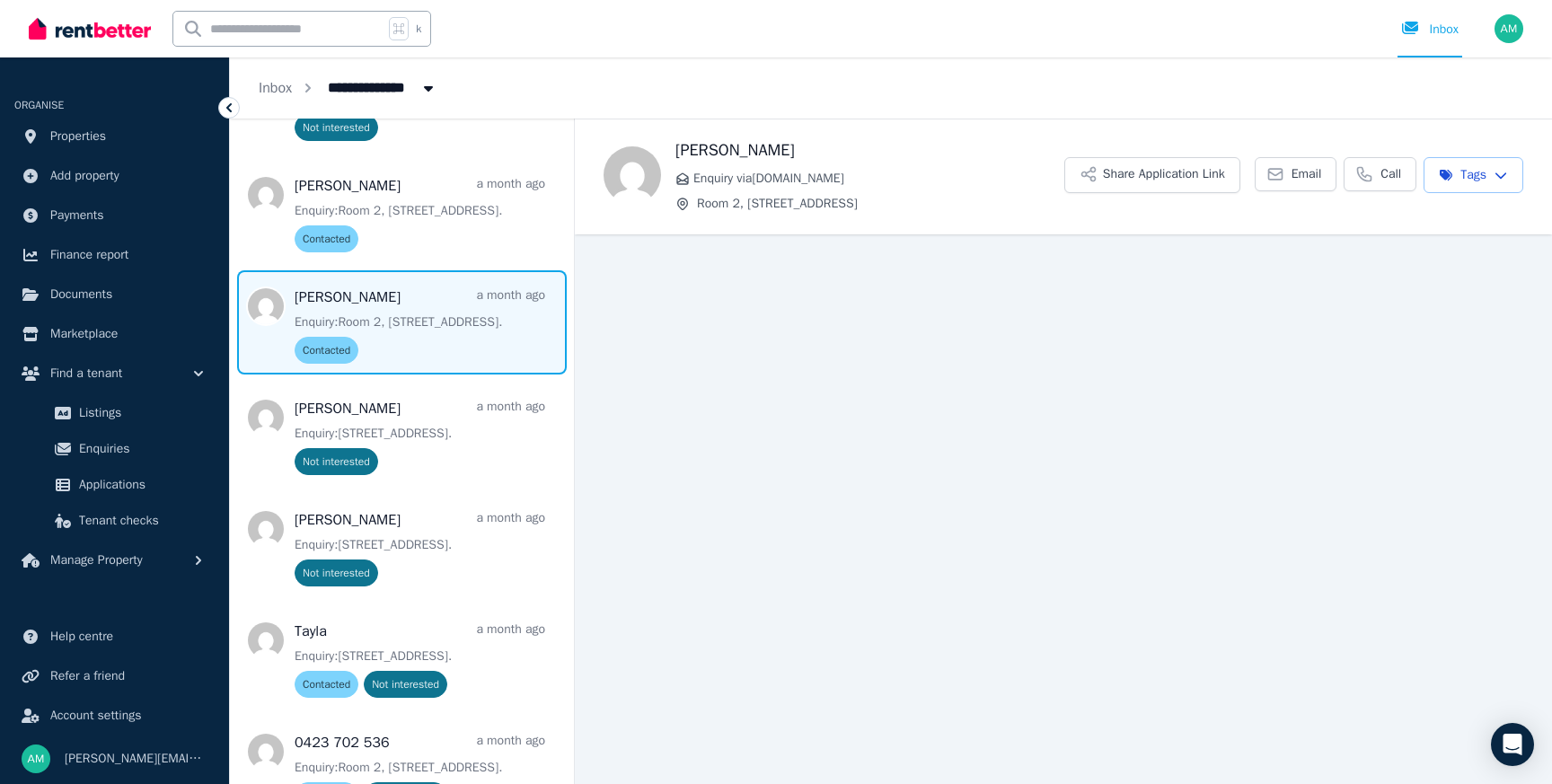 click on "**********" at bounding box center [776, 392] 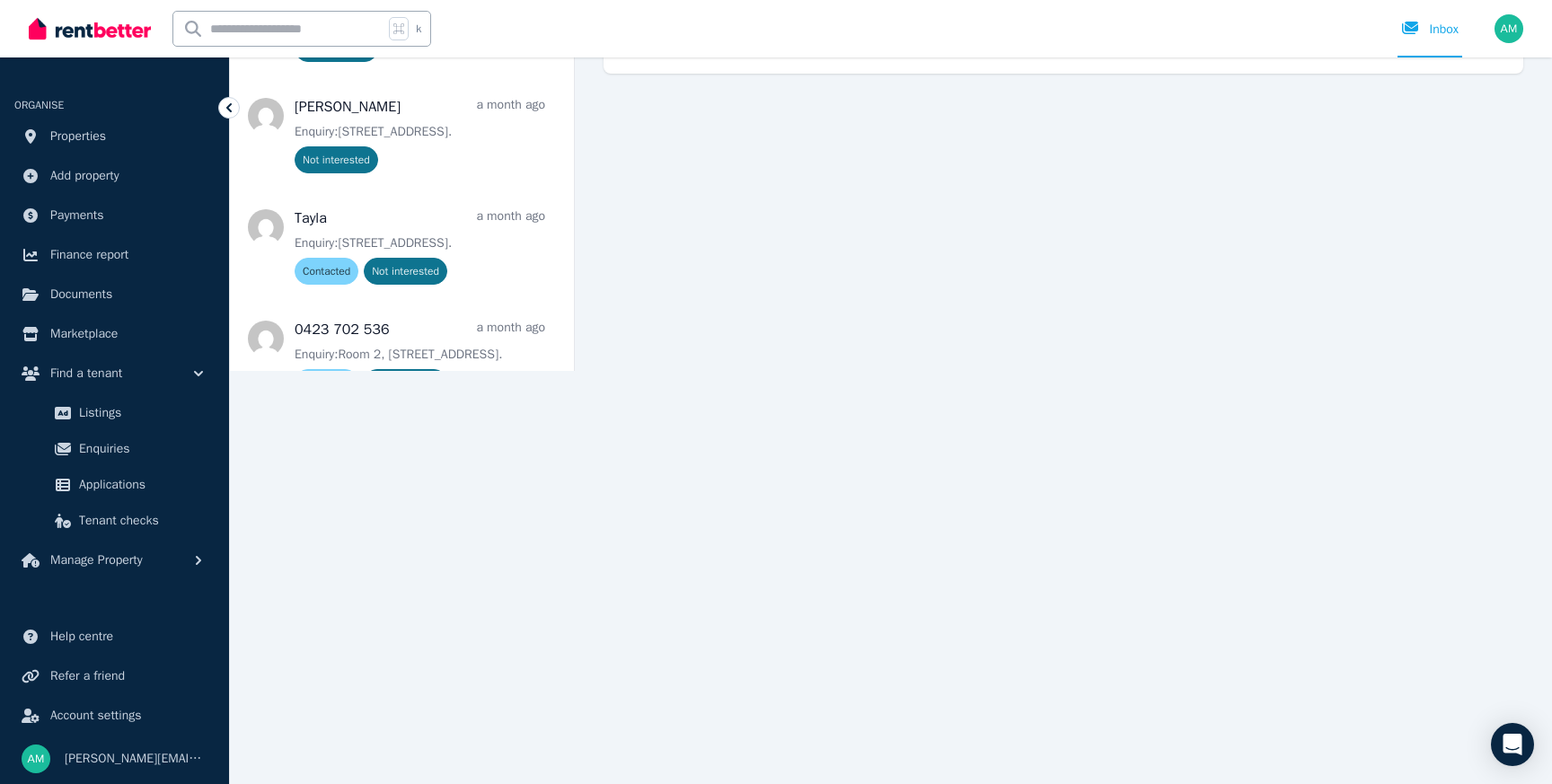 scroll, scrollTop: 501, scrollLeft: 0, axis: vertical 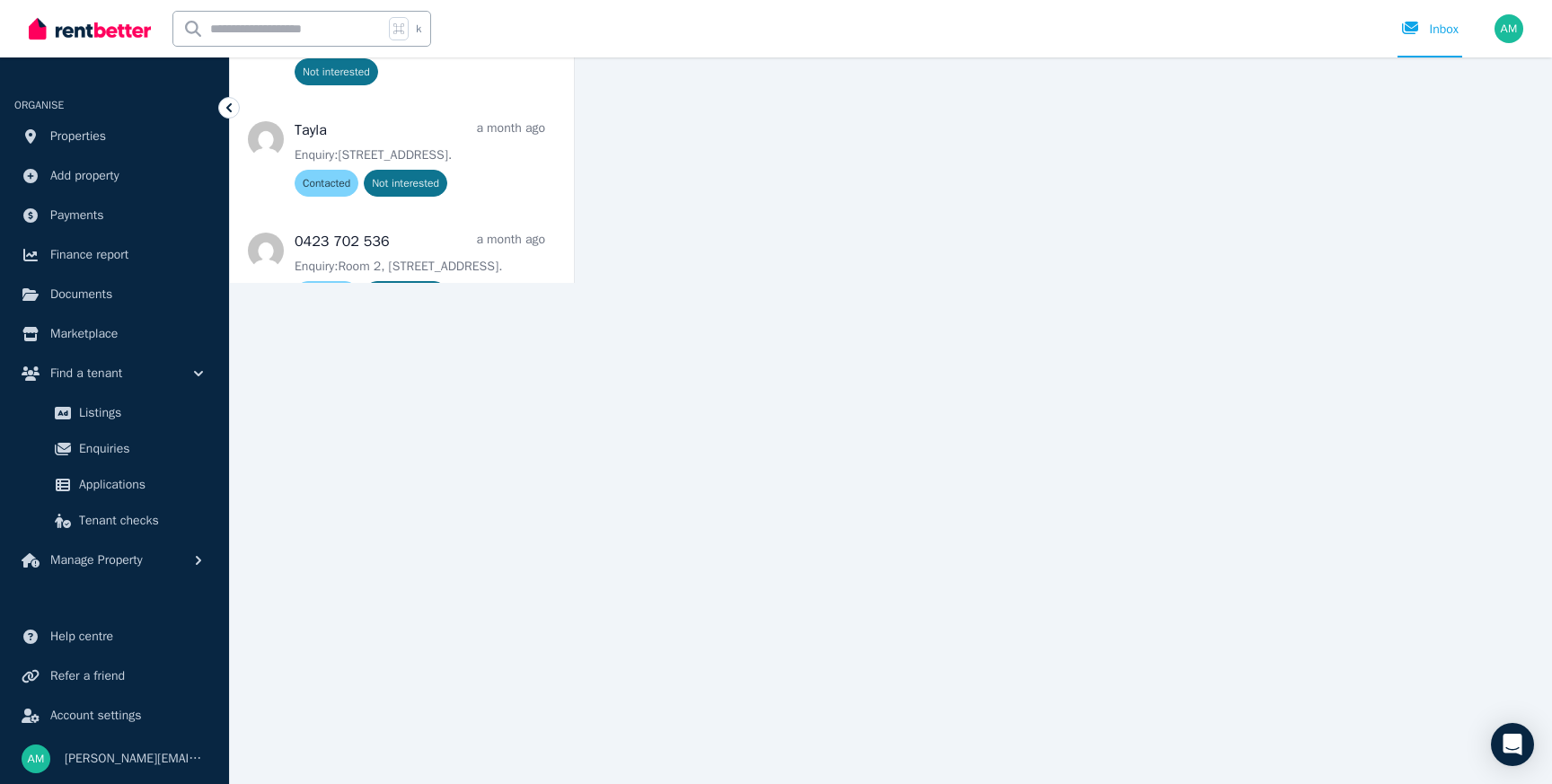 click on "**********" at bounding box center [776, -110] 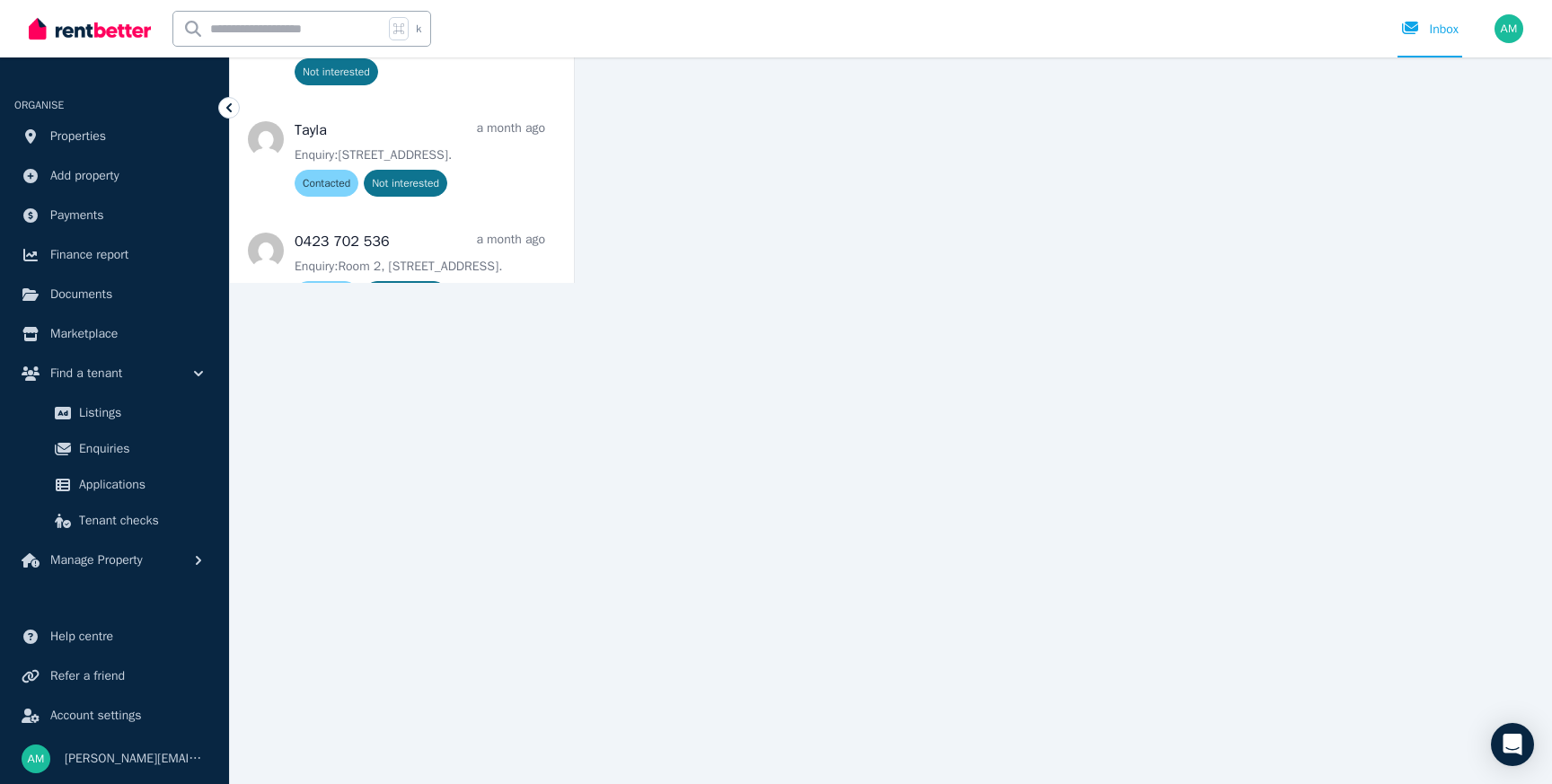 click on "Back [PERSON_NAME] Enquiry via  [DOMAIN_NAME] [STREET_ADDRESS] Application Link Email Call Tags [PERSON_NAME]   wrote a month ago 7:33 pm [DATE][DATE] Interested in: Inspect the property Contact details: [EMAIL_ADDRESS][DOMAIN_NAME] 0410 109 472" at bounding box center (1063, -50) 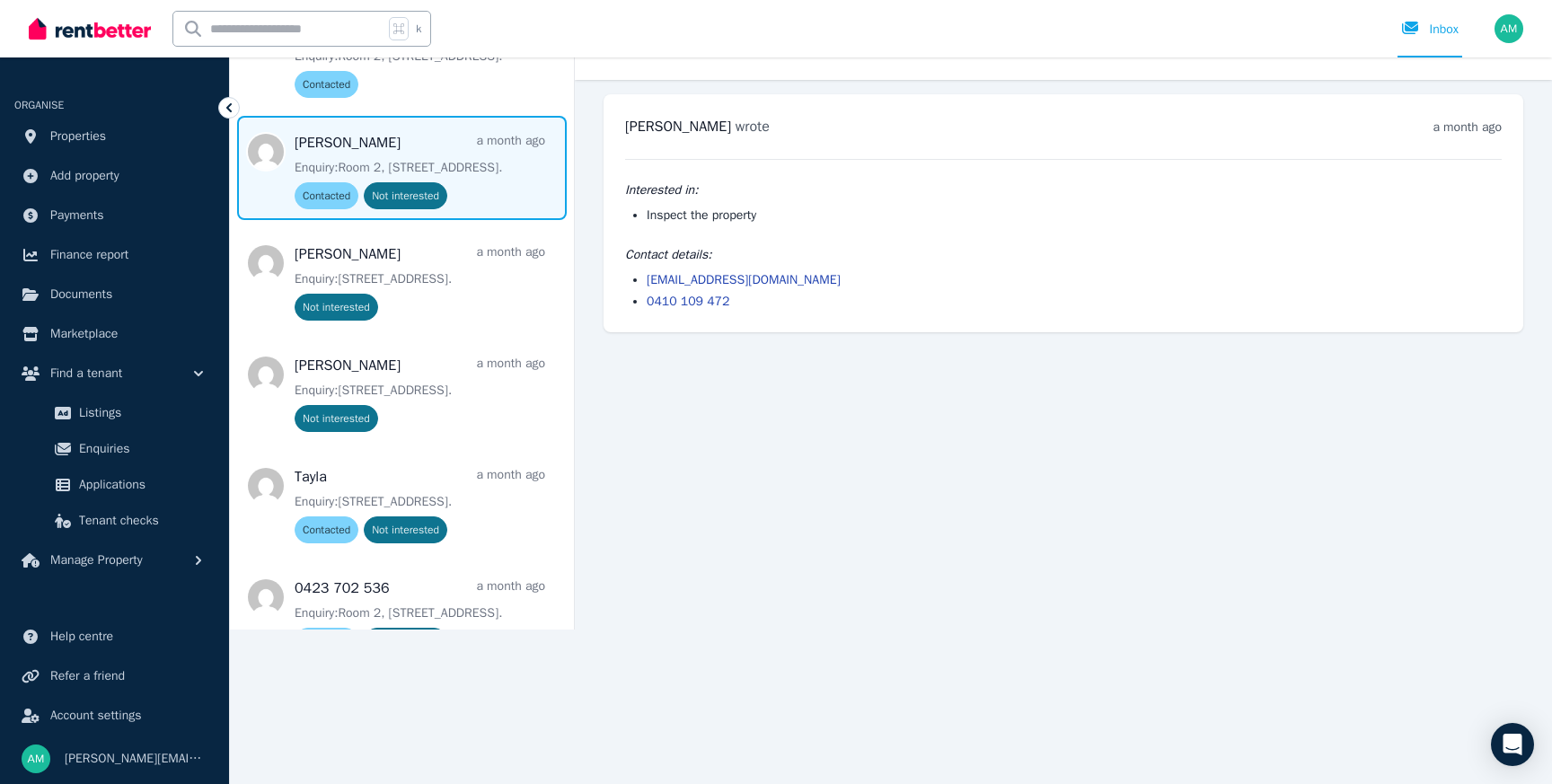 scroll, scrollTop: 0, scrollLeft: 0, axis: both 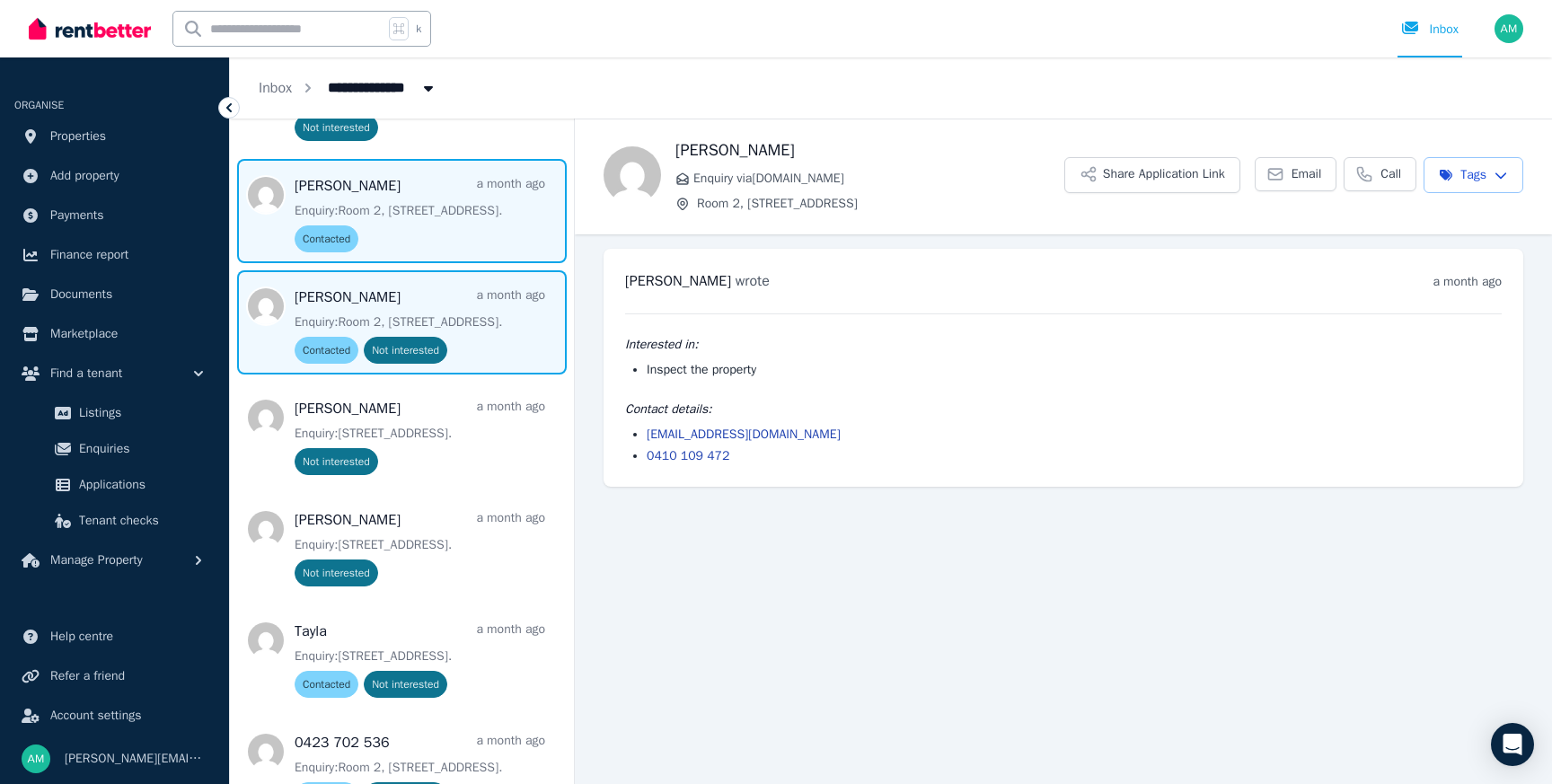 click at bounding box center [401, 211] 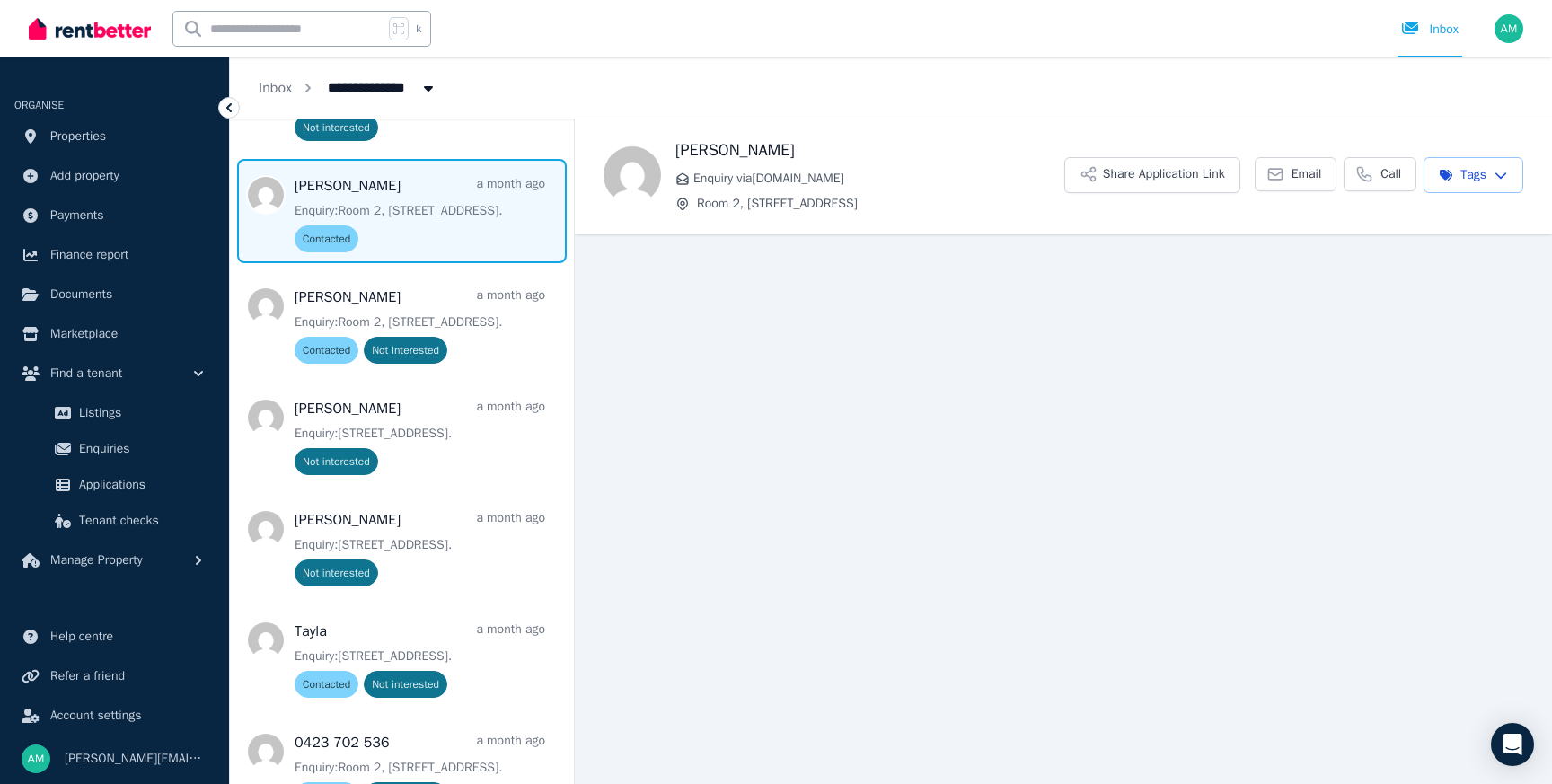 click on "**********" at bounding box center [776, 392] 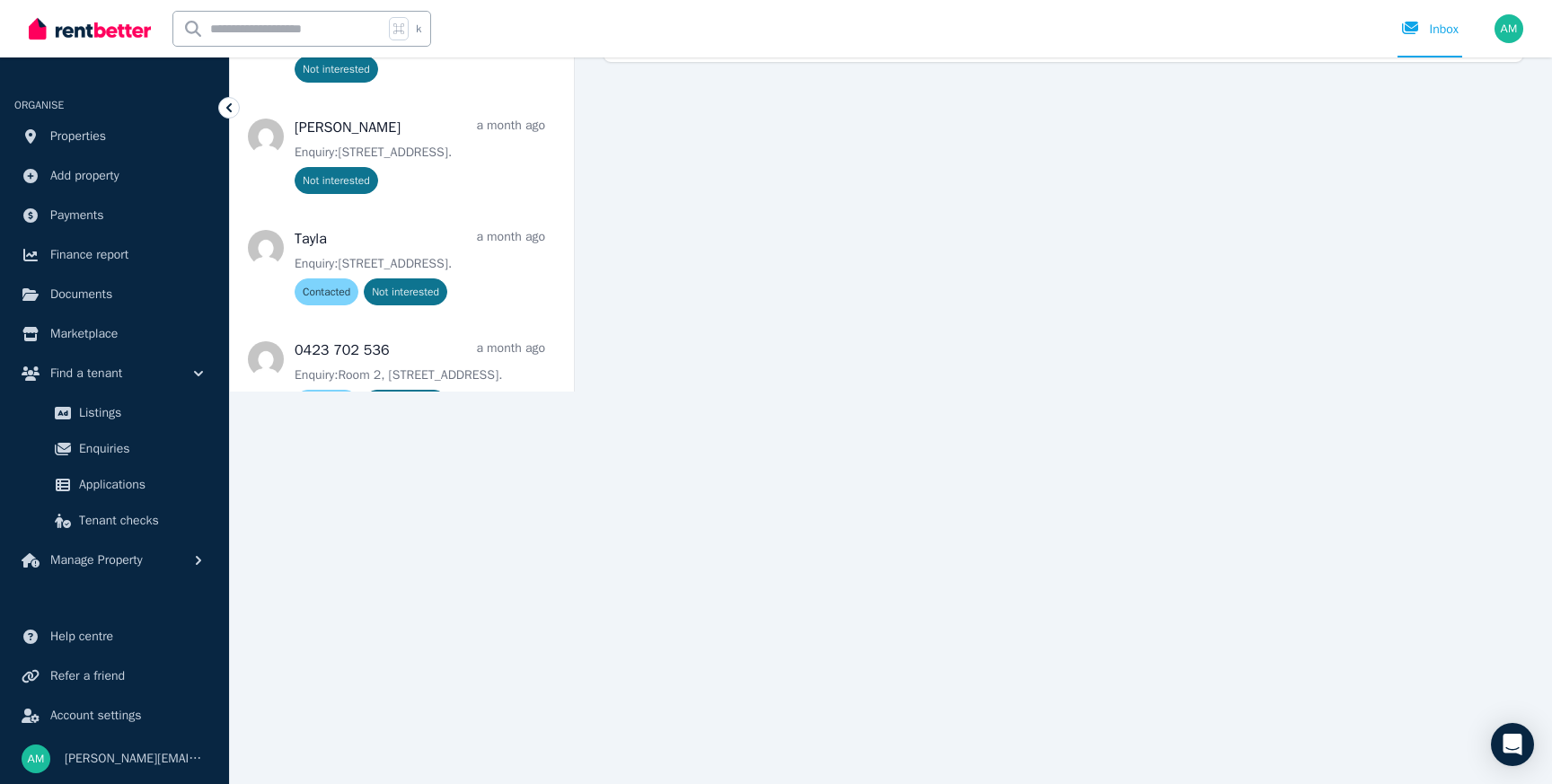 scroll, scrollTop: 469, scrollLeft: 0, axis: vertical 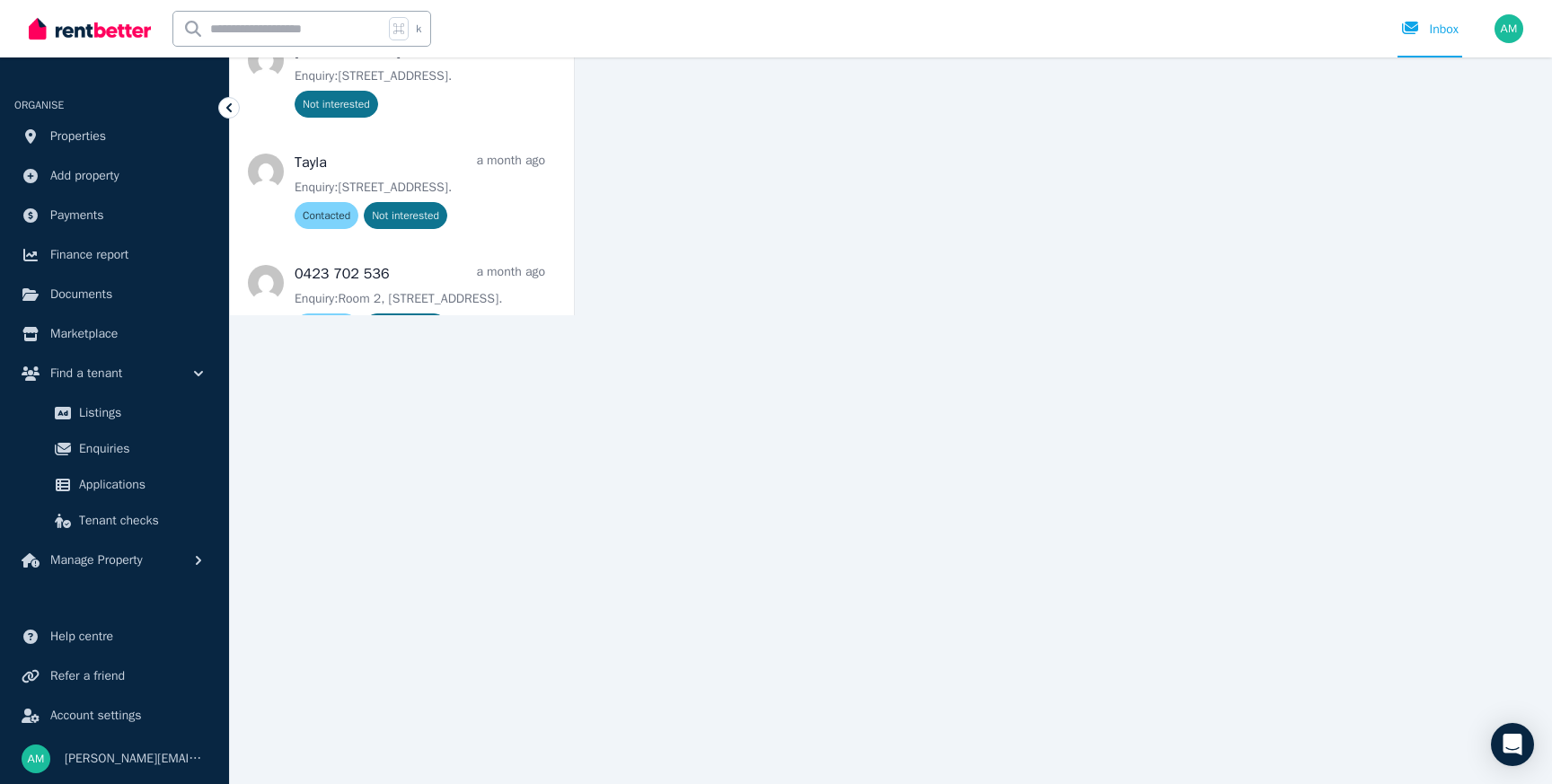 click on "**********" at bounding box center [776, -77] 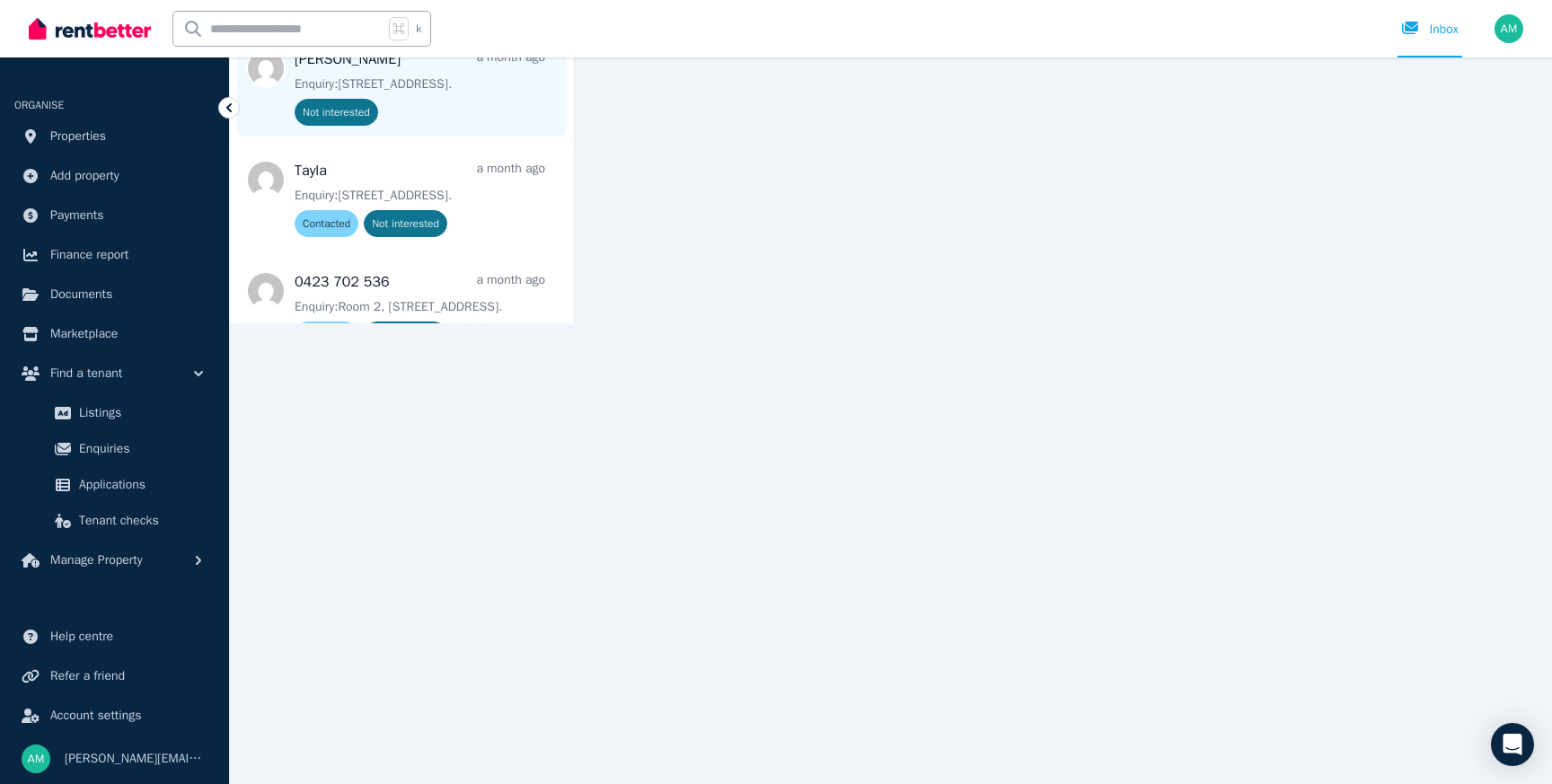 scroll, scrollTop: 469, scrollLeft: 0, axis: vertical 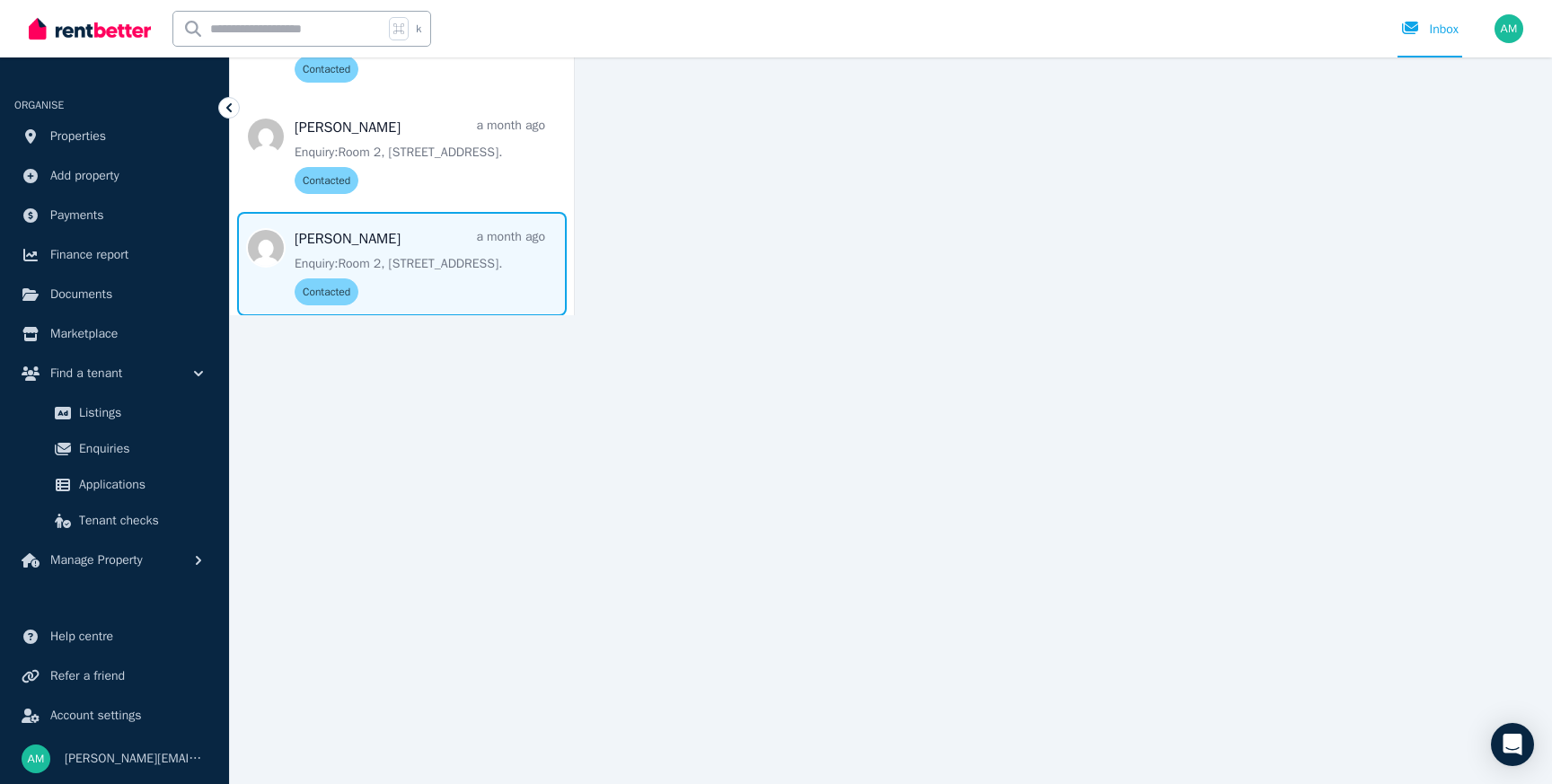 click at bounding box center [401, 264] 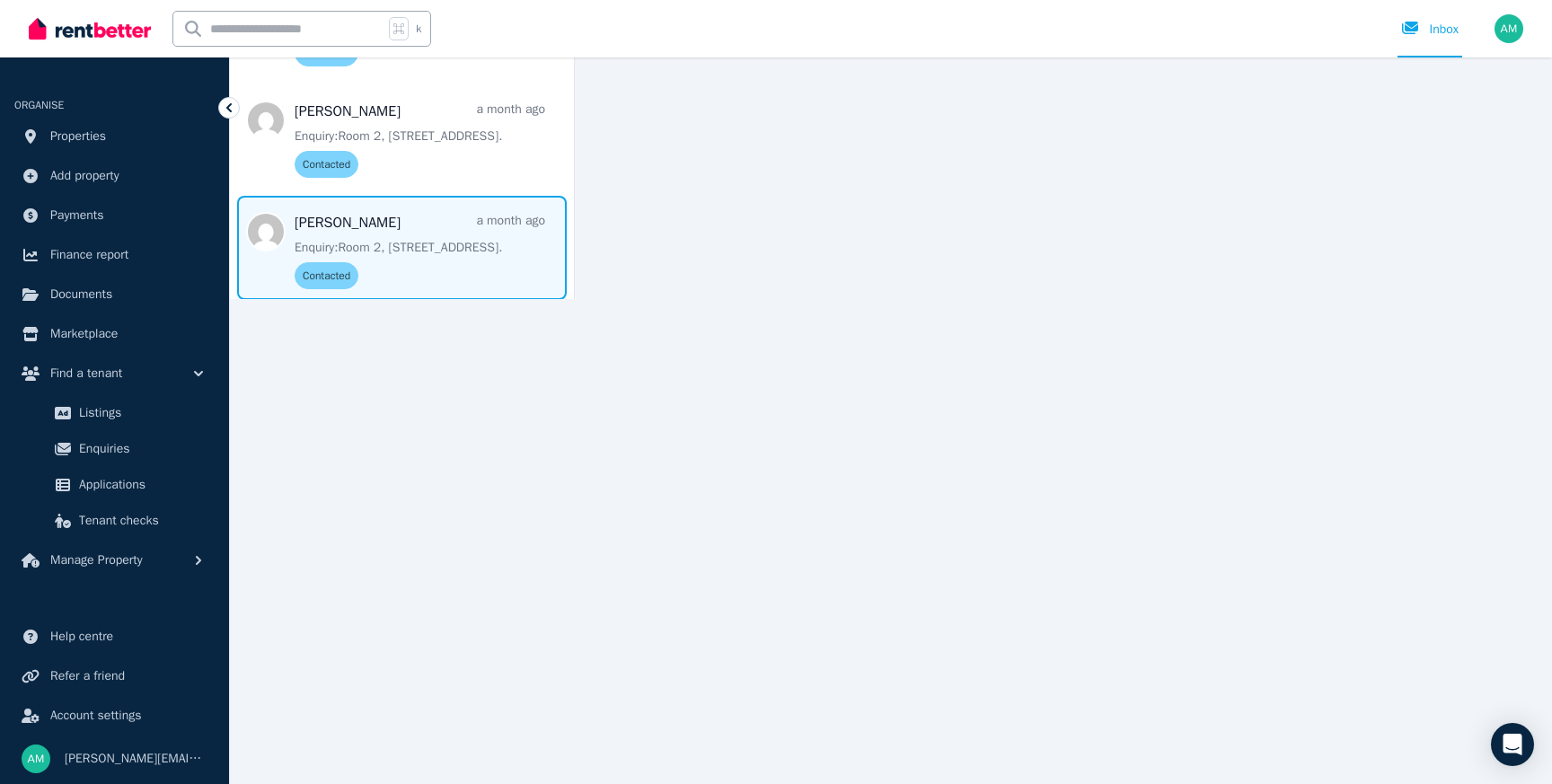 scroll, scrollTop: 501, scrollLeft: 0, axis: vertical 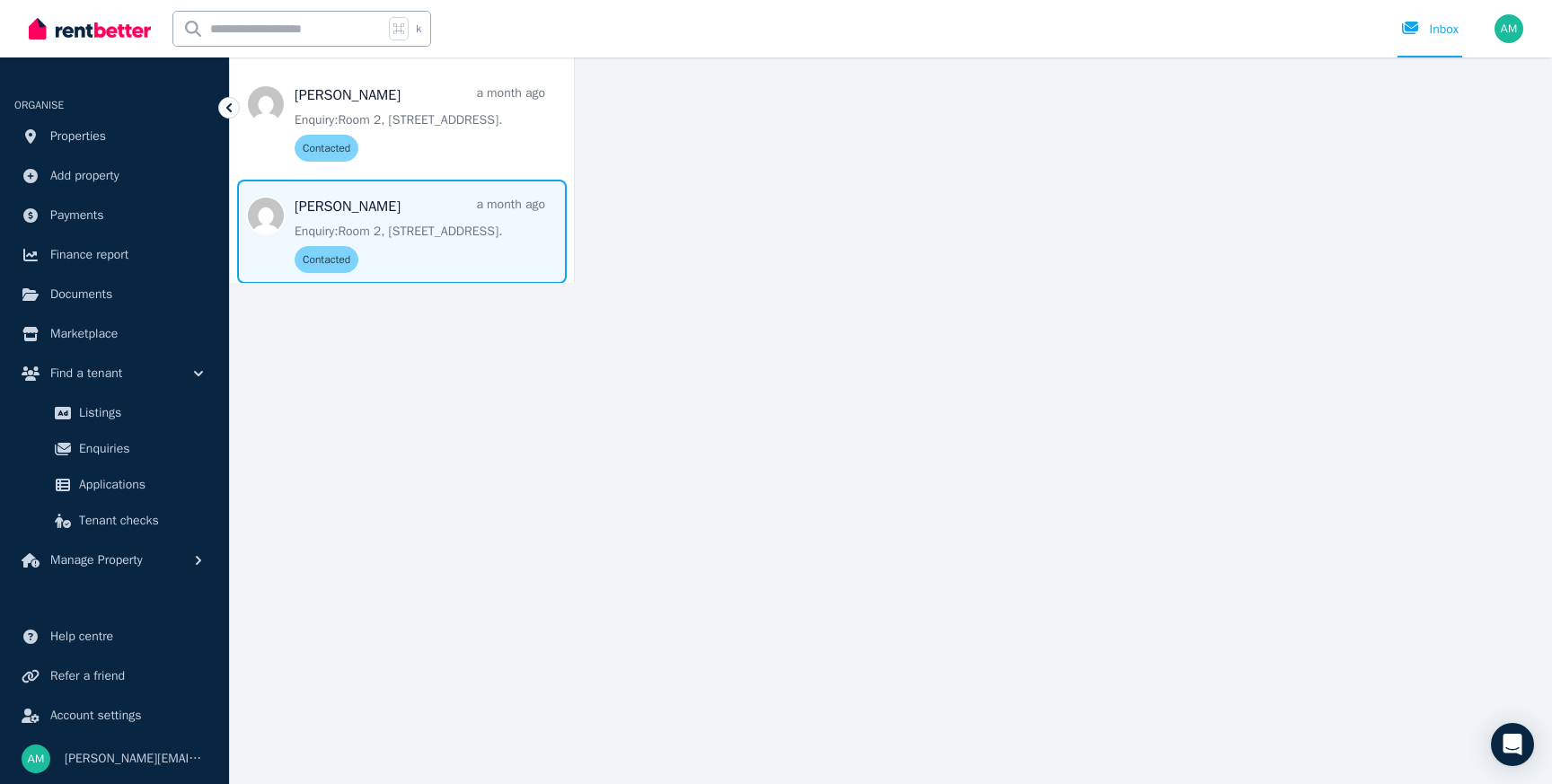 click at bounding box center [776, 674] 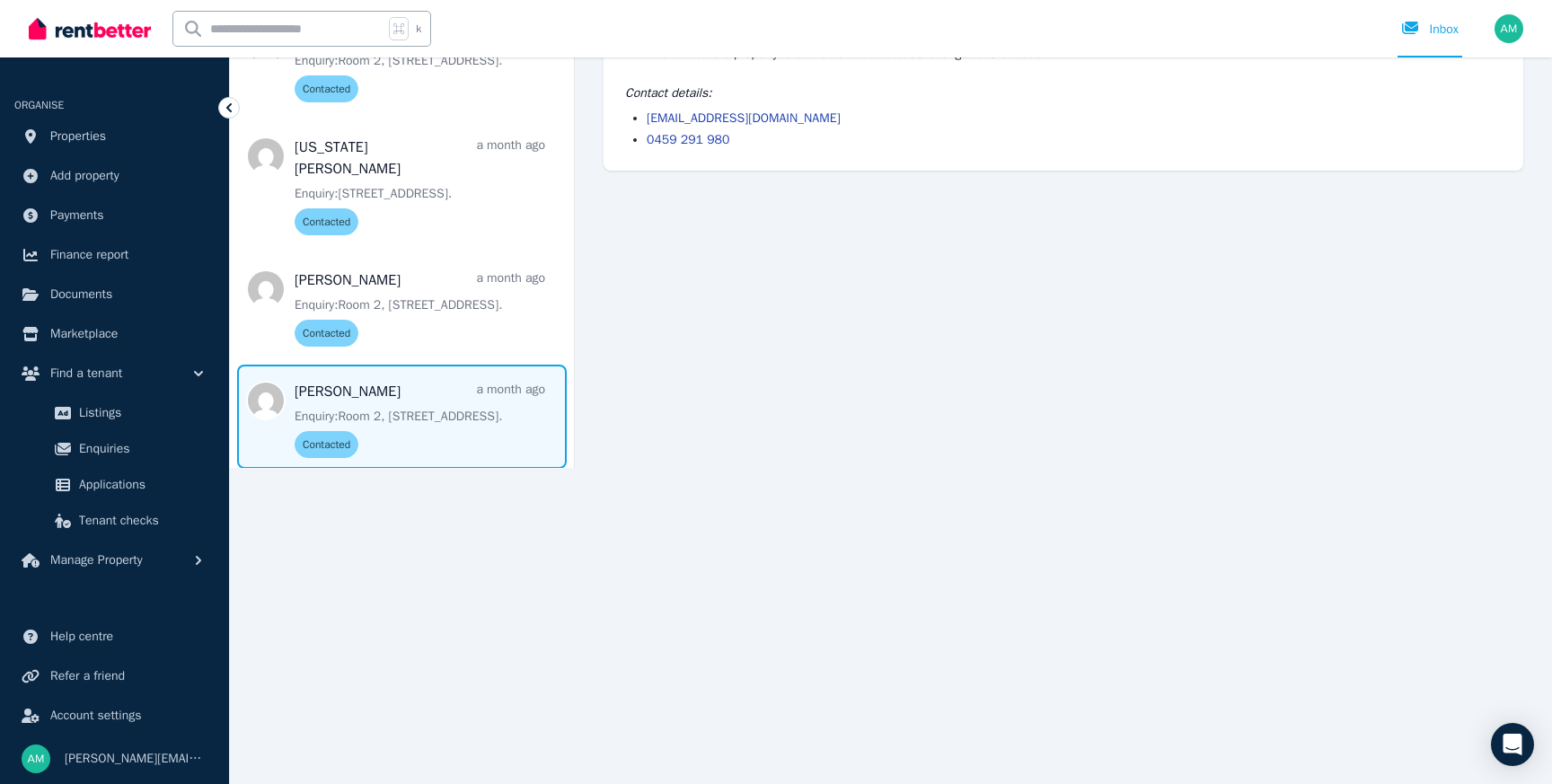 scroll, scrollTop: 0, scrollLeft: 0, axis: both 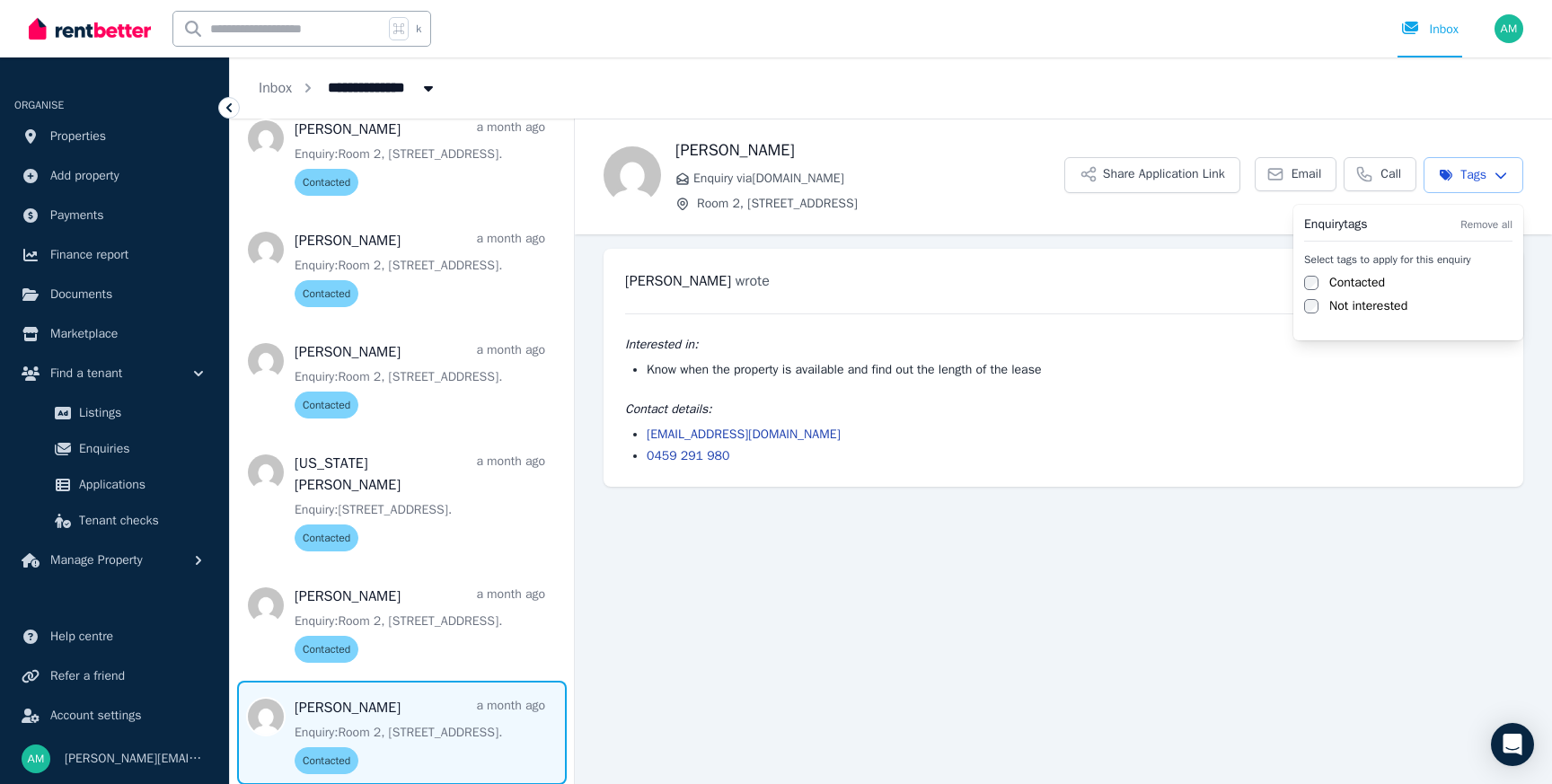 click on "**********" at bounding box center (776, 392) 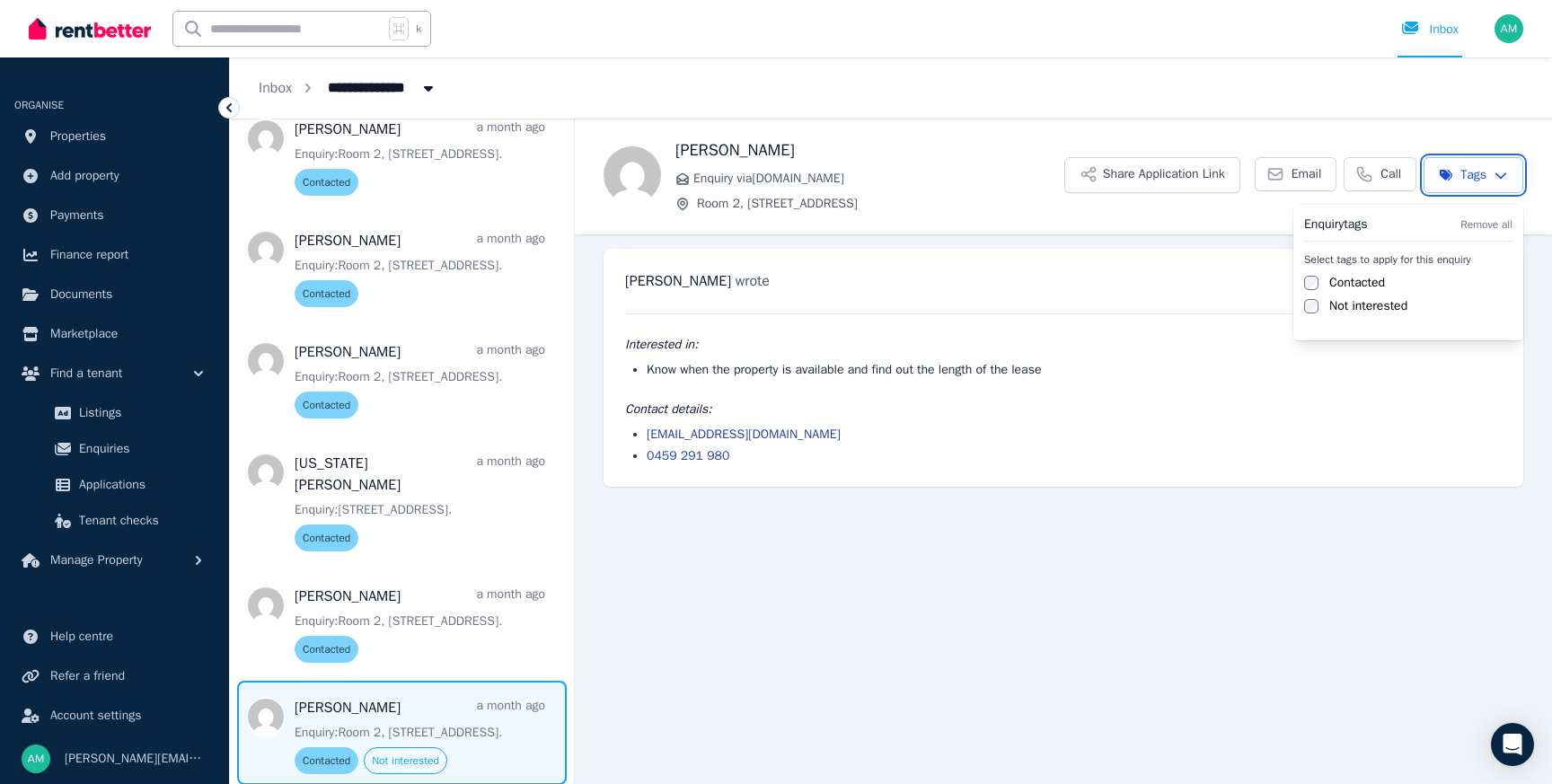 click on "**********" at bounding box center (776, 392) 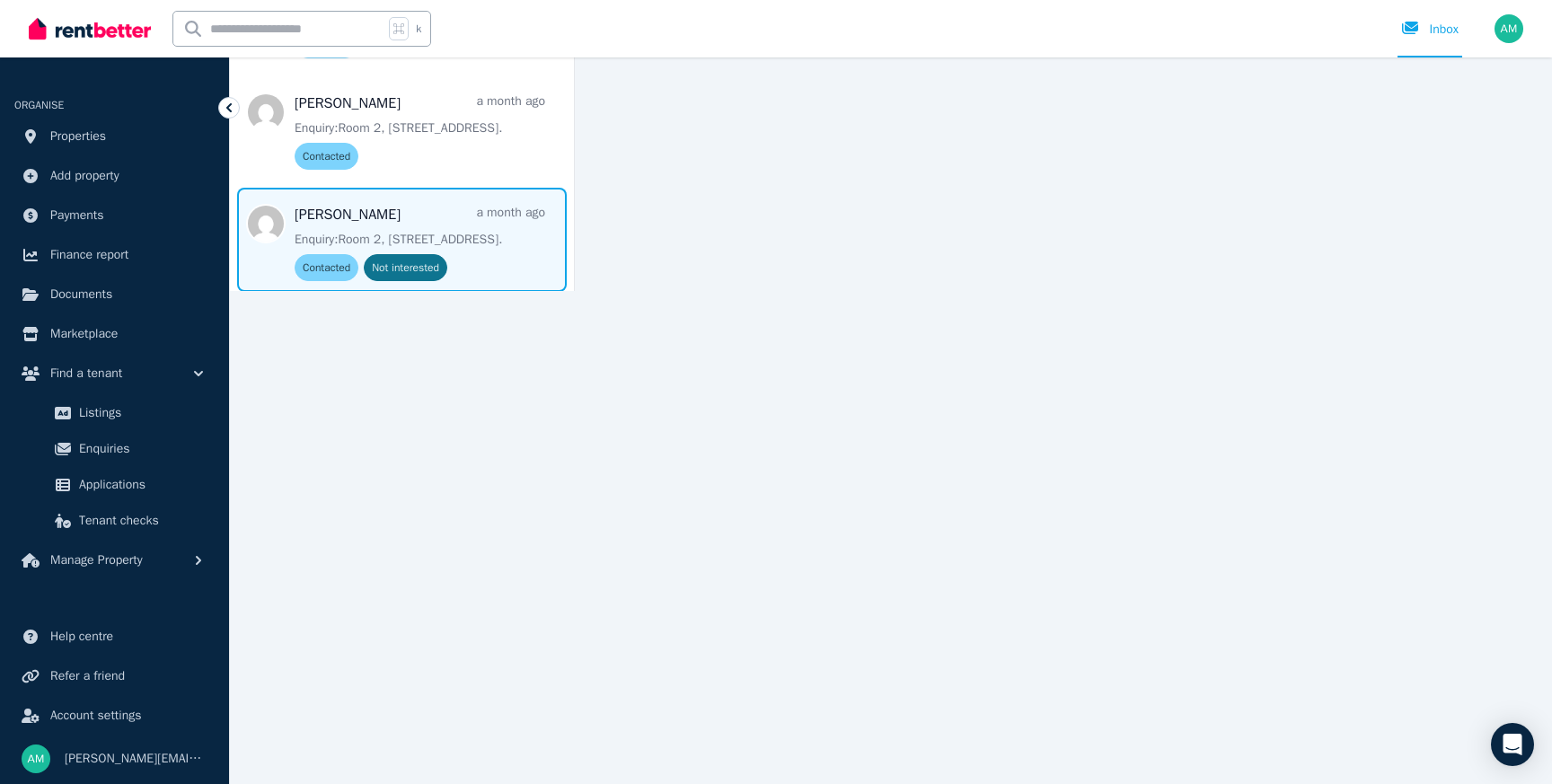 scroll, scrollTop: 501, scrollLeft: 0, axis: vertical 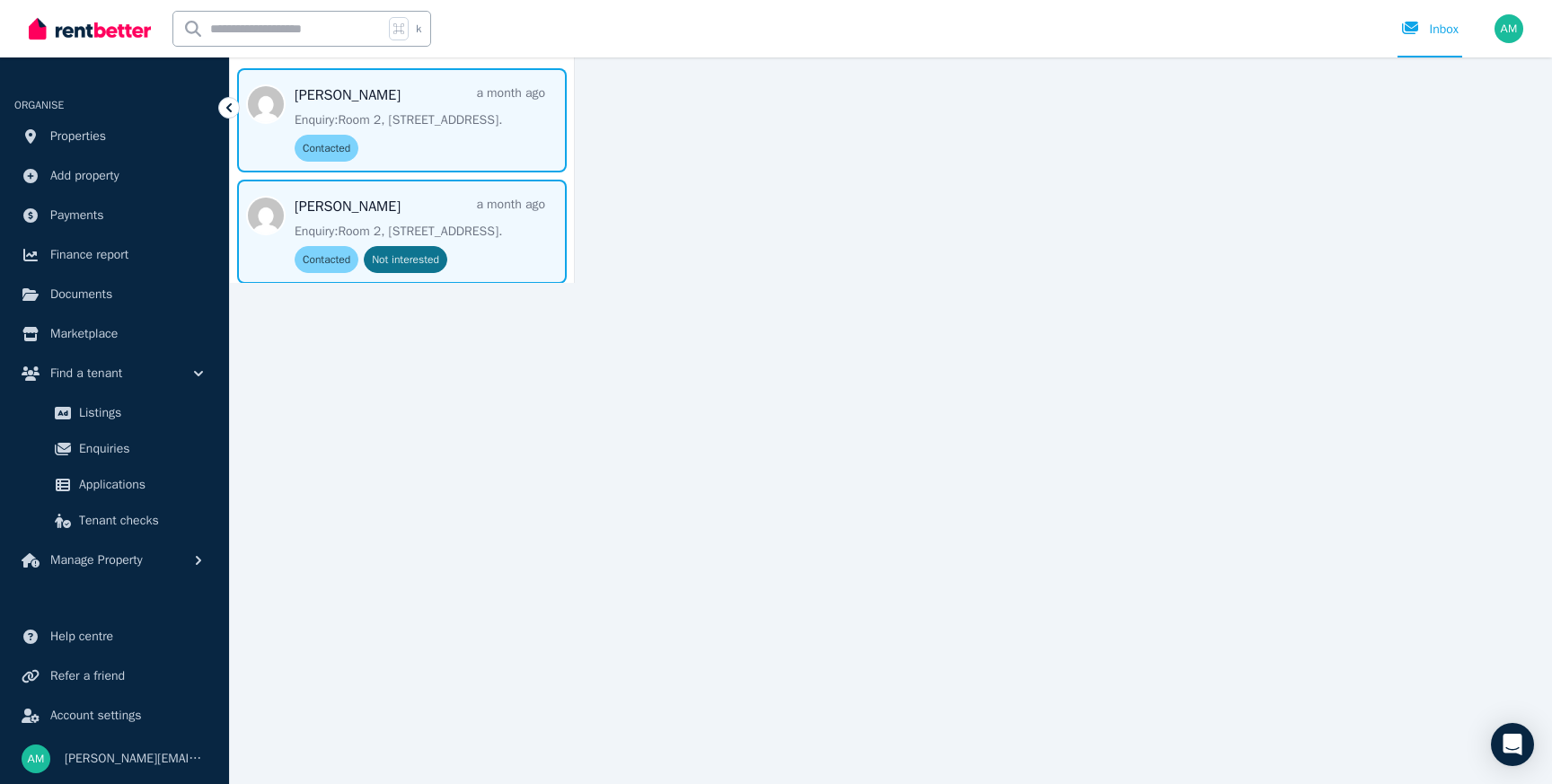 click at bounding box center (401, 120) 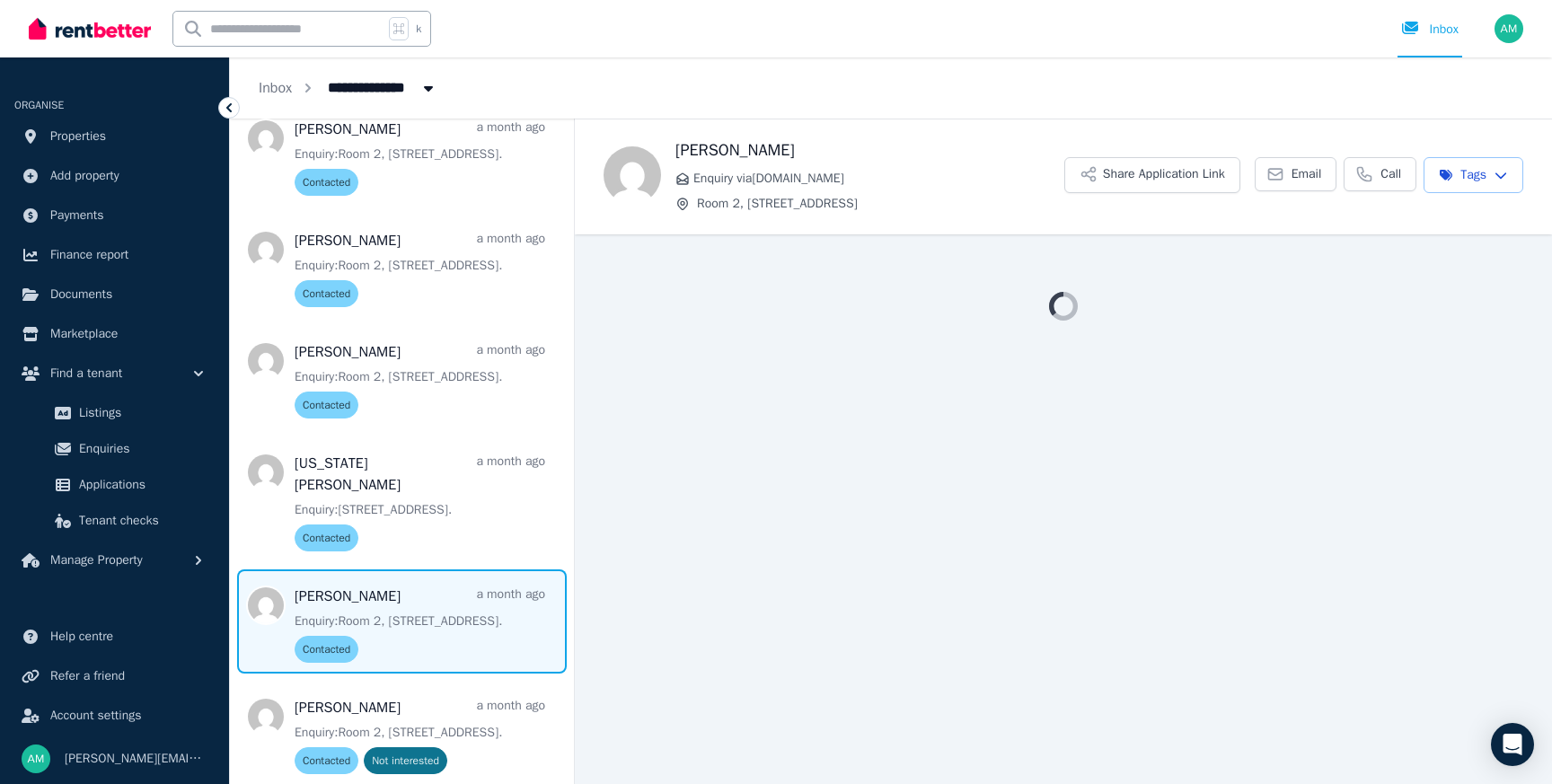 click on "**********" at bounding box center [776, 392] 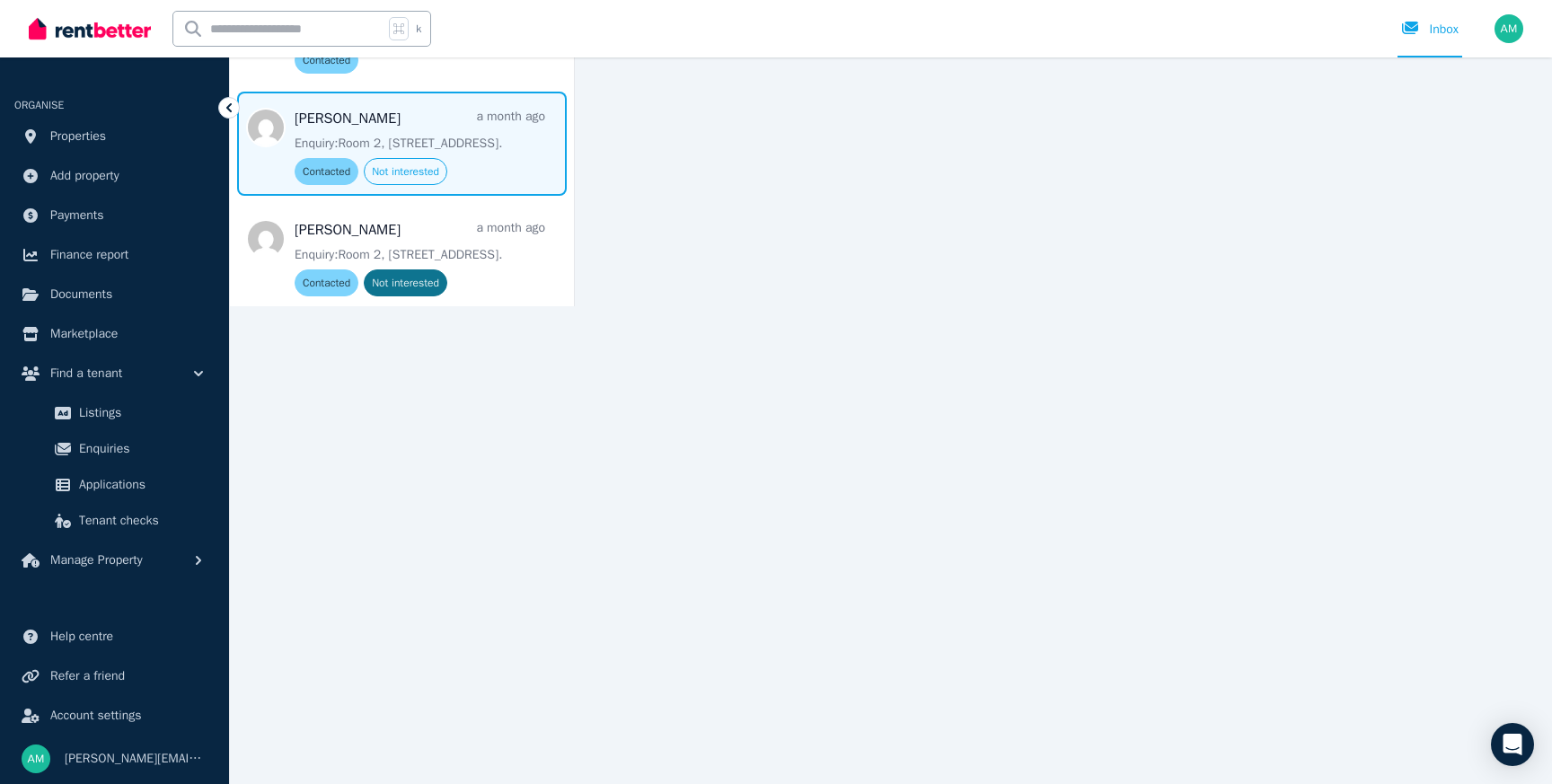 scroll, scrollTop: 487, scrollLeft: 0, axis: vertical 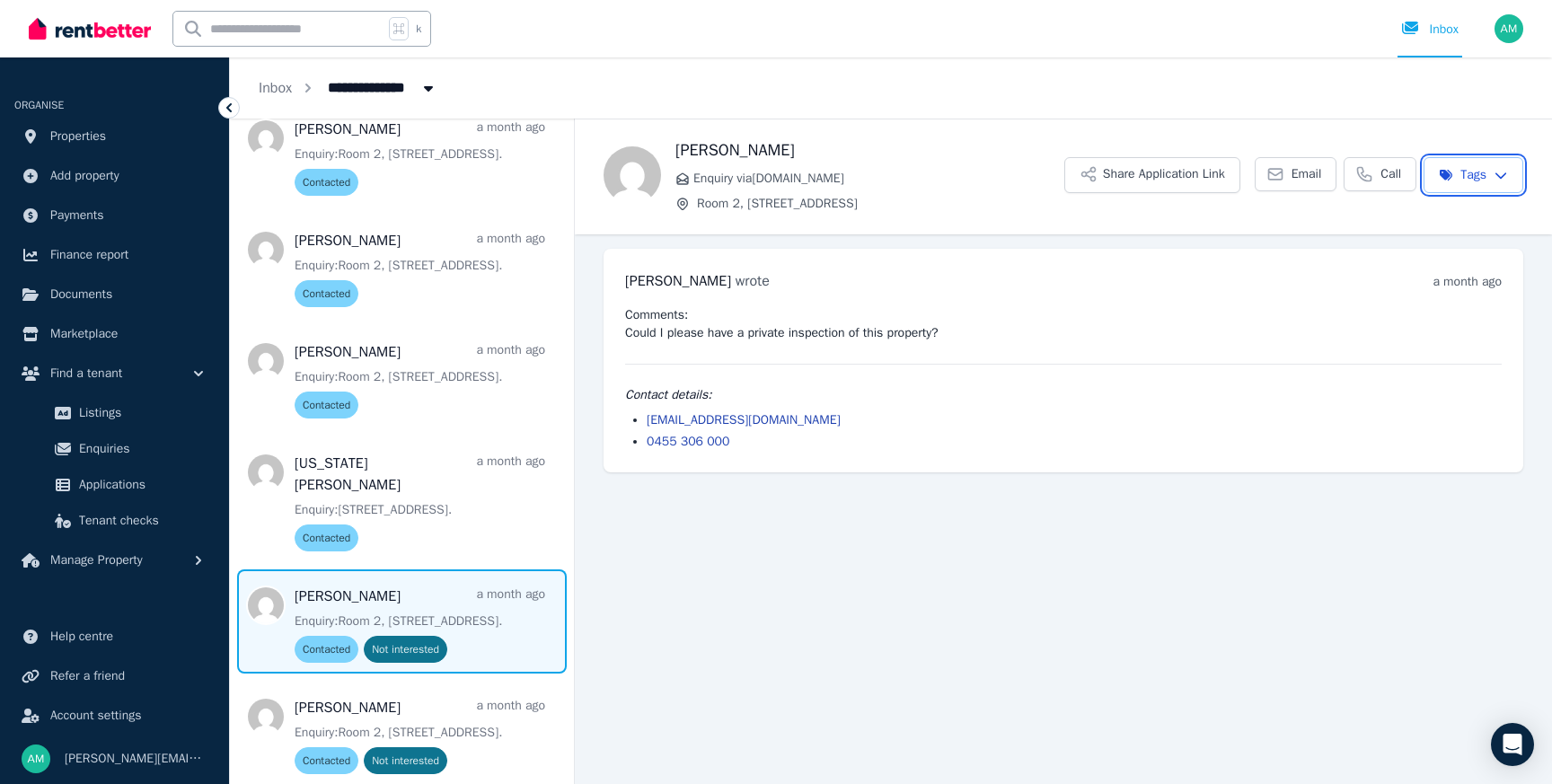click on "**********" at bounding box center [776, 392] 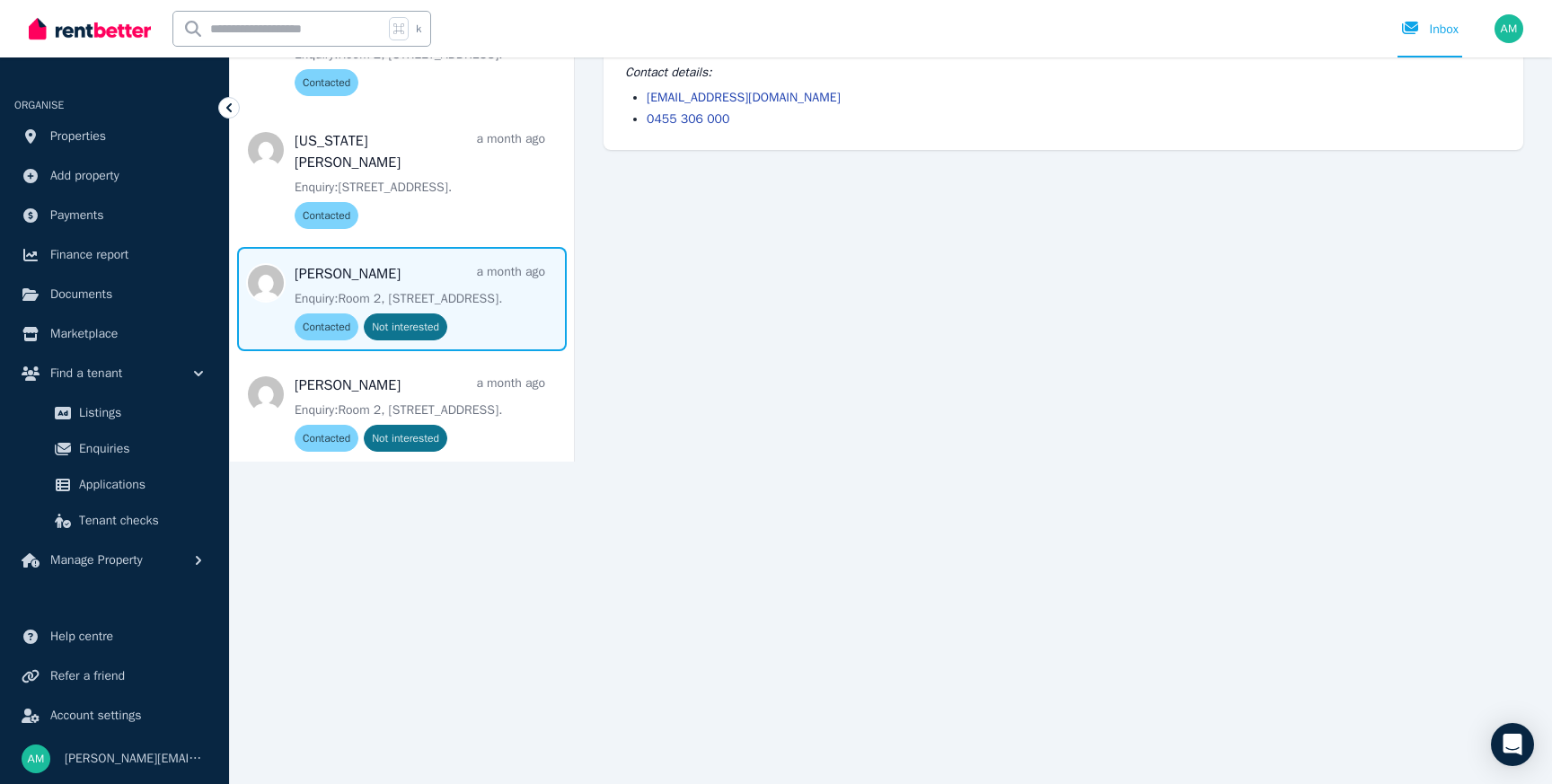 scroll, scrollTop: 280, scrollLeft: 0, axis: vertical 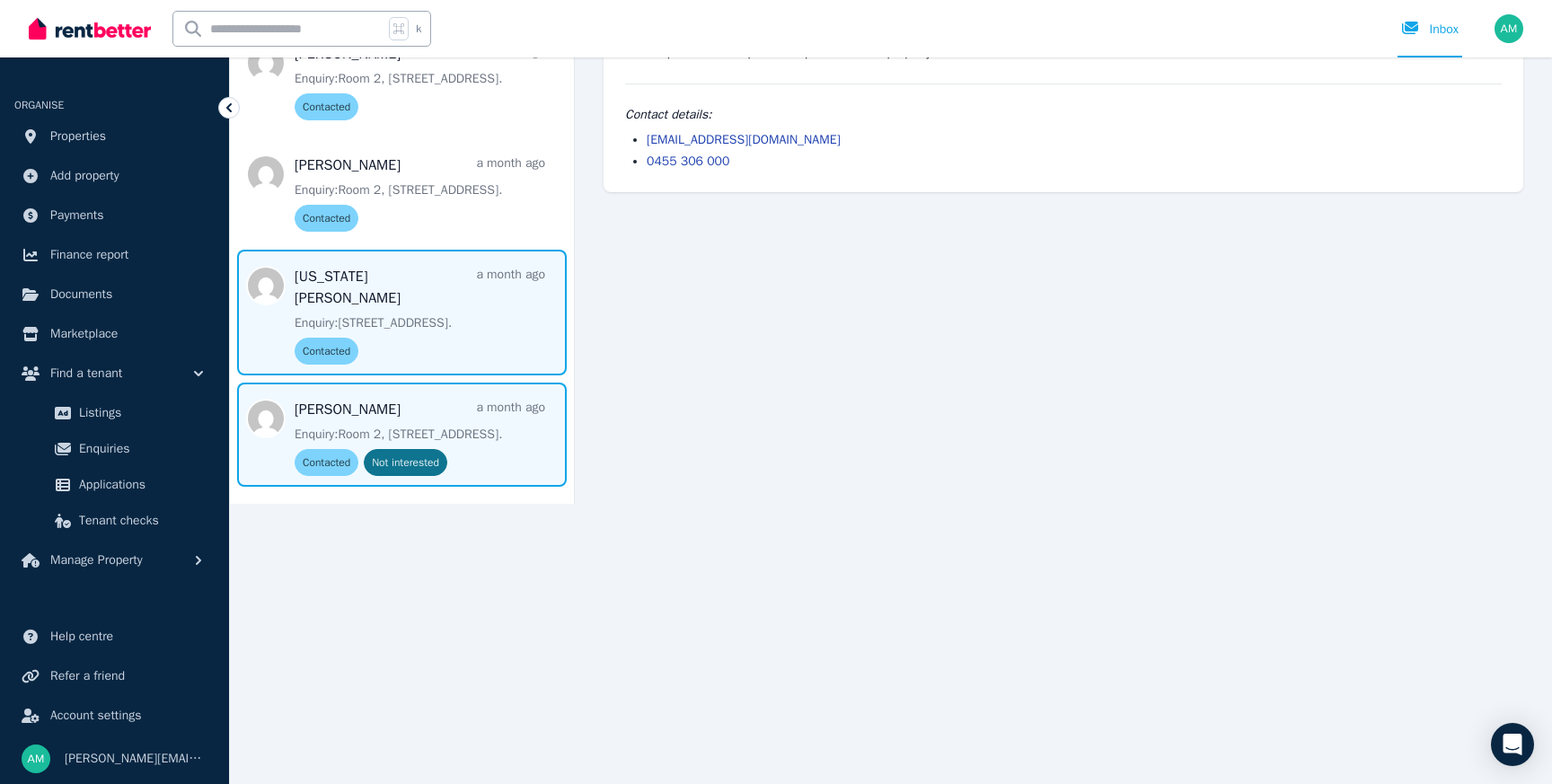 click at bounding box center [401, 313] 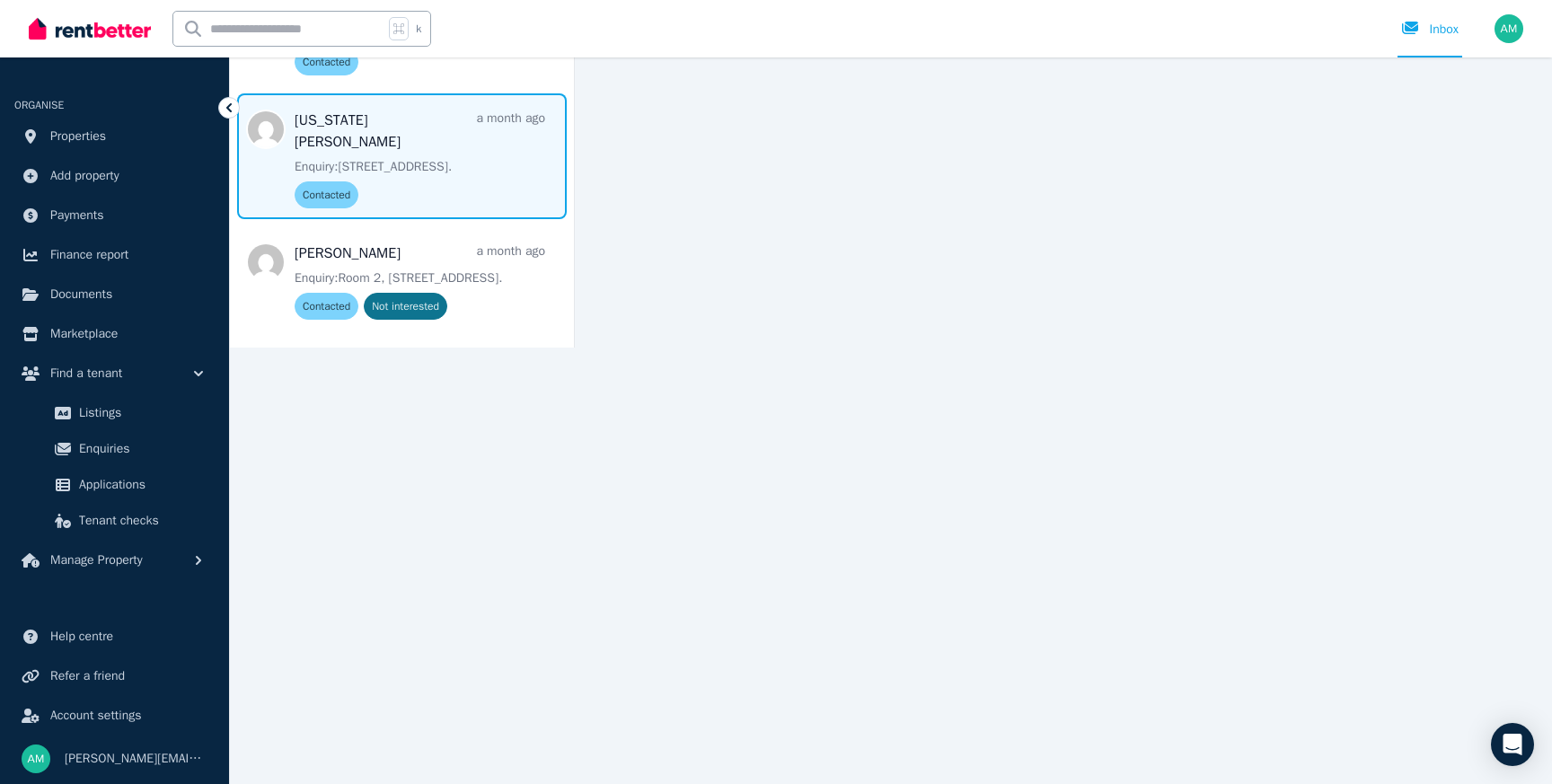 click at bounding box center (776, 739) 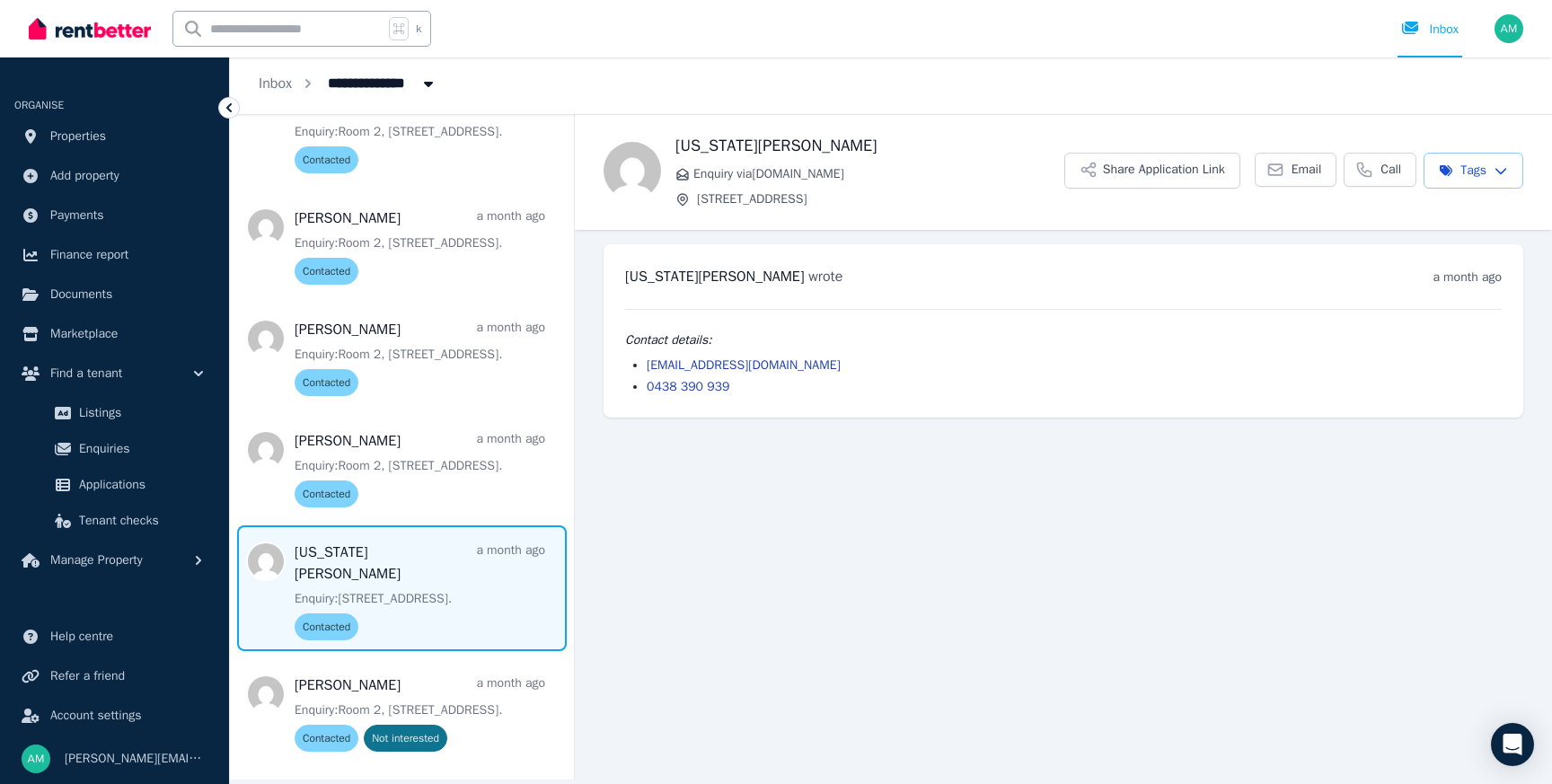 scroll, scrollTop: 0, scrollLeft: 0, axis: both 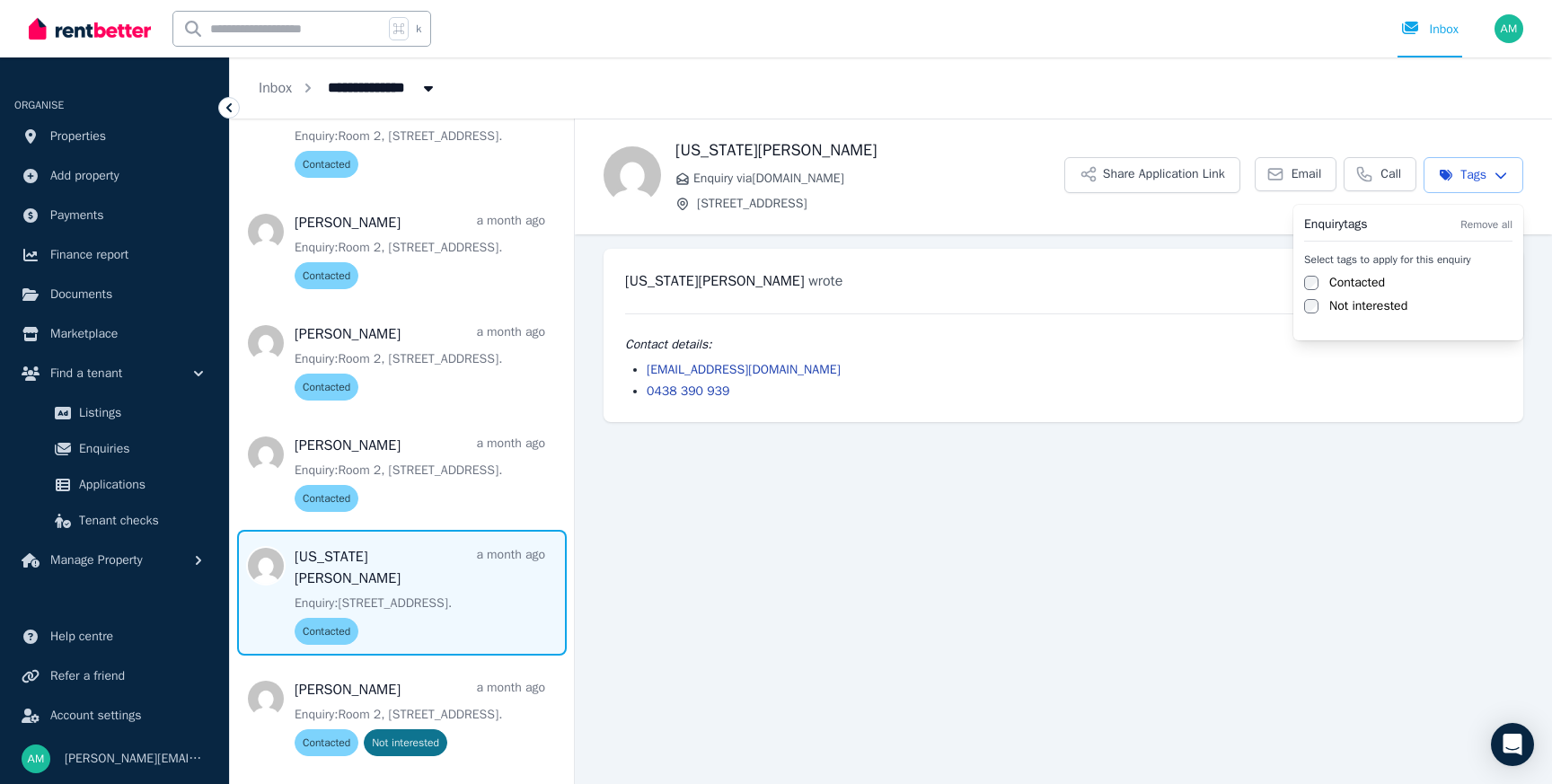 click on "**********" at bounding box center (776, 392) 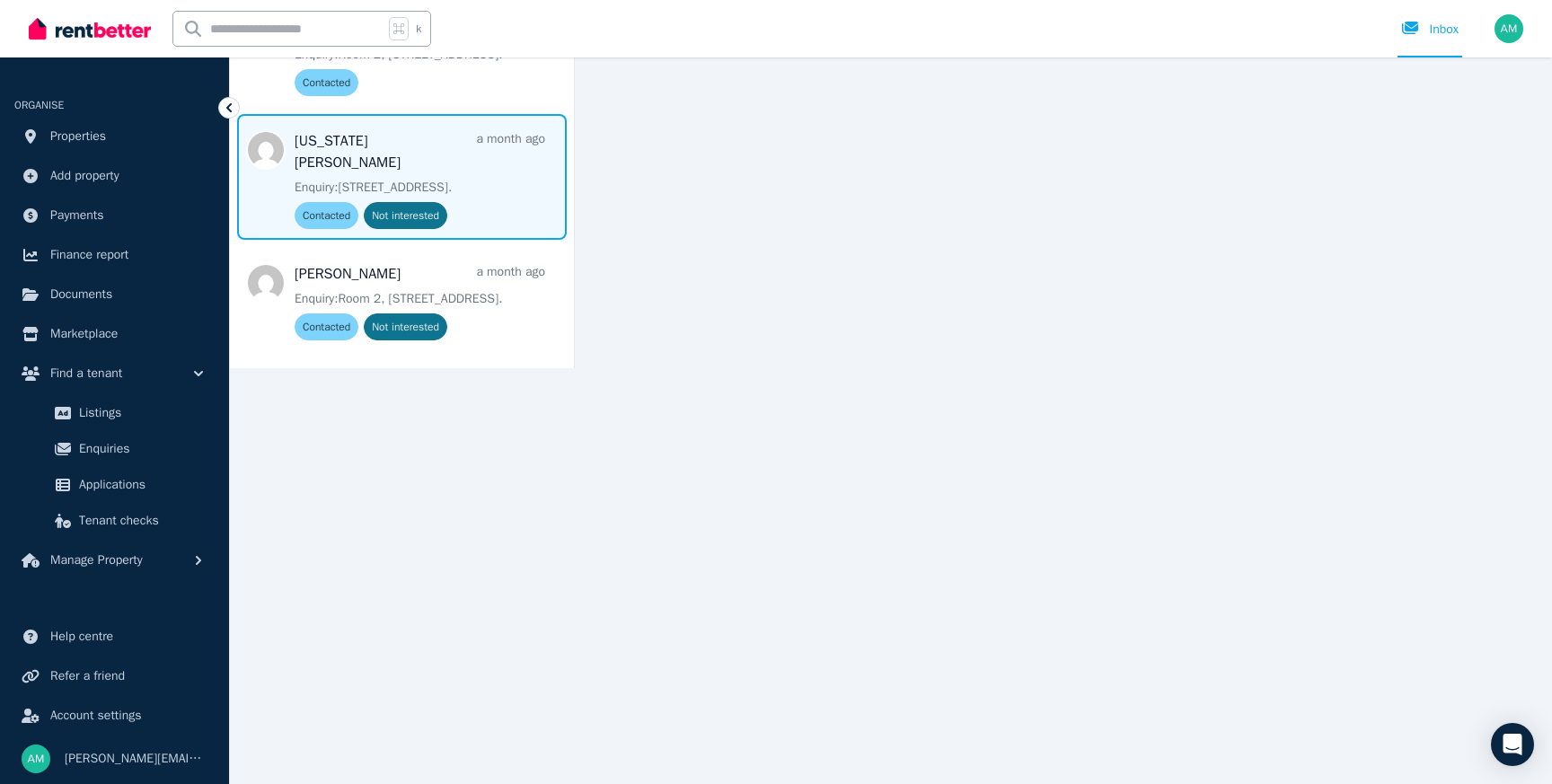 scroll, scrollTop: 436, scrollLeft: 0, axis: vertical 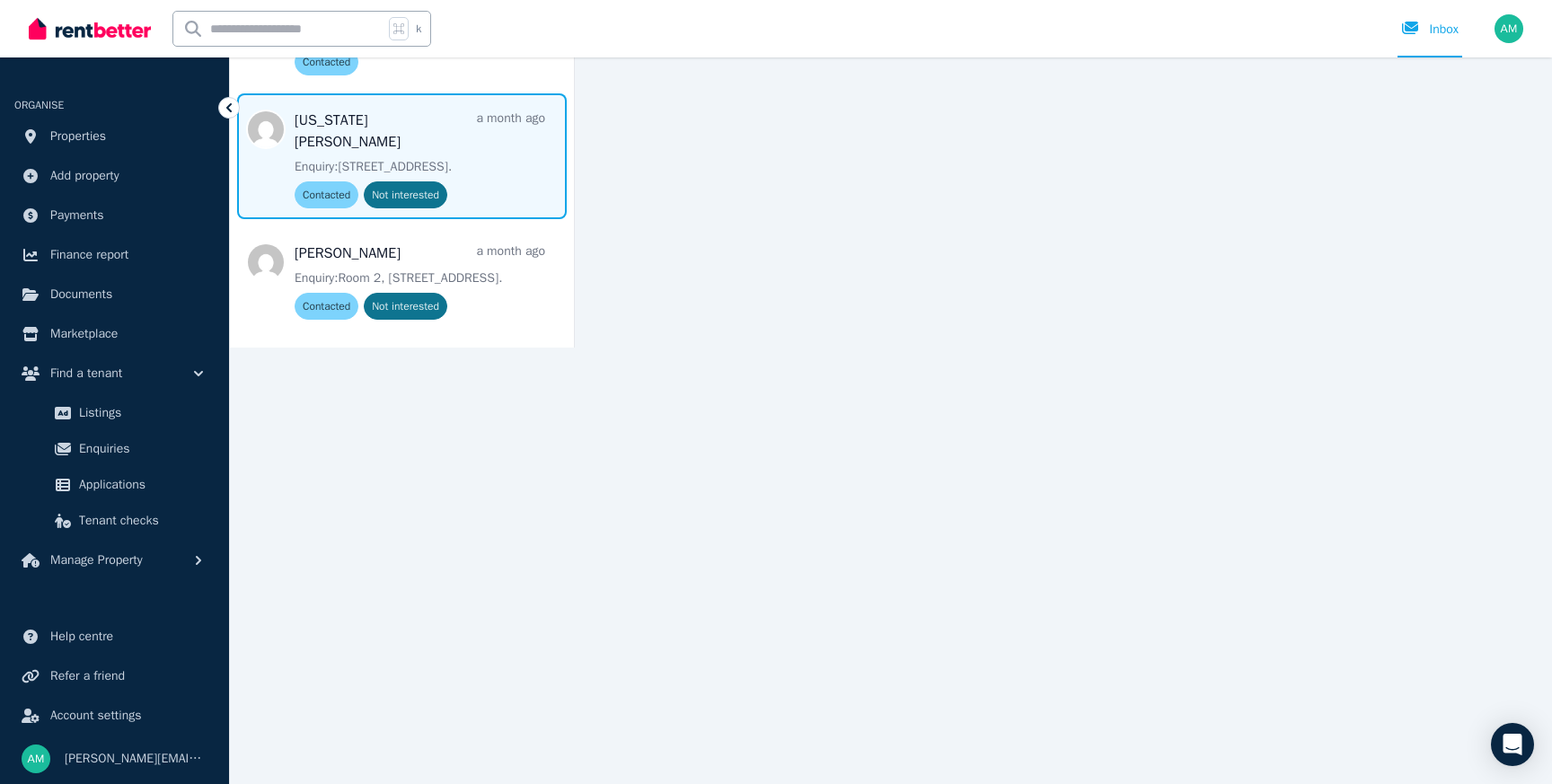 click on "**********" at bounding box center (776, -45) 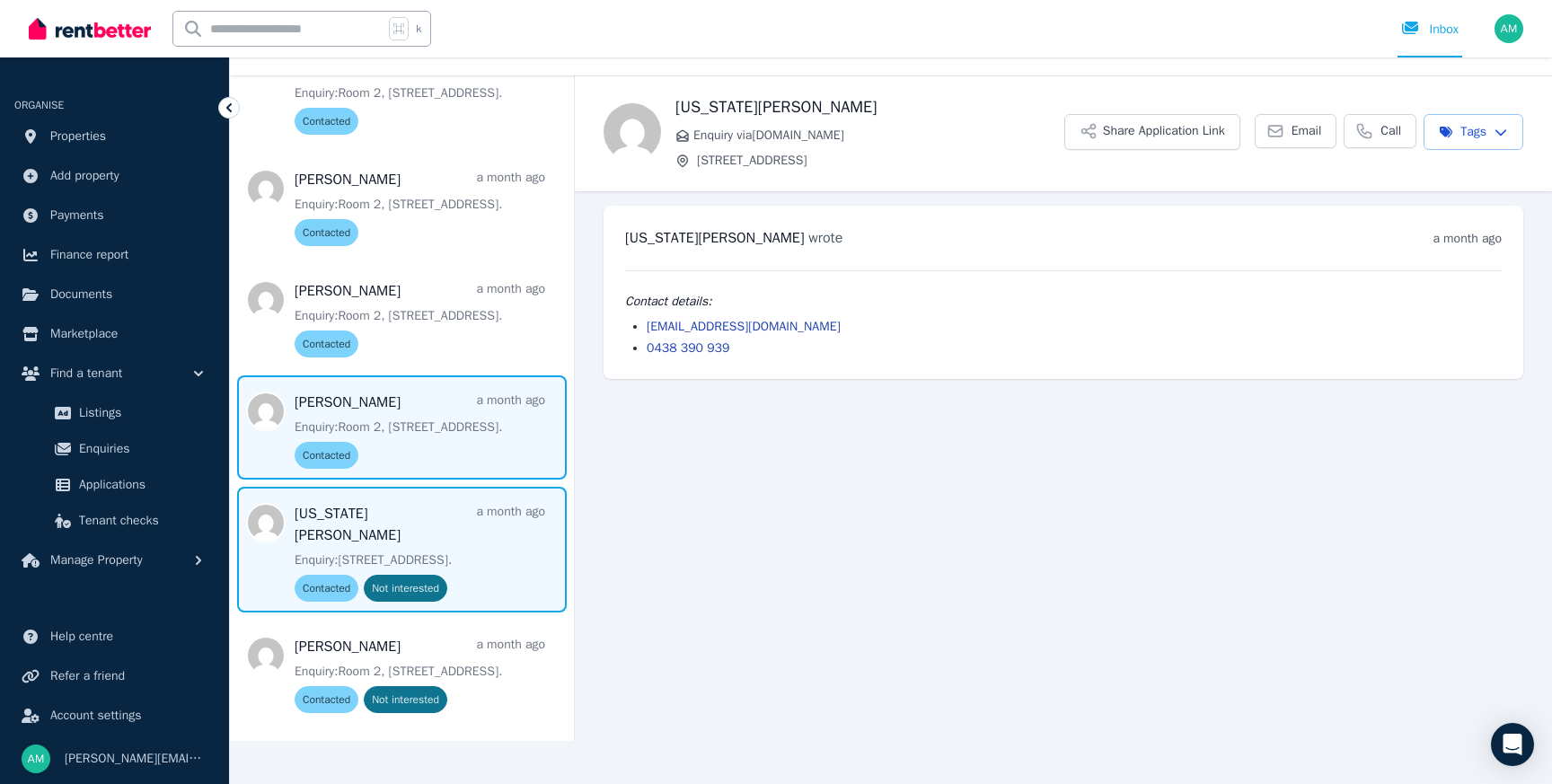 click on "[PERSON_NAME] [DATE] Enquiry:  [STREET_ADDRESS] . [PERSON_NAME] [DATE] Enquiry:  [STREET_ADDRESS] . Contacted [PERSON_NAME] [DATE] Enquiry:  [STREET_ADDRESS] . Contacted [PERSON_NAME] [DATE] Enquiry:  [STREET_ADDRESS] . Contacted [PERSON_NAME] [DATE] Enquiry:  [STREET_ADDRESS] . Contacted [PERSON_NAME] [DATE] Enquiry:  [STREET_ADDRESS] . Contacted [PERSON_NAME] [DATE] Enquiry:  [STREET_ADDRESS] . Contacted [PERSON_NAME] [DATE] Enquiry:  [STREET_ADDRESS] . Not interested [PERSON_NAME] [DATE] Enquiry:  [STREET_ADDRESS] . Contacted [PERSON_NAME] [DATE] Enquiry:  [STREET_ADDRESS] . Contacted Liana [DATE] Enquiry:  [STREET_ADDRESS] . Contacted [PERSON_NAME] [DATE] Enquiry:  [STREET_ADDRESS] . Contacted Jorja [DATE] Enquiry:  [STREET_ADDRESS] . Contacted [PERSON_NAME] [DATE] Enquiry:  [STREET_ADDRESS] . . ." at bounding box center (401, -842) 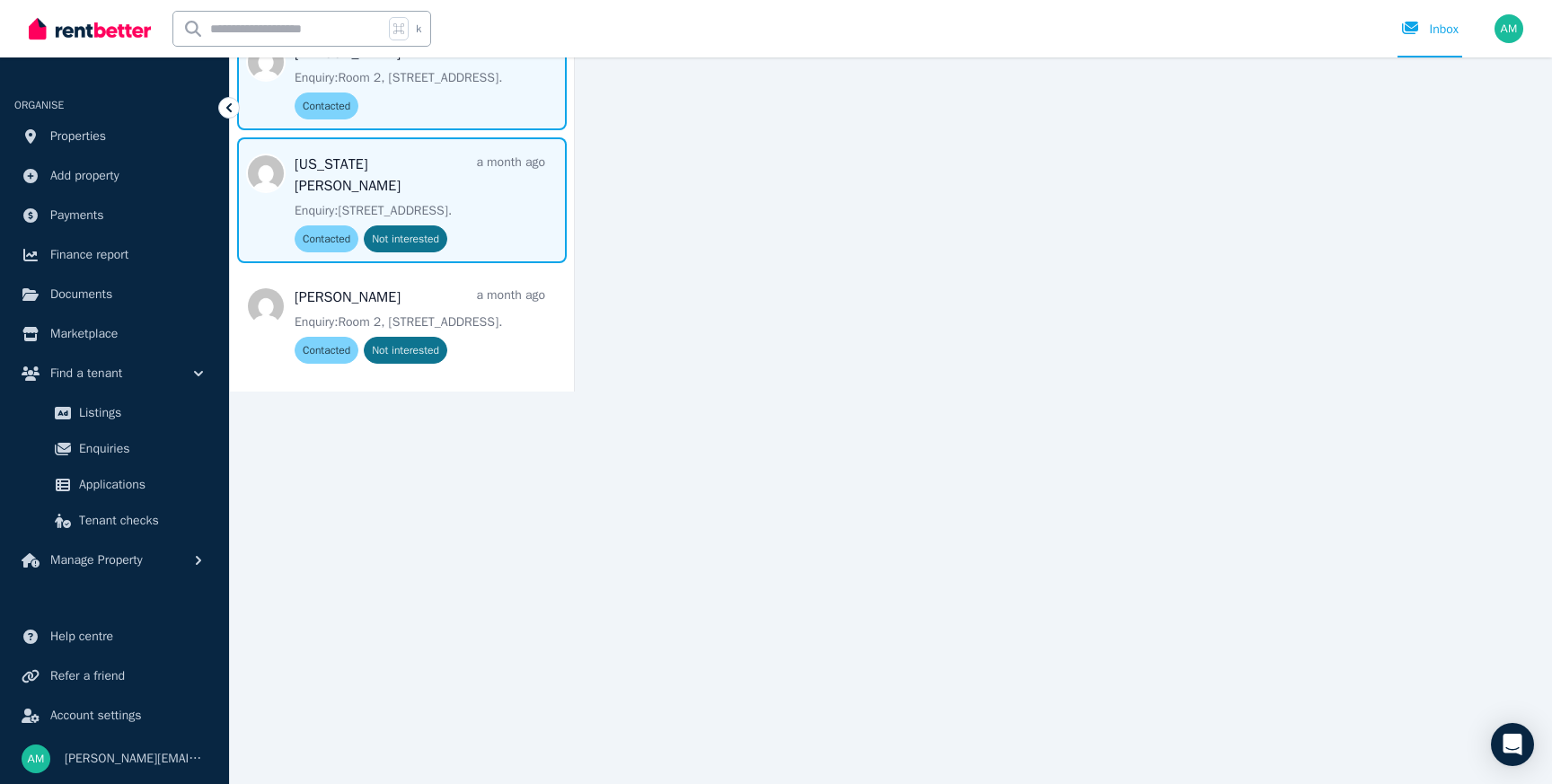 scroll, scrollTop: 436, scrollLeft: 0, axis: vertical 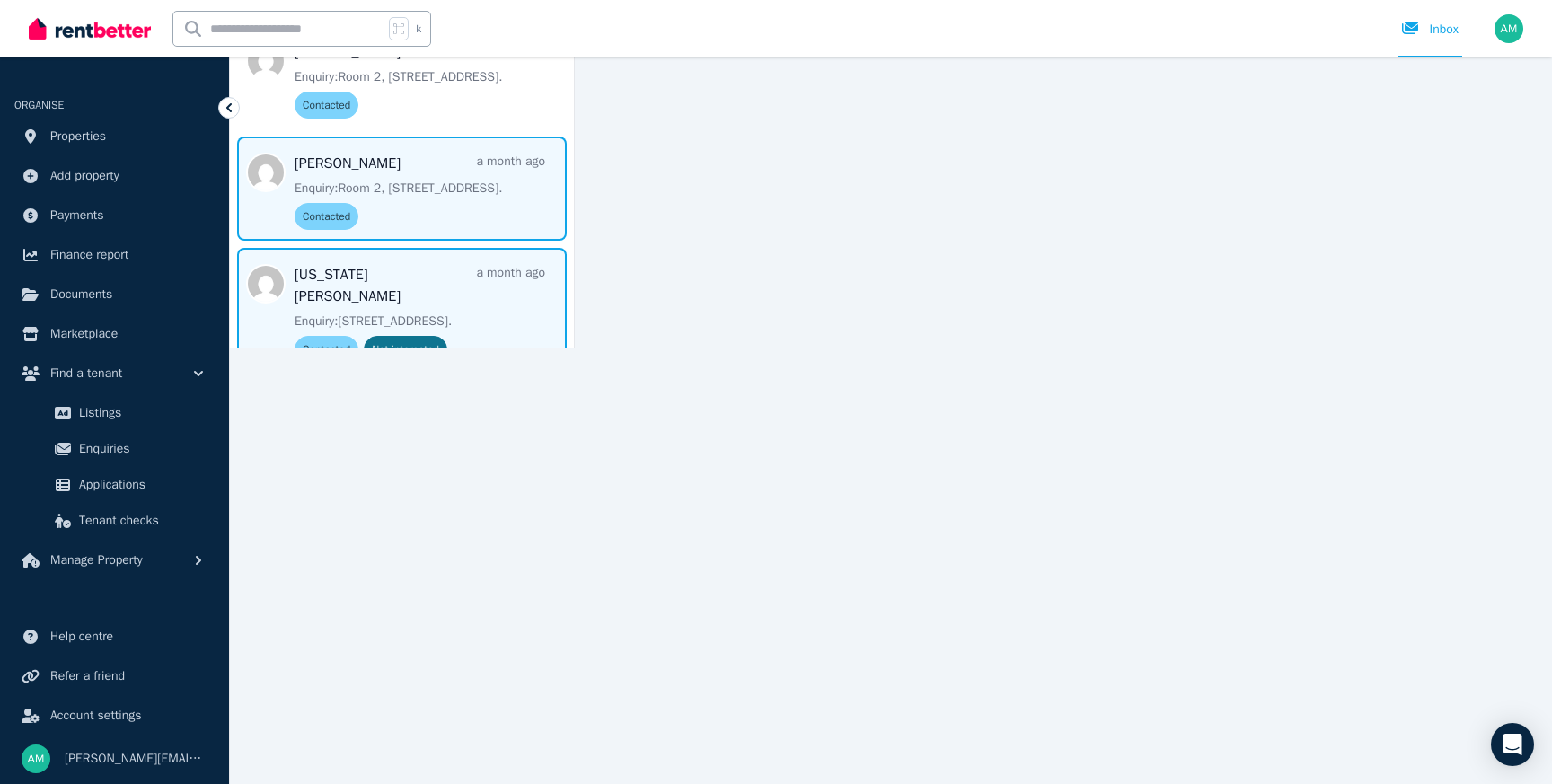 click at bounding box center [401, 189] 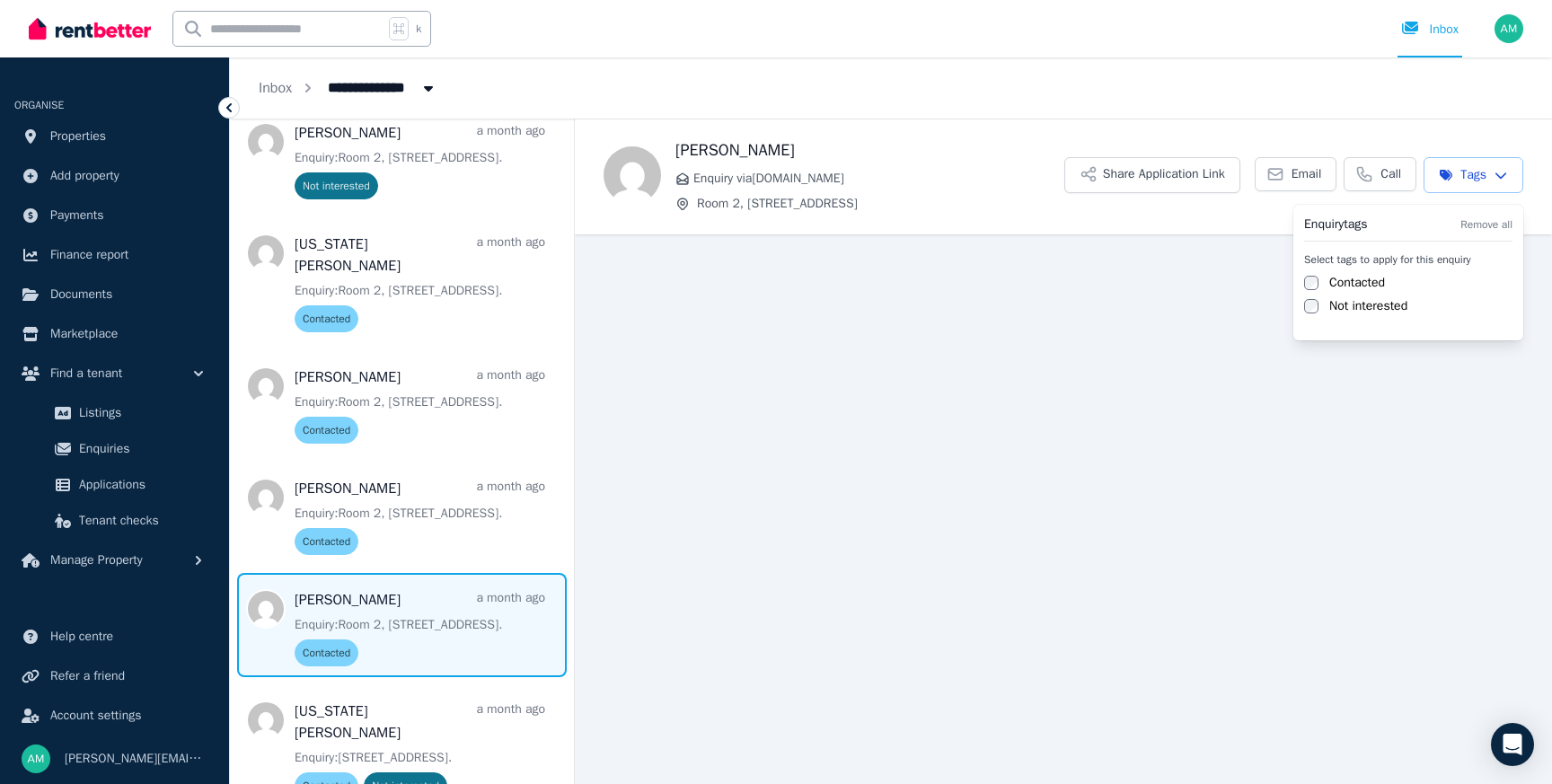 click on "**********" at bounding box center (776, 392) 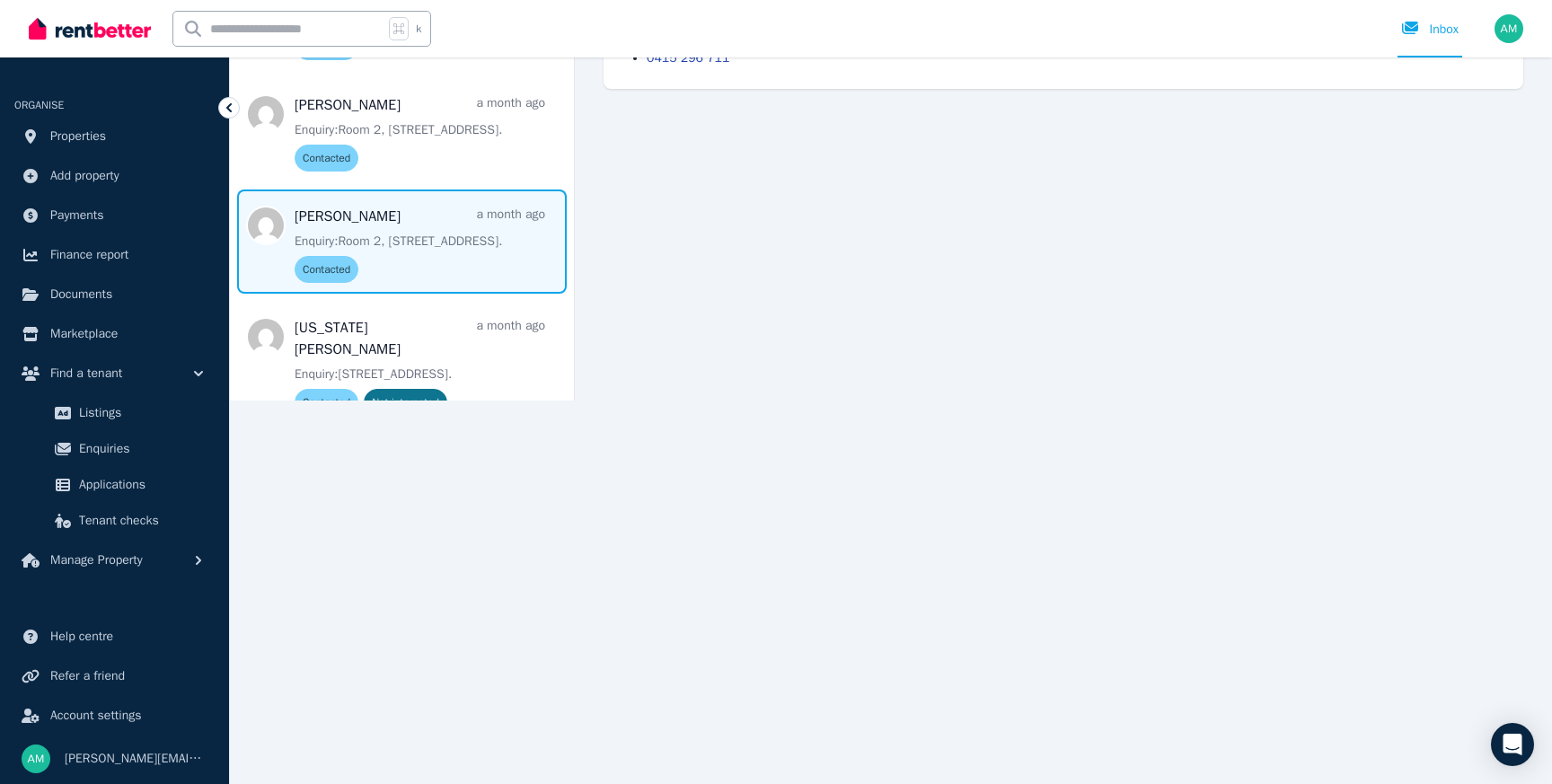 scroll, scrollTop: 487, scrollLeft: 0, axis: vertical 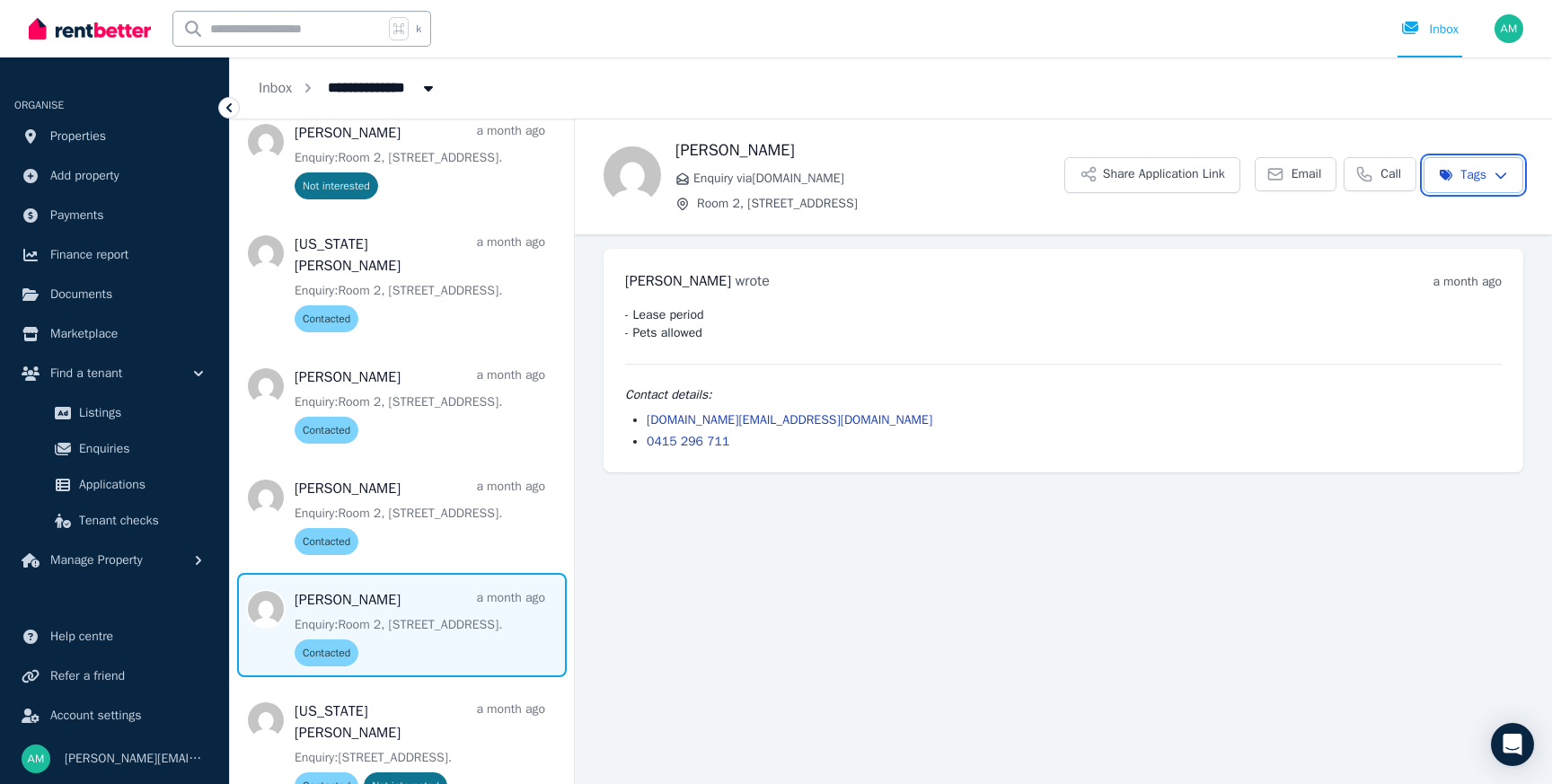 click on "**********" at bounding box center [776, 392] 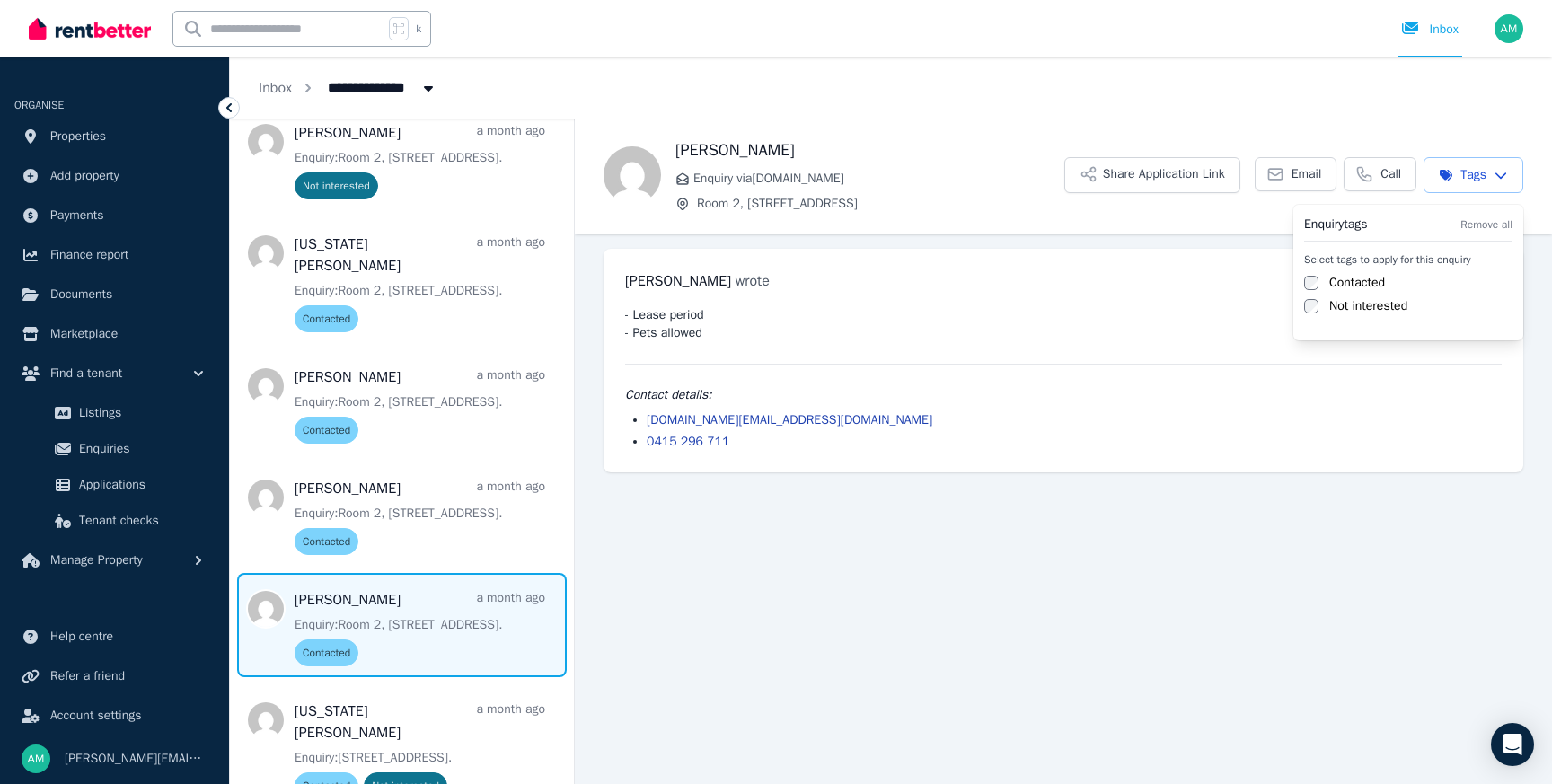 click on "**********" at bounding box center [776, 392] 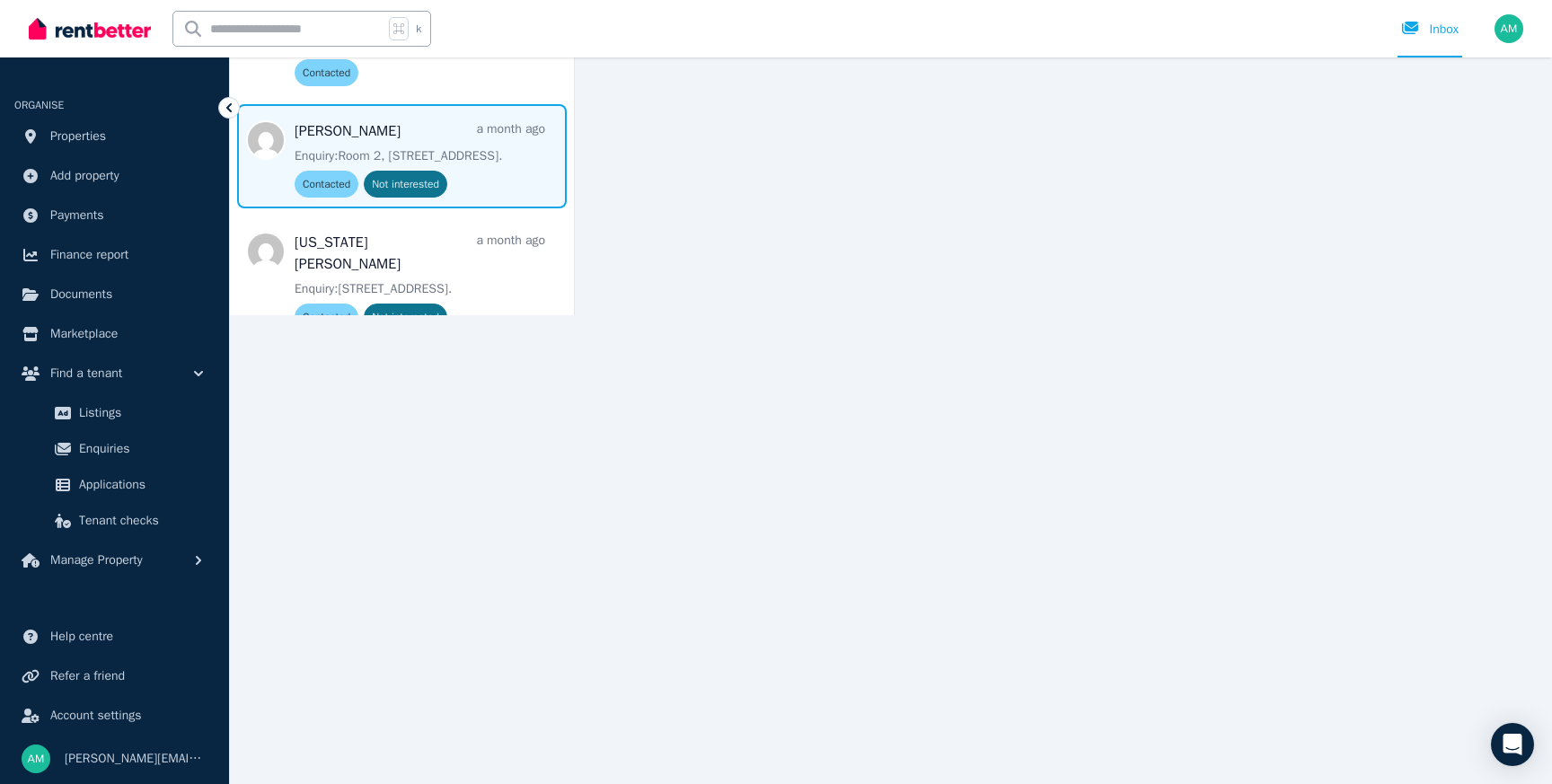 scroll, scrollTop: 487, scrollLeft: 0, axis: vertical 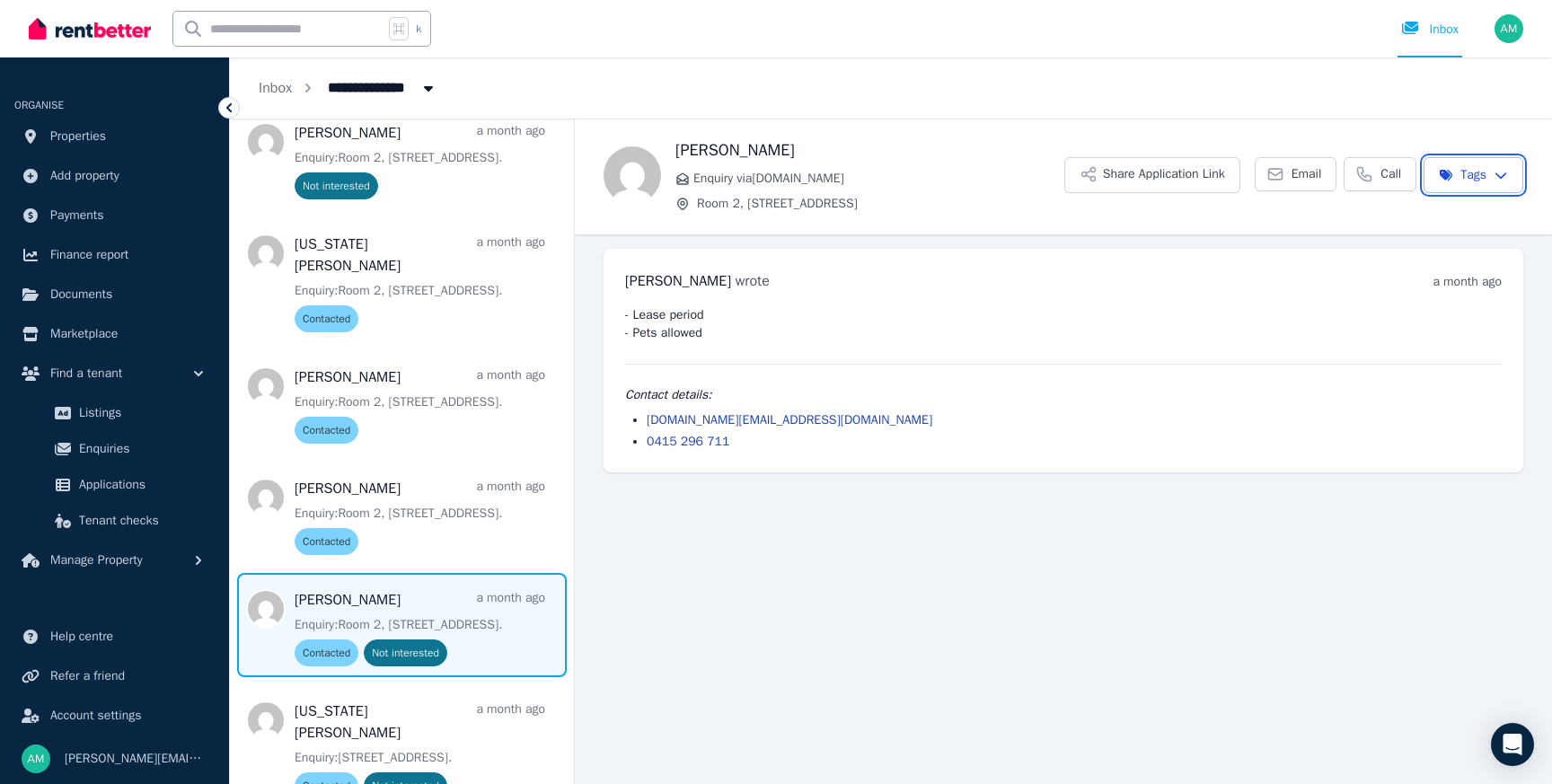 drag, startPoint x: 1316, startPoint y: 313, endPoint x: 1308, endPoint y: 302, distance: 14 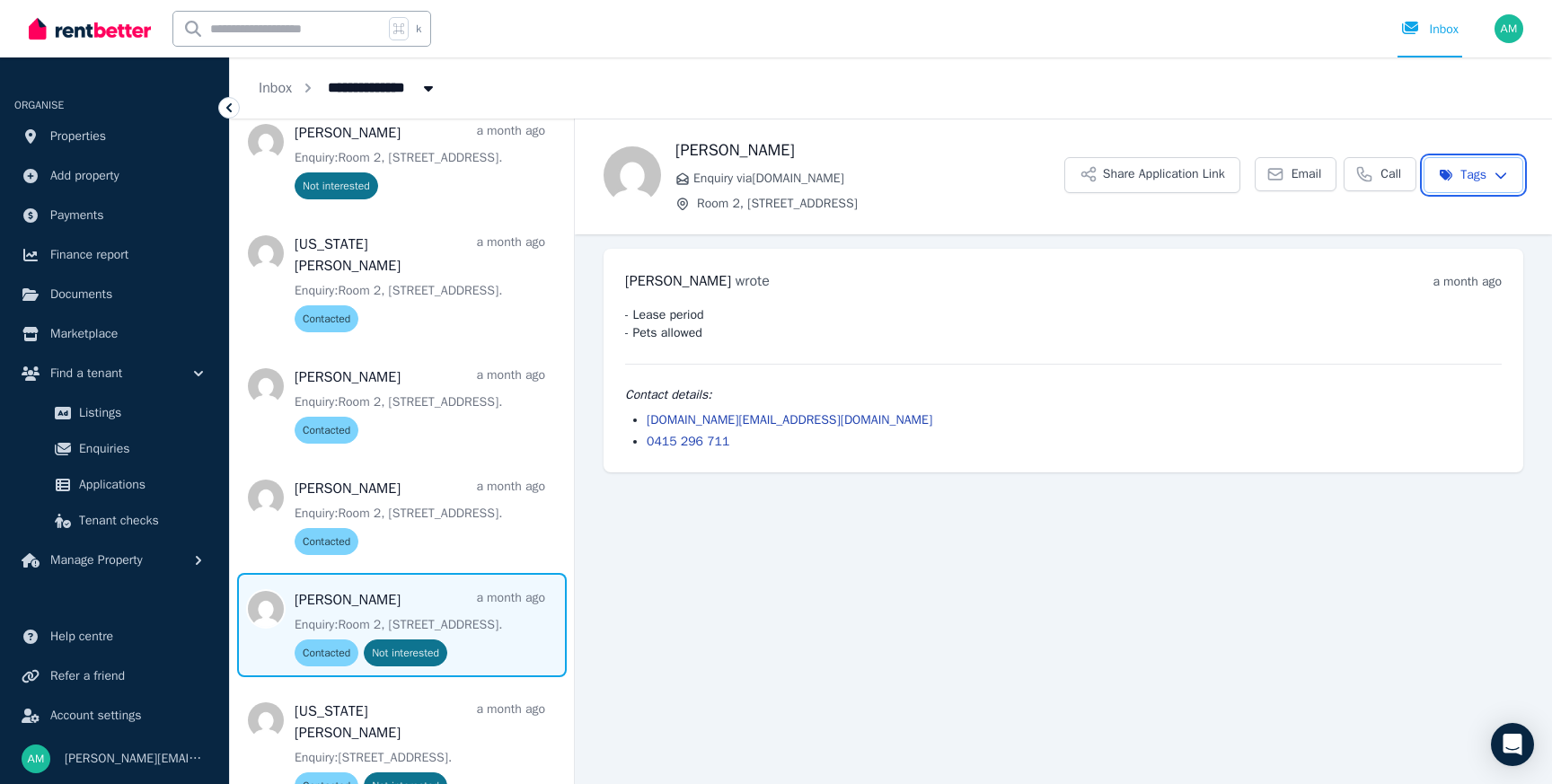 click on "**********" at bounding box center (776, 392) 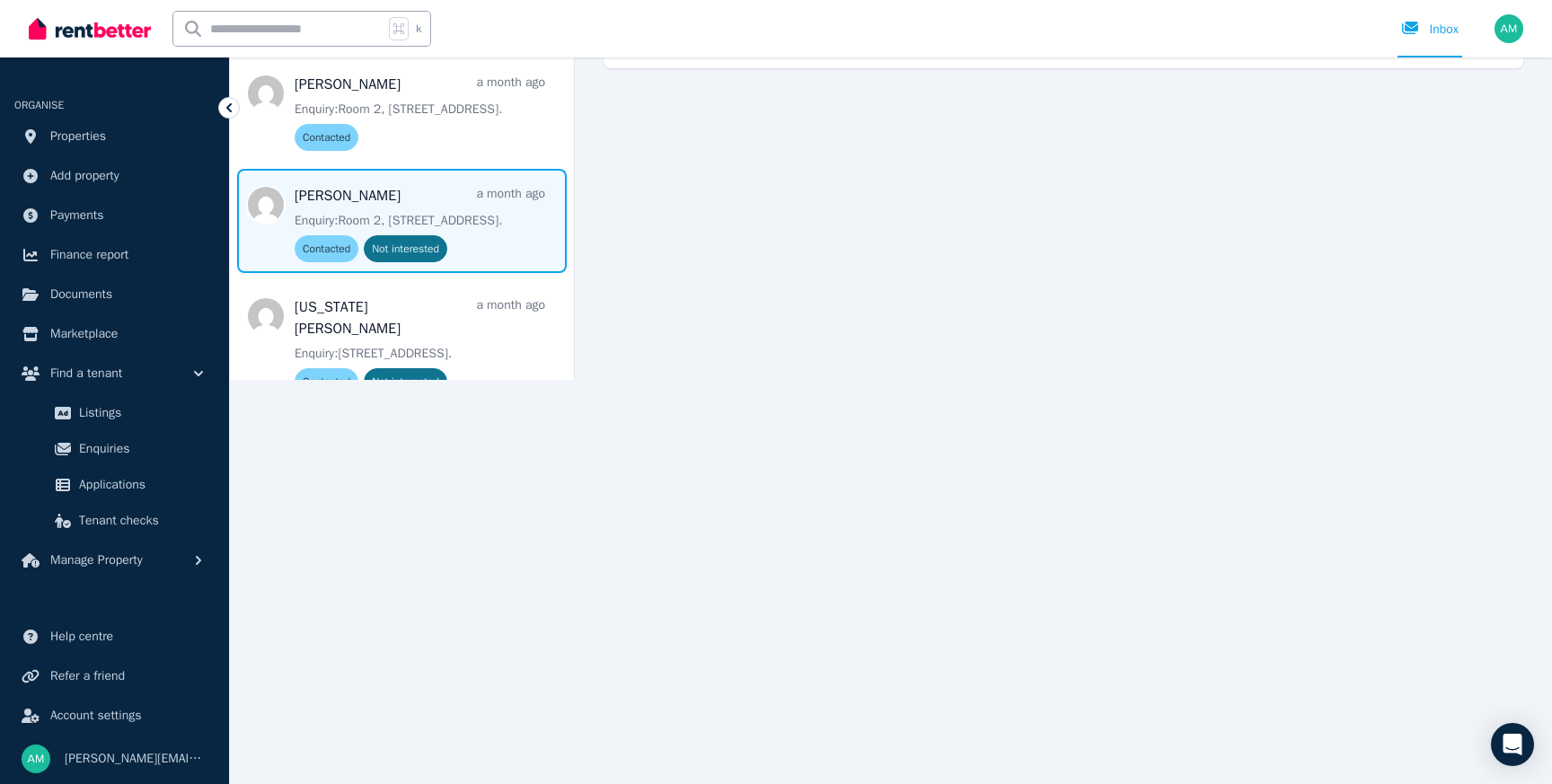 scroll, scrollTop: 487, scrollLeft: 0, axis: vertical 